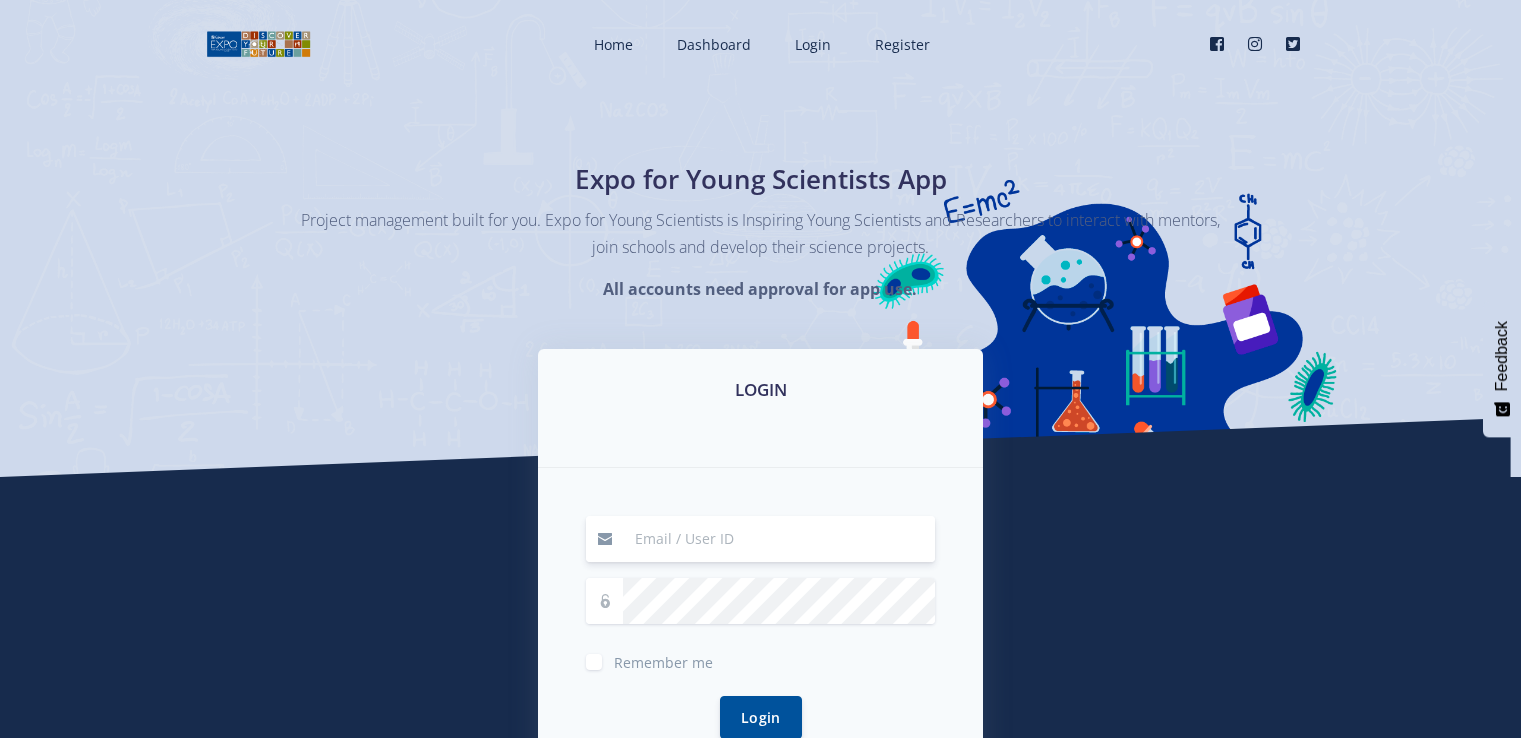 scroll, scrollTop: 300, scrollLeft: 0, axis: vertical 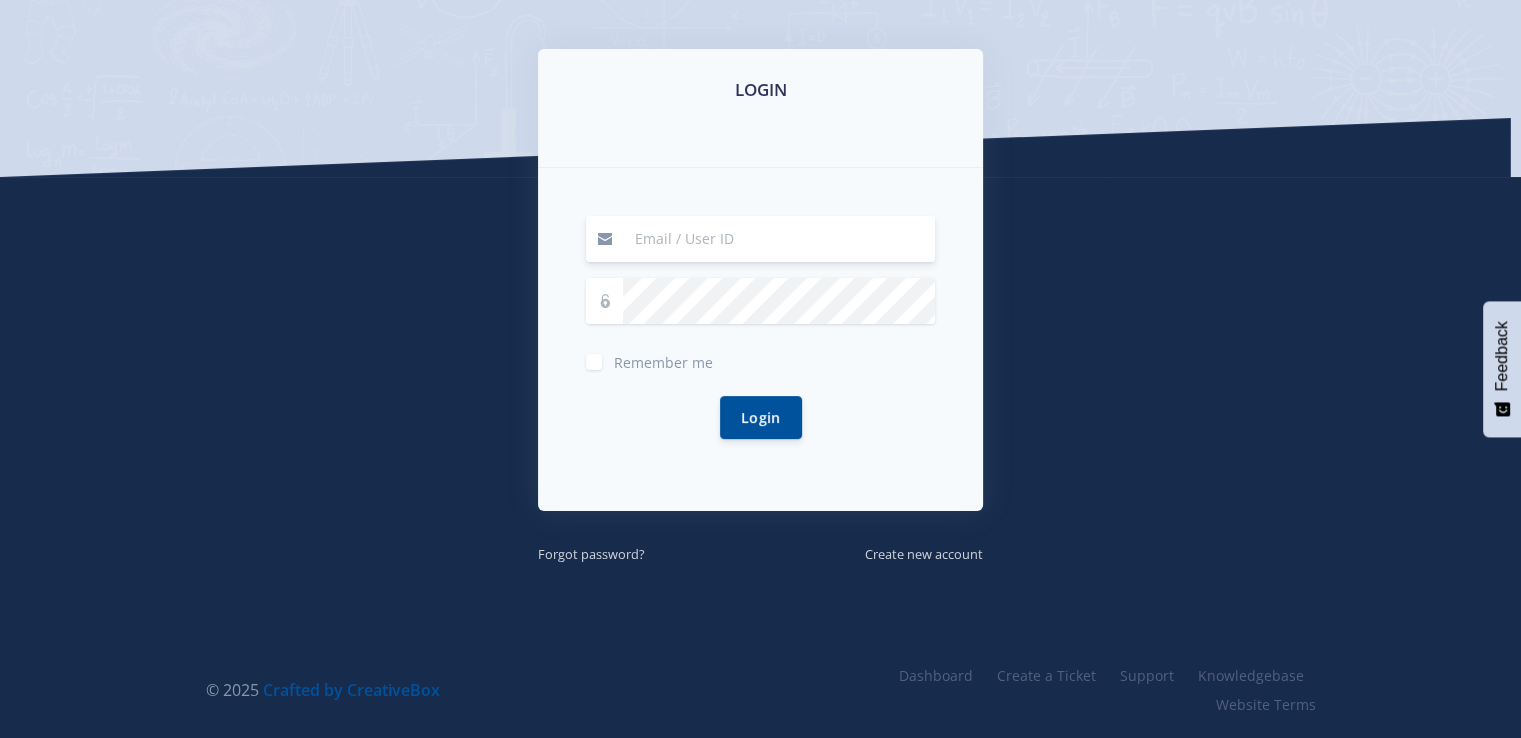 type on "[EMAIL]" 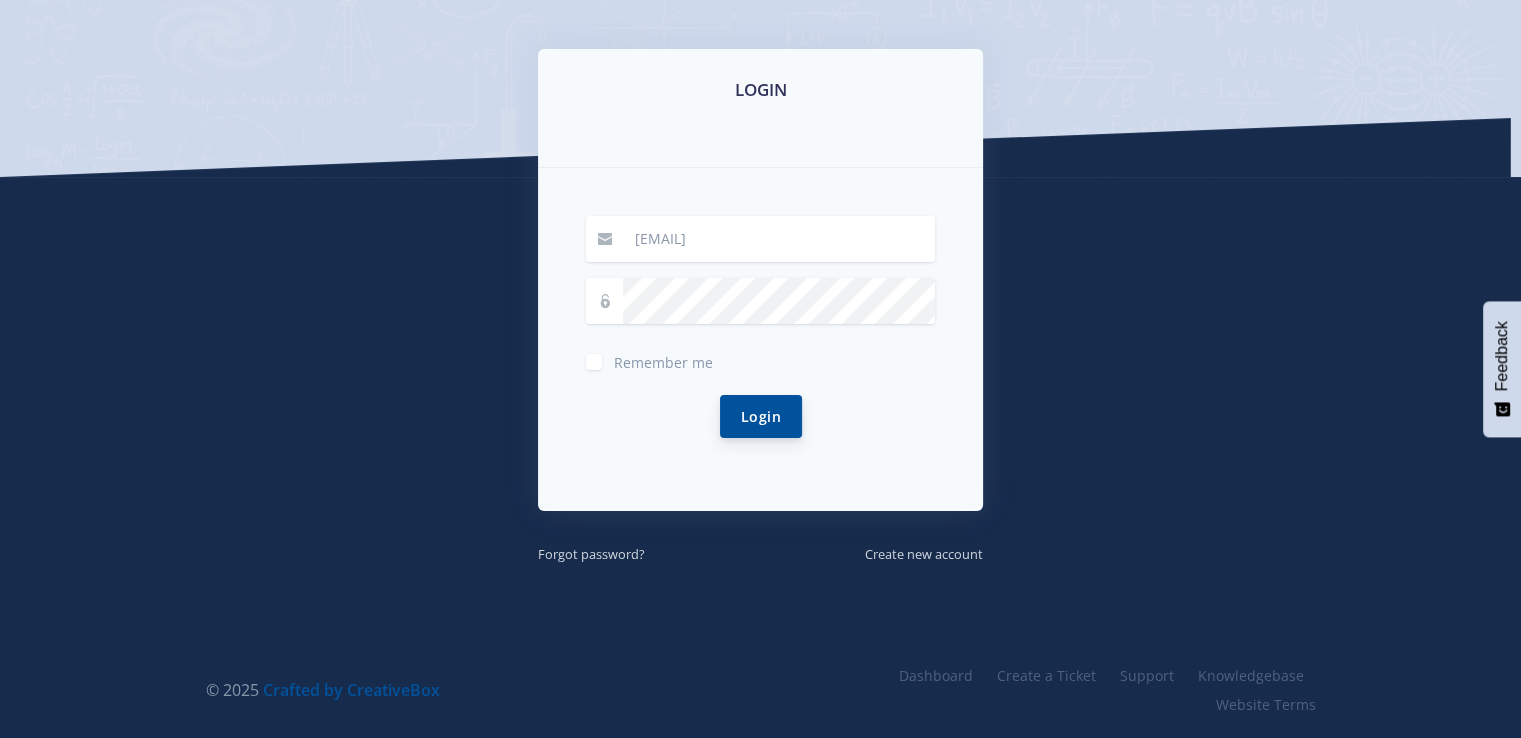click on "Login" at bounding box center [761, 416] 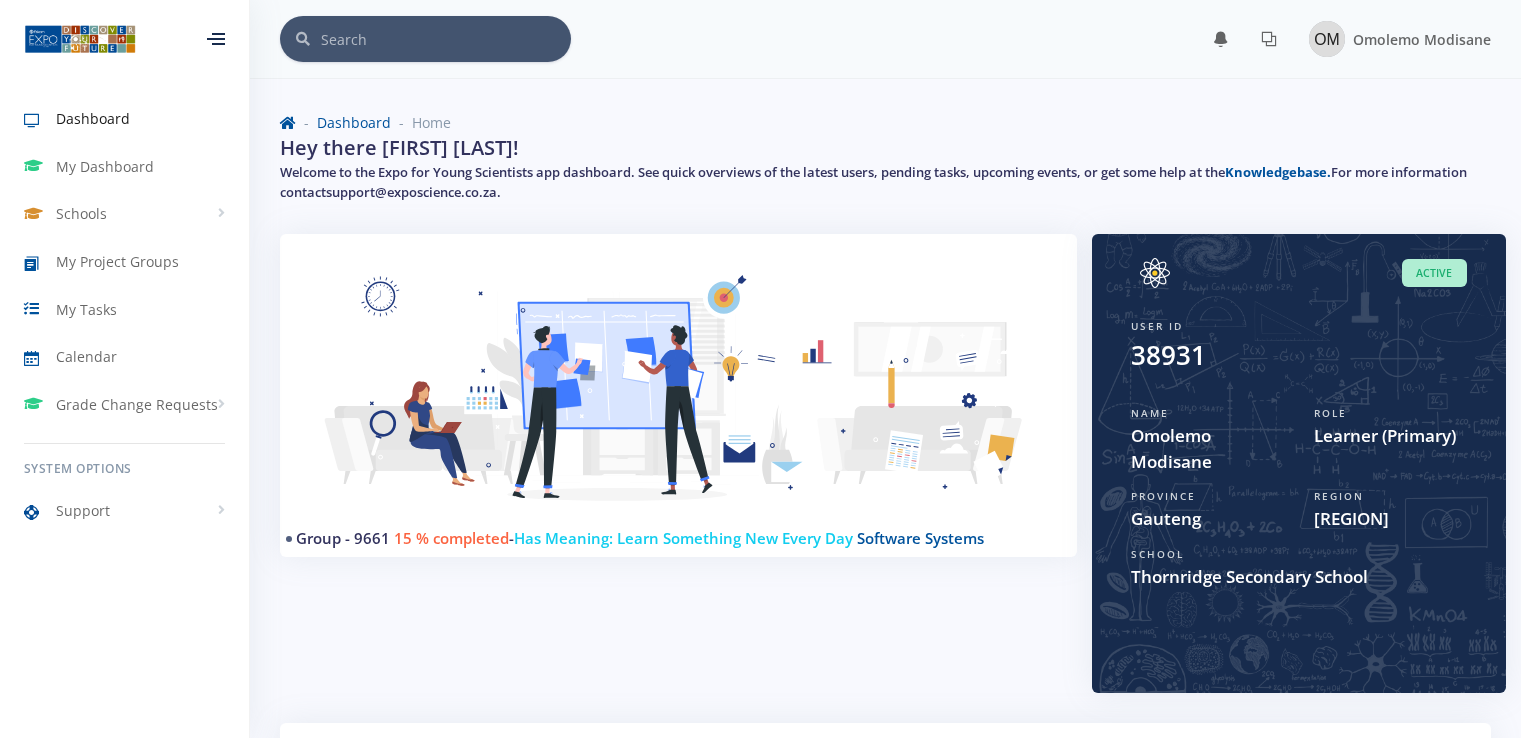 scroll, scrollTop: 0, scrollLeft: 0, axis: both 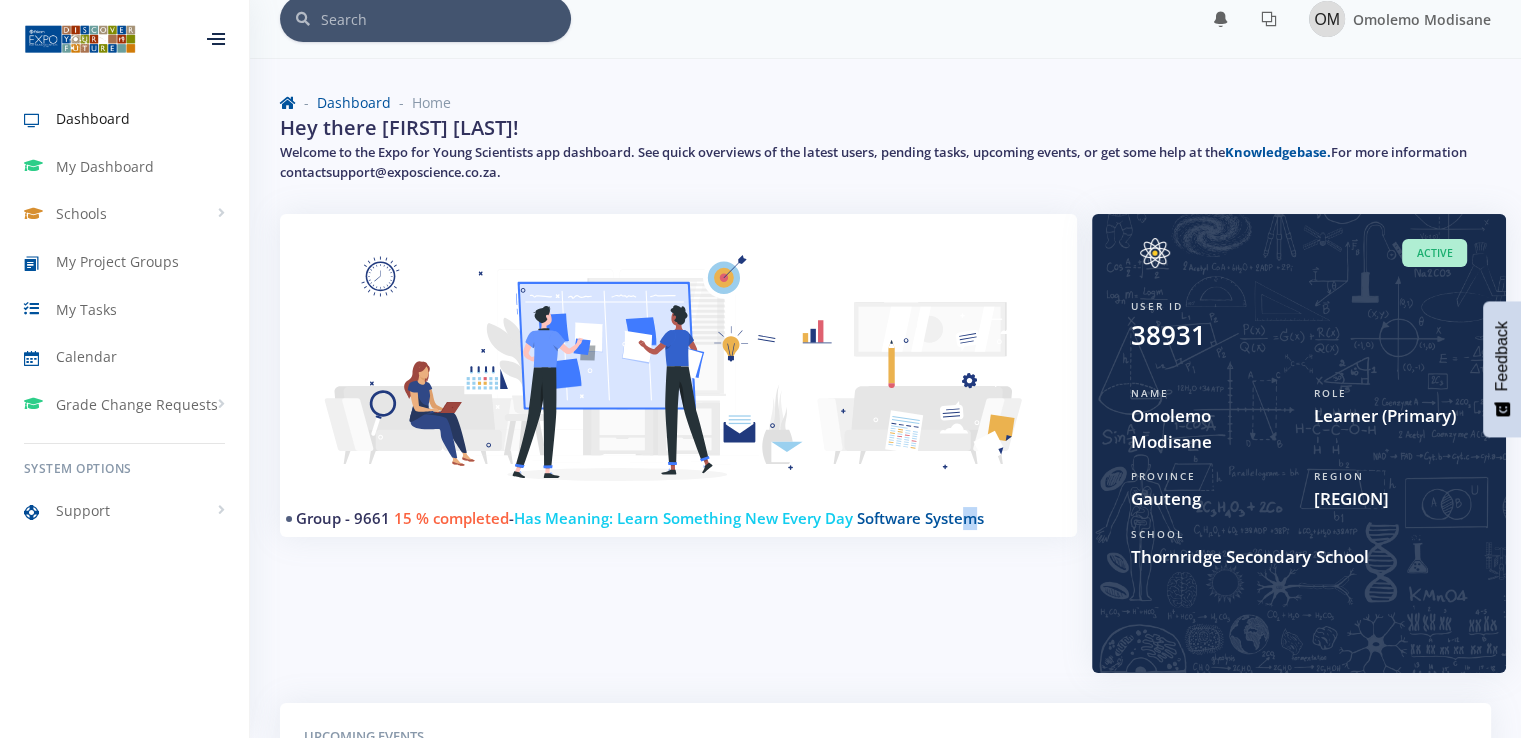 drag, startPoint x: 1428, startPoint y: 417, endPoint x: 981, endPoint y: 625, distance: 493.02435 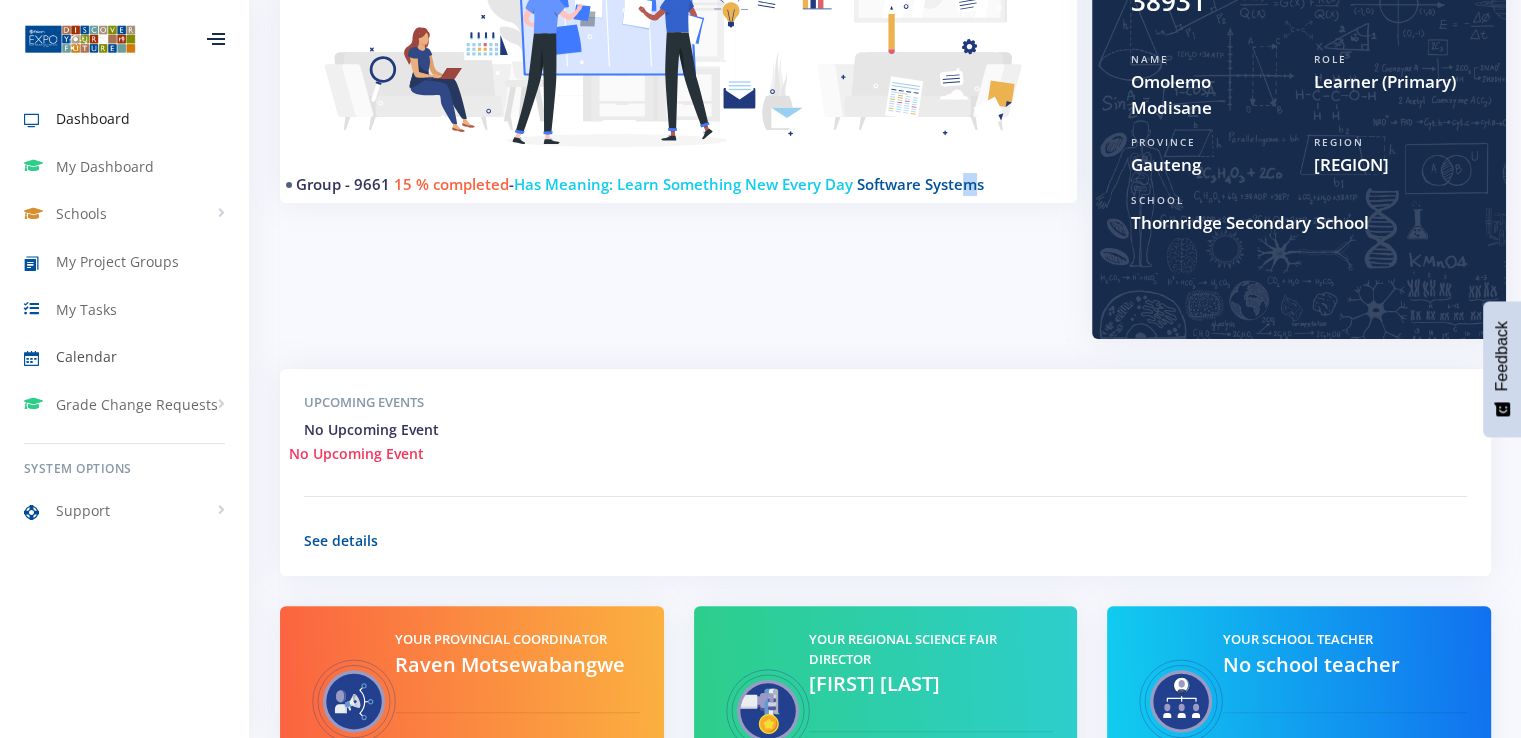 scroll, scrollTop: 320, scrollLeft: 0, axis: vertical 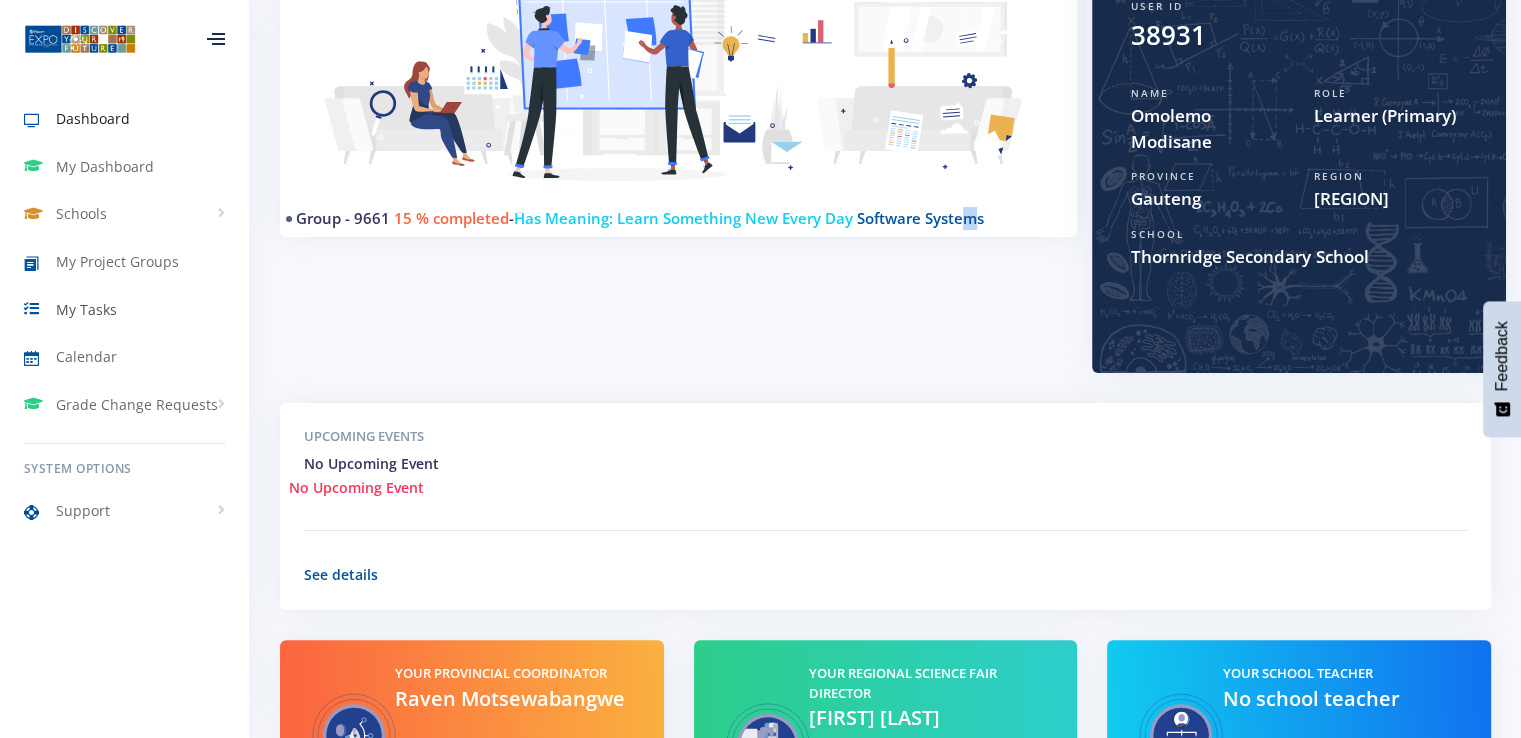 click on "My Tasks" at bounding box center (86, 309) 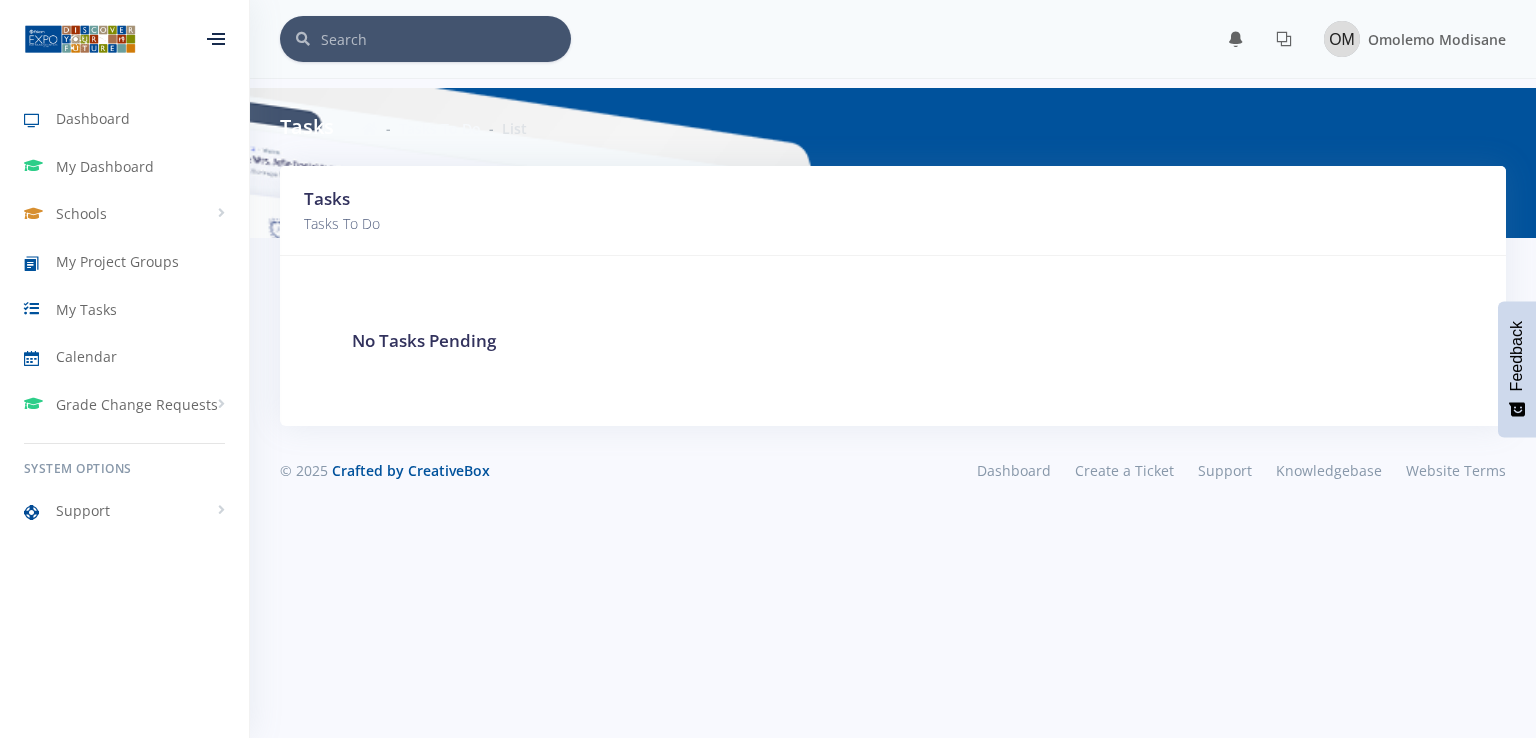 scroll, scrollTop: 0, scrollLeft: 0, axis: both 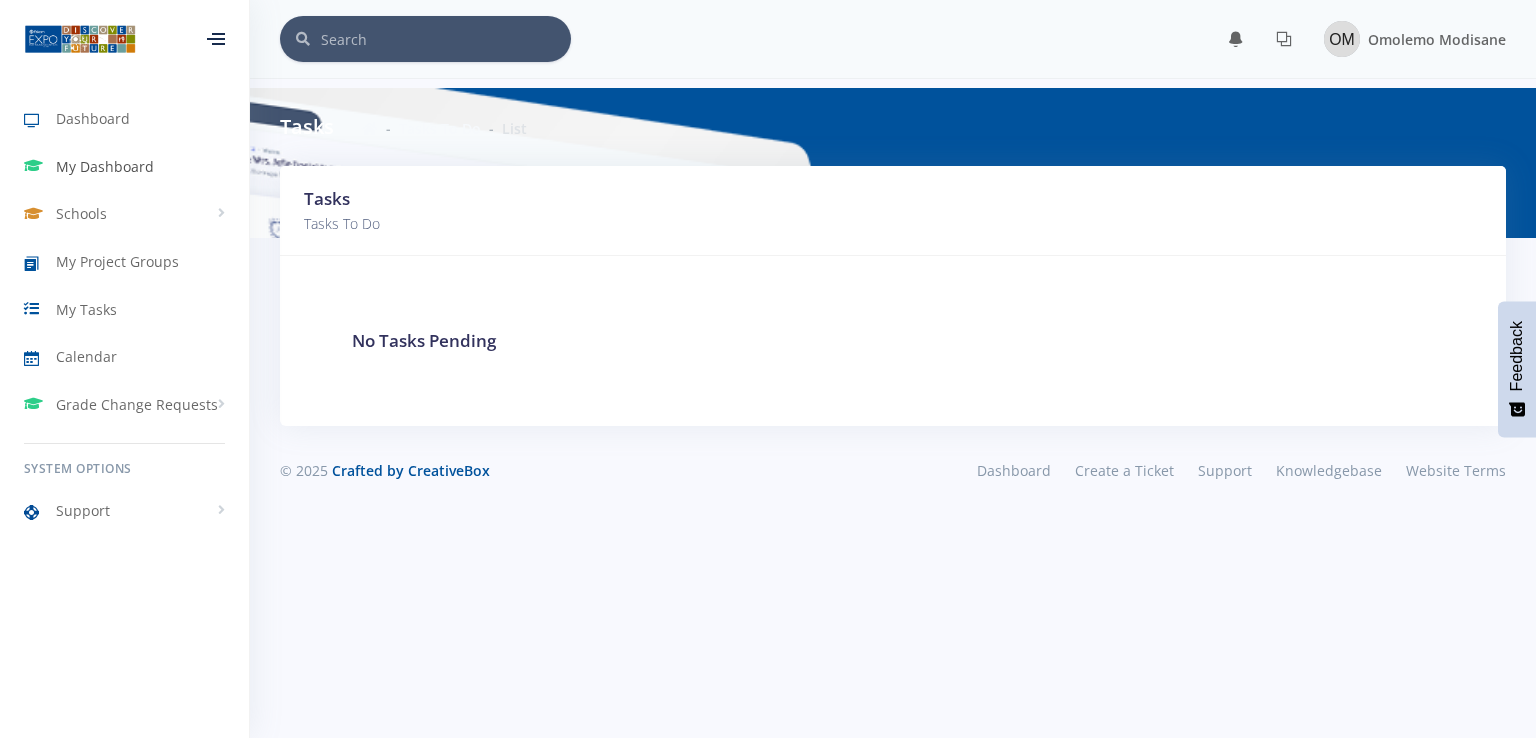 click on "My Dashboard" at bounding box center [105, 166] 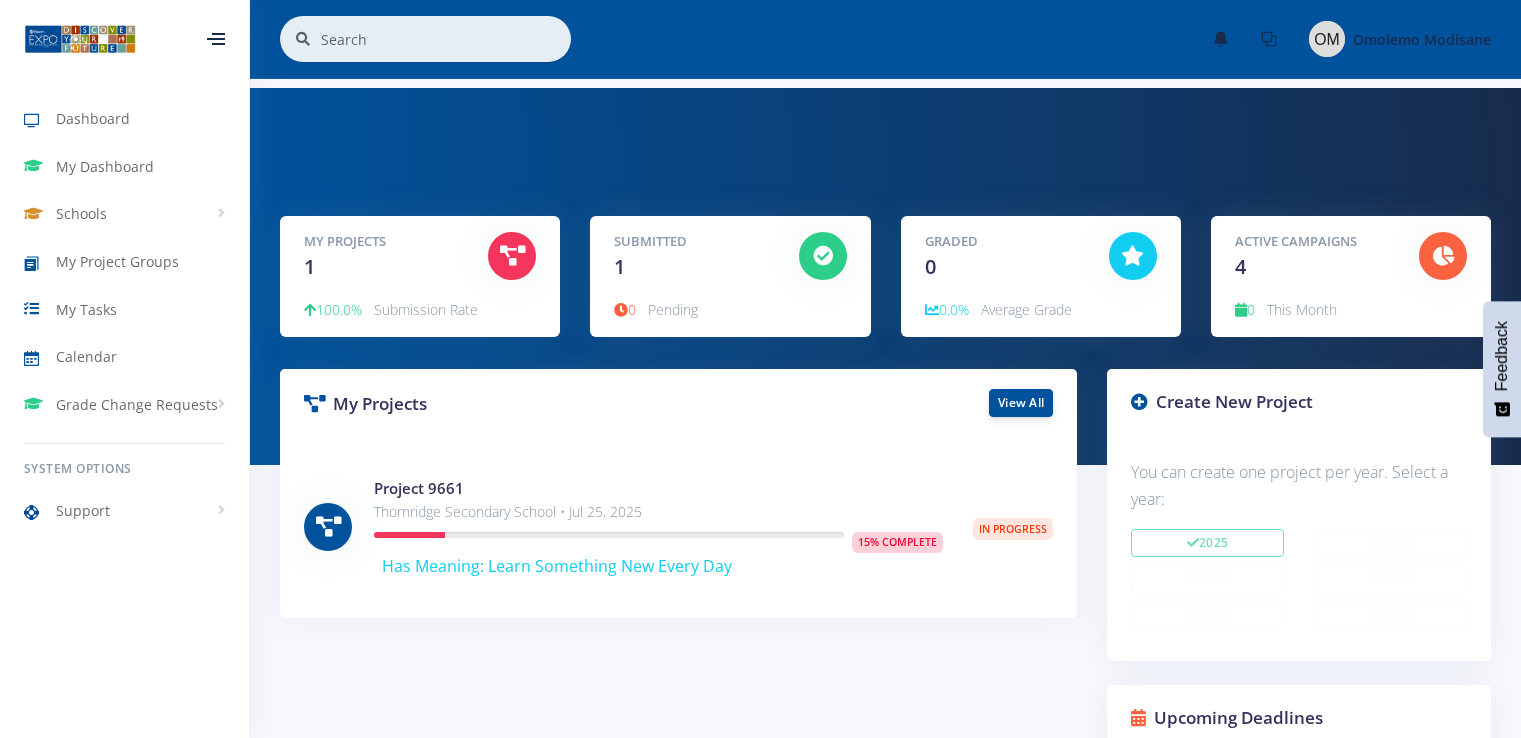scroll, scrollTop: 0, scrollLeft: 0, axis: both 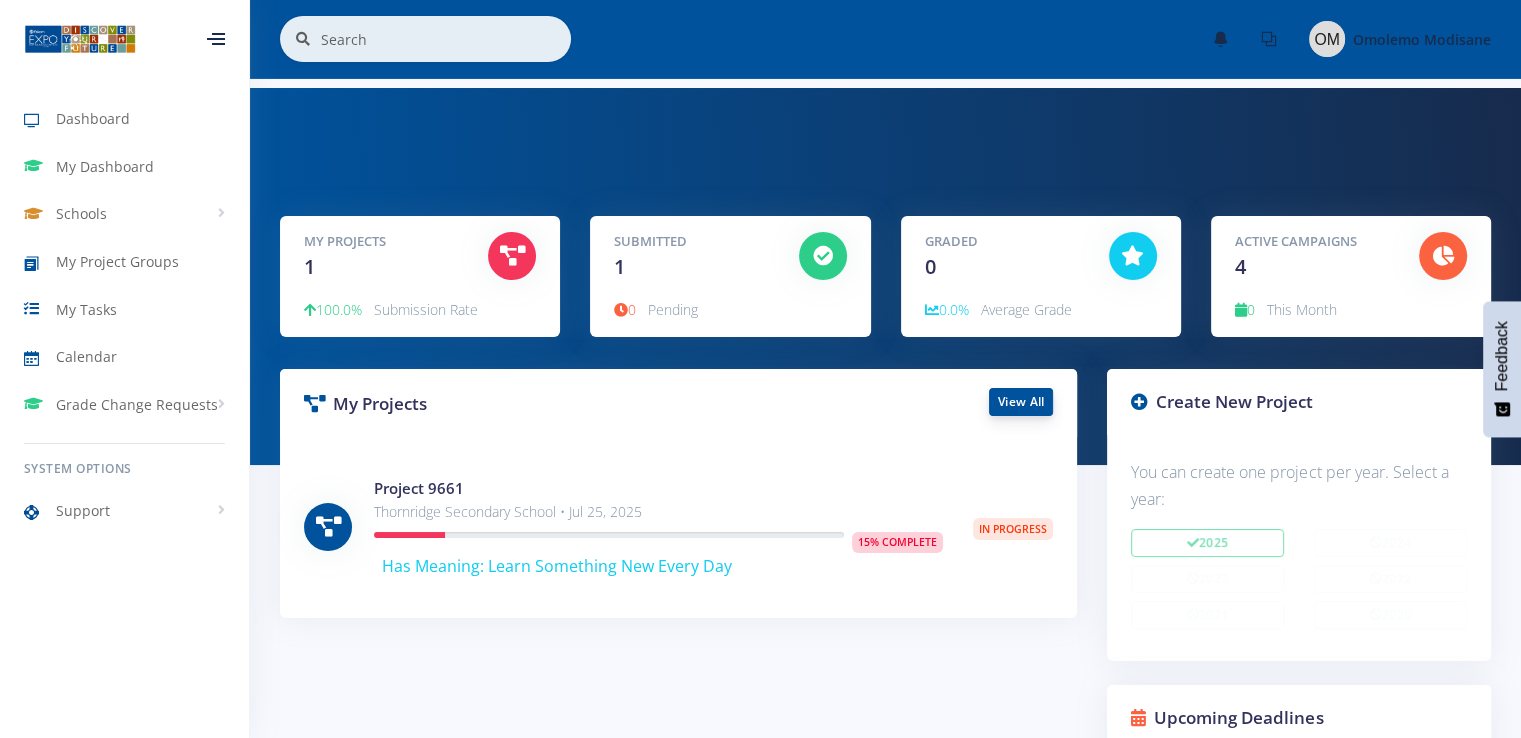 click on "View All" at bounding box center [1021, 402] 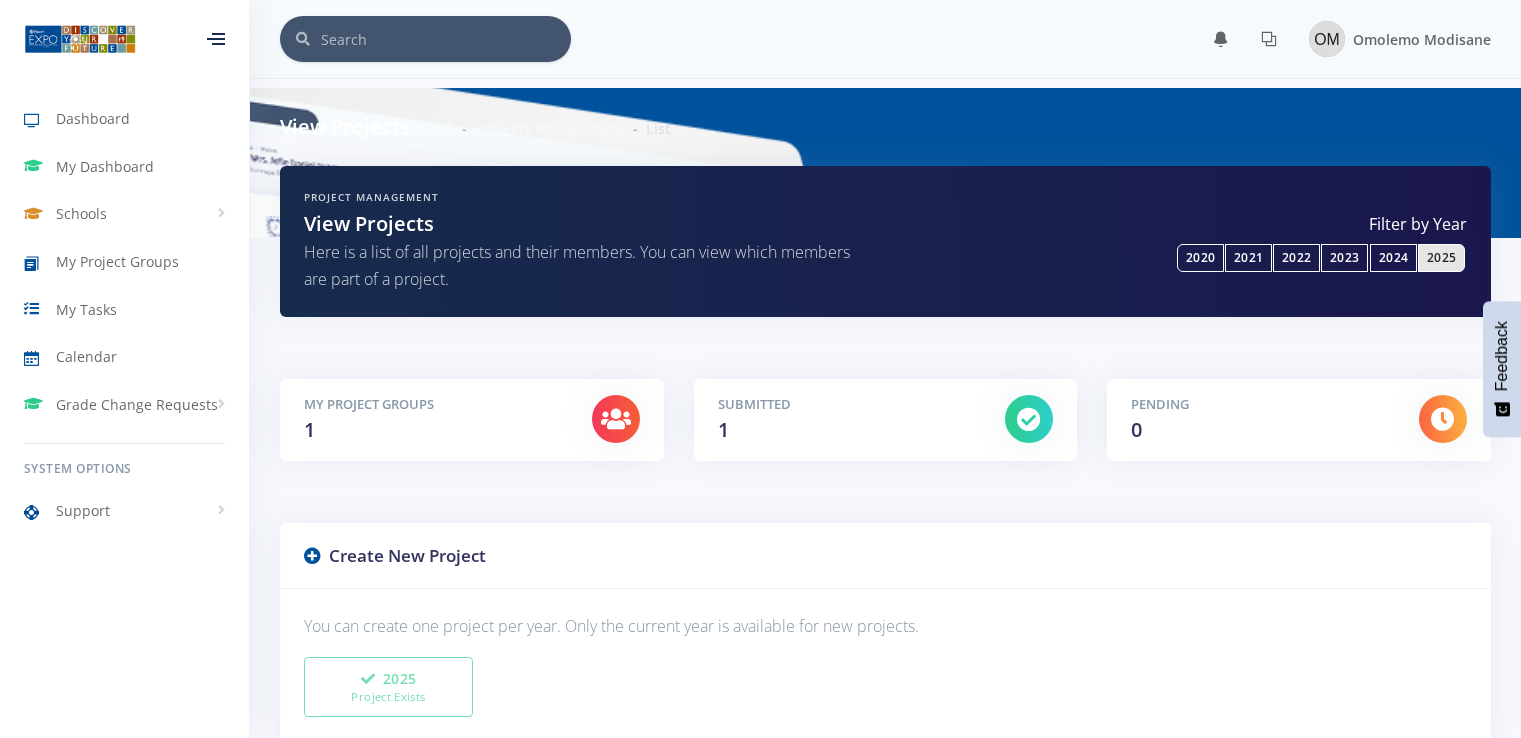 scroll, scrollTop: 0, scrollLeft: 0, axis: both 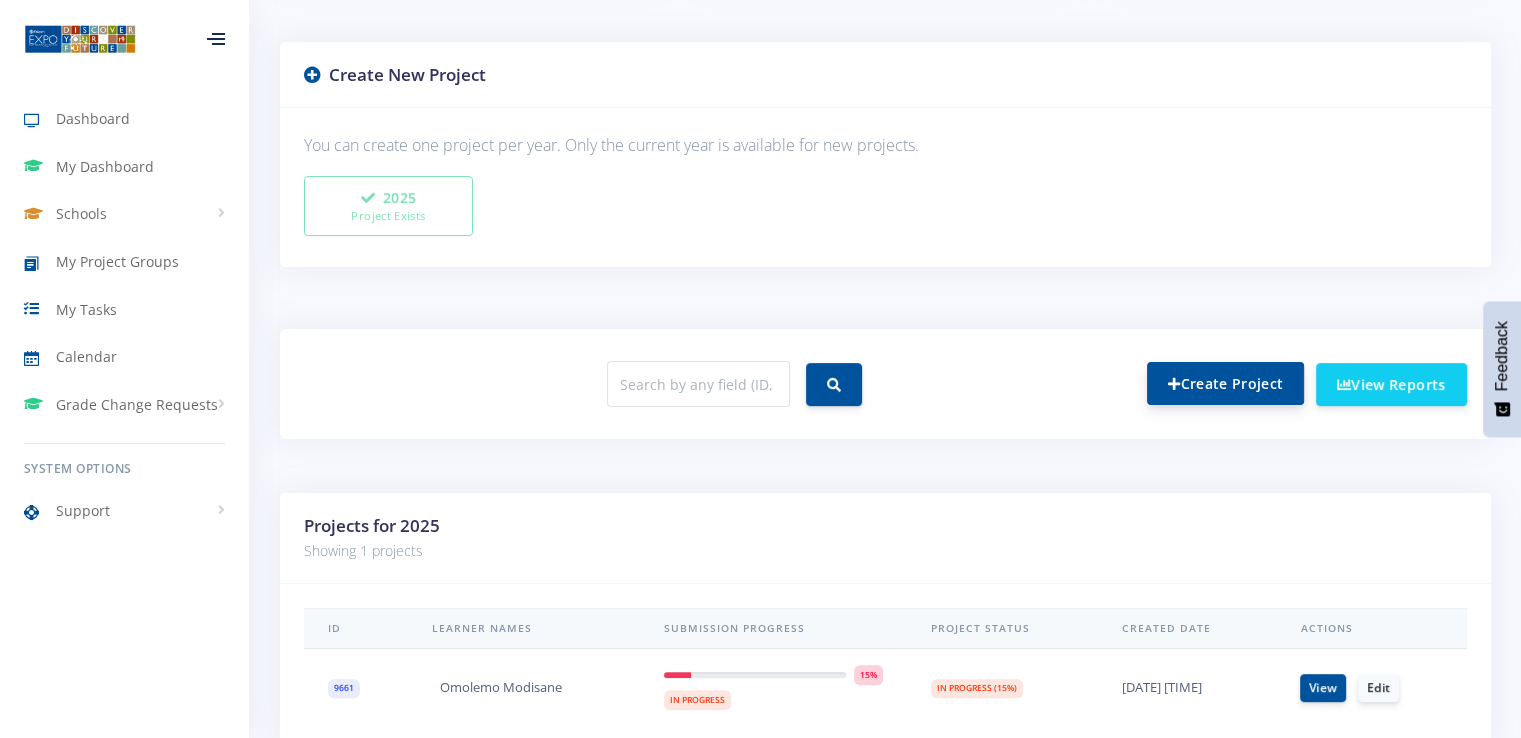 click on "Create Project" at bounding box center [1225, 383] 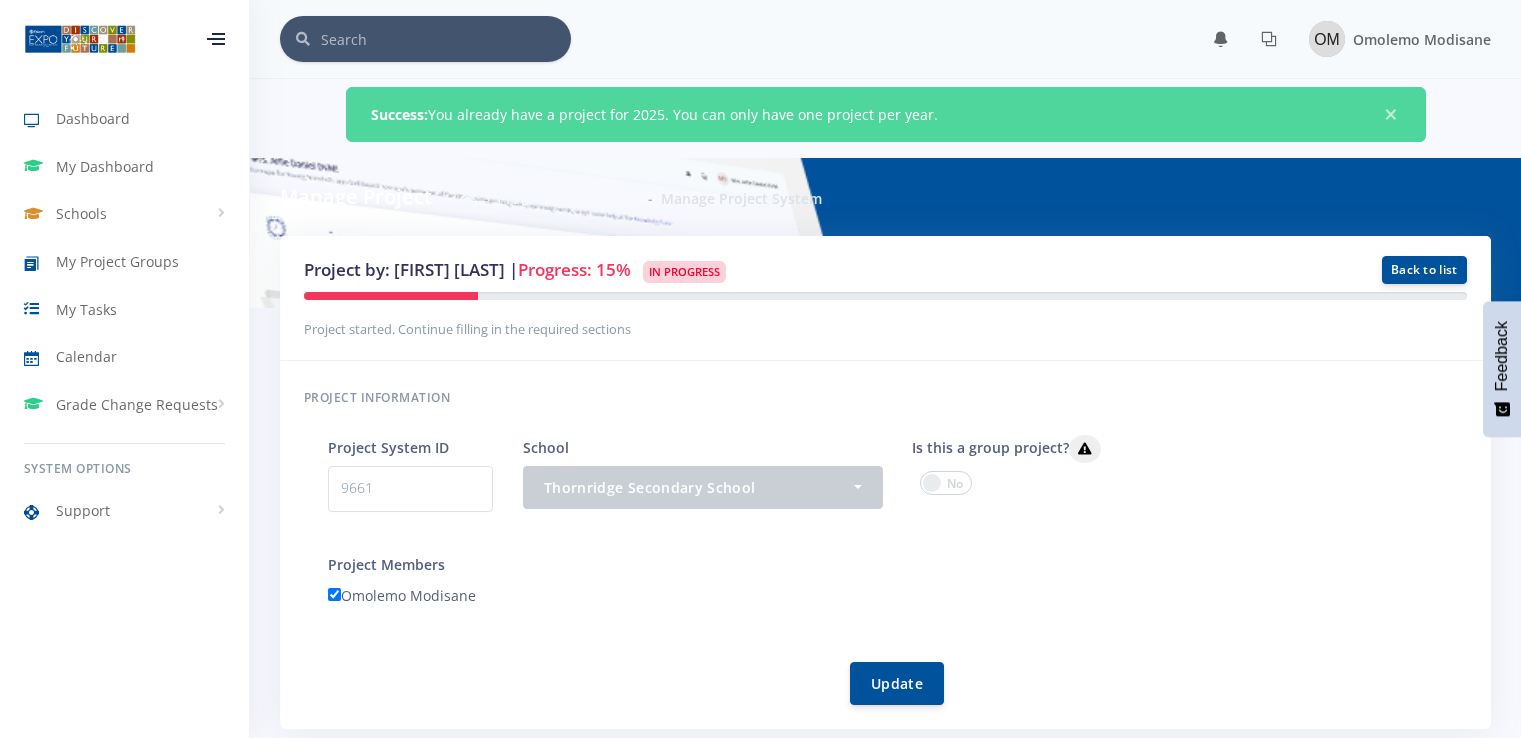 scroll, scrollTop: 0, scrollLeft: 0, axis: both 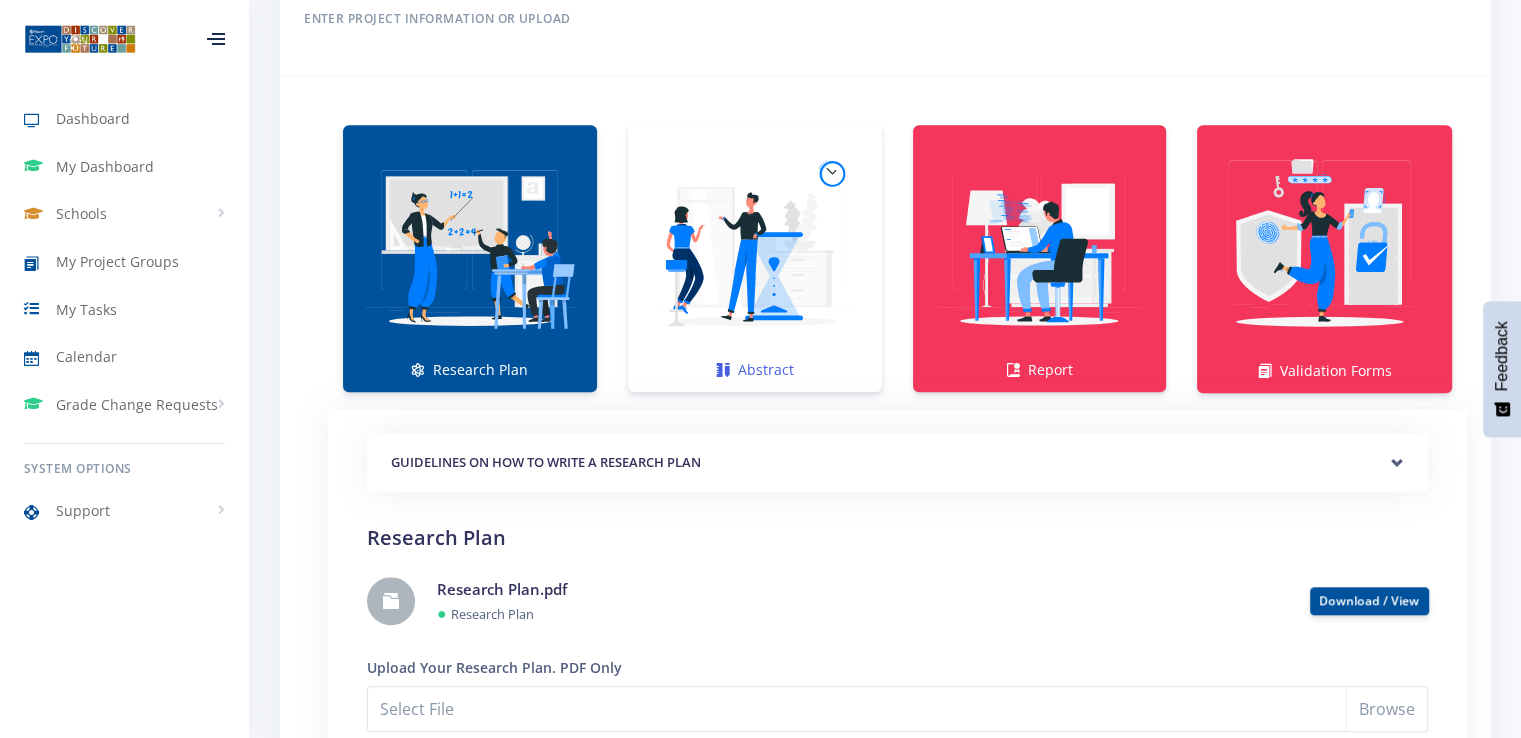click at bounding box center [755, 248] 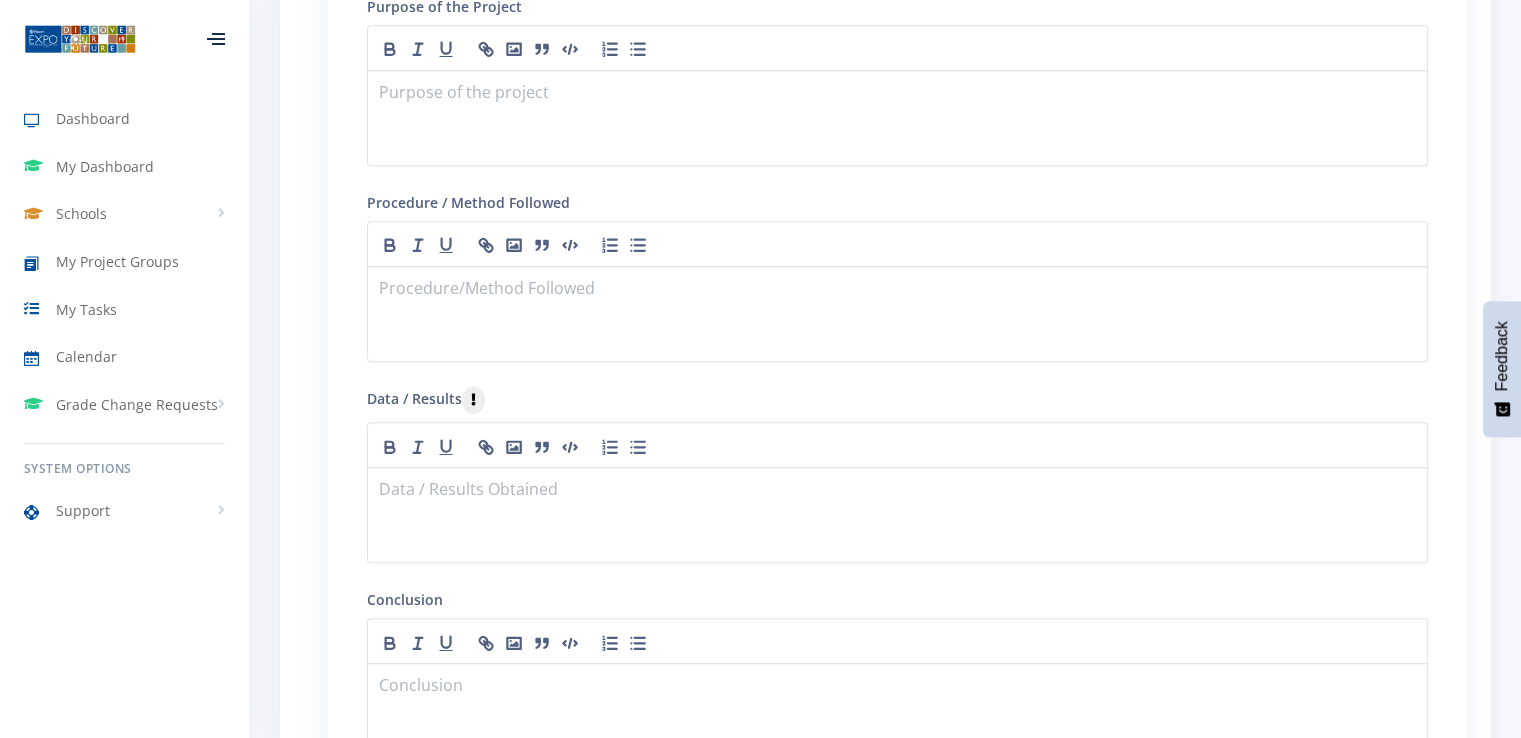 scroll, scrollTop: 1944, scrollLeft: 0, axis: vertical 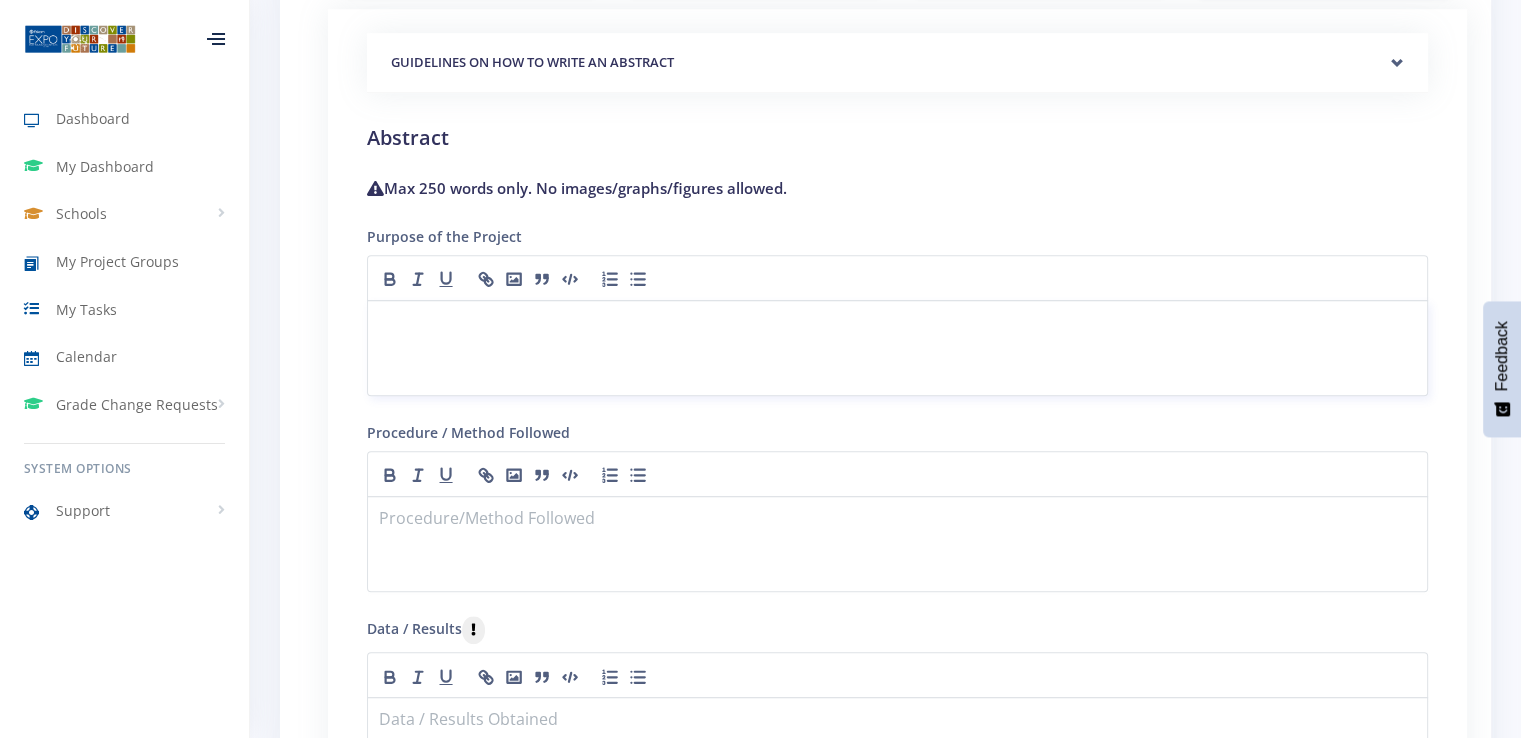 click at bounding box center (897, 324) 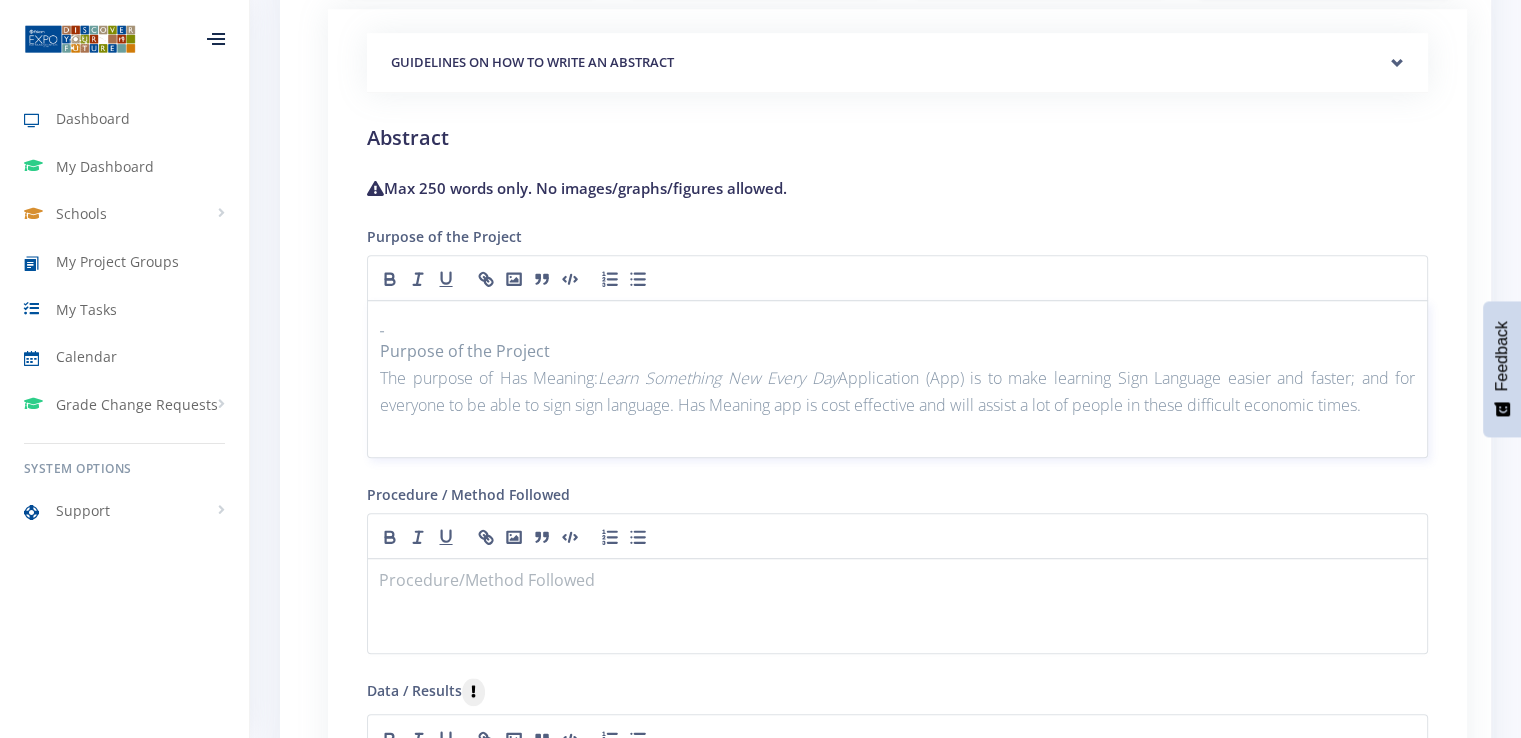 scroll, scrollTop: 0, scrollLeft: 0, axis: both 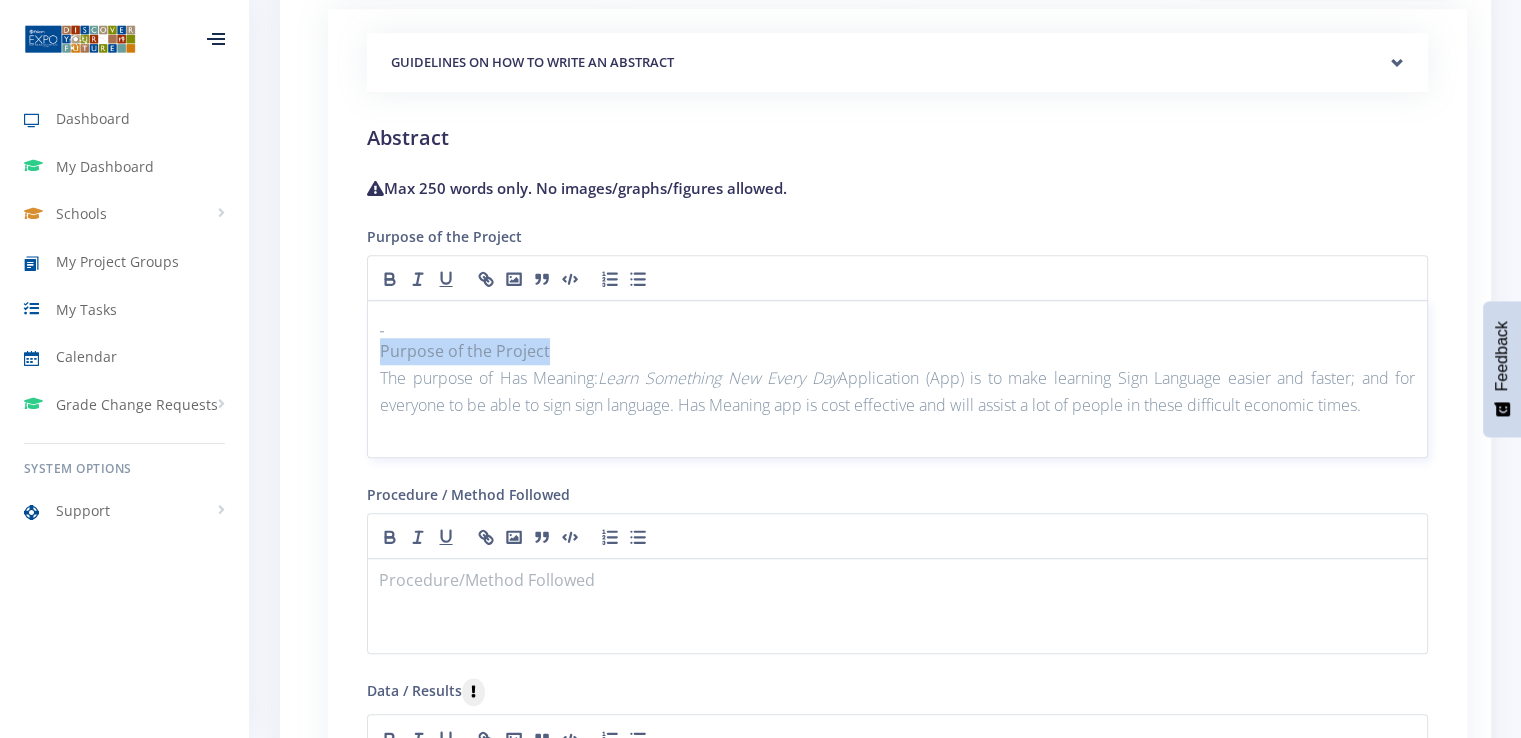 drag, startPoint x: 555, startPoint y: 342, endPoint x: 378, endPoint y: 329, distance: 177.47676 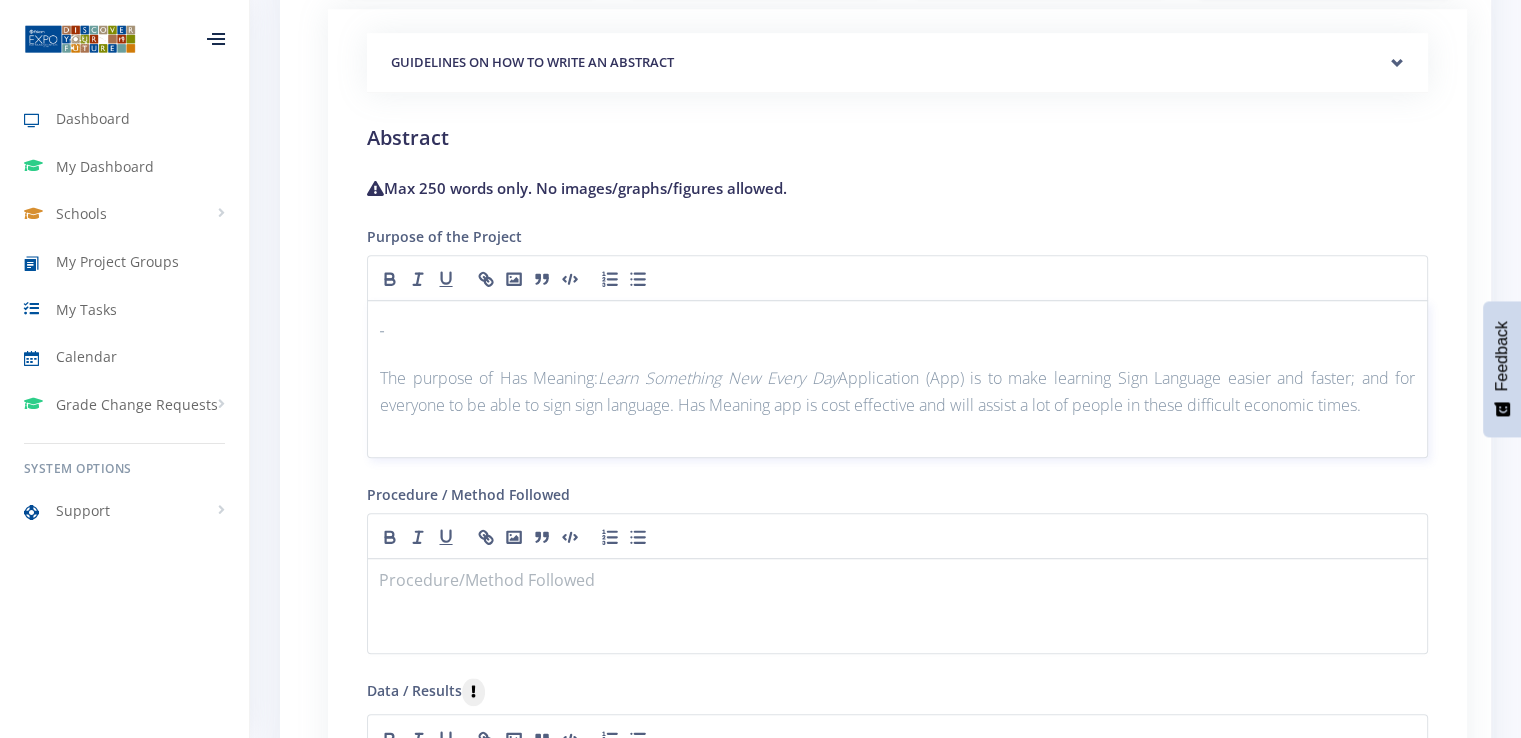 click at bounding box center [897, 324] 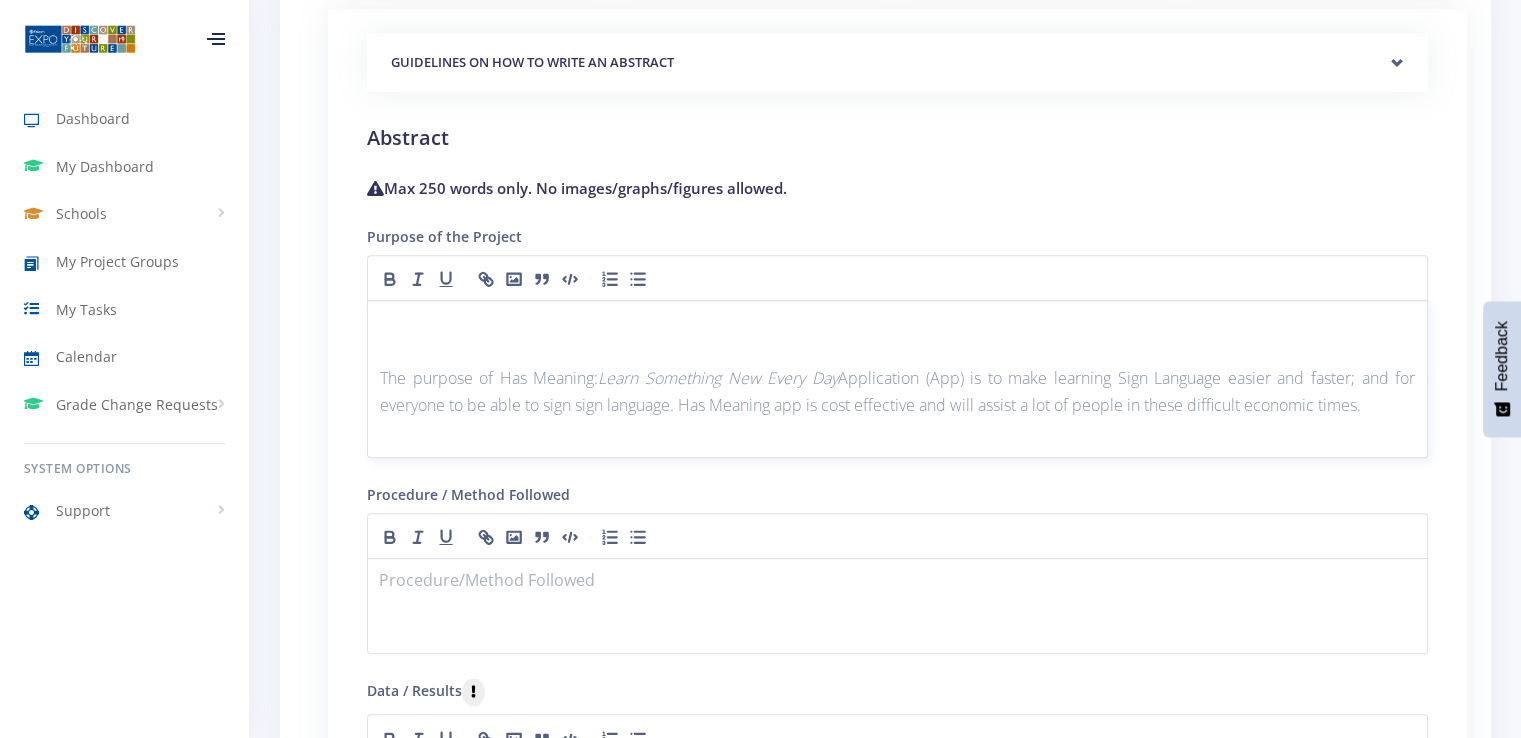 click at bounding box center (897, 351) 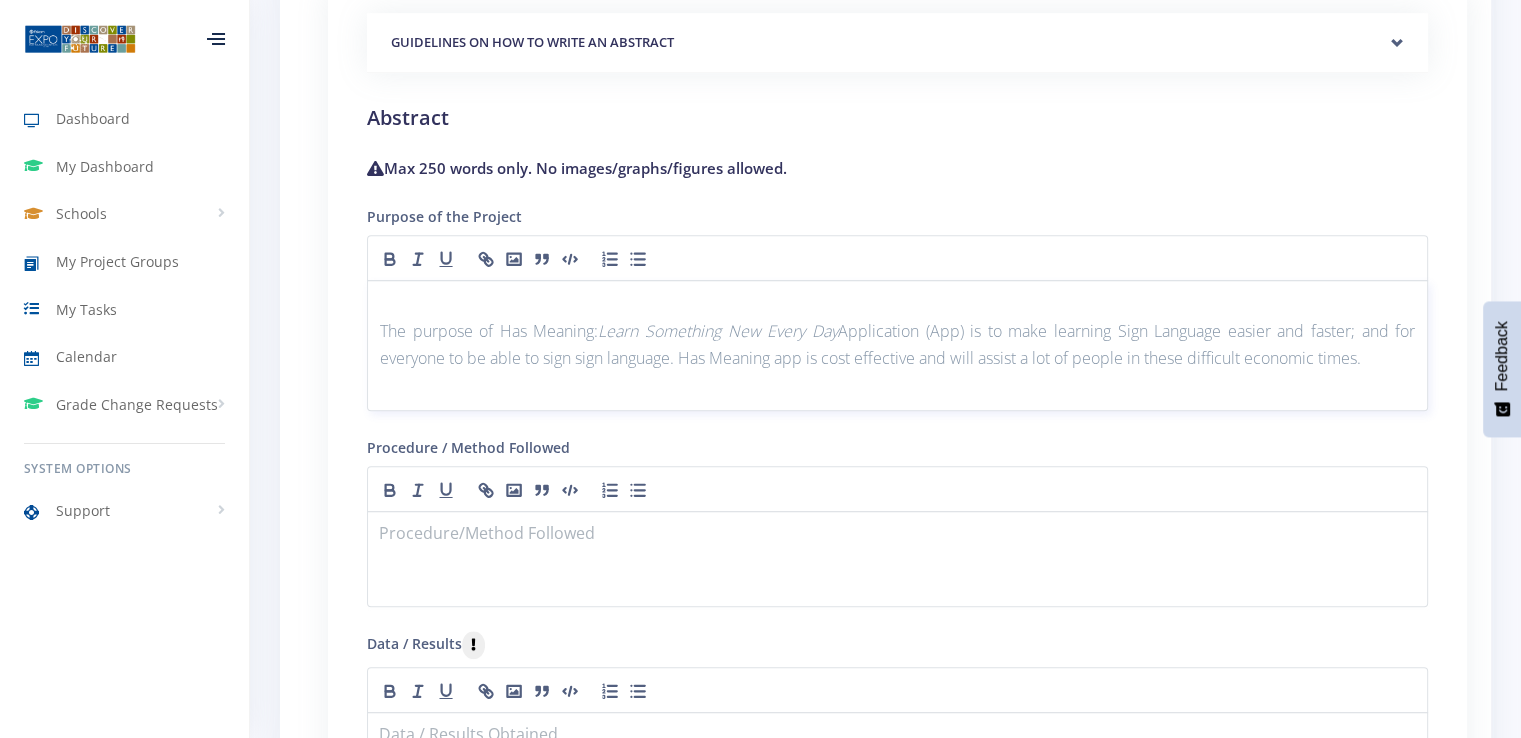 scroll, scrollTop: 1744, scrollLeft: 0, axis: vertical 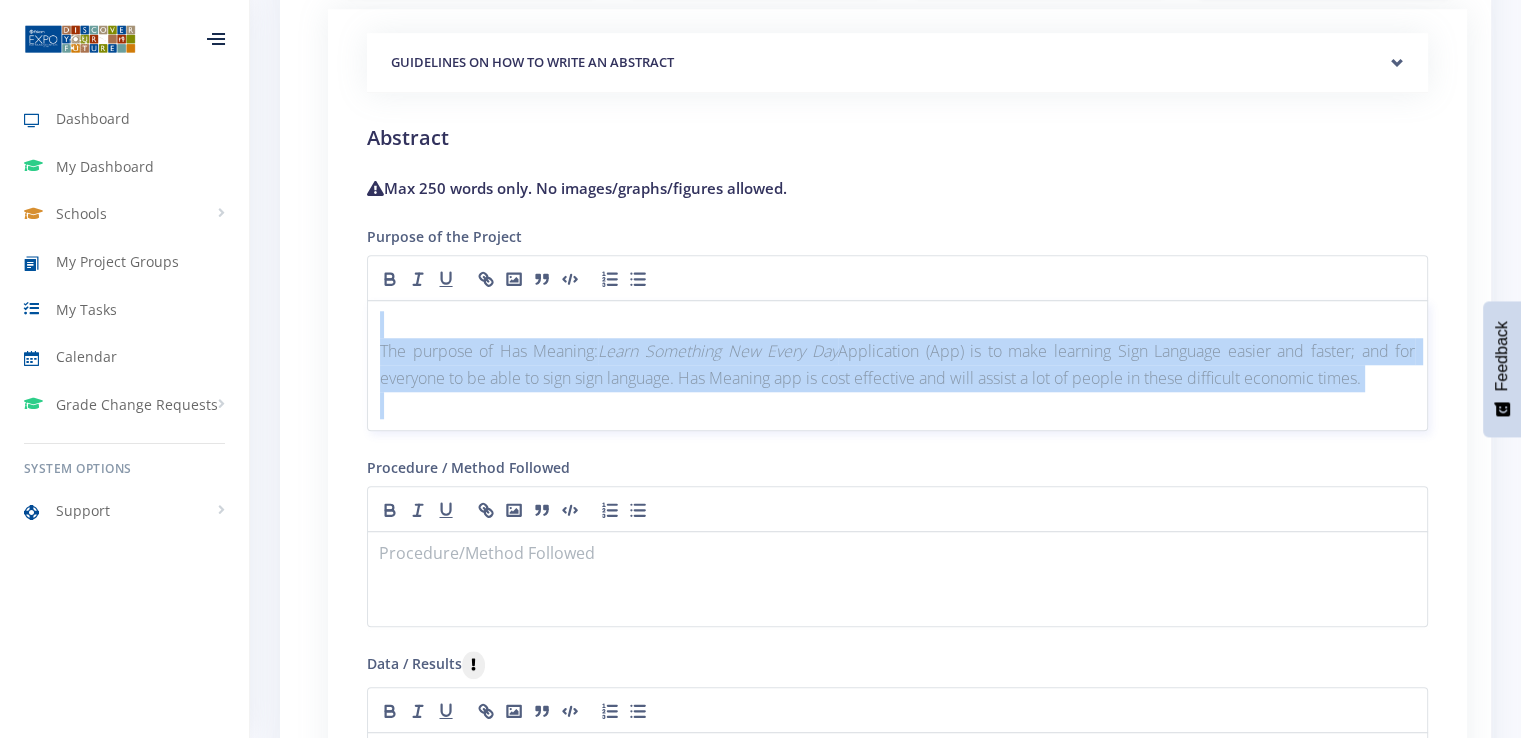 drag, startPoint x: 1385, startPoint y: 388, endPoint x: 404, endPoint y: 321, distance: 983.28534 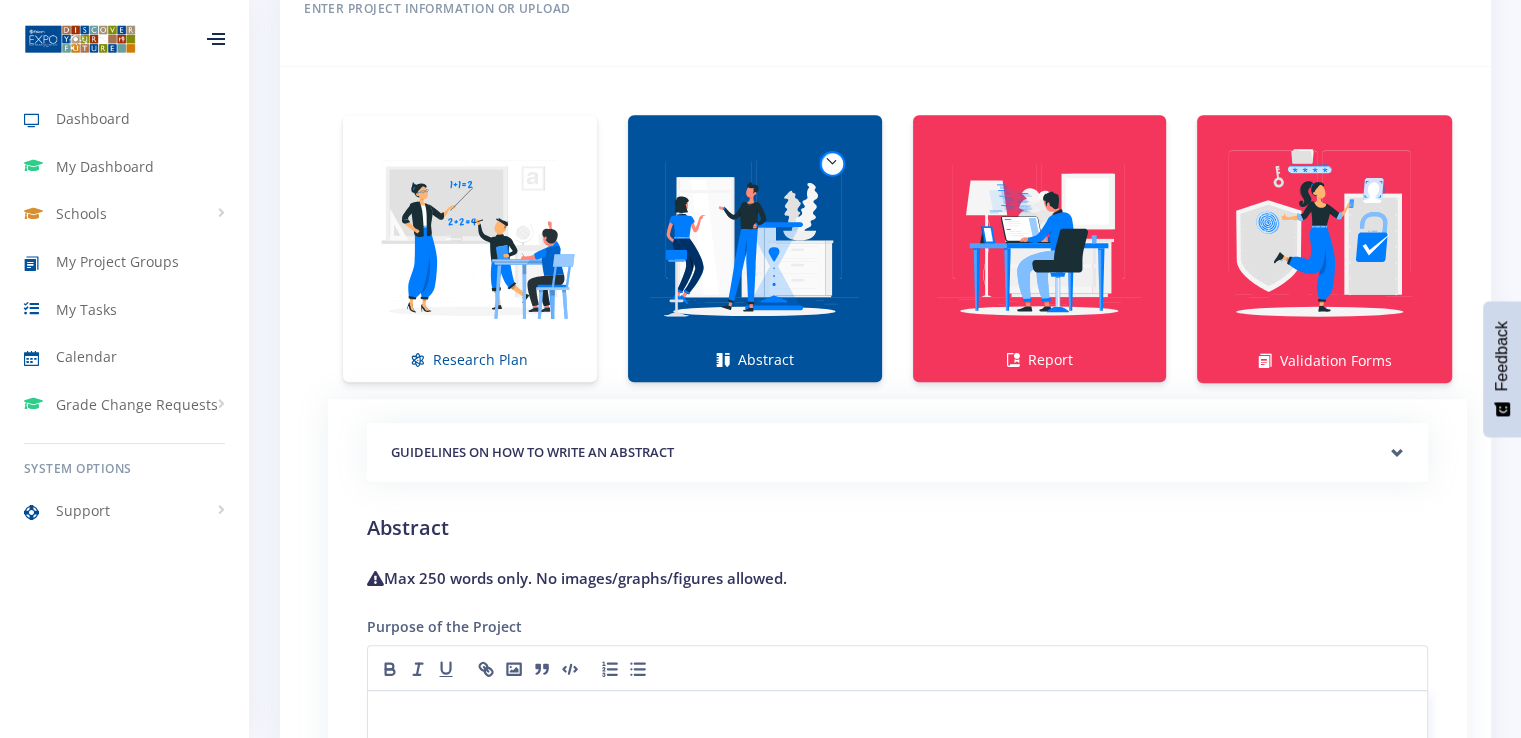 scroll, scrollTop: 1344, scrollLeft: 0, axis: vertical 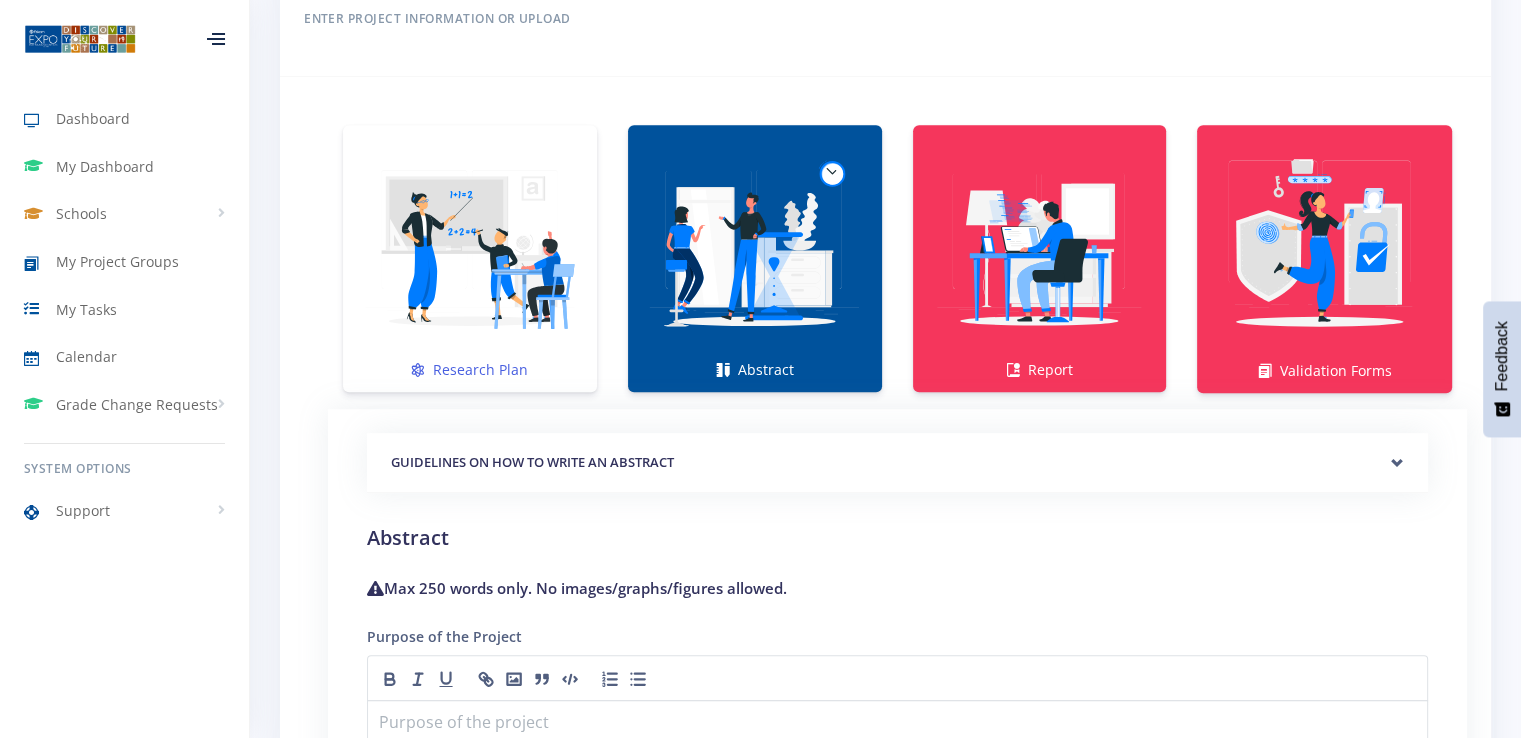 click at bounding box center [470, 248] 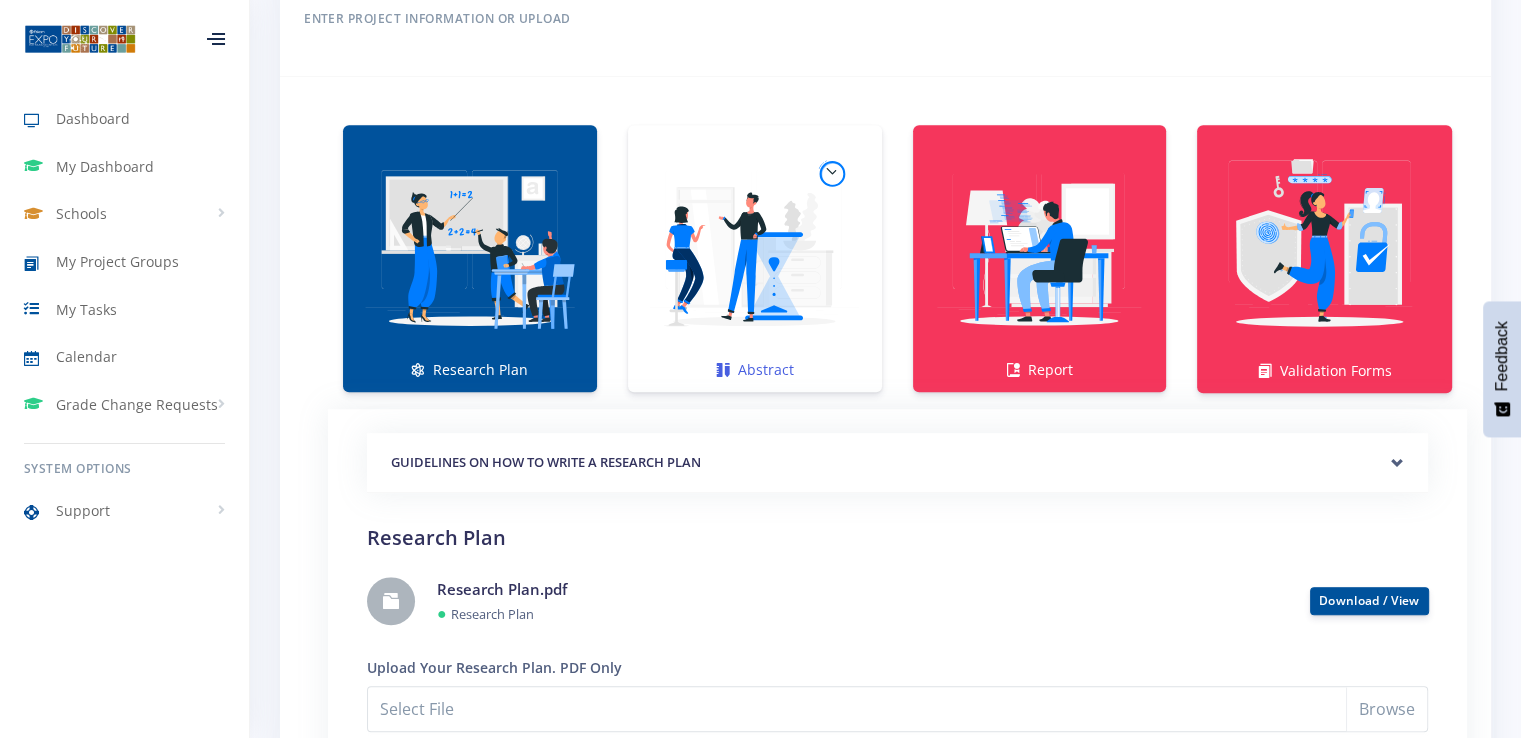 click at bounding box center [755, 248] 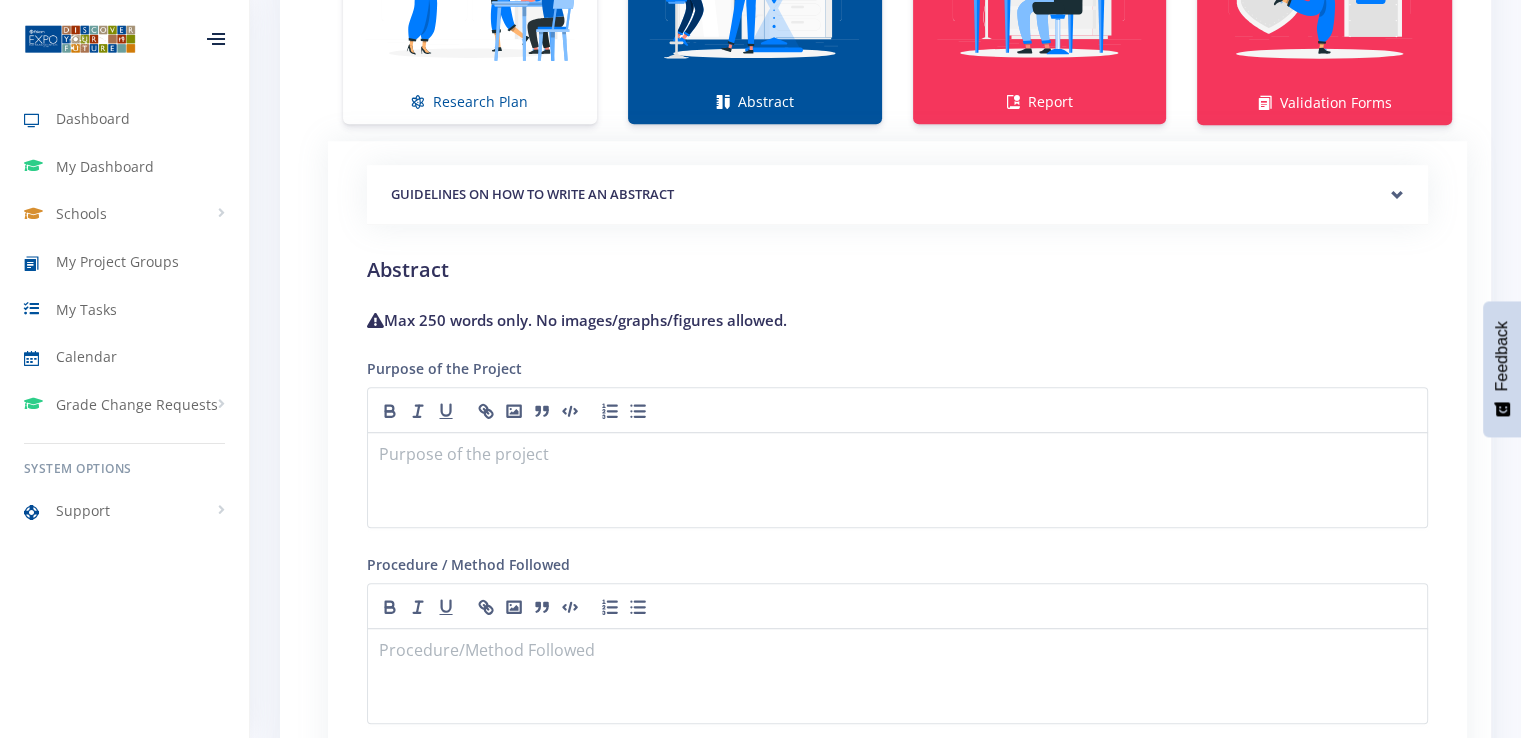 scroll, scrollTop: 1744, scrollLeft: 0, axis: vertical 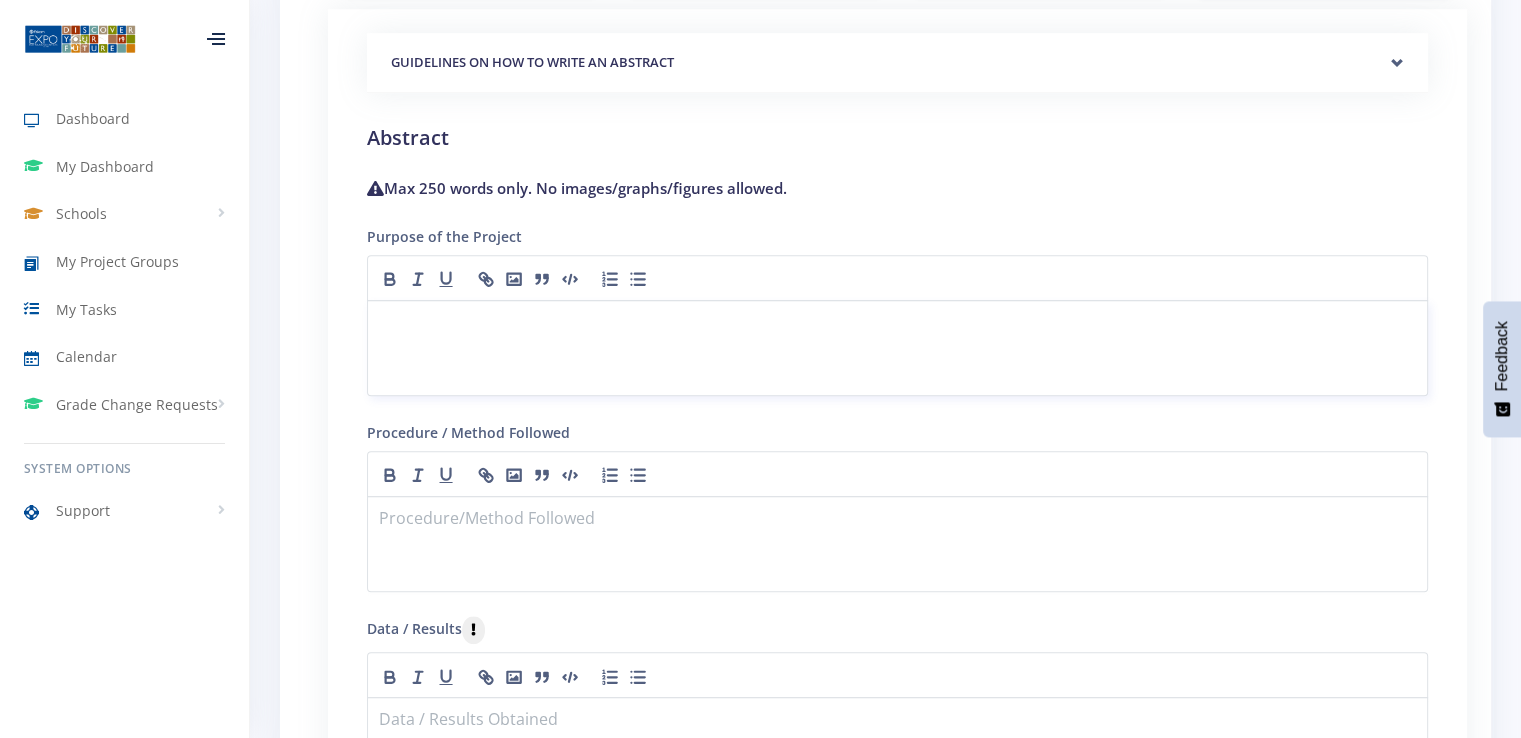 click at bounding box center [897, 348] 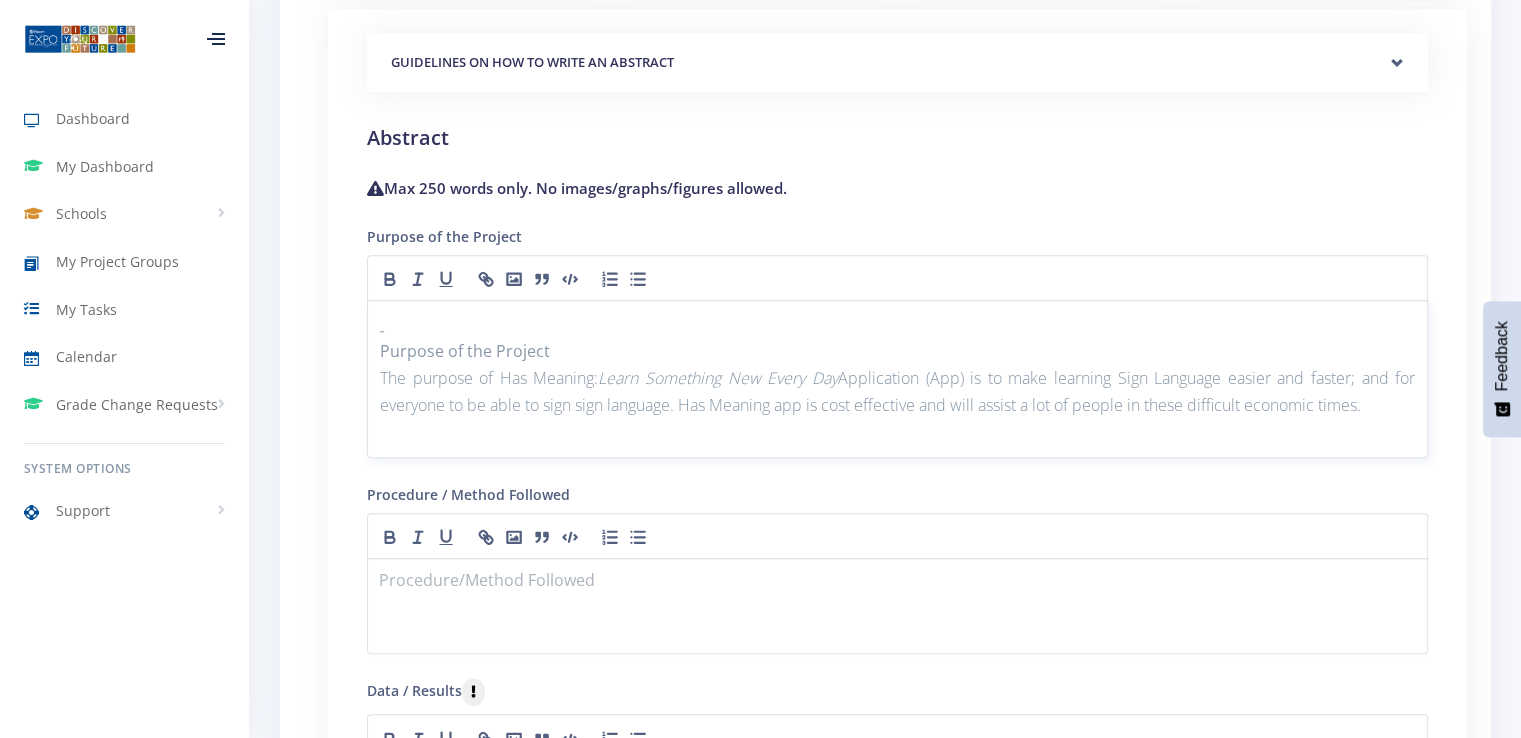scroll, scrollTop: 0, scrollLeft: 0, axis: both 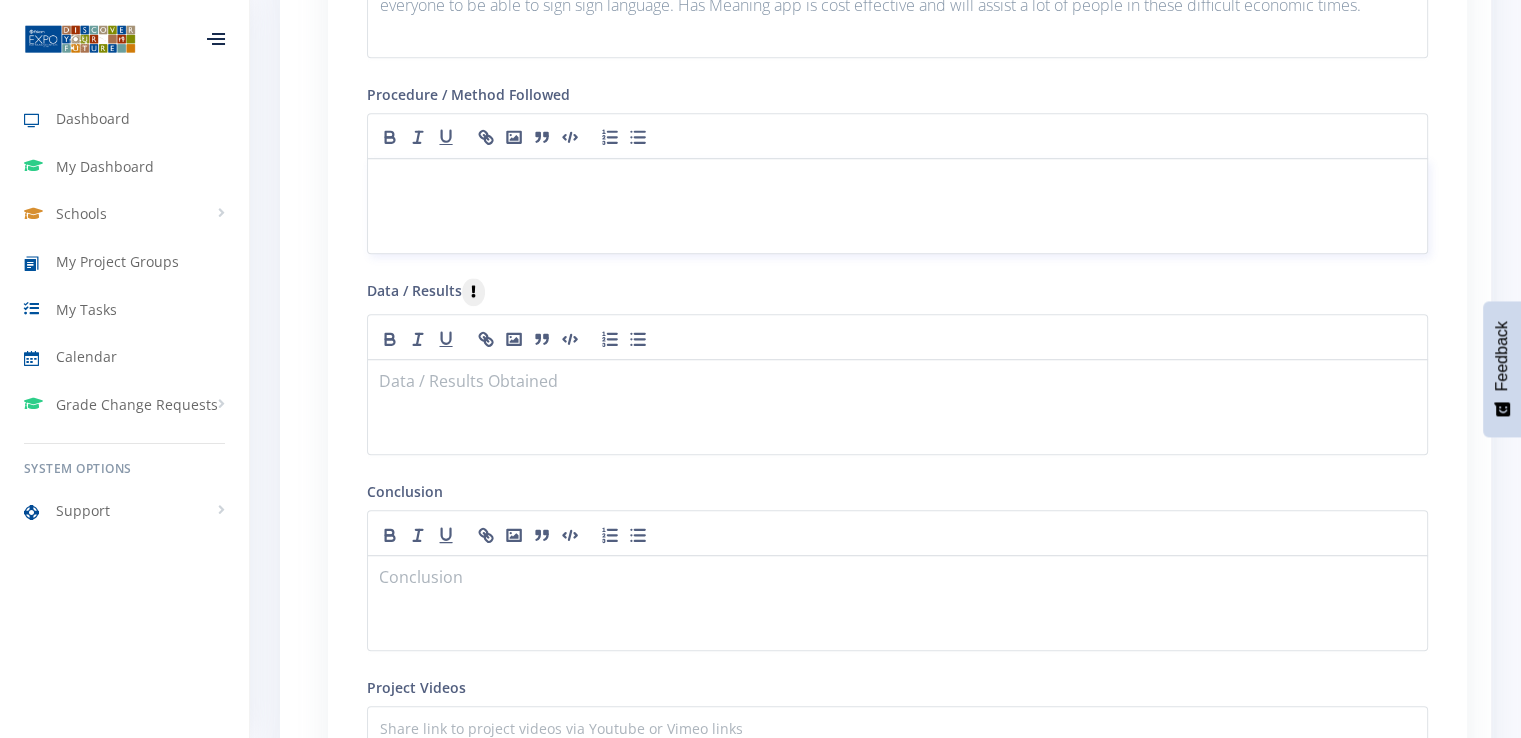 click at bounding box center [897, 206] 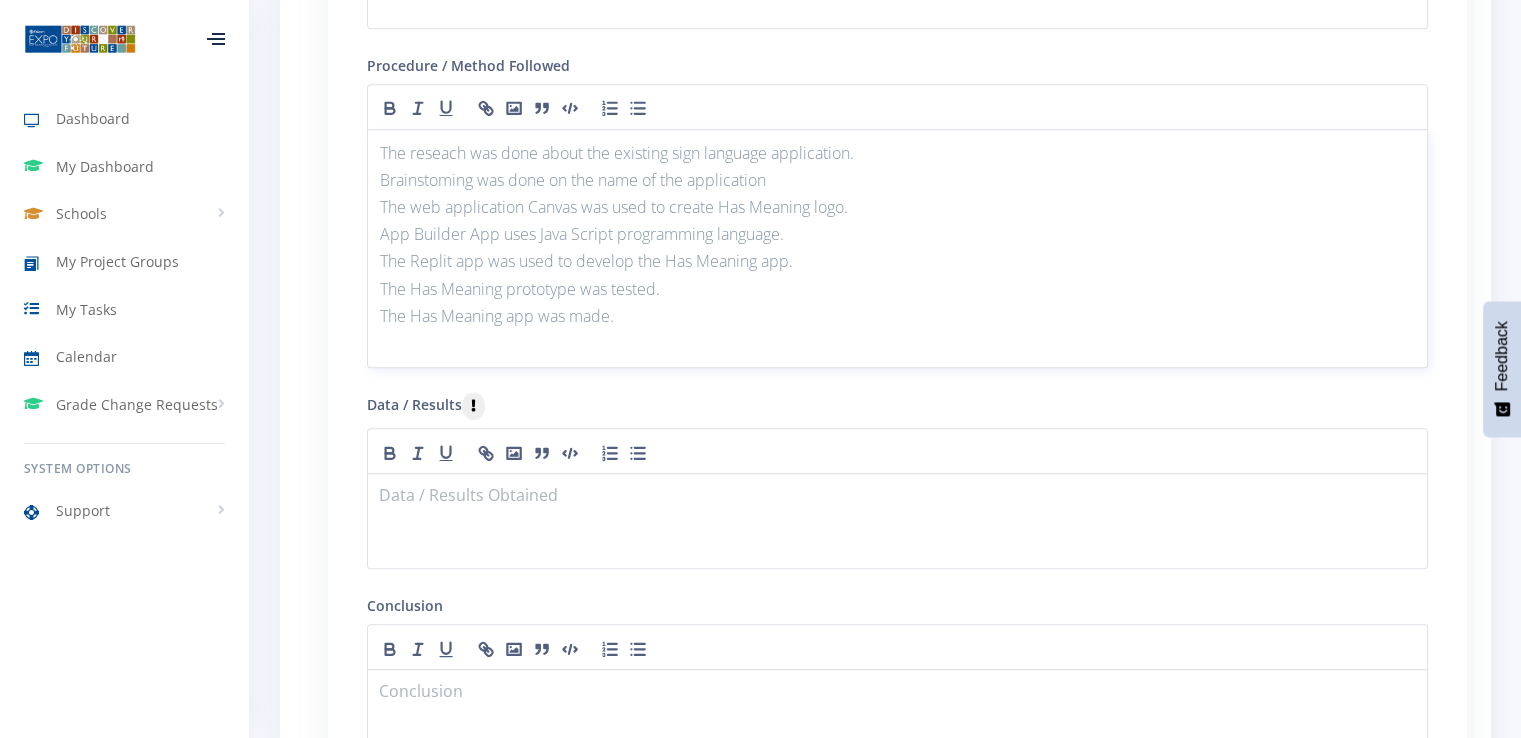 scroll, scrollTop: 2344, scrollLeft: 0, axis: vertical 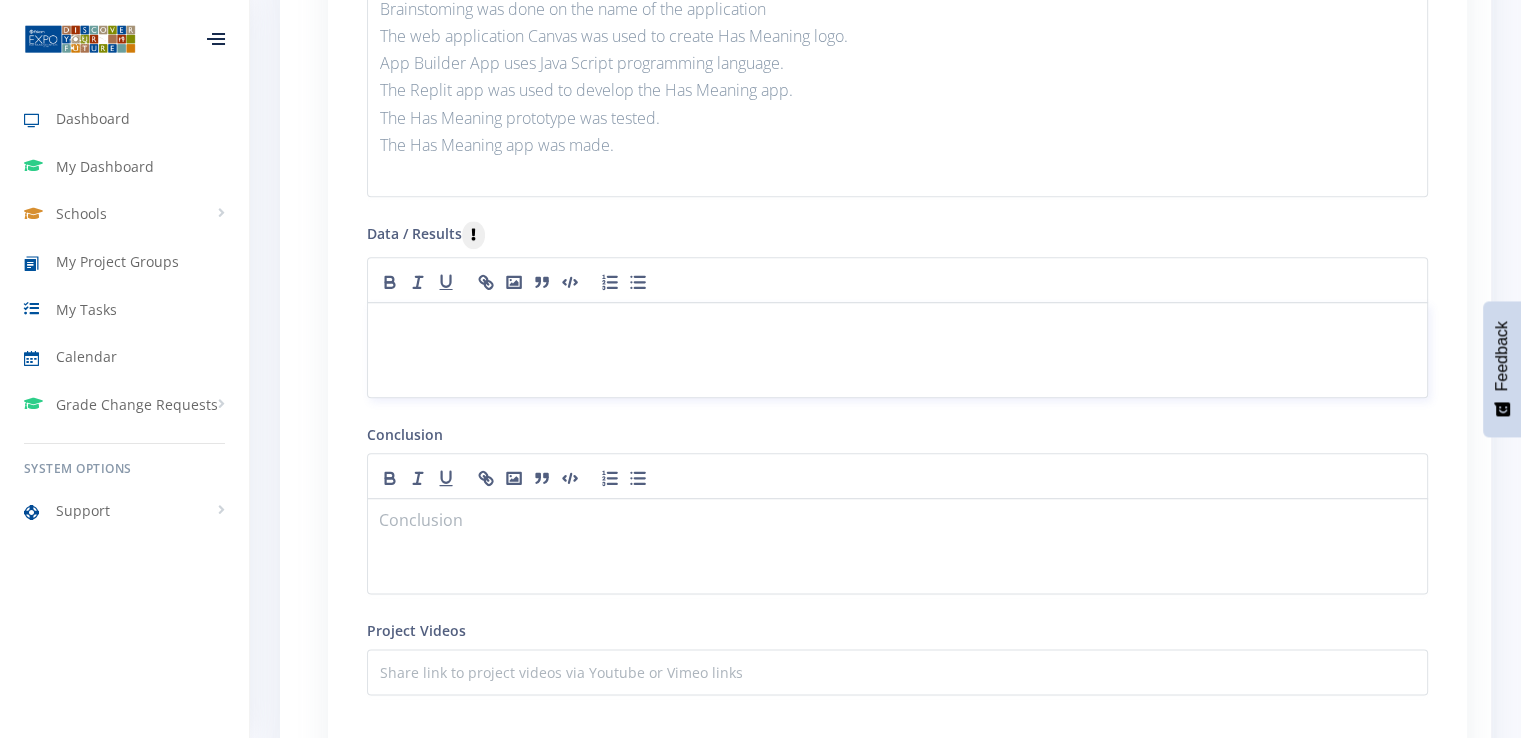 click at bounding box center [897, 350] 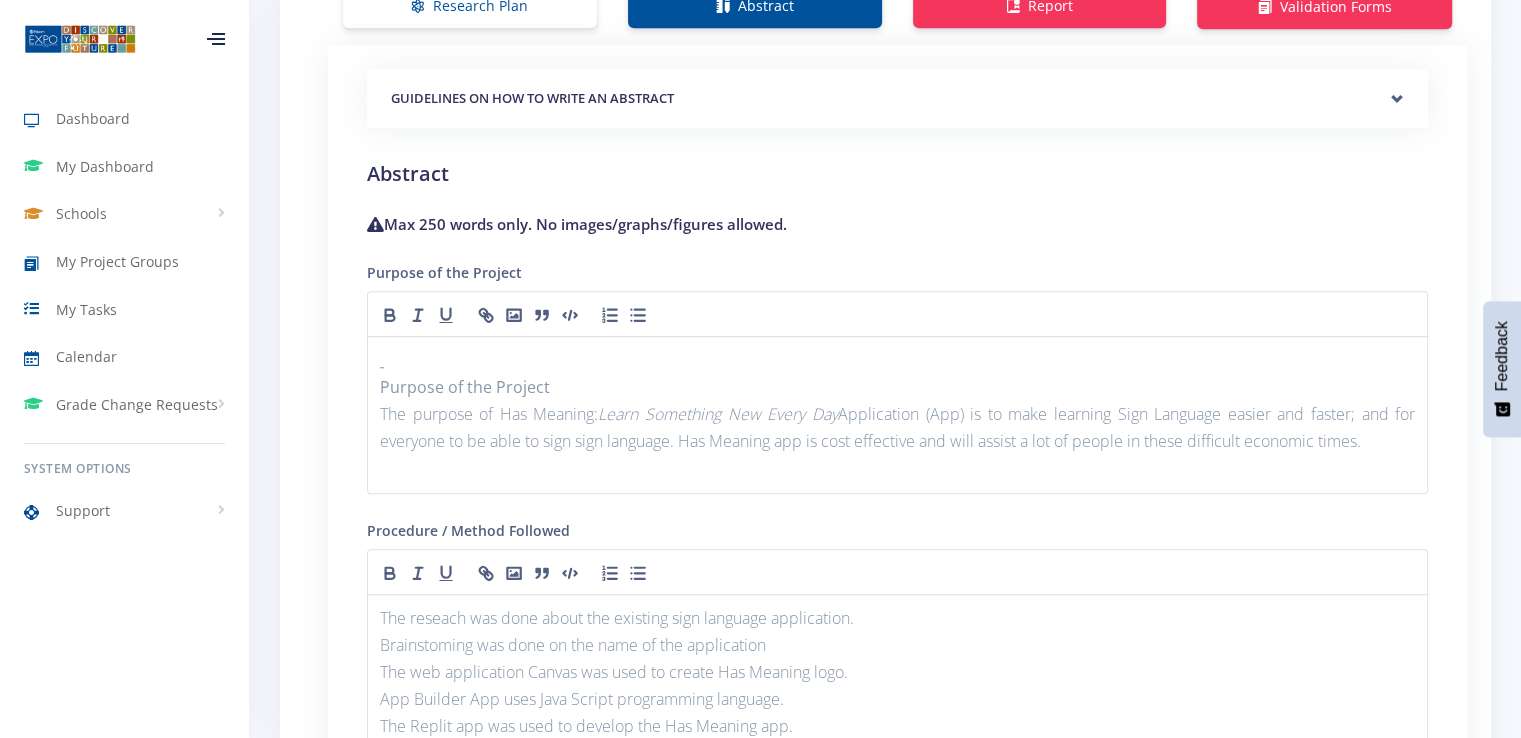 scroll, scrollTop: 1644, scrollLeft: 0, axis: vertical 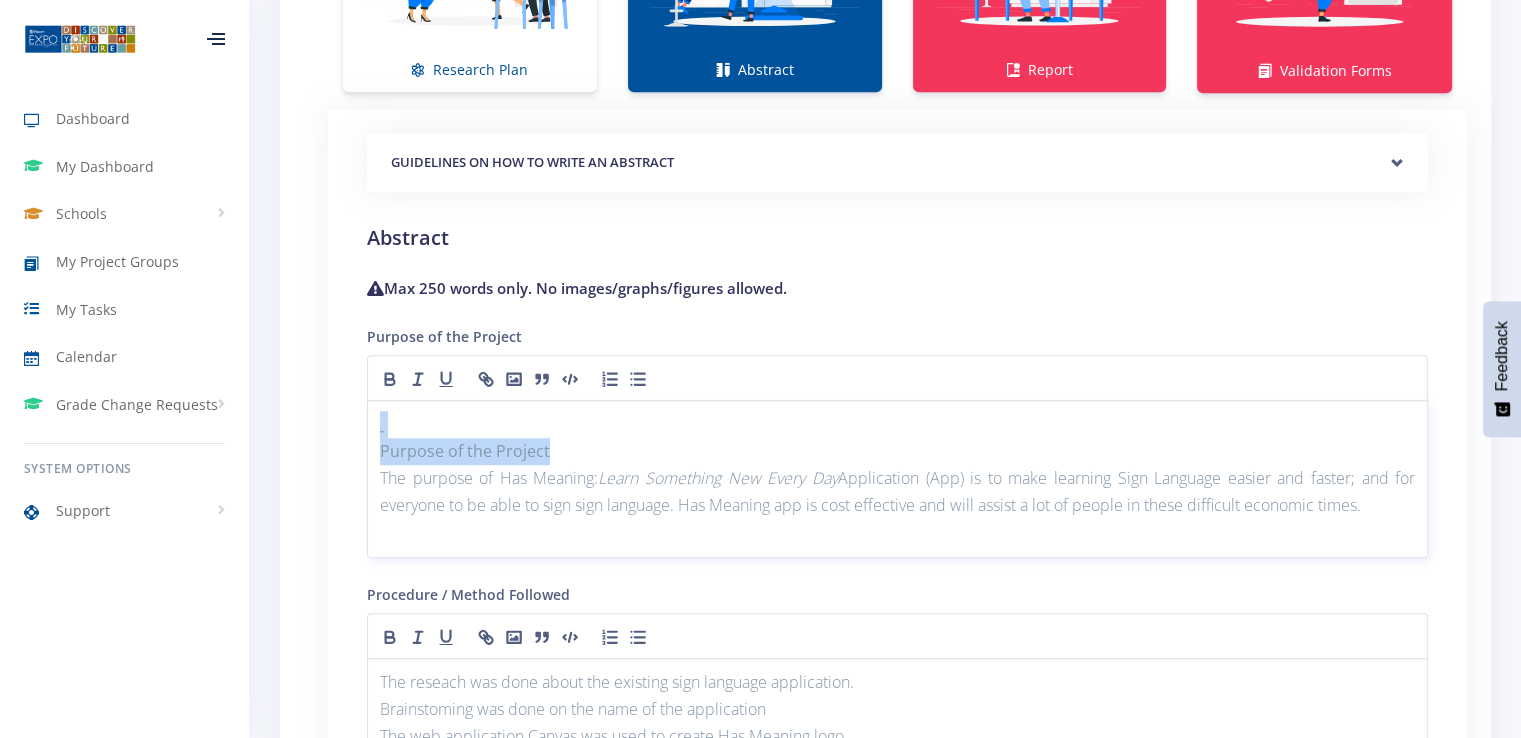 drag, startPoint x: 554, startPoint y: 437, endPoint x: 408, endPoint y: 435, distance: 146.0137 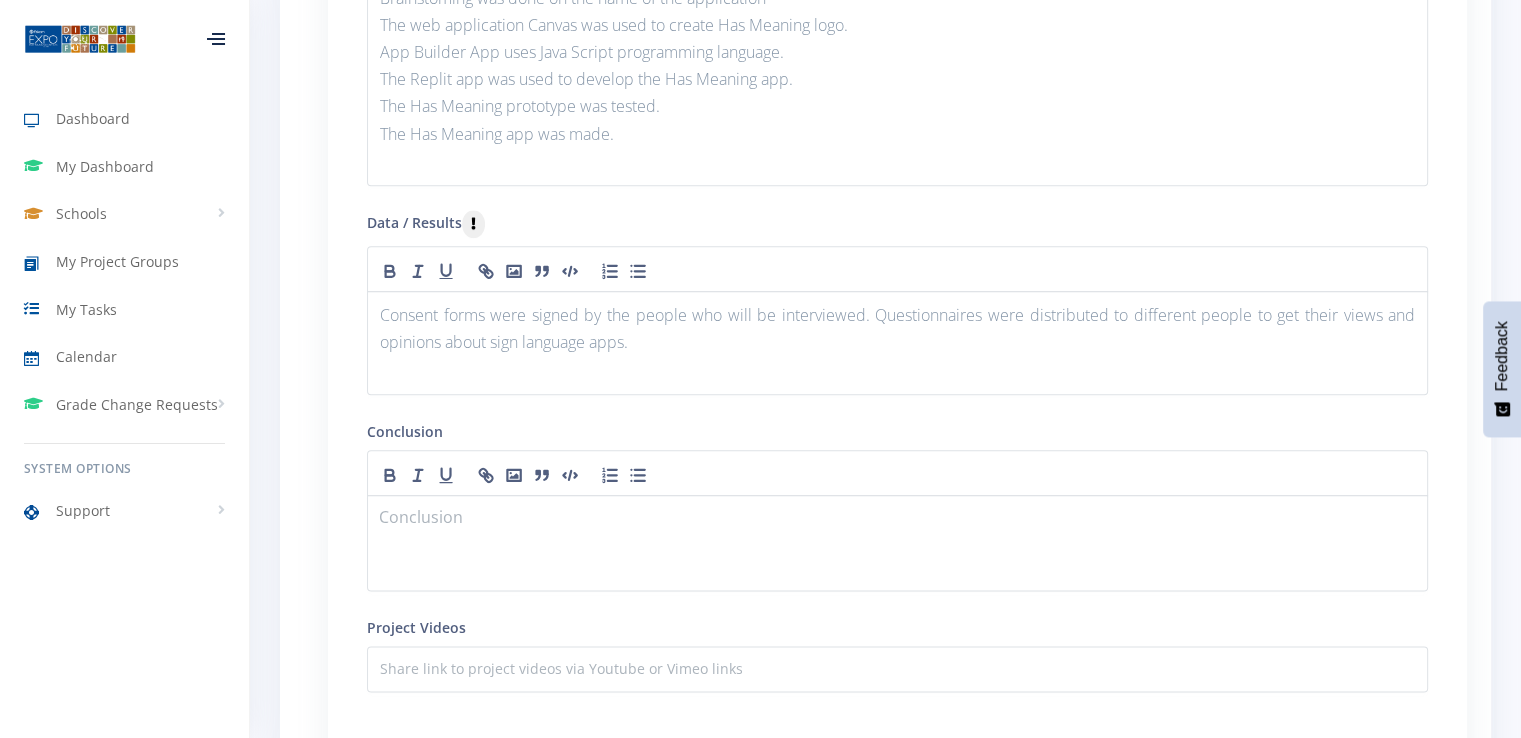 scroll, scrollTop: 2344, scrollLeft: 0, axis: vertical 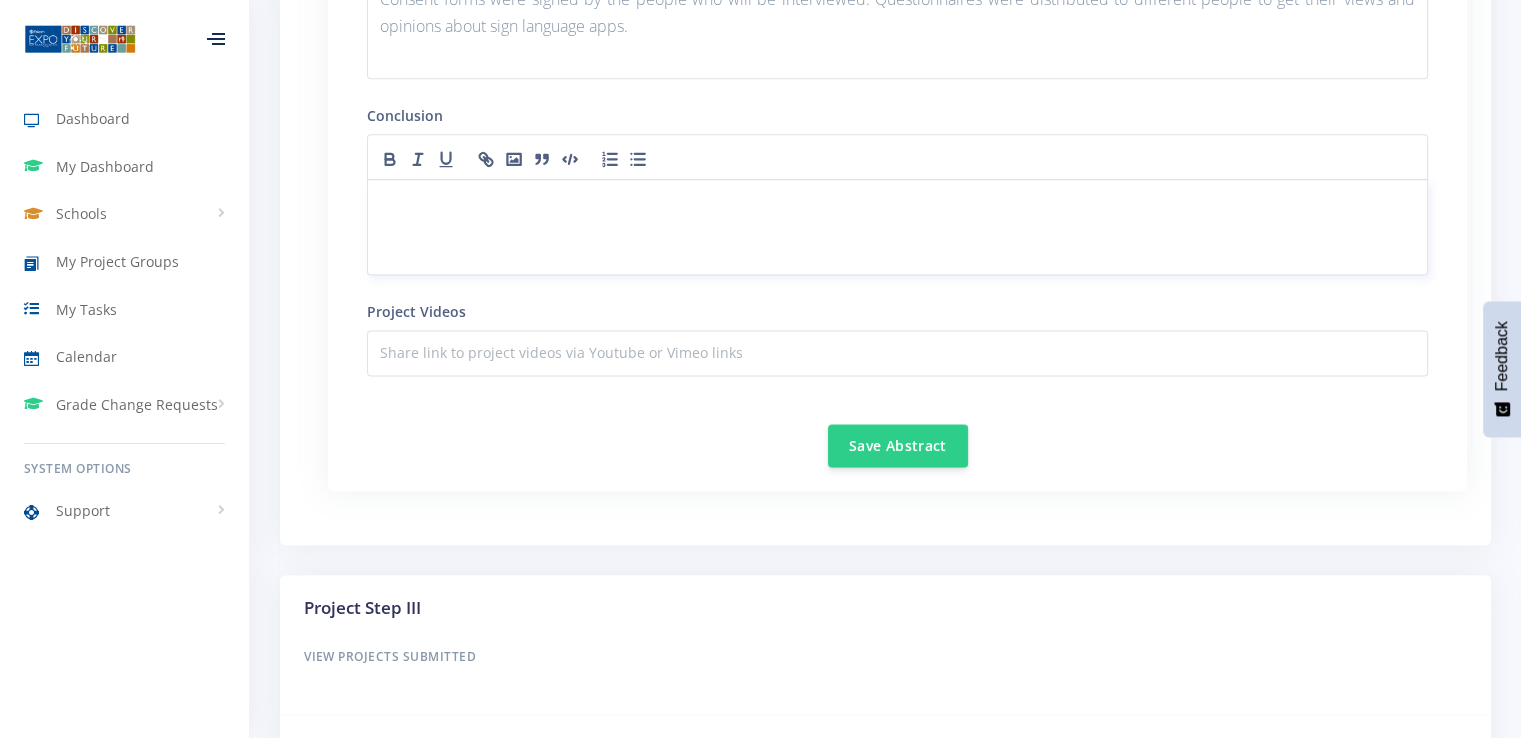click at bounding box center (897, 227) 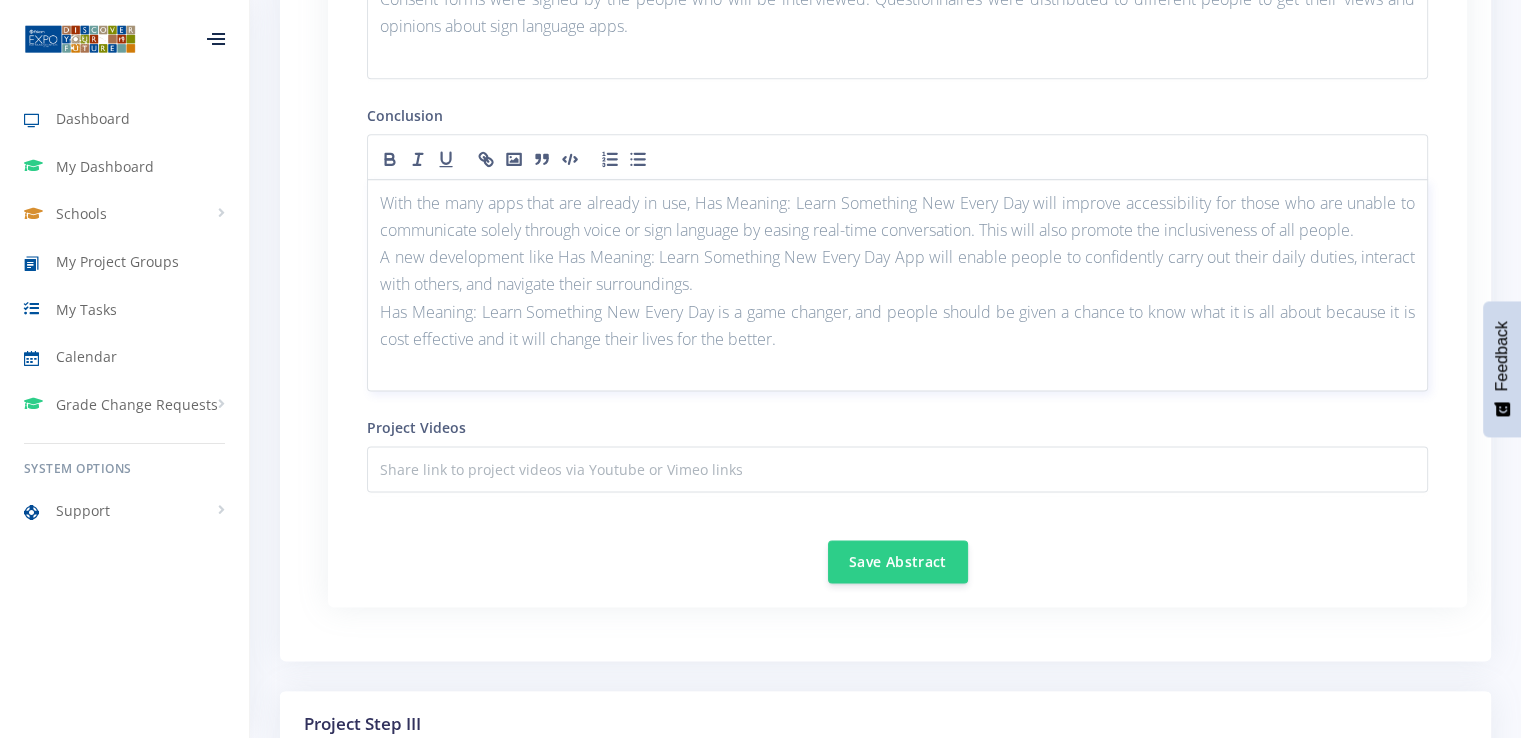 click on "Has Meaning: Learn Something New Every Day is a game changer, and people should be given a chance to know what it is all about because it is cost effective and it will change their lives for the better." at bounding box center (897, 326) 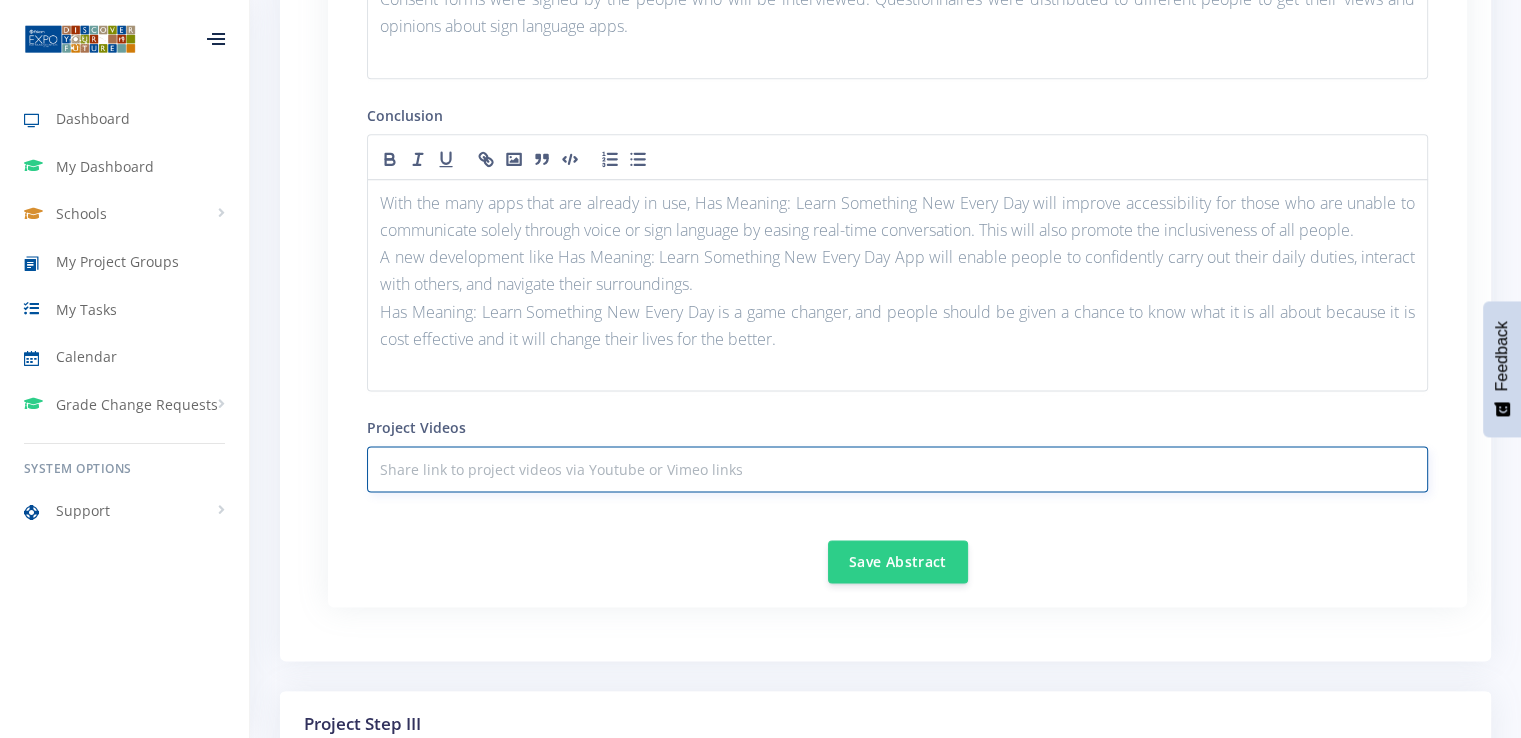 click at bounding box center (897, 469) 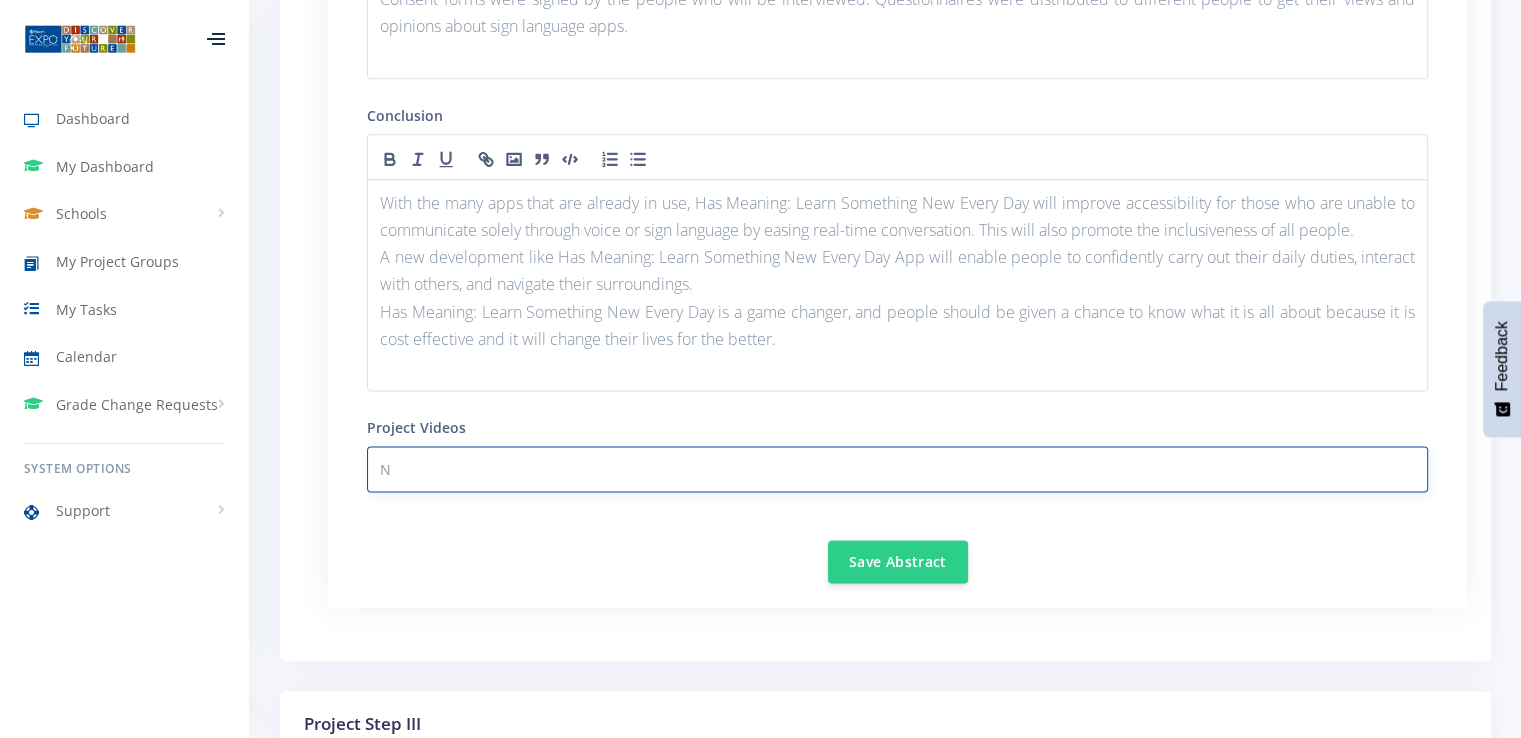 click on "N" at bounding box center (897, 469) 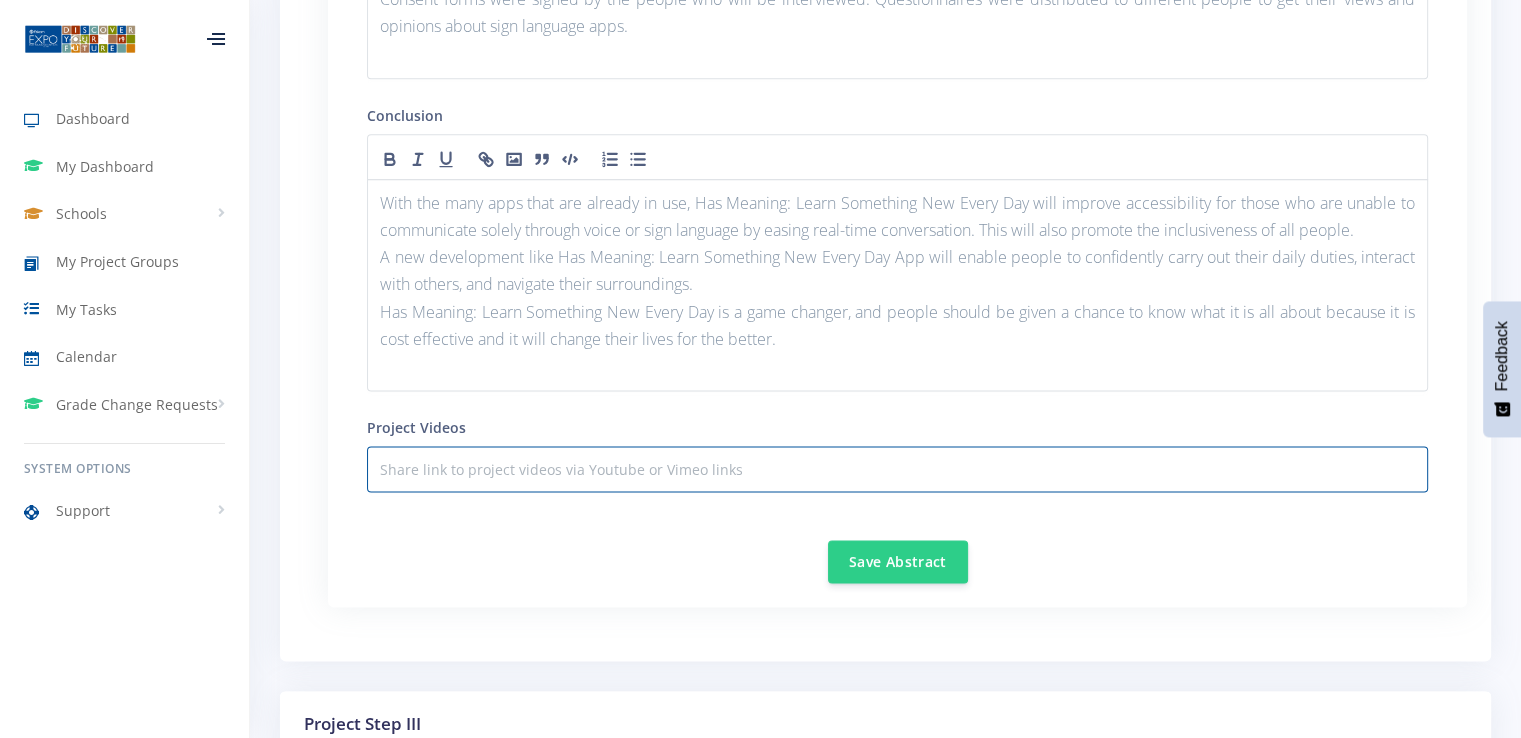 click on "Save Abstract" at bounding box center [897, 549] 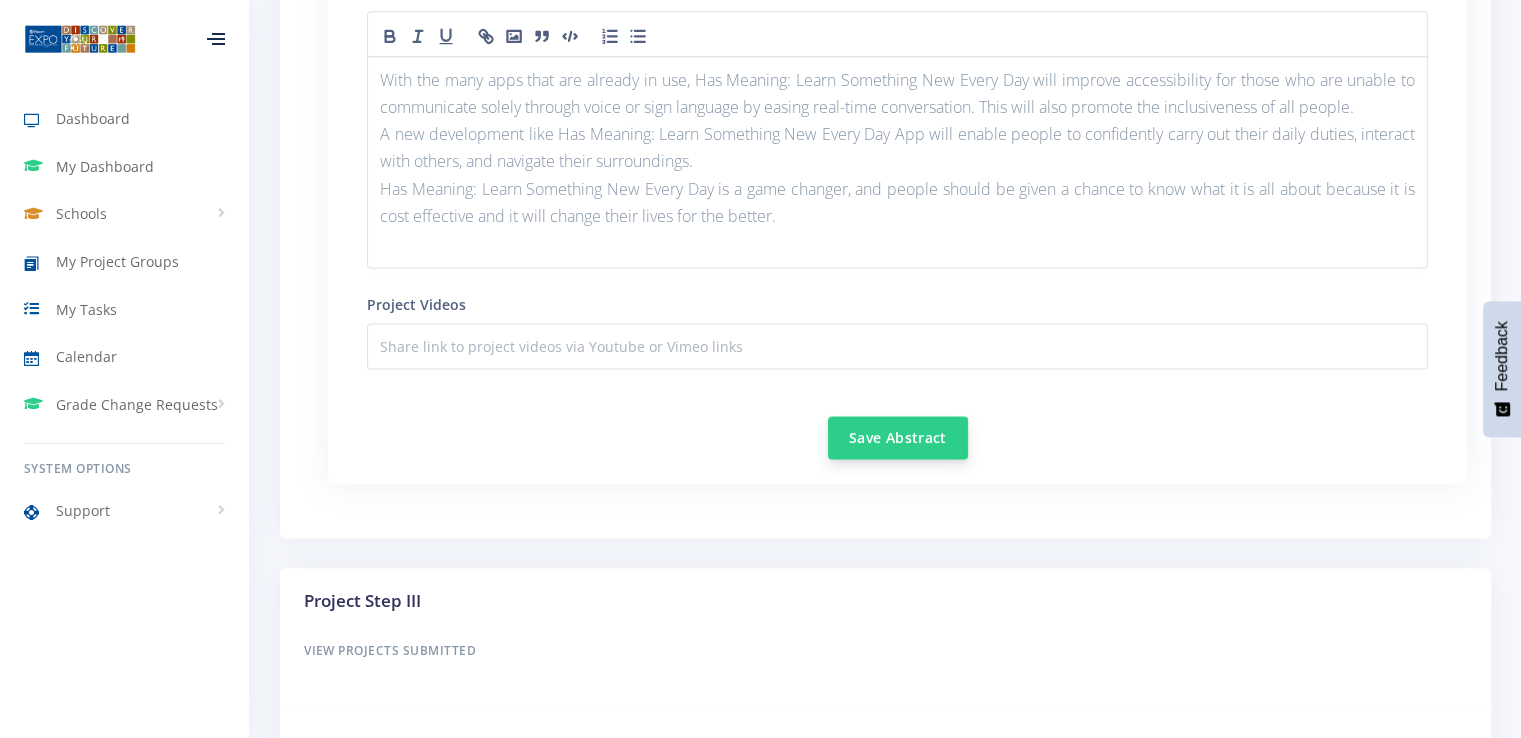 scroll, scrollTop: 2944, scrollLeft: 0, axis: vertical 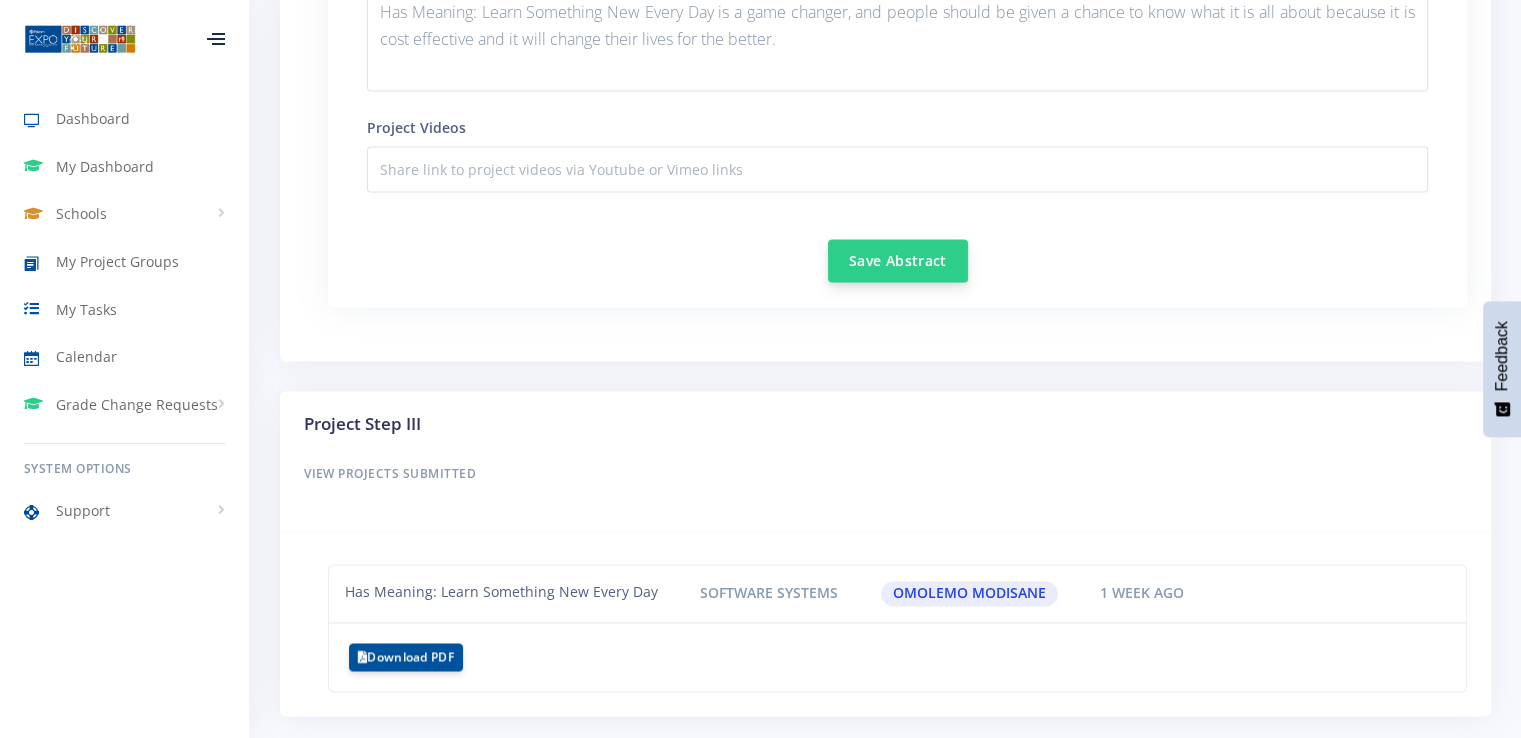 click on "Save Abstract" at bounding box center (898, 260) 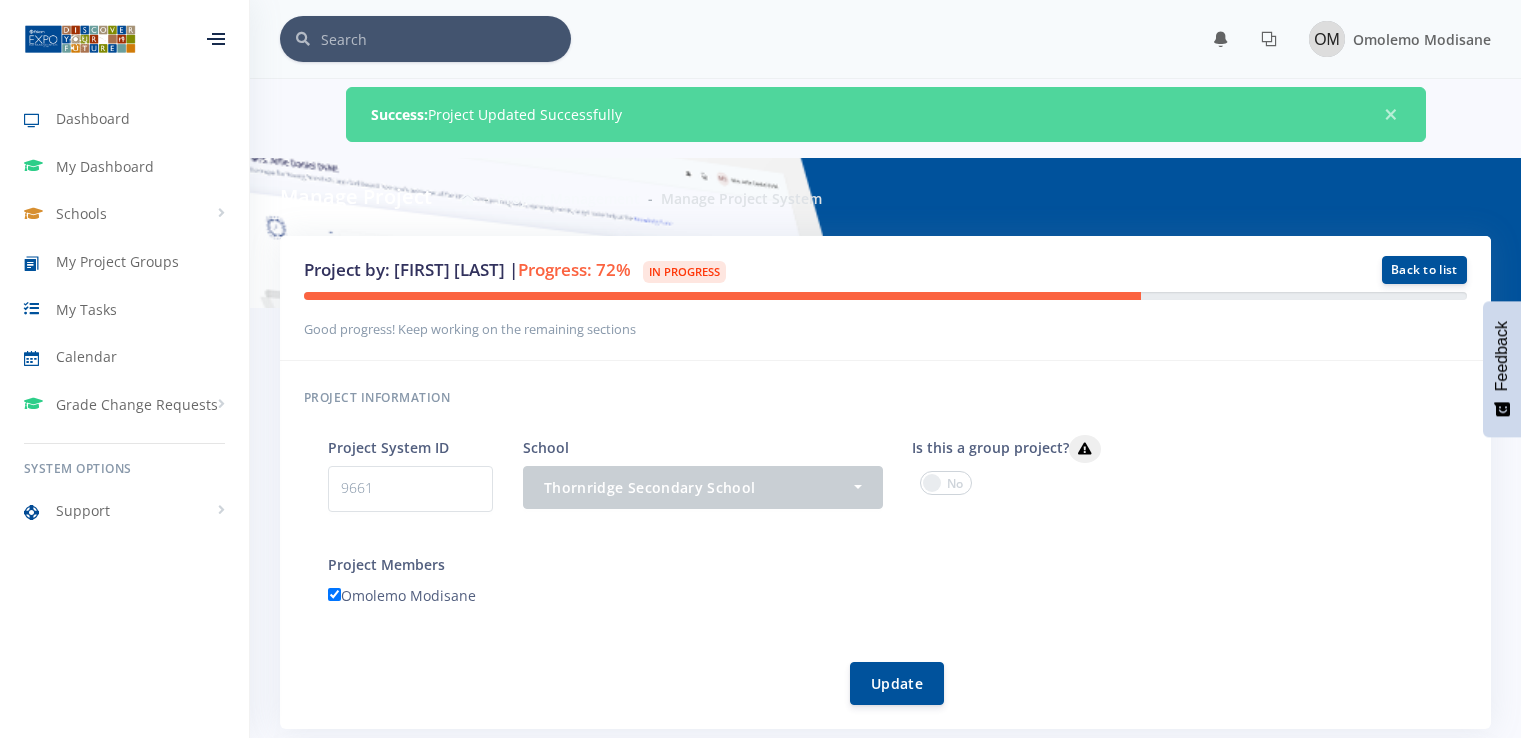 scroll, scrollTop: 0, scrollLeft: 0, axis: both 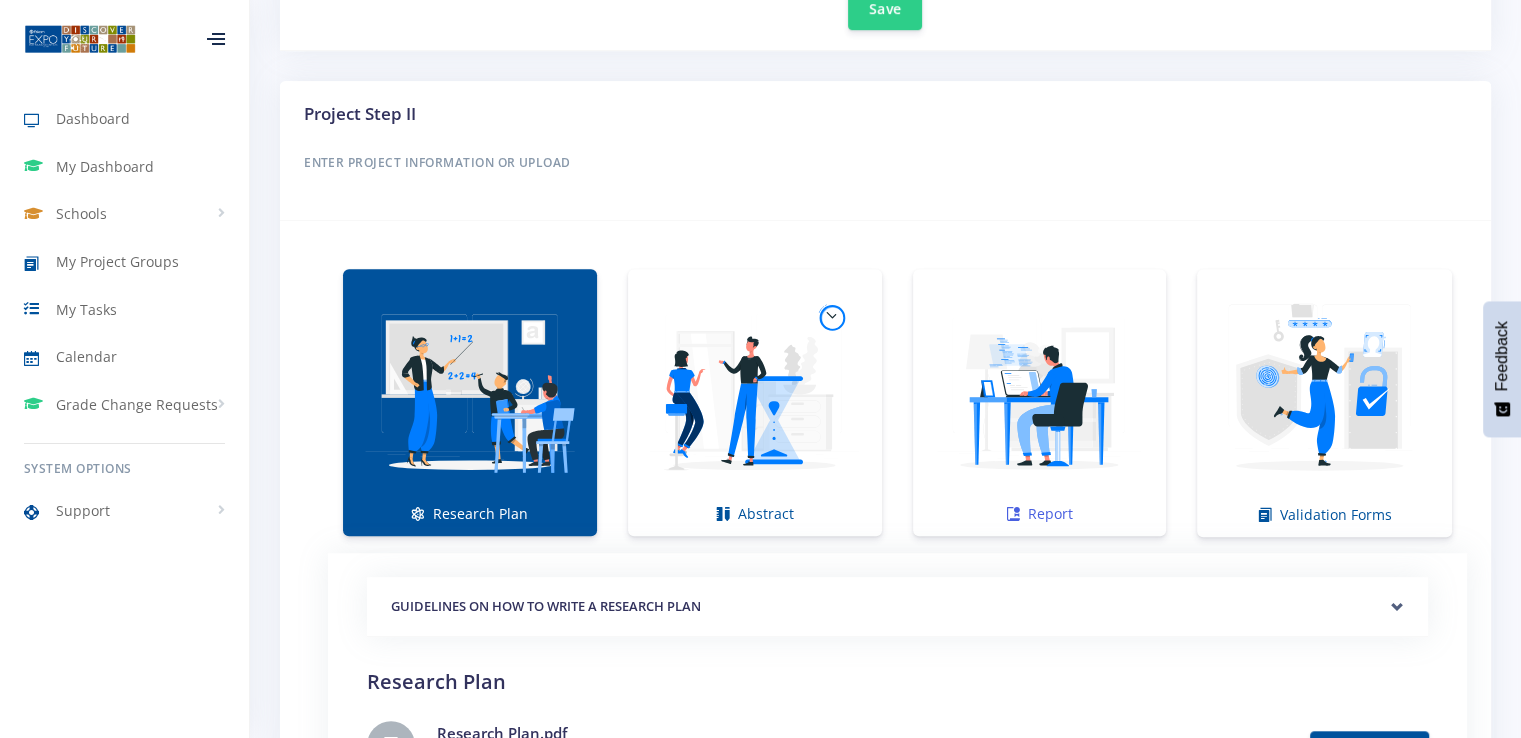 click at bounding box center [1040, 392] 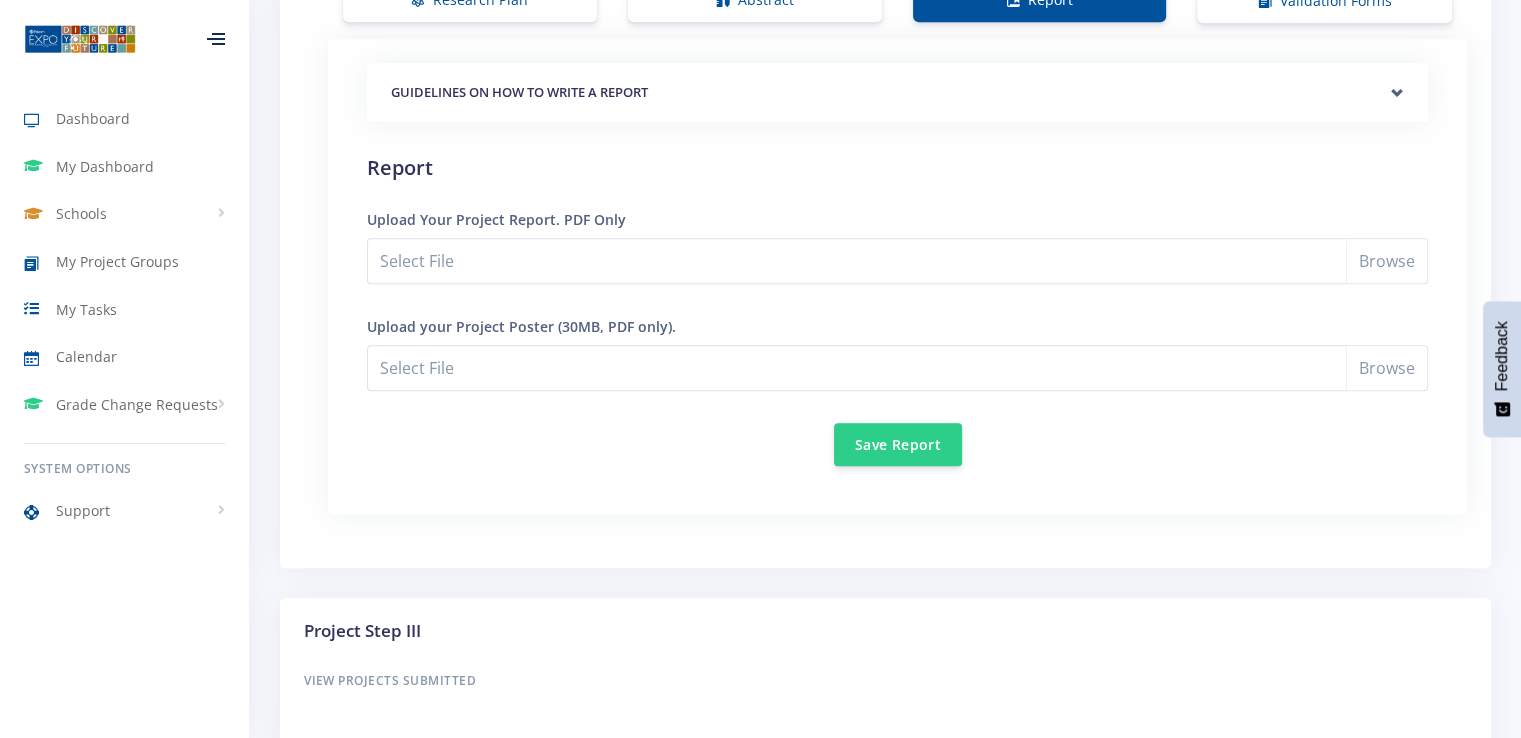 scroll, scrollTop: 1600, scrollLeft: 0, axis: vertical 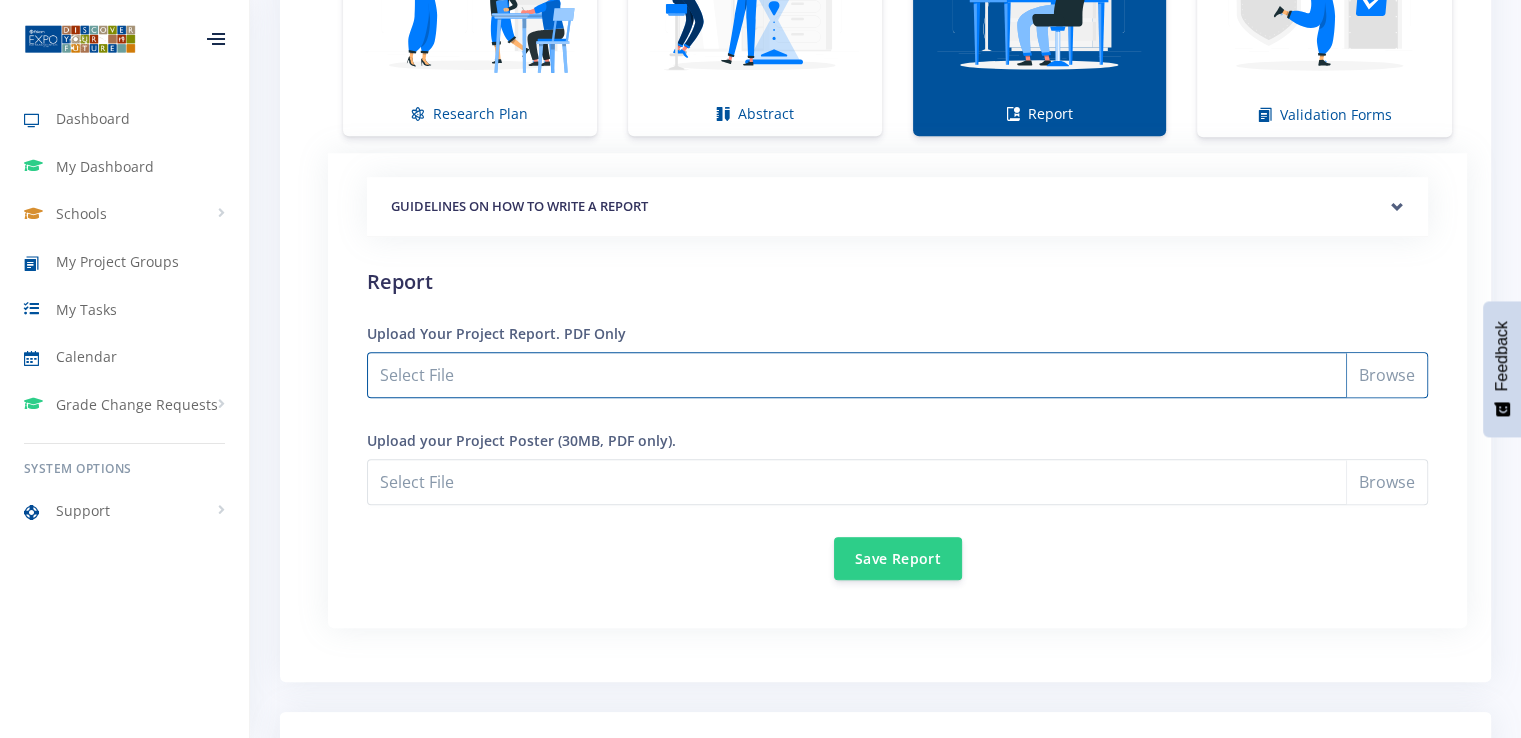 click on "Select File" at bounding box center (897, 375) 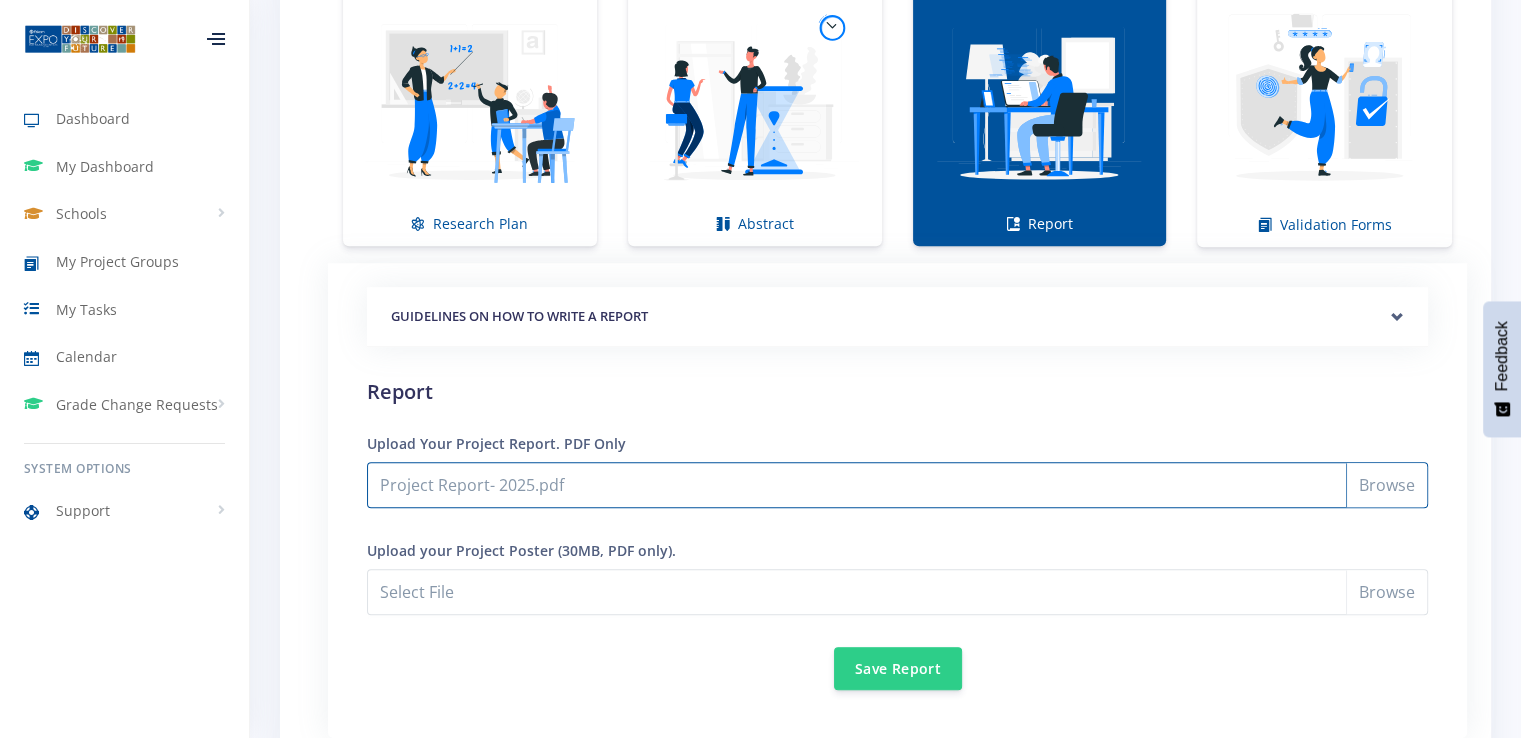 scroll, scrollTop: 1480, scrollLeft: 0, axis: vertical 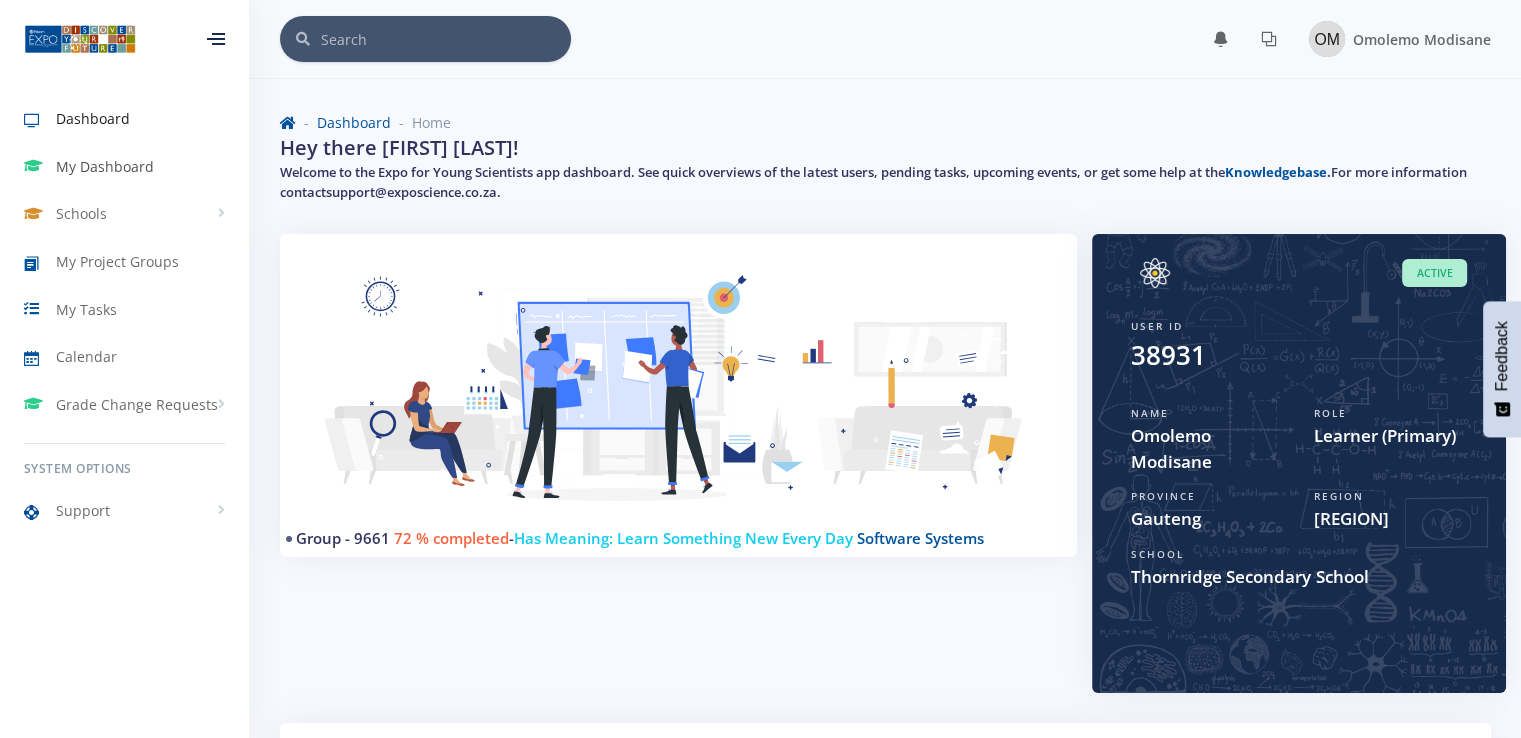 click on "My Dashboard" at bounding box center [105, 166] 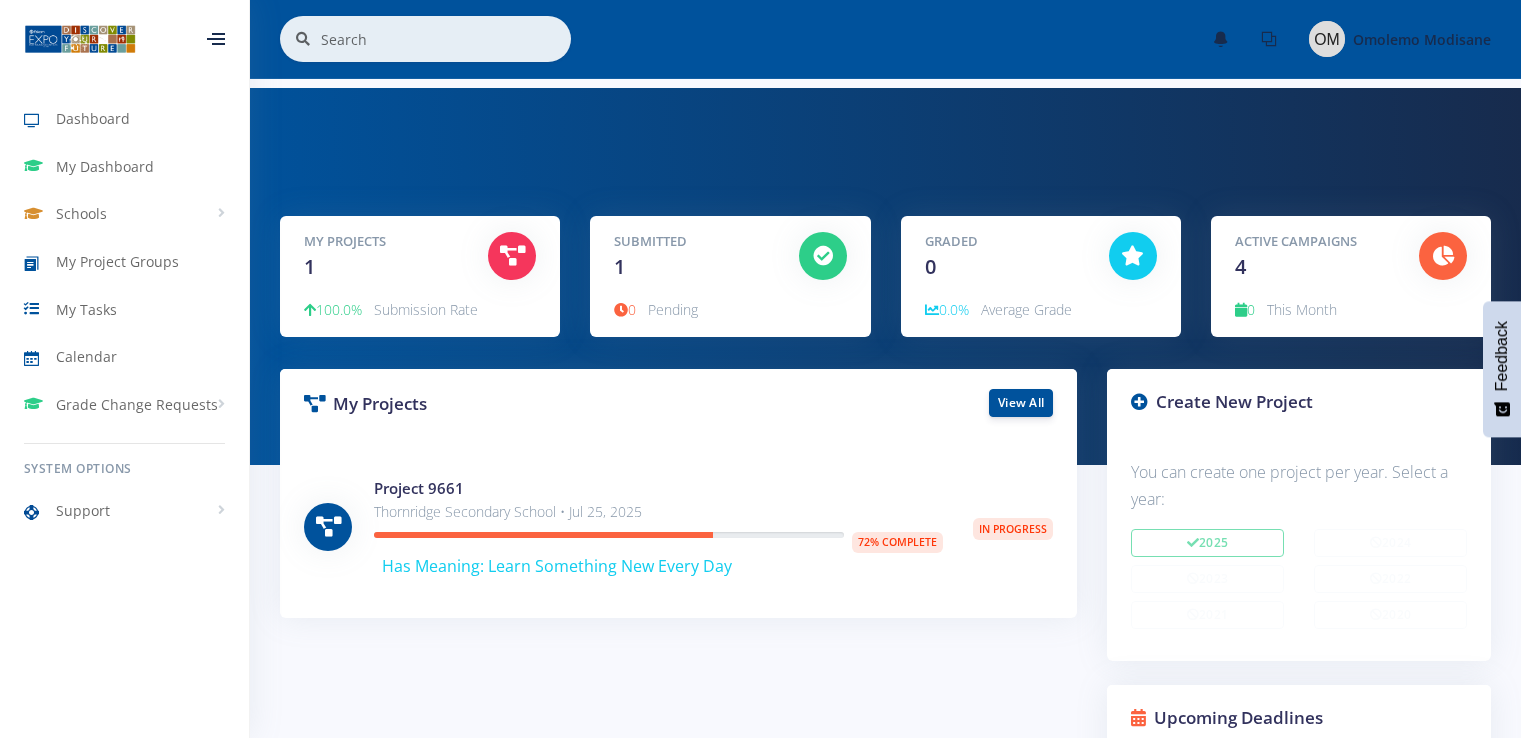scroll, scrollTop: 0, scrollLeft: 0, axis: both 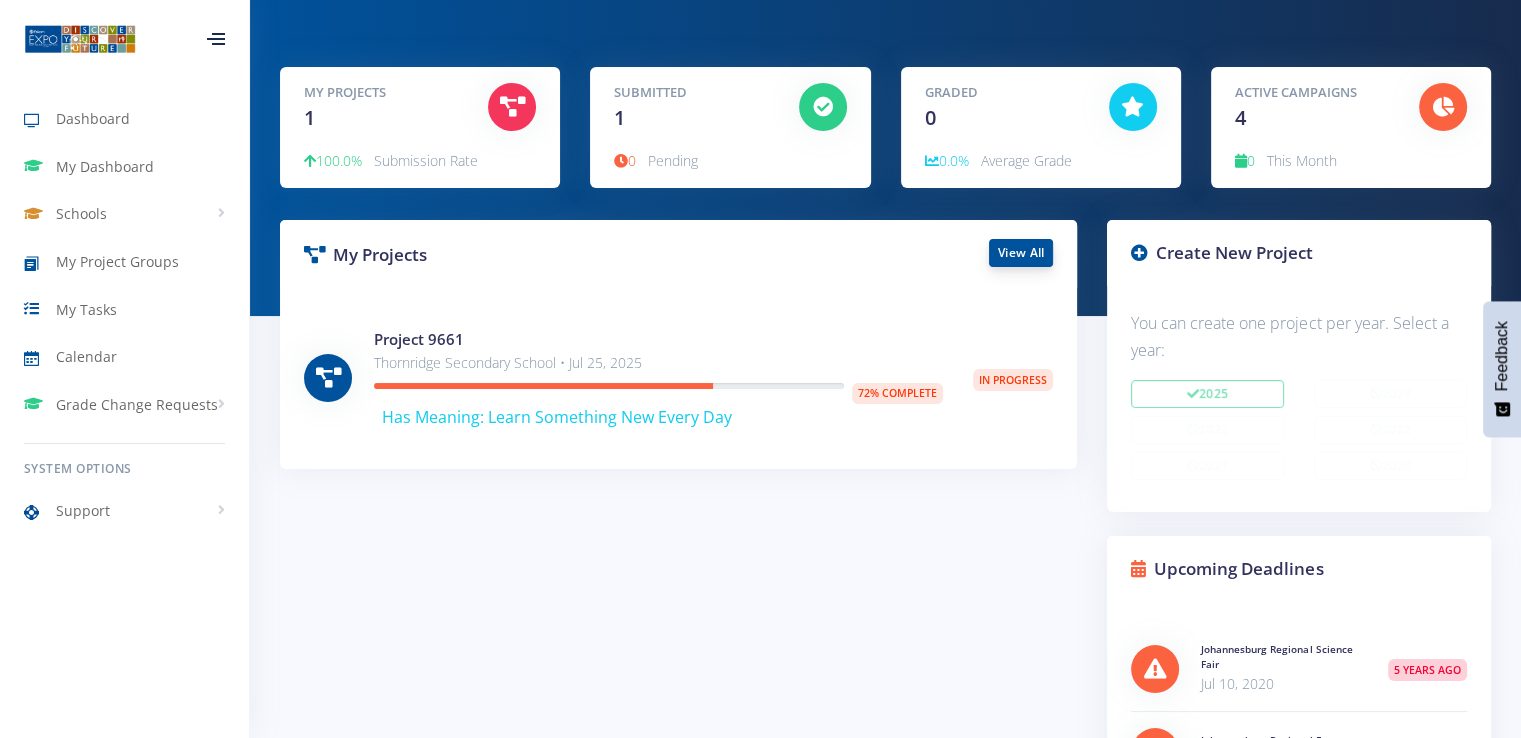 click on "View All" at bounding box center (1021, 253) 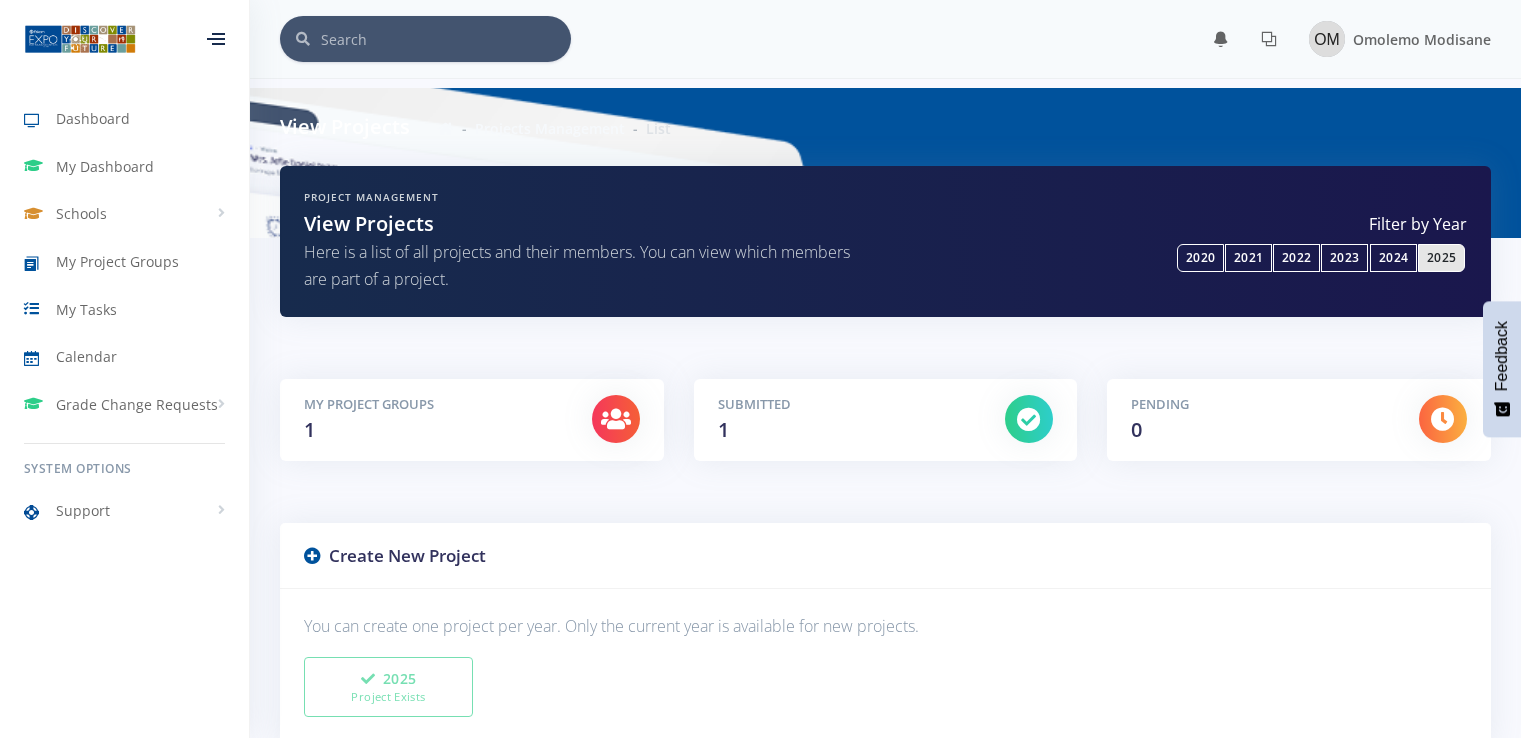 scroll, scrollTop: 0, scrollLeft: 0, axis: both 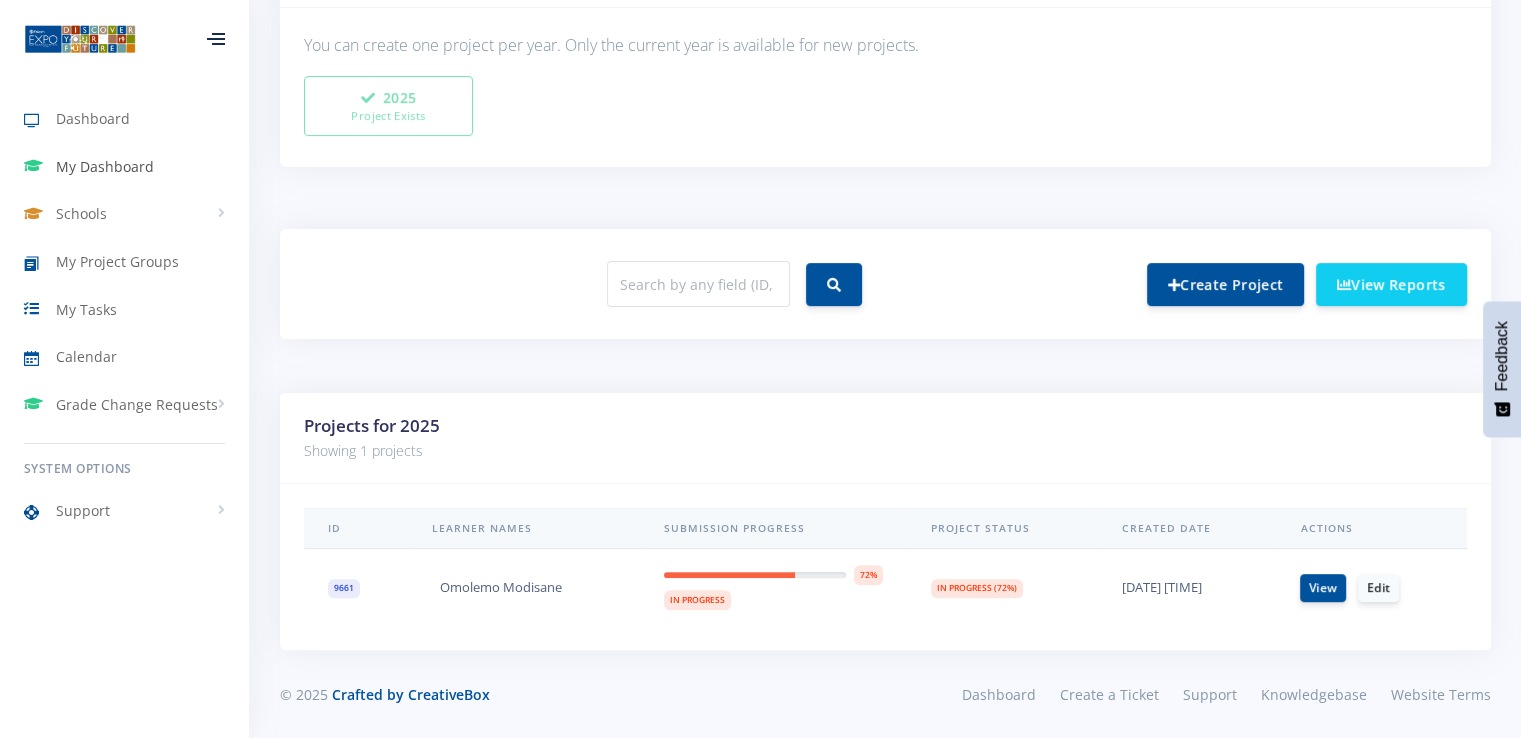 click on "My Dashboard" at bounding box center [105, 166] 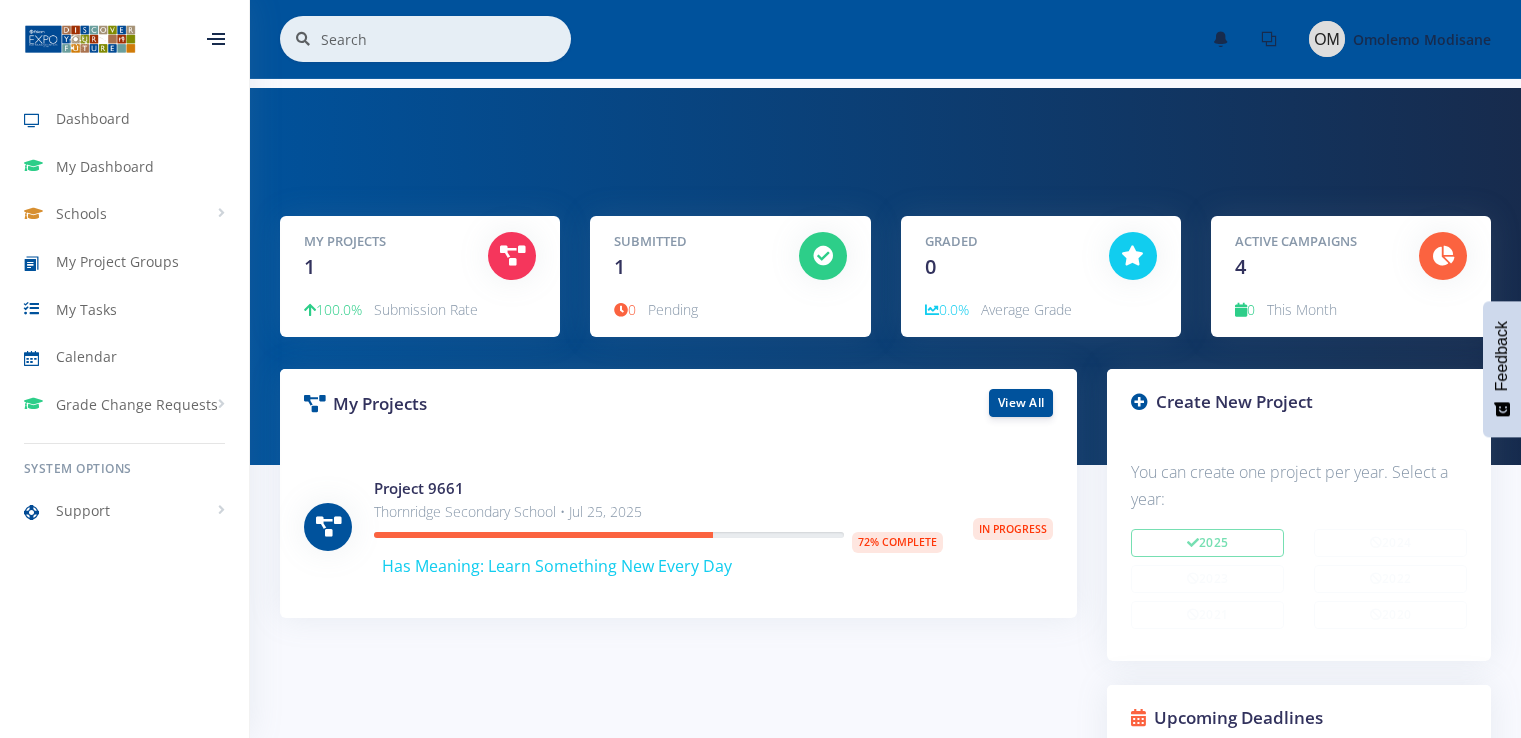 scroll, scrollTop: 0, scrollLeft: 0, axis: both 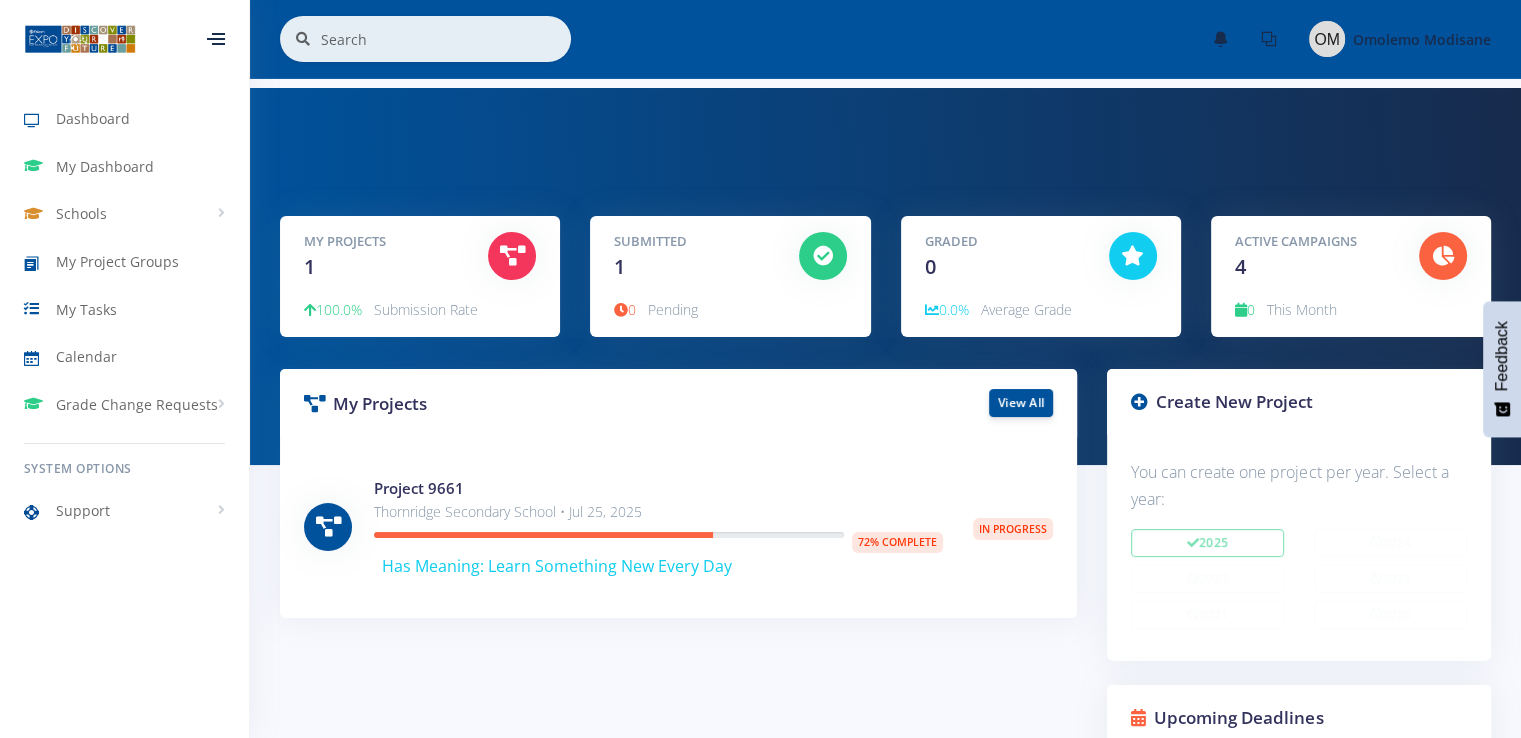 click at bounding box center (512, 256) 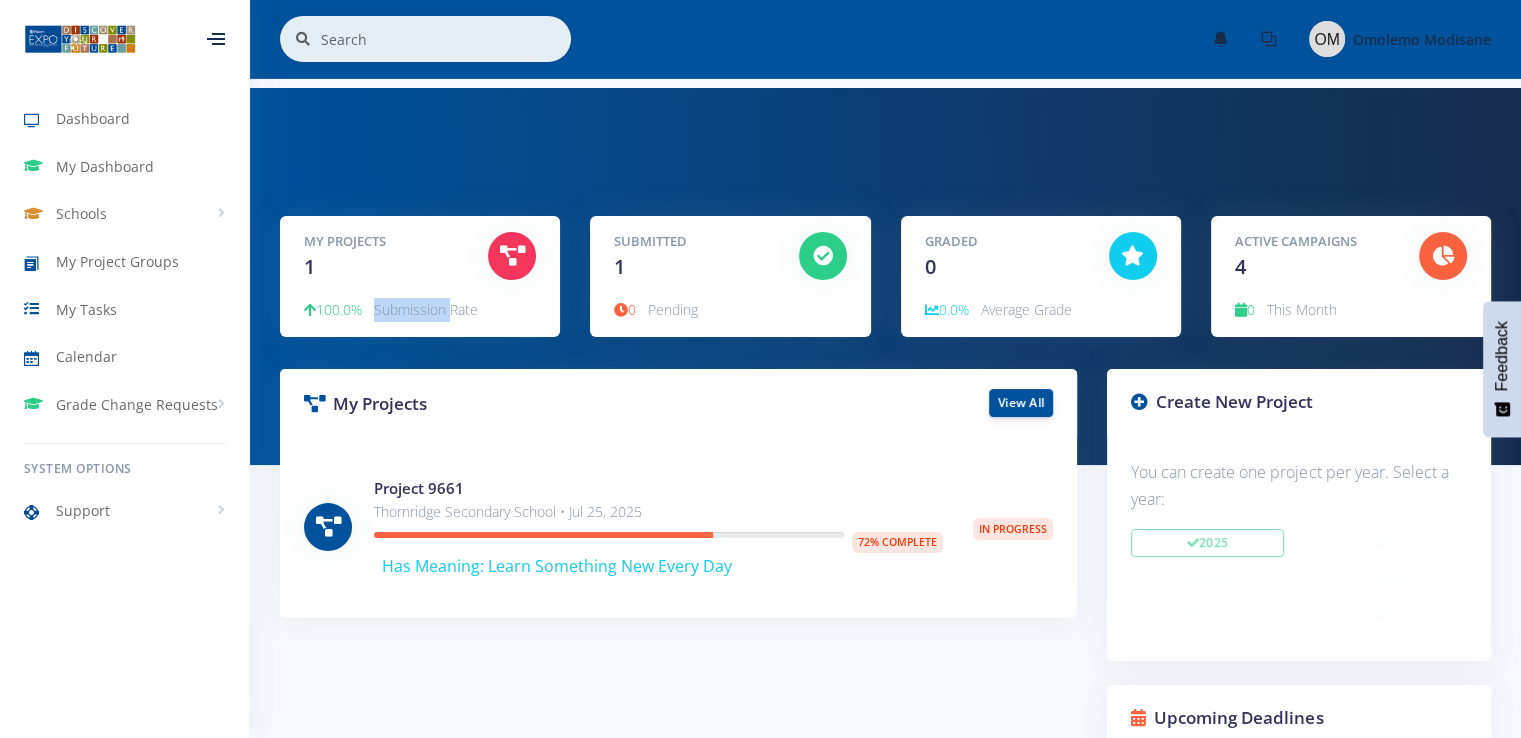 click on "My Projects
1
100.0%
Submission Rate" at bounding box center [420, 276] 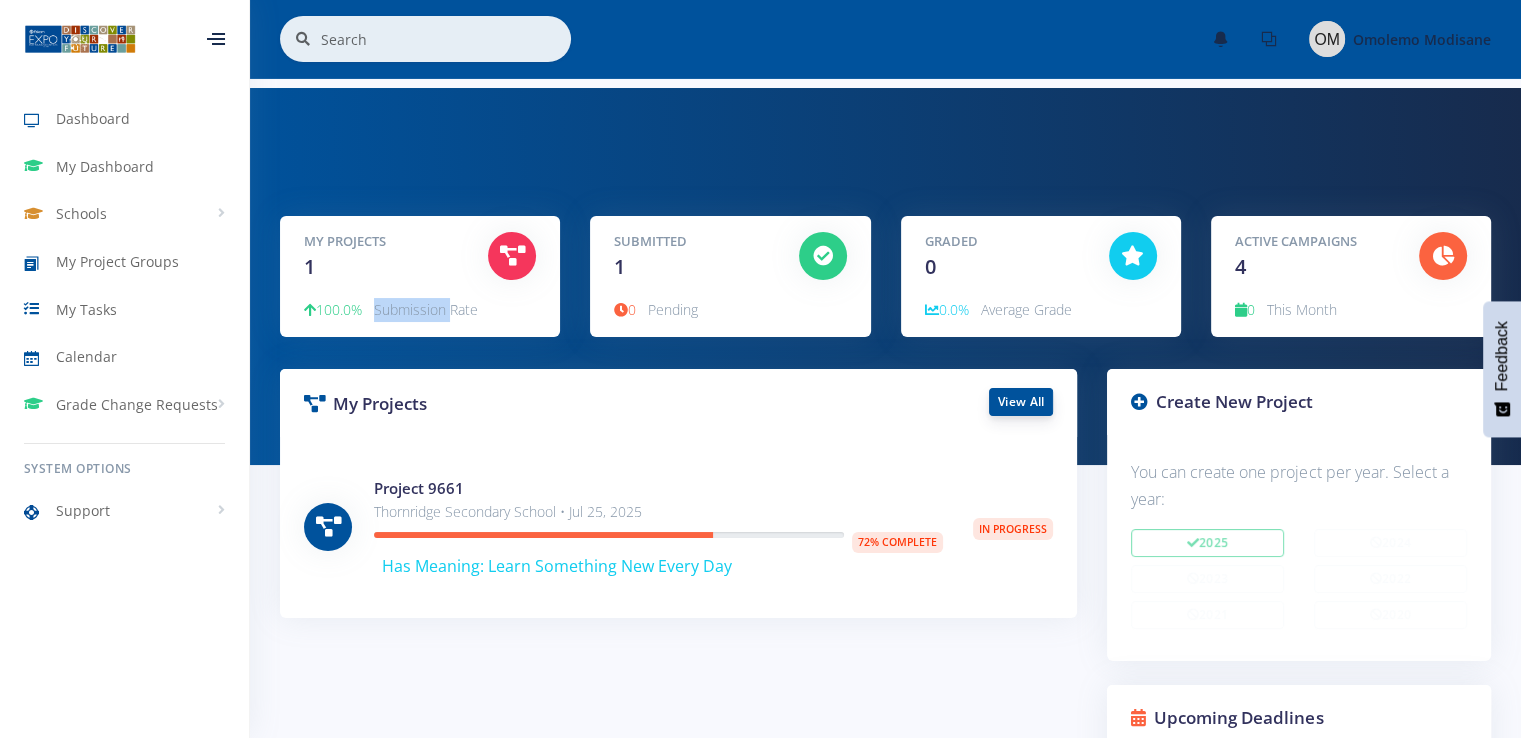 click on "View All" at bounding box center (1021, 402) 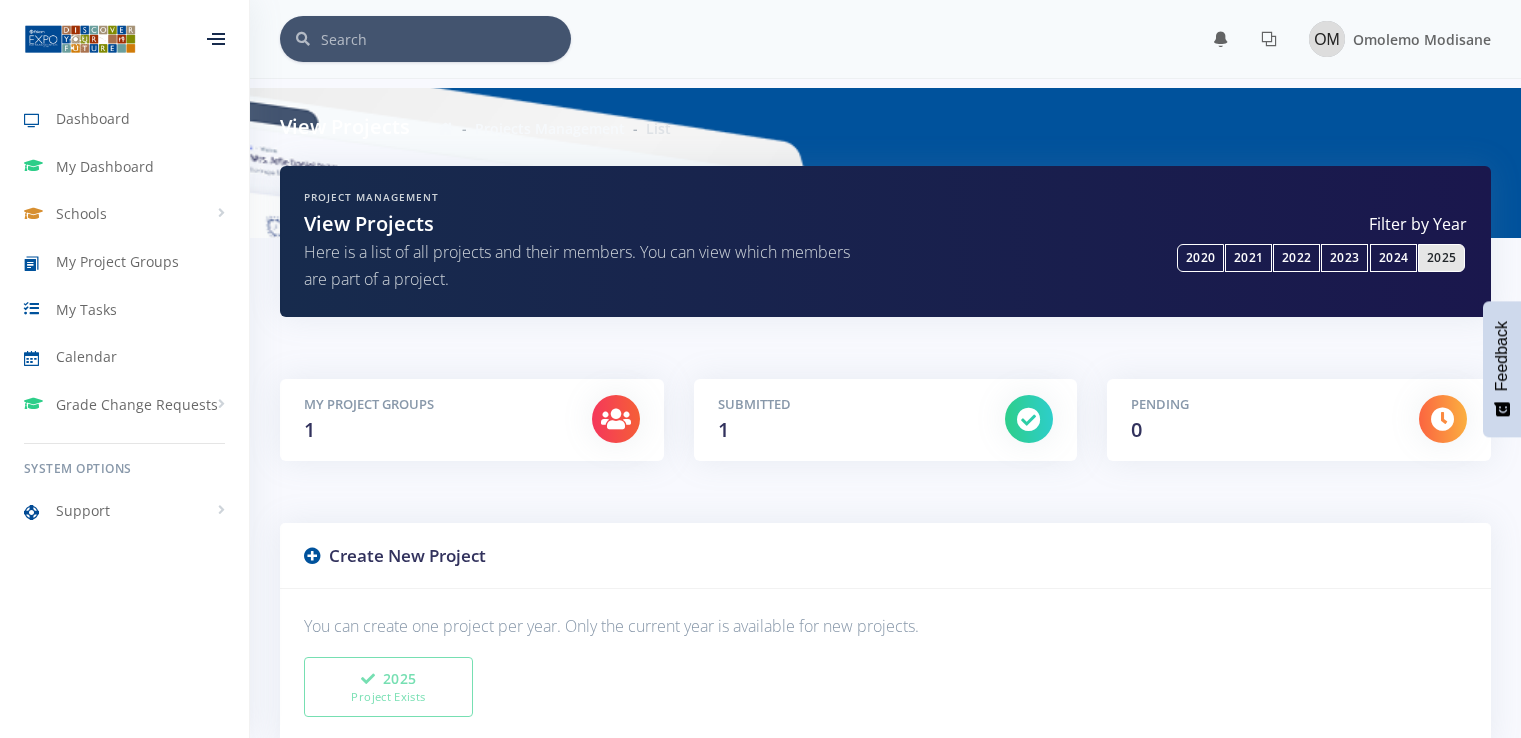 scroll, scrollTop: 0, scrollLeft: 0, axis: both 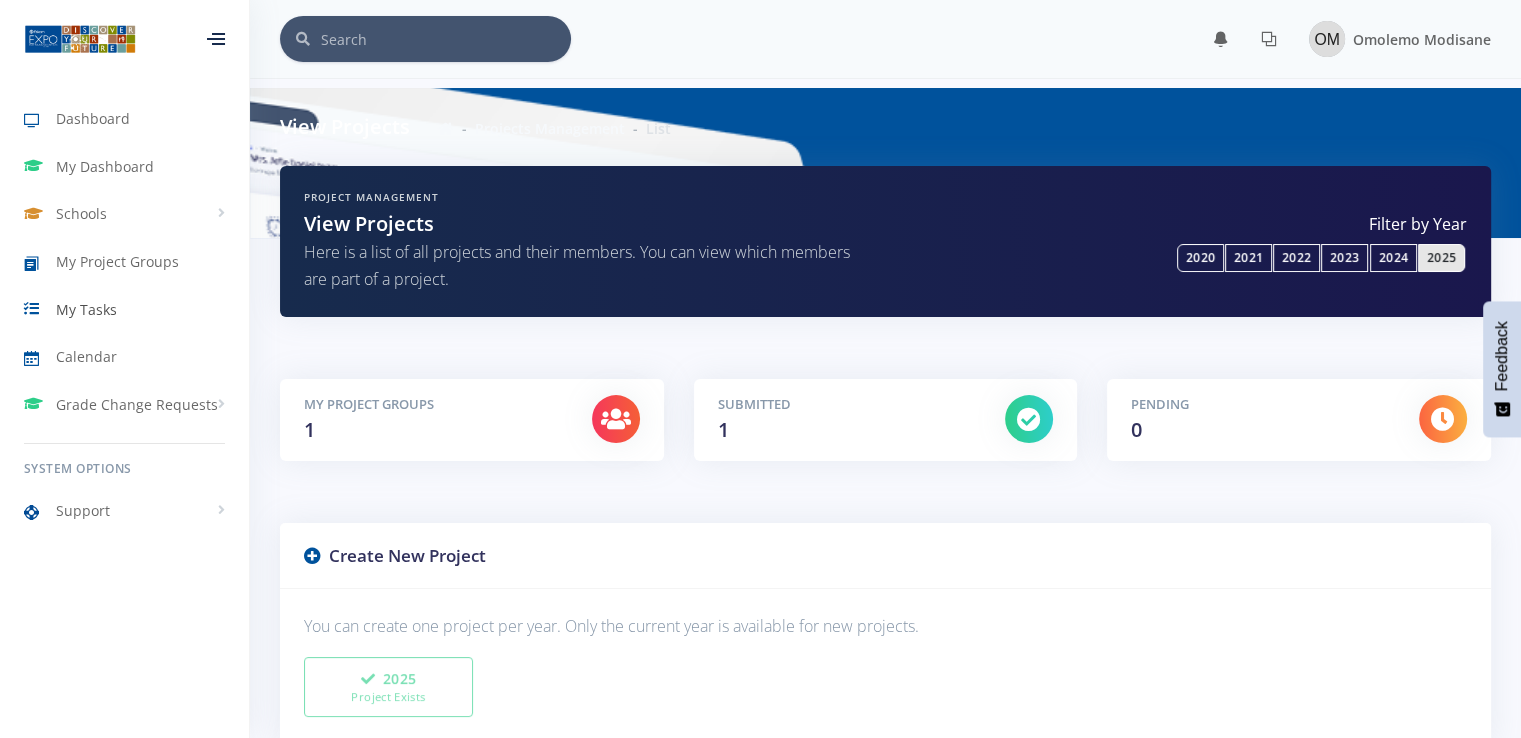 click on "My Tasks" at bounding box center [86, 309] 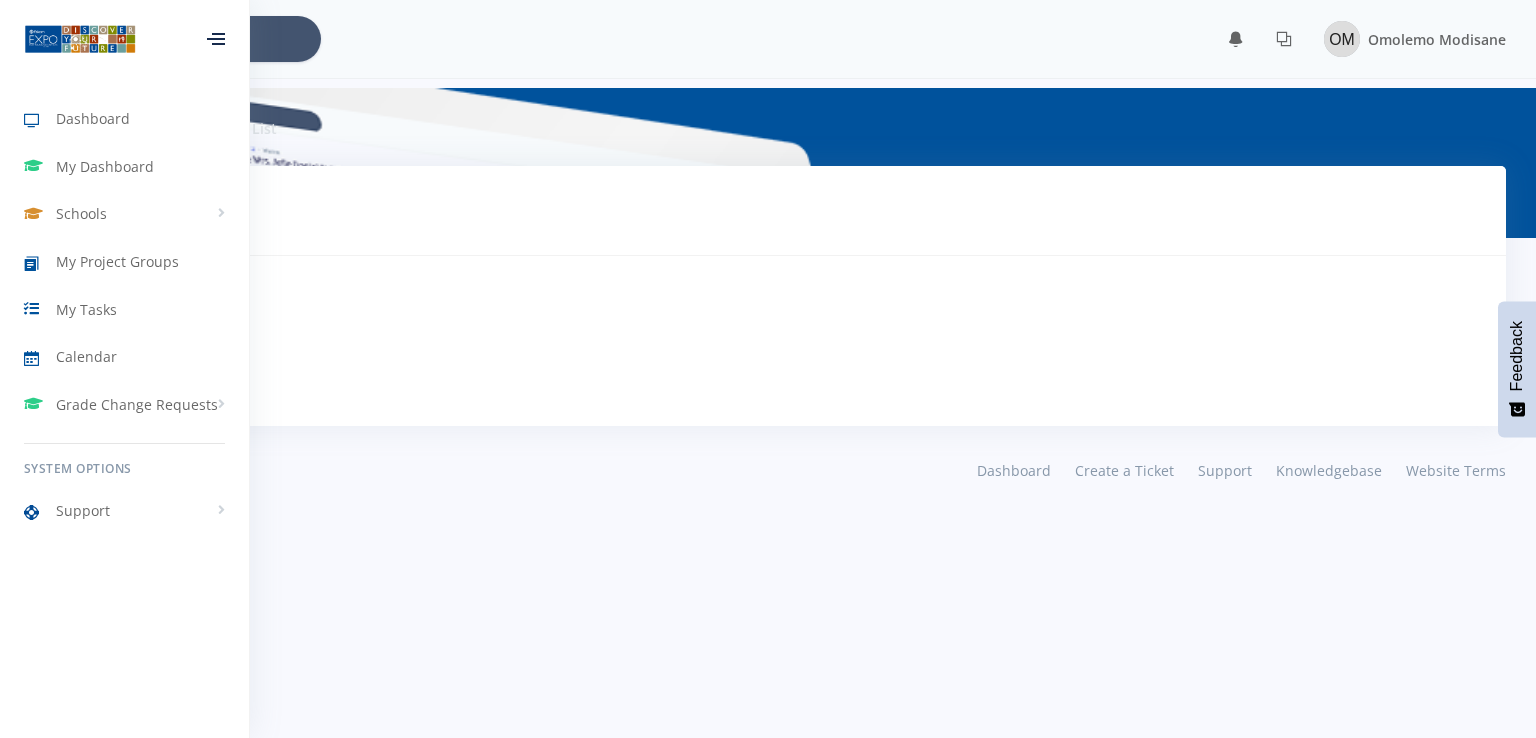 scroll, scrollTop: 0, scrollLeft: 0, axis: both 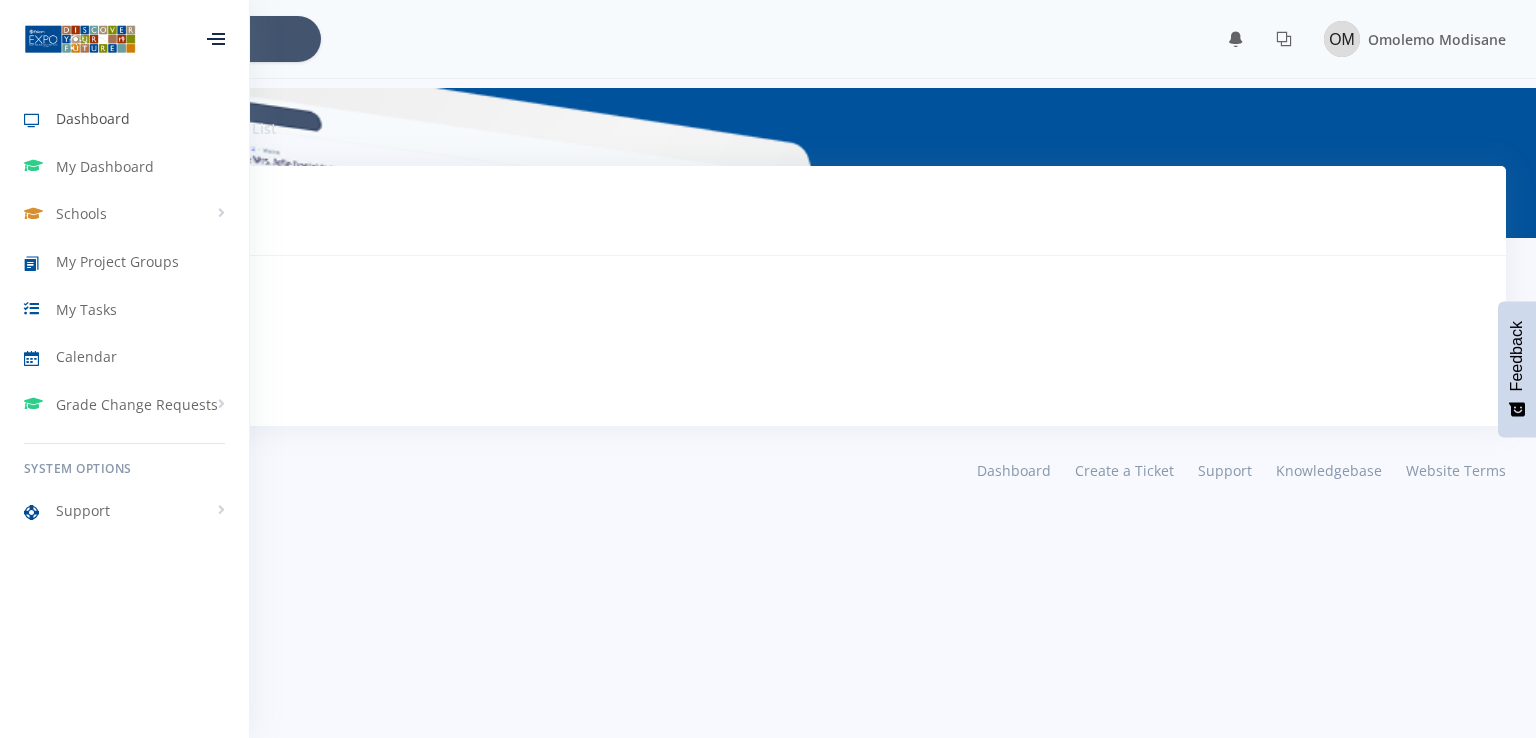 click on "Dashboard" at bounding box center [93, 118] 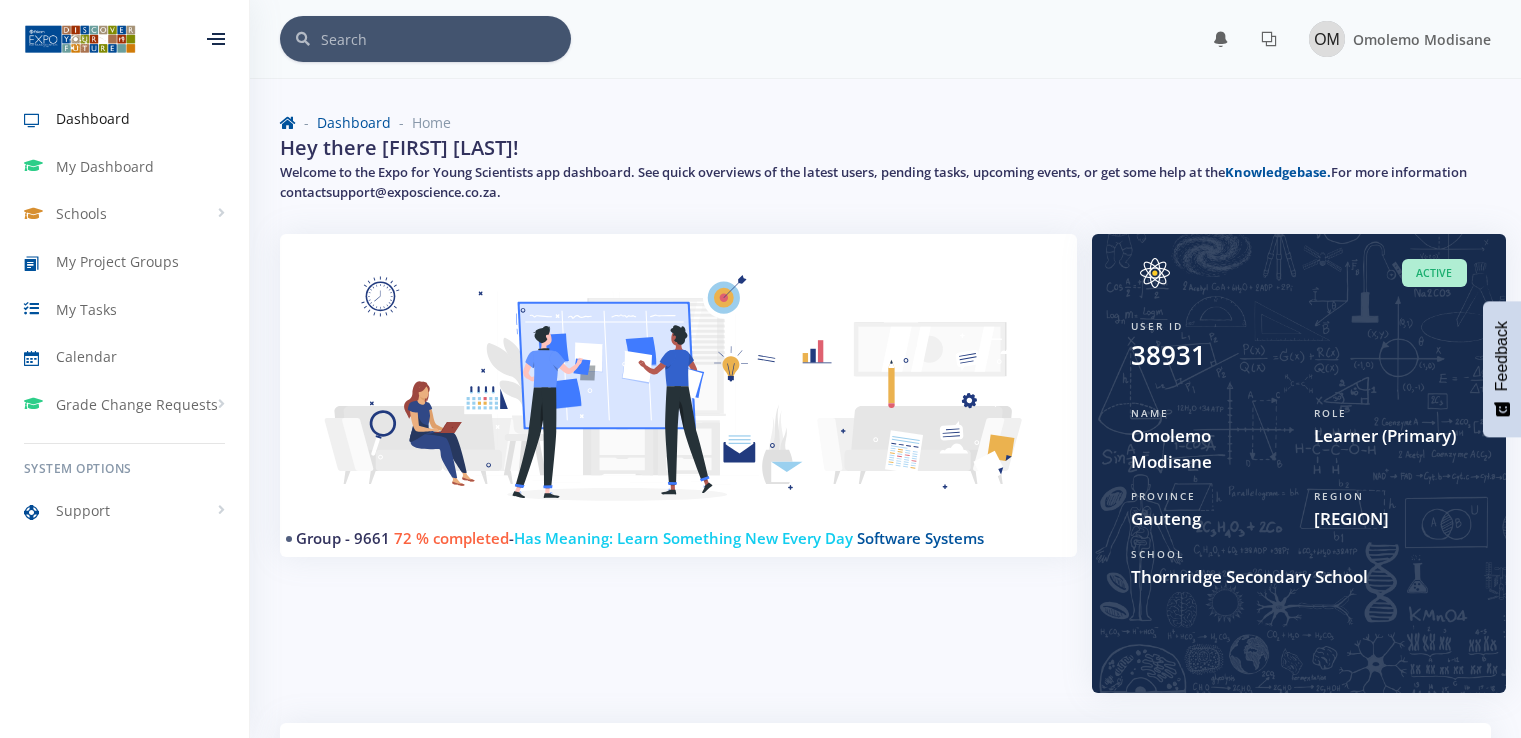 scroll, scrollTop: 0, scrollLeft: 0, axis: both 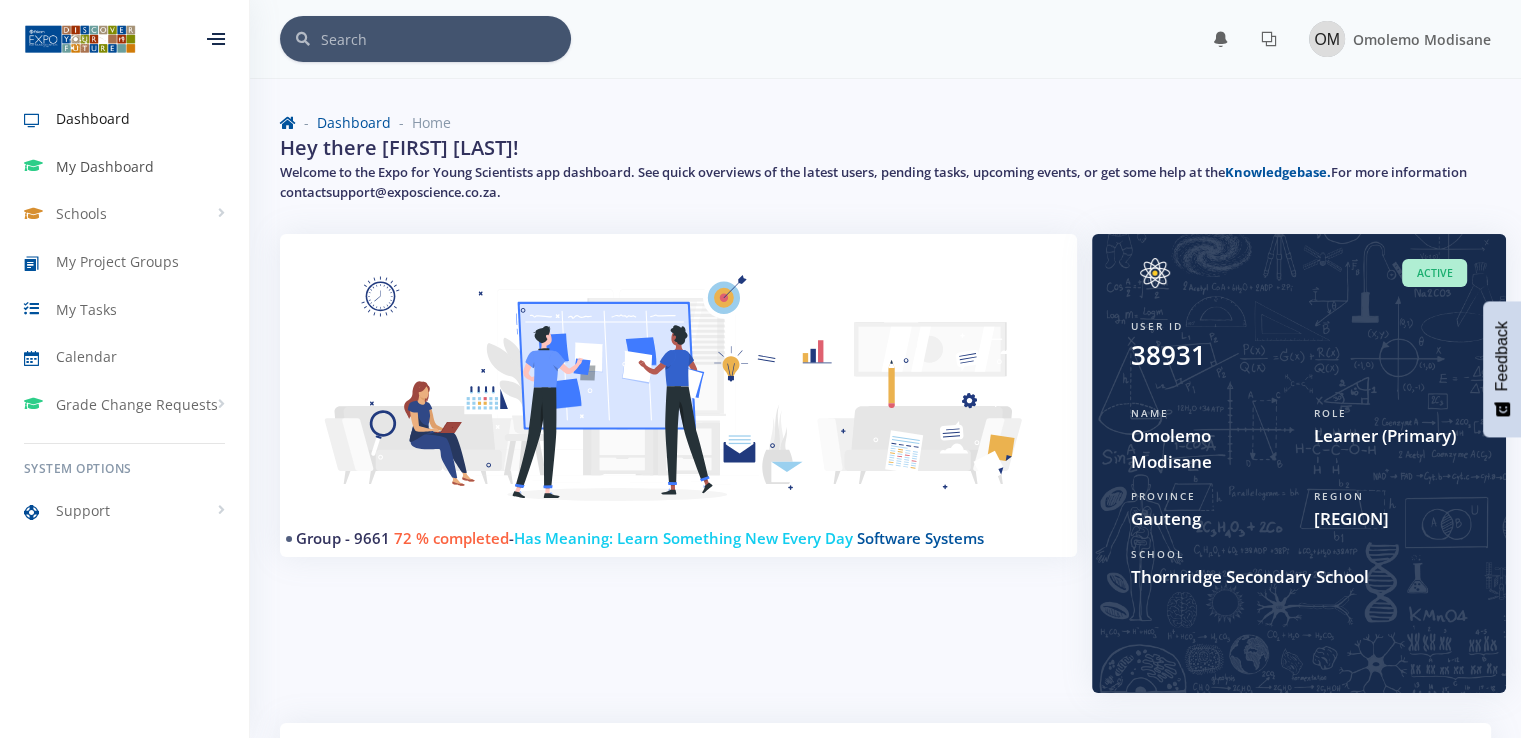 click on "My Dashboard" at bounding box center (105, 166) 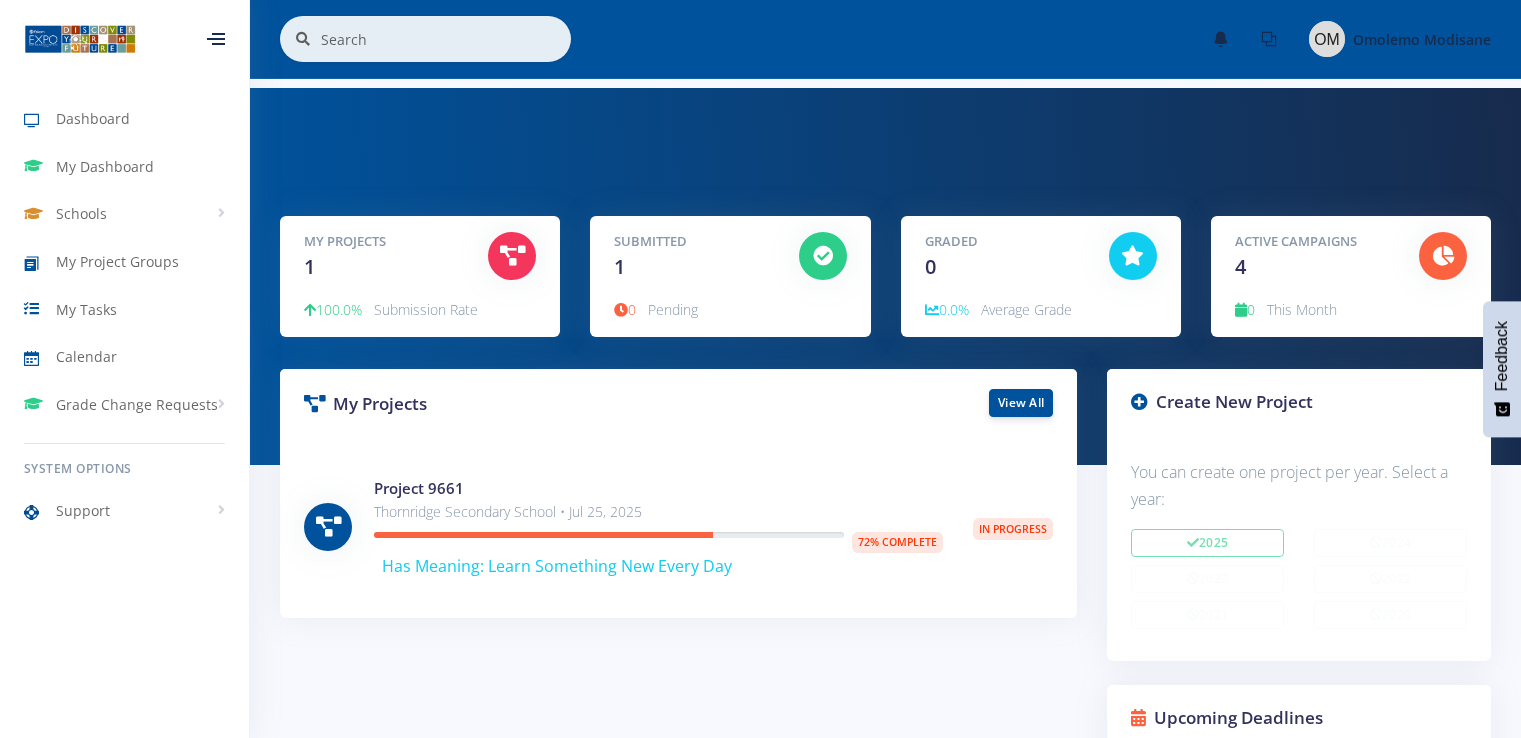 scroll, scrollTop: 0, scrollLeft: 0, axis: both 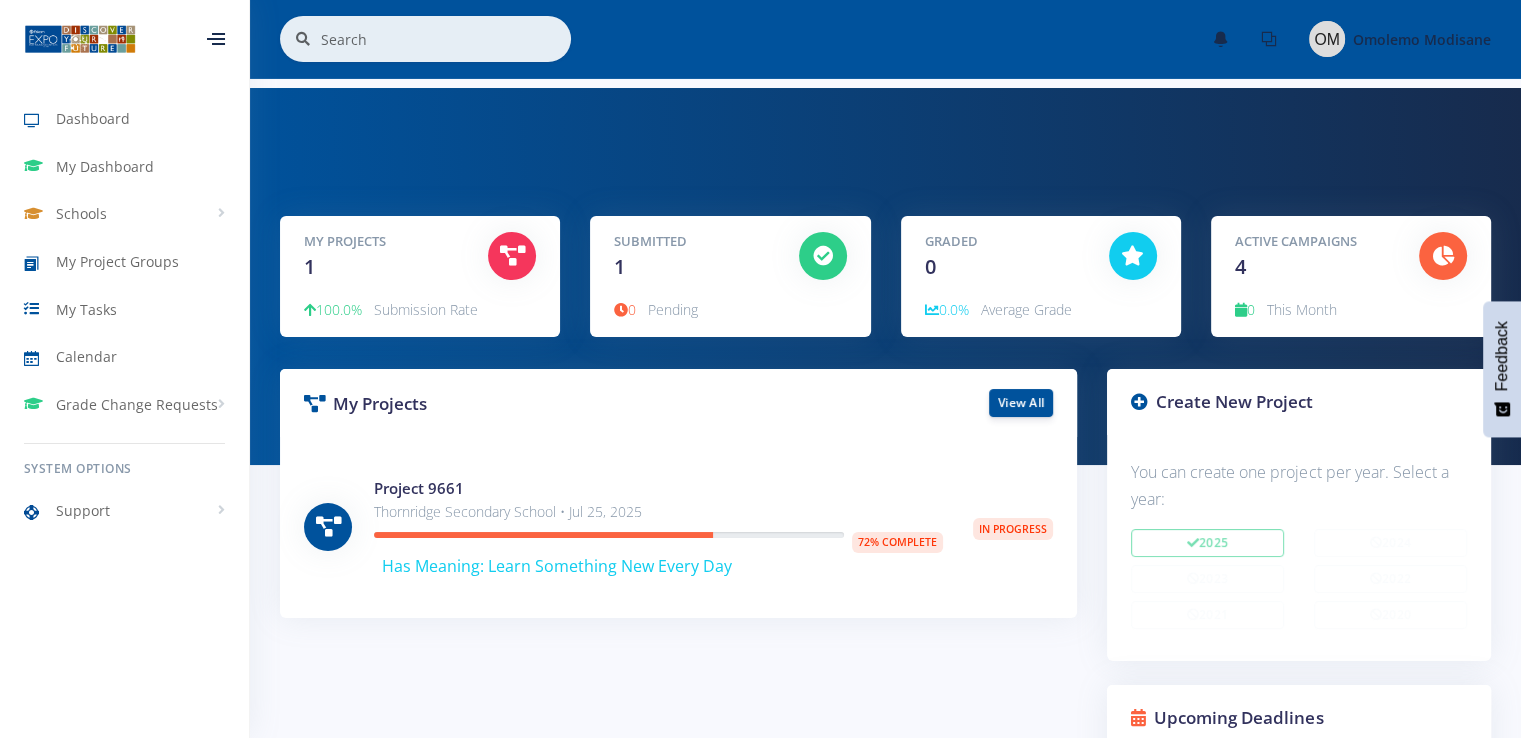 click at bounding box center (823, 256) 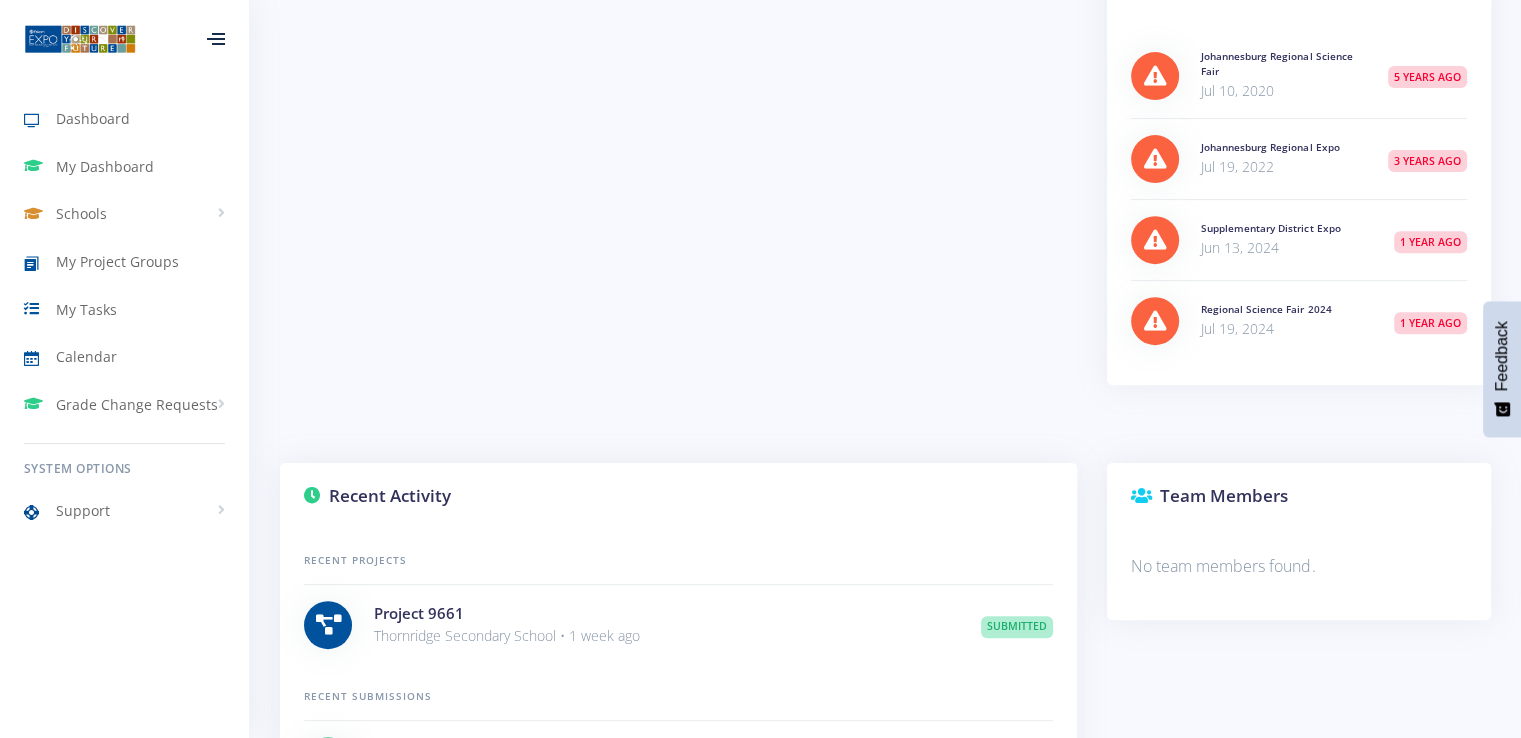 scroll, scrollTop: 449, scrollLeft: 0, axis: vertical 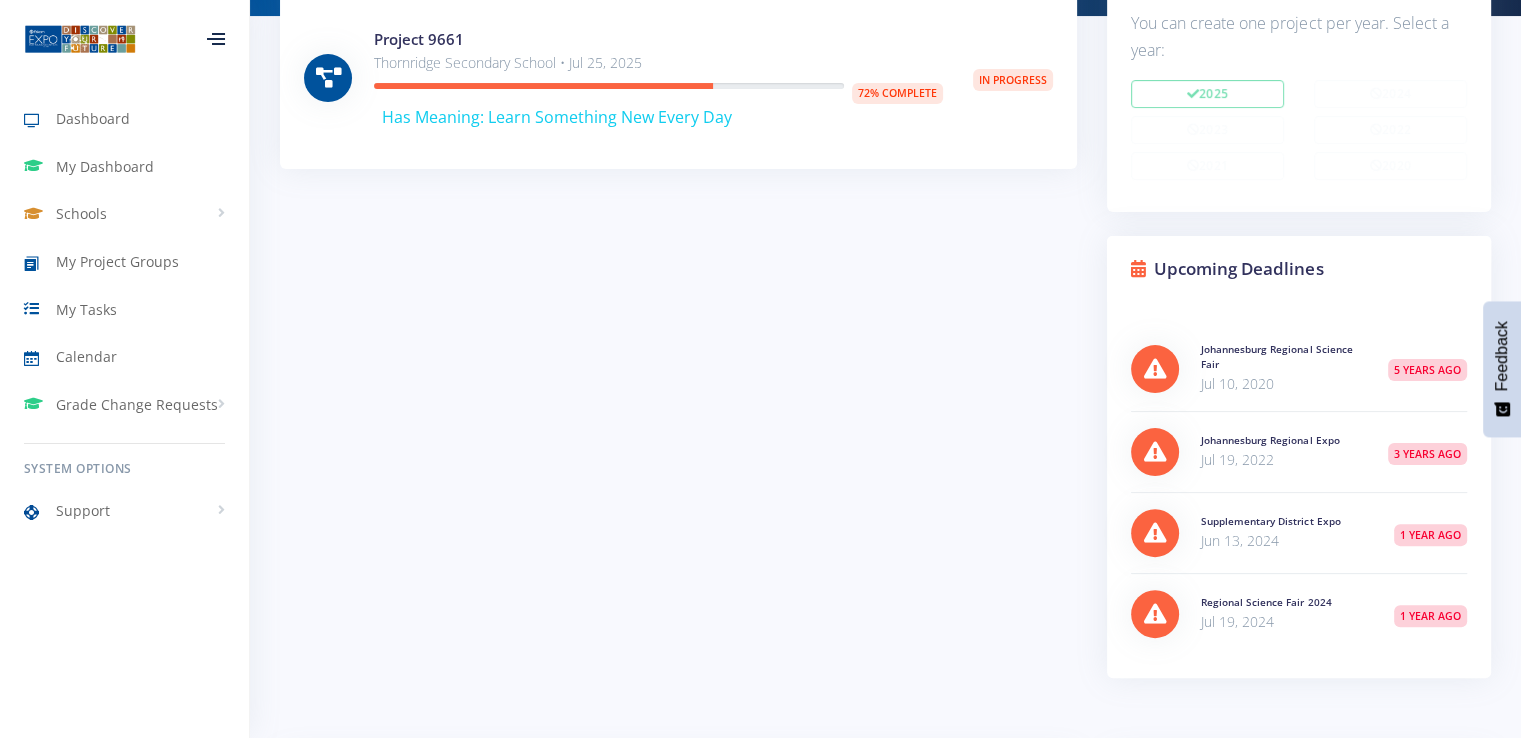 click on "My Projects
View All" at bounding box center [678, 314] 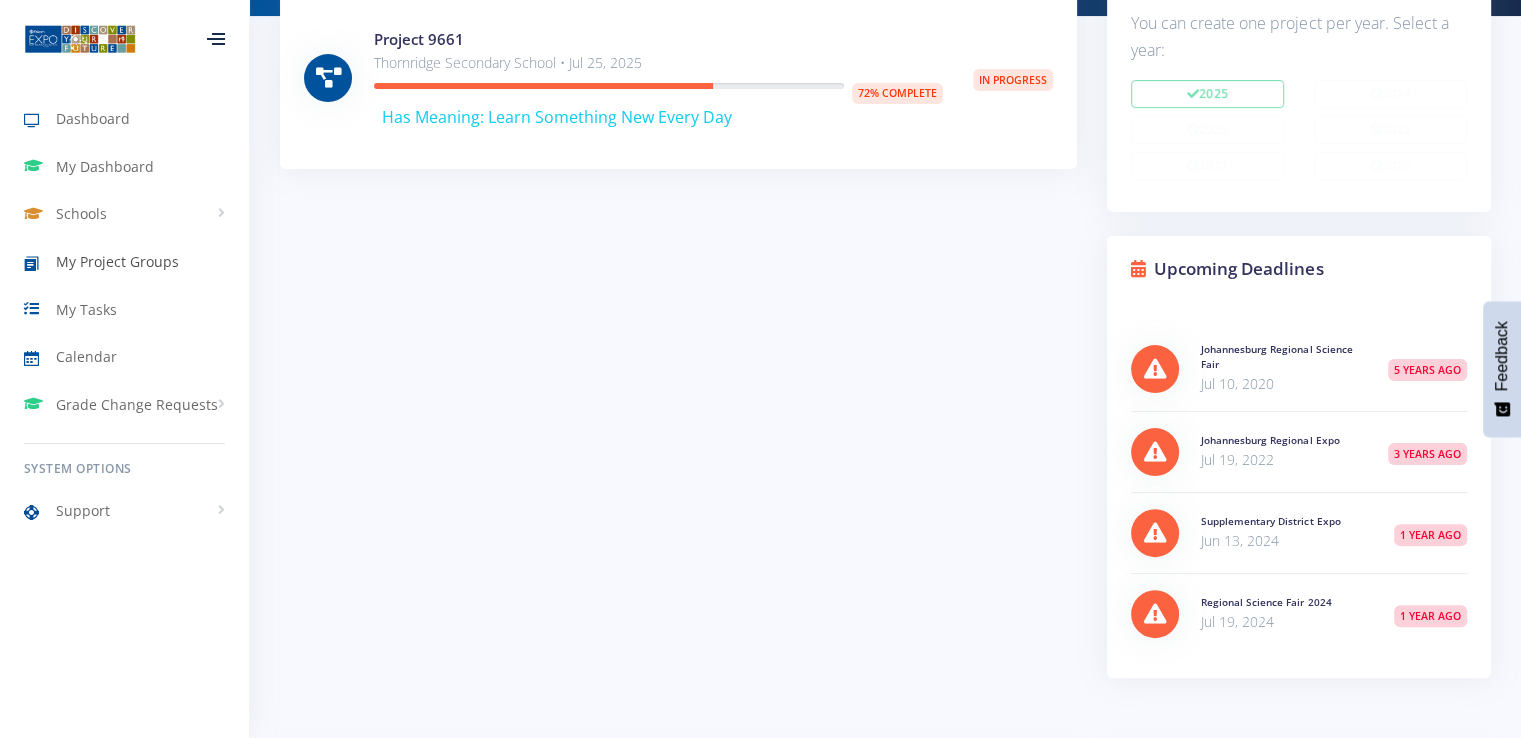 click on "My Project Groups" at bounding box center [117, 261] 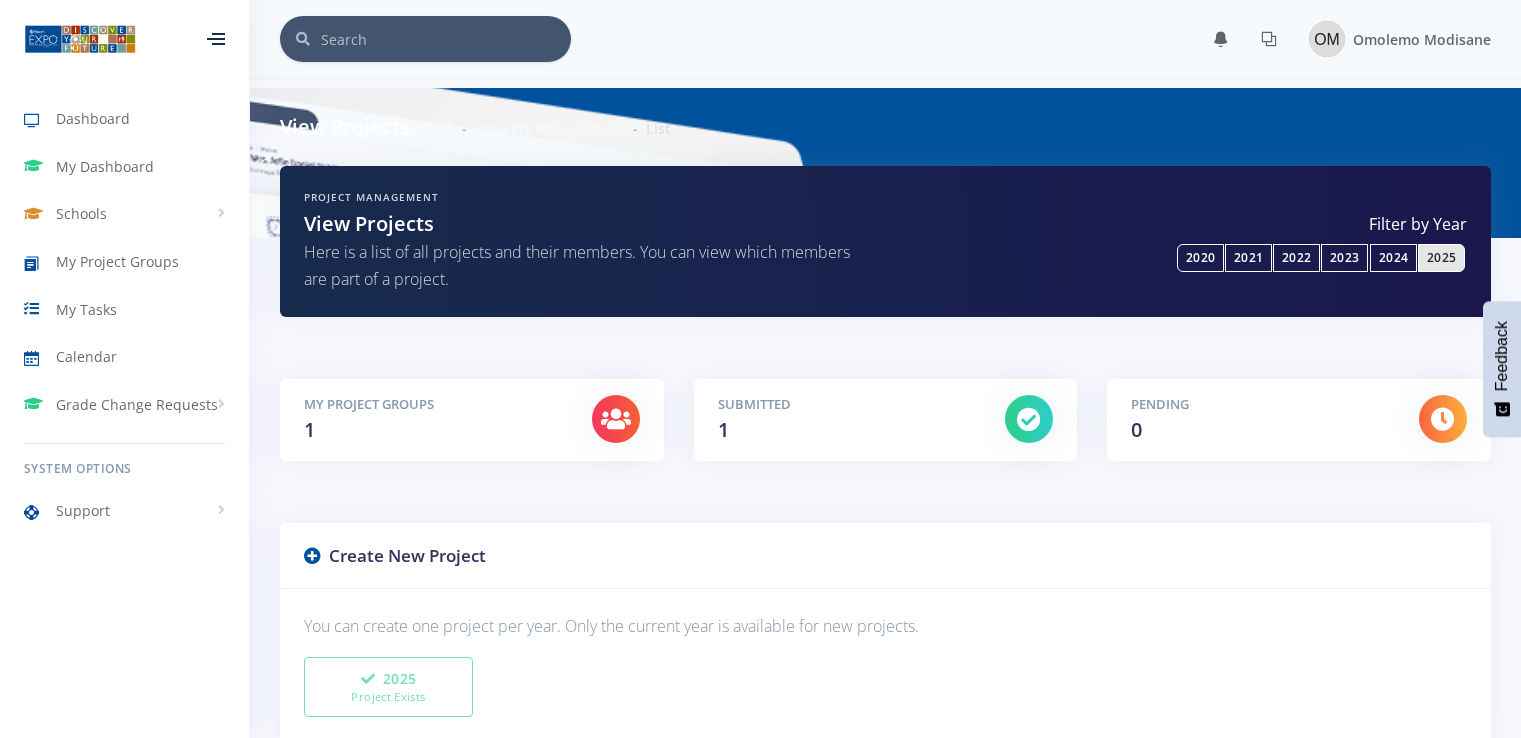 scroll, scrollTop: 483, scrollLeft: 0, axis: vertical 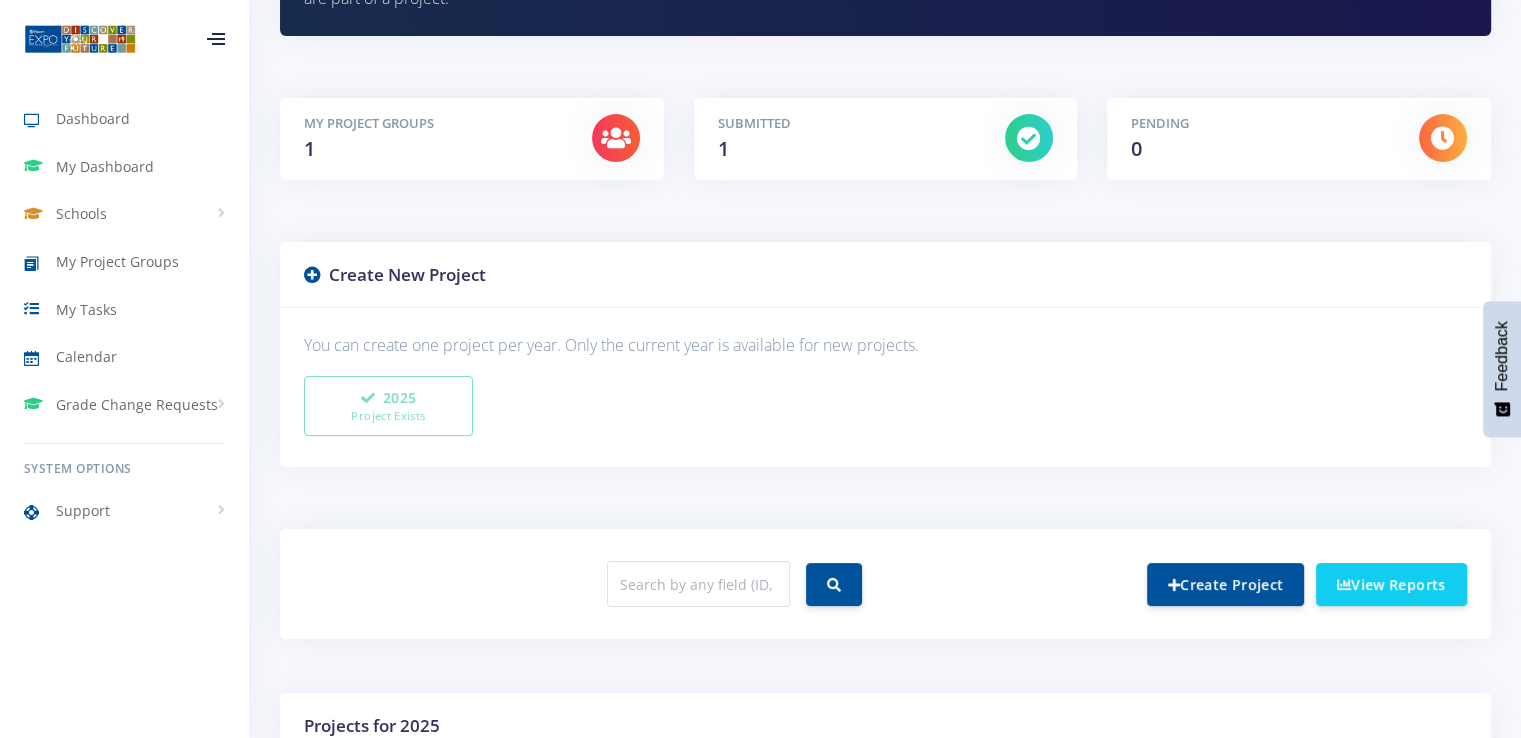 click at bounding box center [1029, 138] 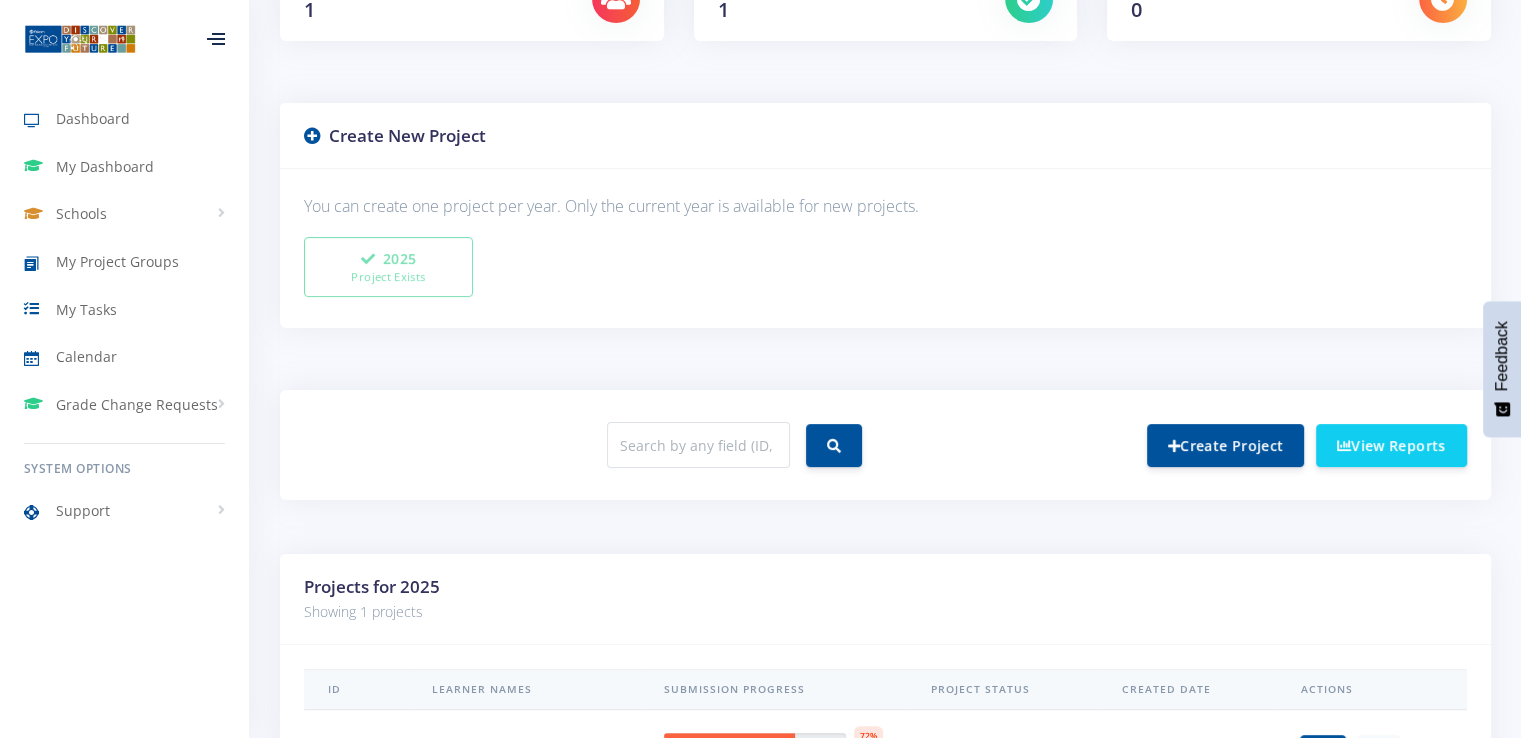 scroll, scrollTop: 381, scrollLeft: 0, axis: vertical 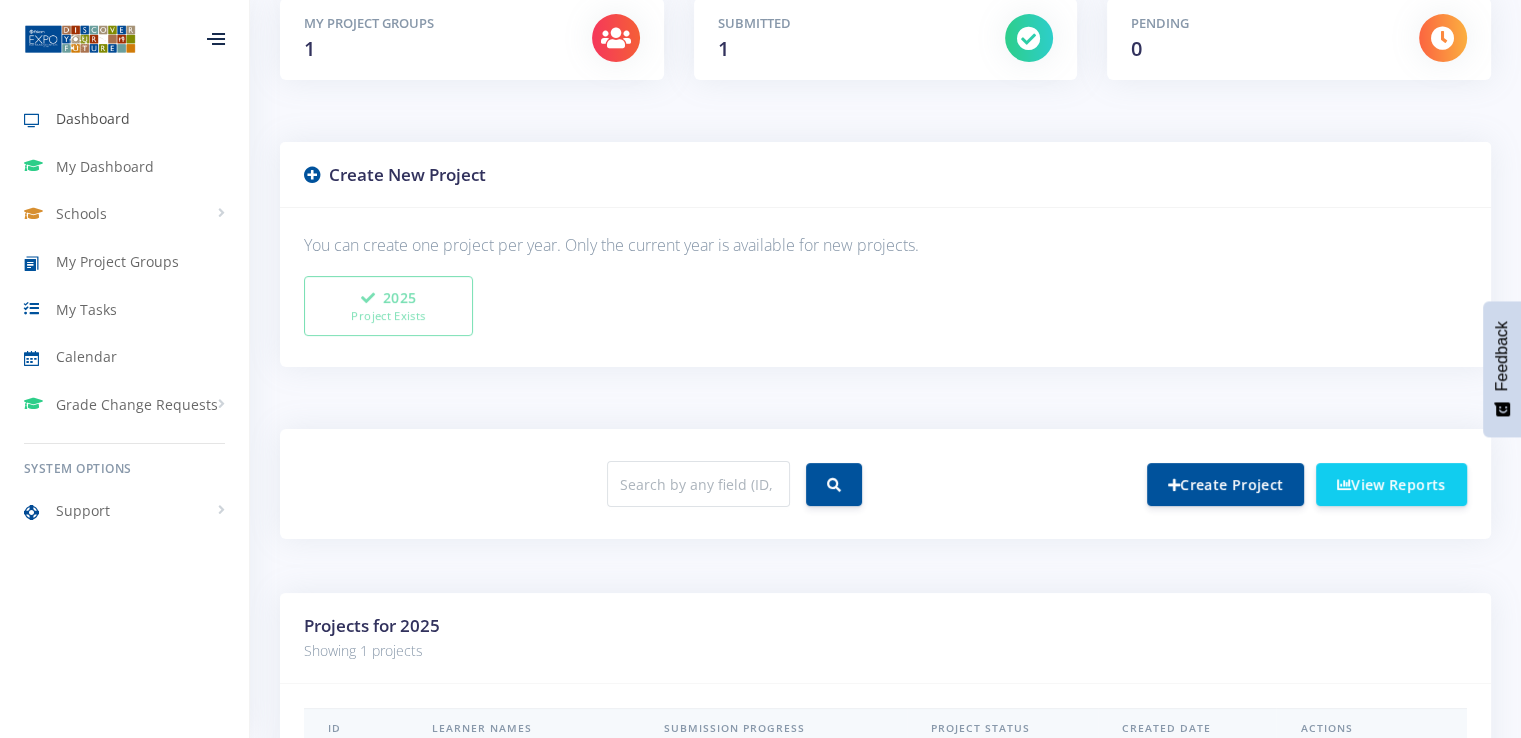 click on "Dashboard" at bounding box center [93, 118] 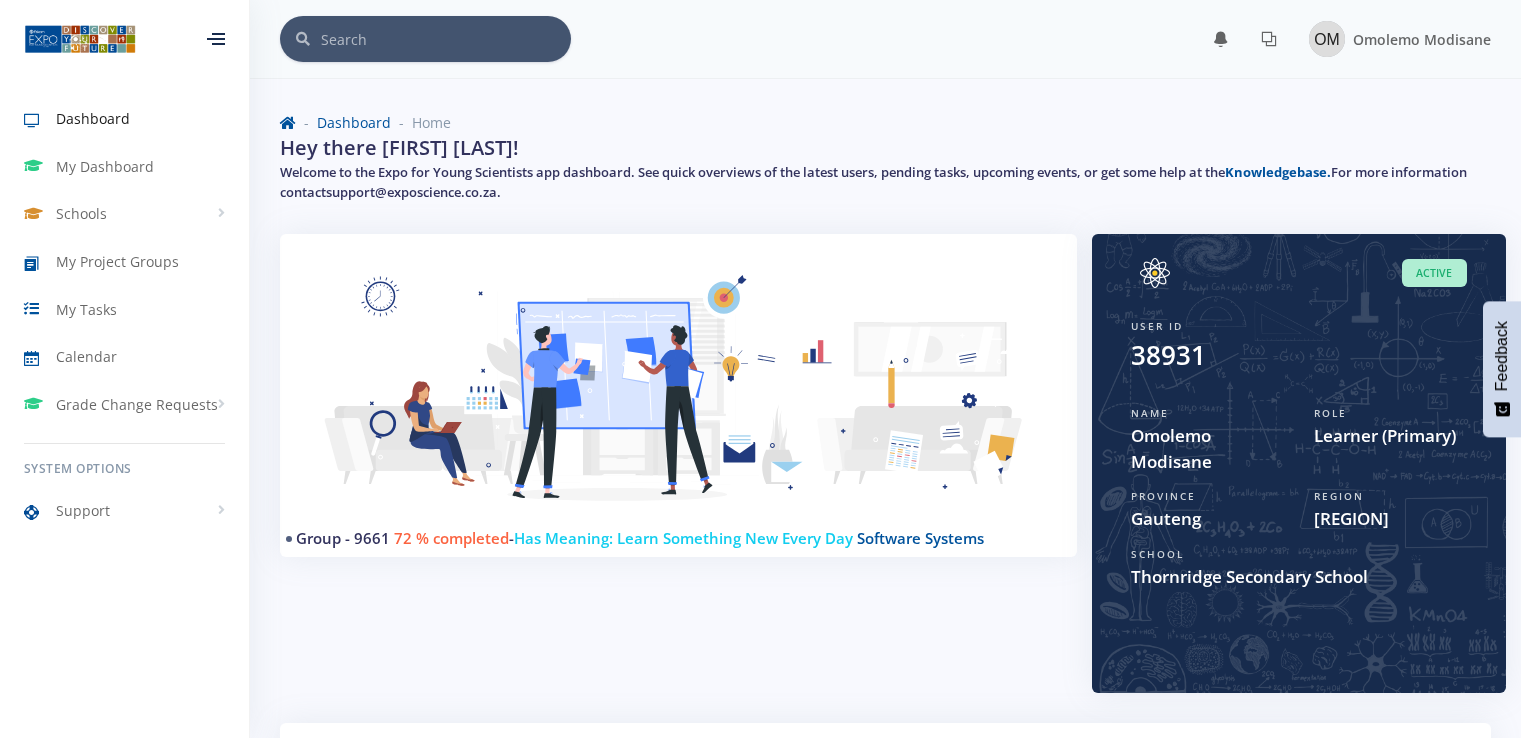 scroll, scrollTop: 0, scrollLeft: 0, axis: both 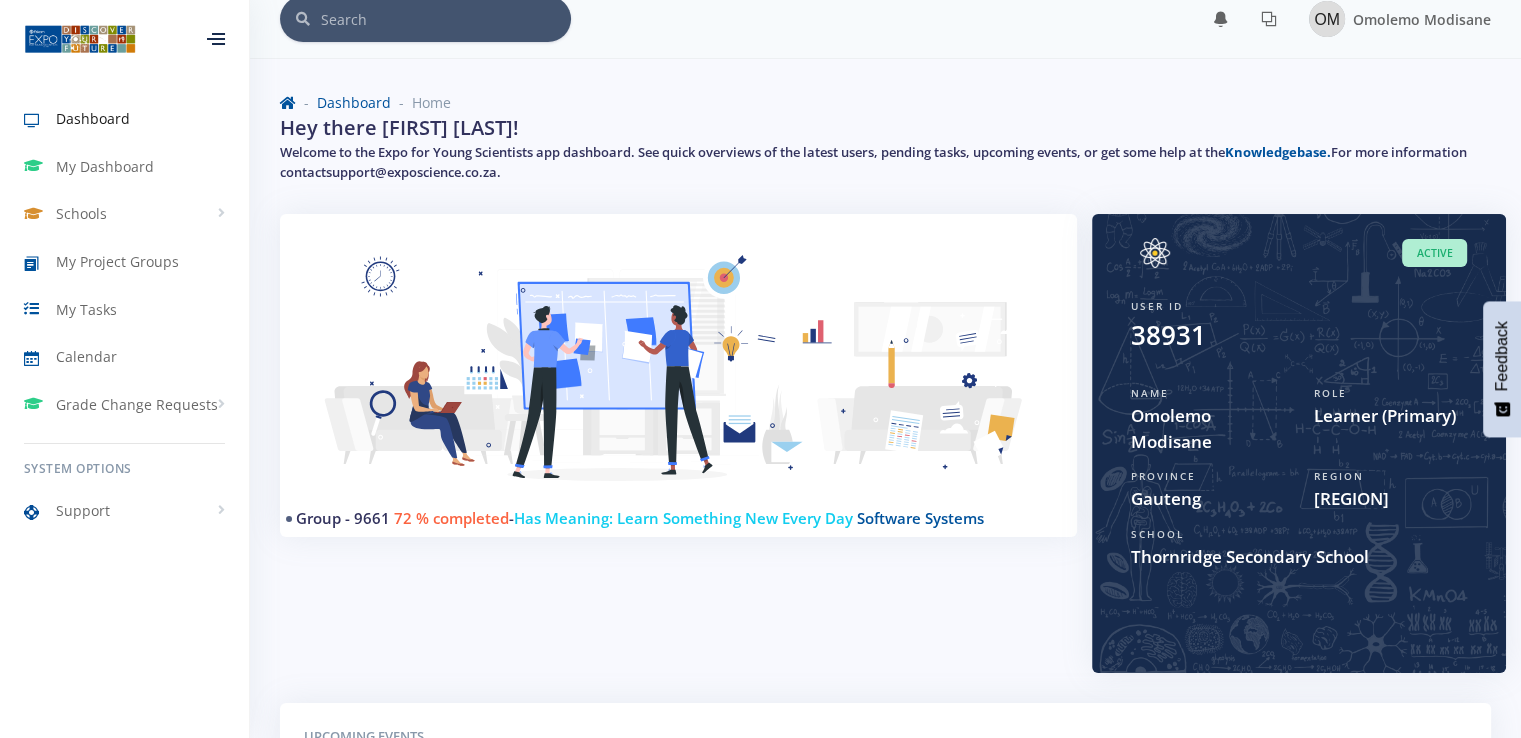 click on "Active" at bounding box center (1434, 253) 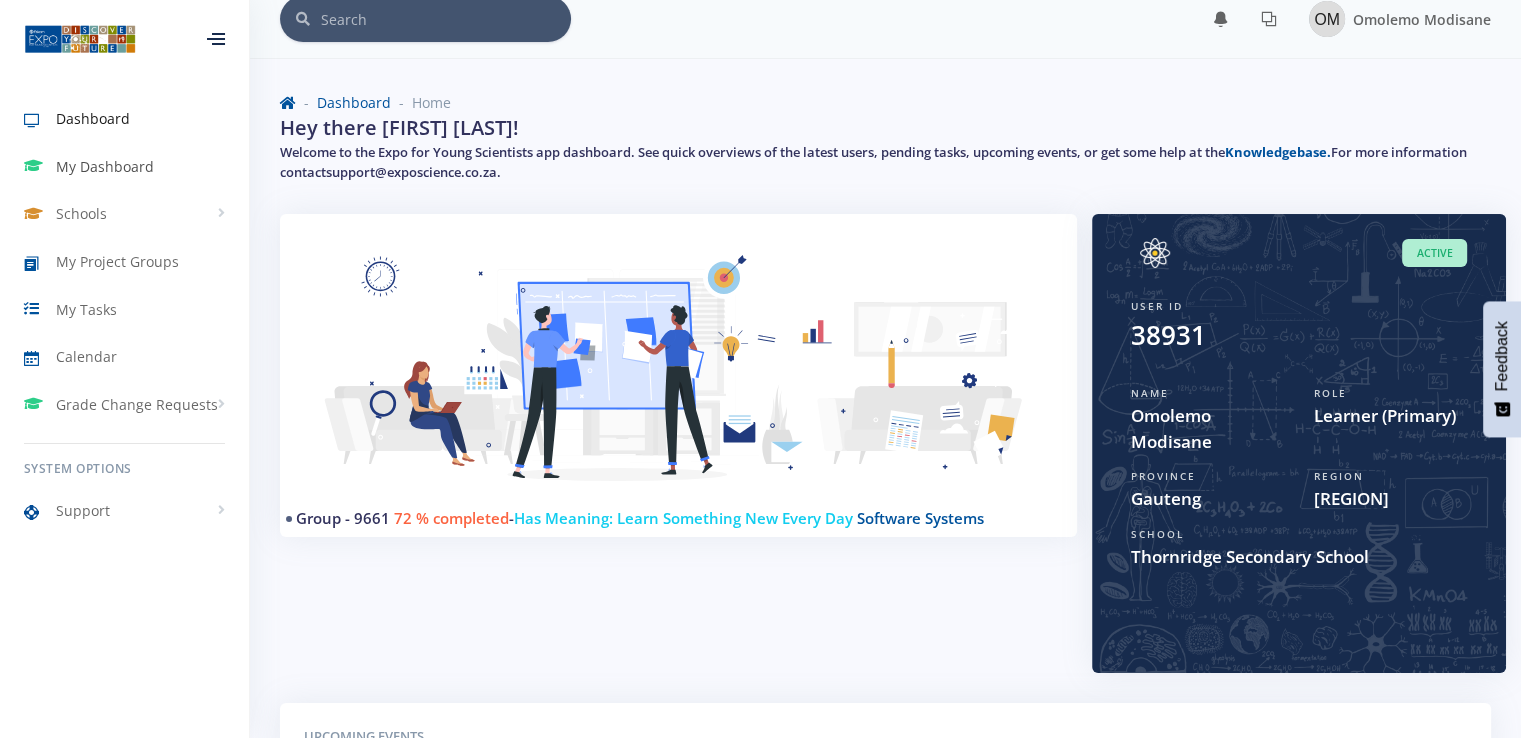 click on "My Dashboard" at bounding box center (105, 166) 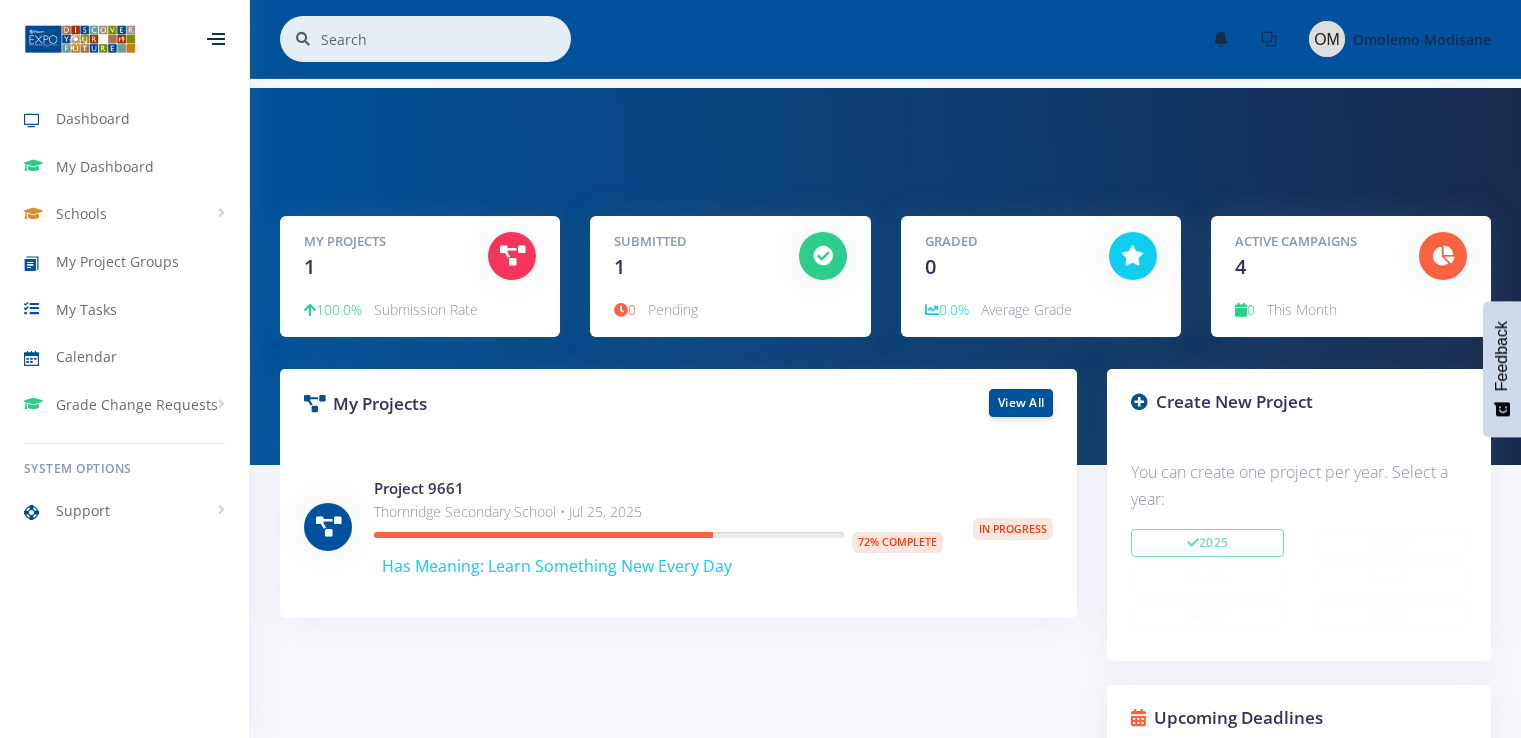 scroll, scrollTop: 0, scrollLeft: 0, axis: both 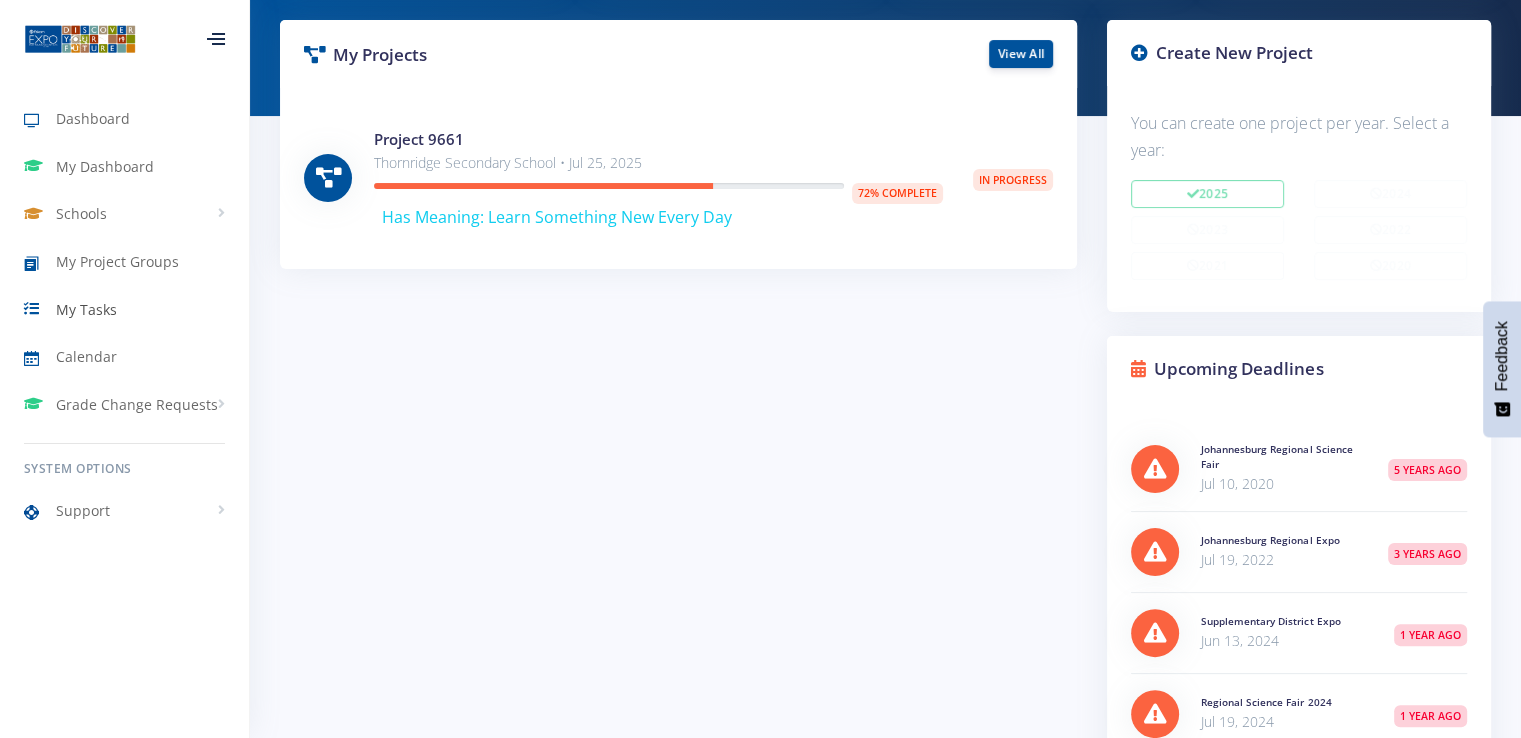 click on "My Tasks" at bounding box center [86, 309] 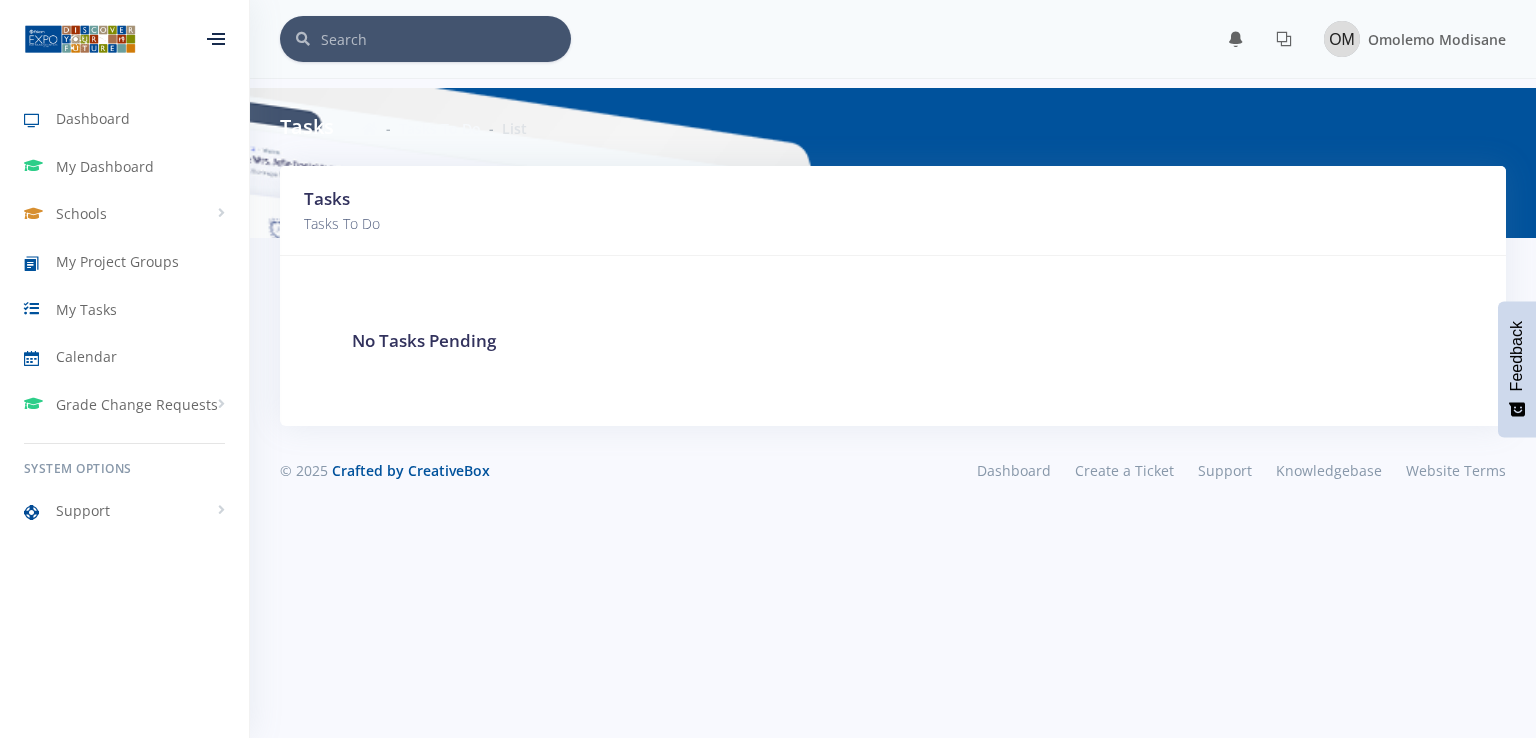 scroll, scrollTop: 0, scrollLeft: 0, axis: both 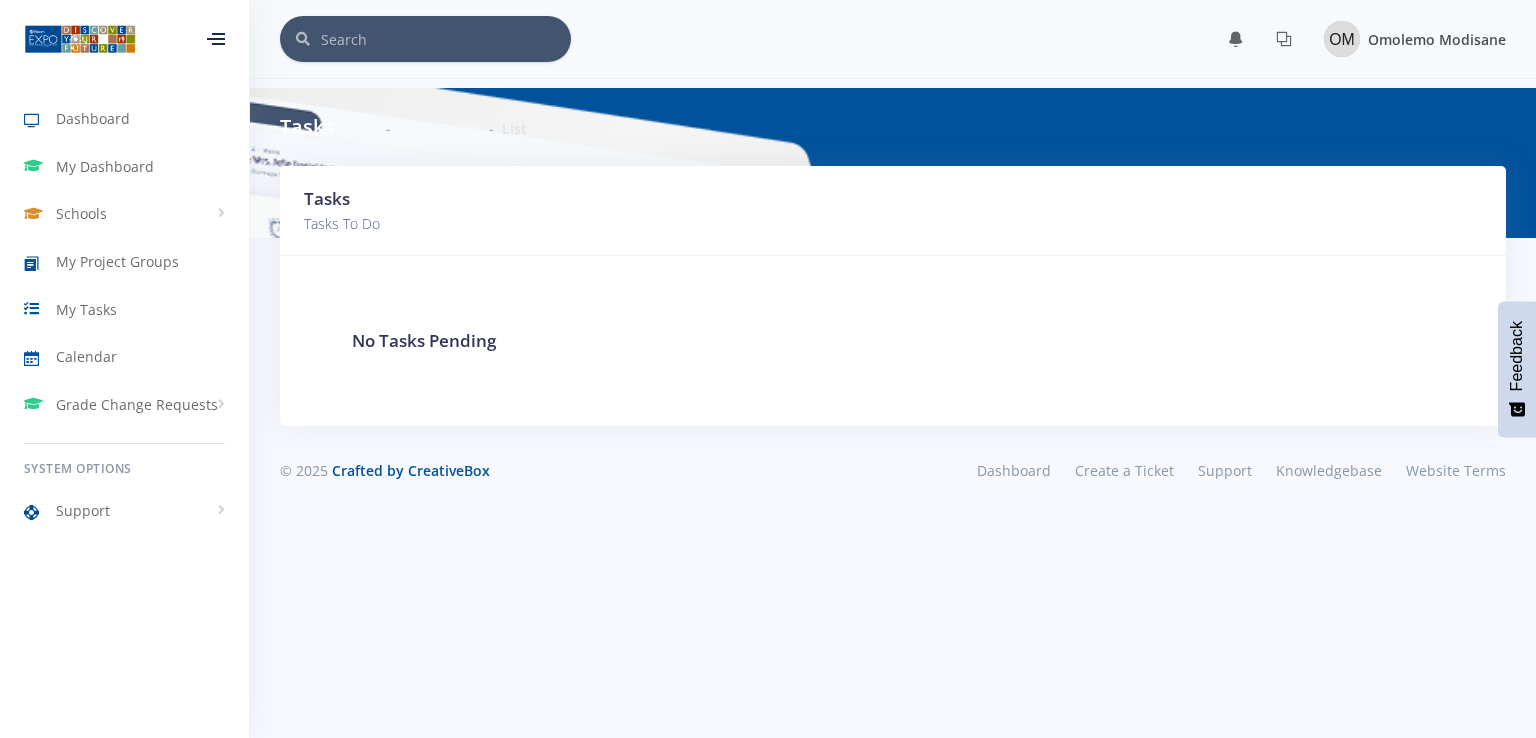click at bounding box center [1342, 39] 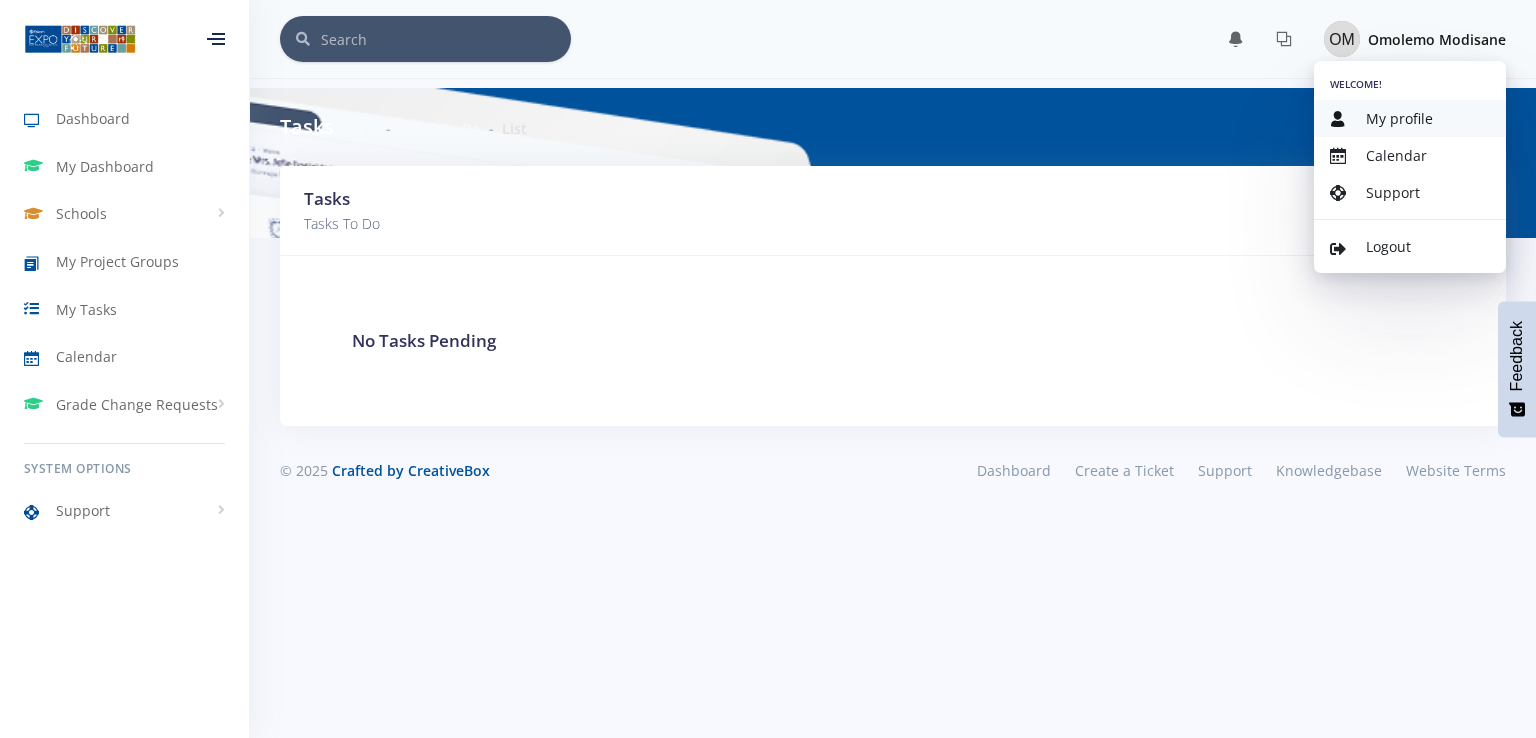 click on "My profile" at bounding box center (1399, 118) 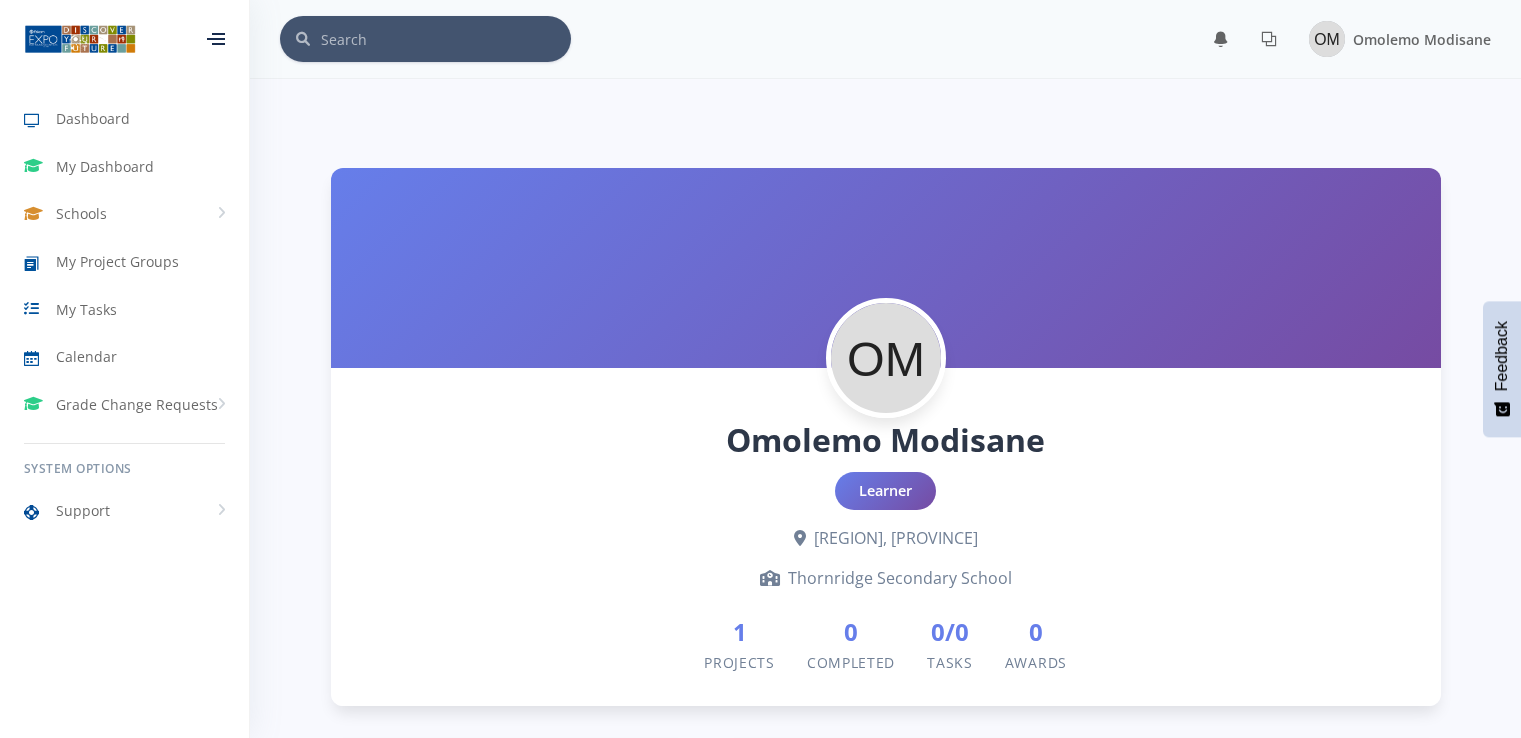 scroll, scrollTop: 0, scrollLeft: 0, axis: both 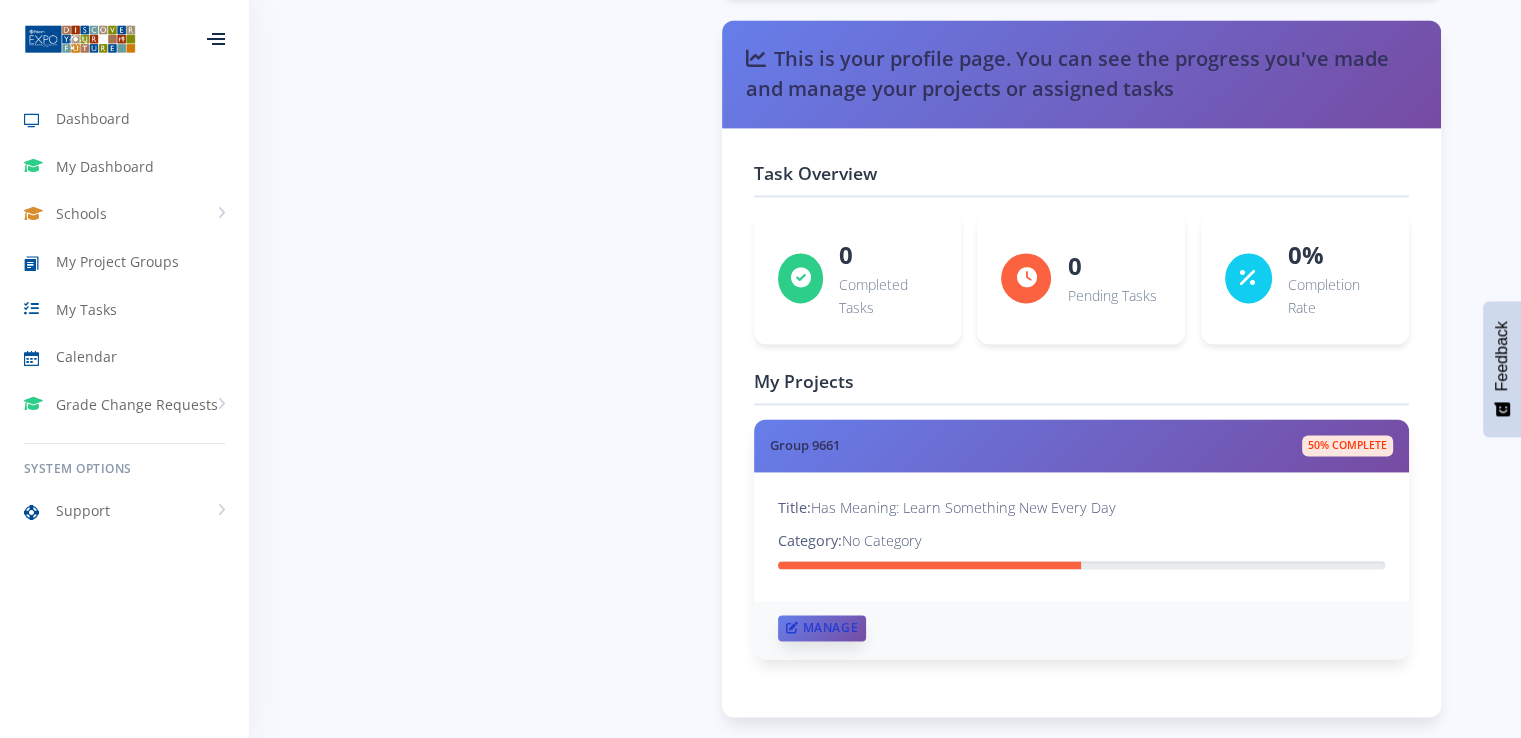 click on "Manage" at bounding box center (822, 628) 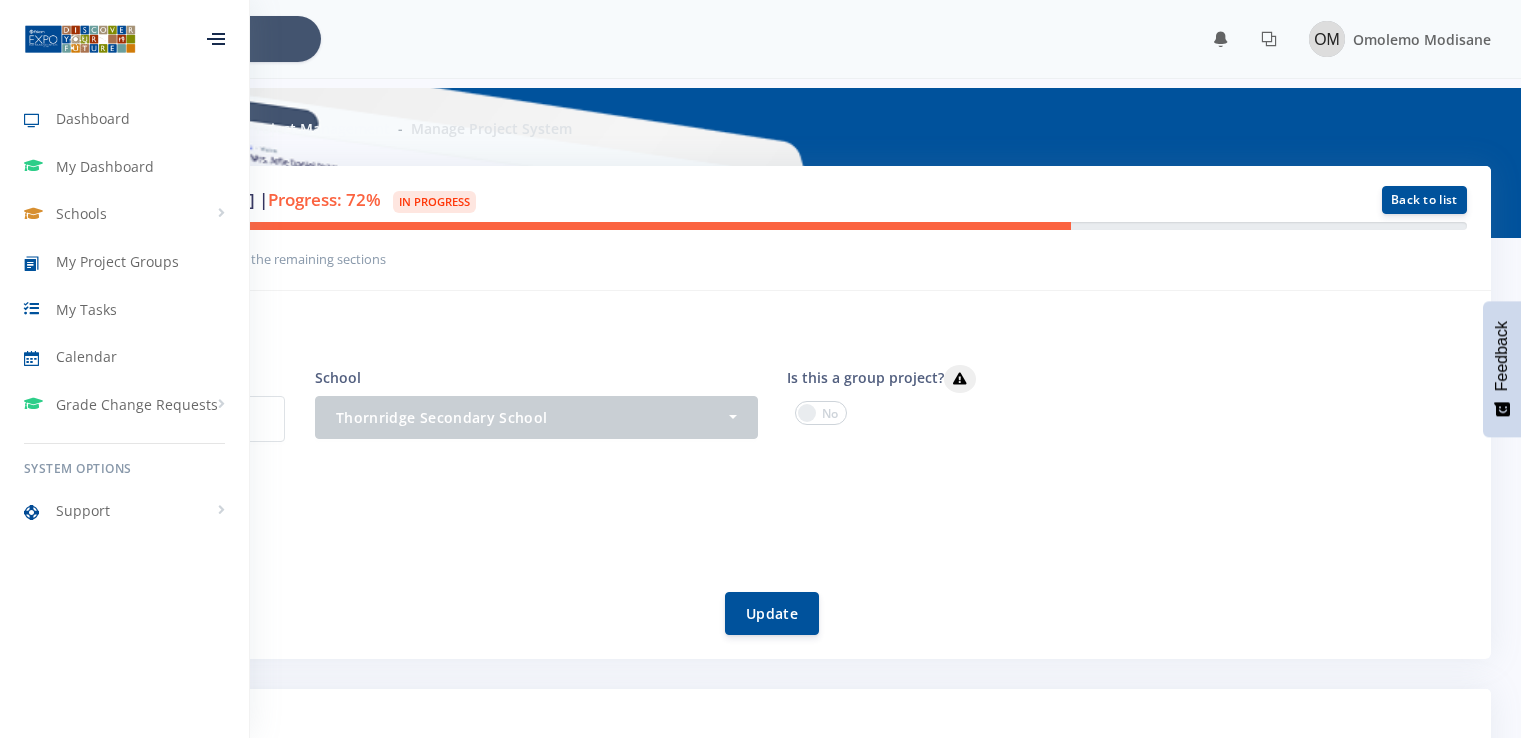 scroll, scrollTop: 0, scrollLeft: 0, axis: both 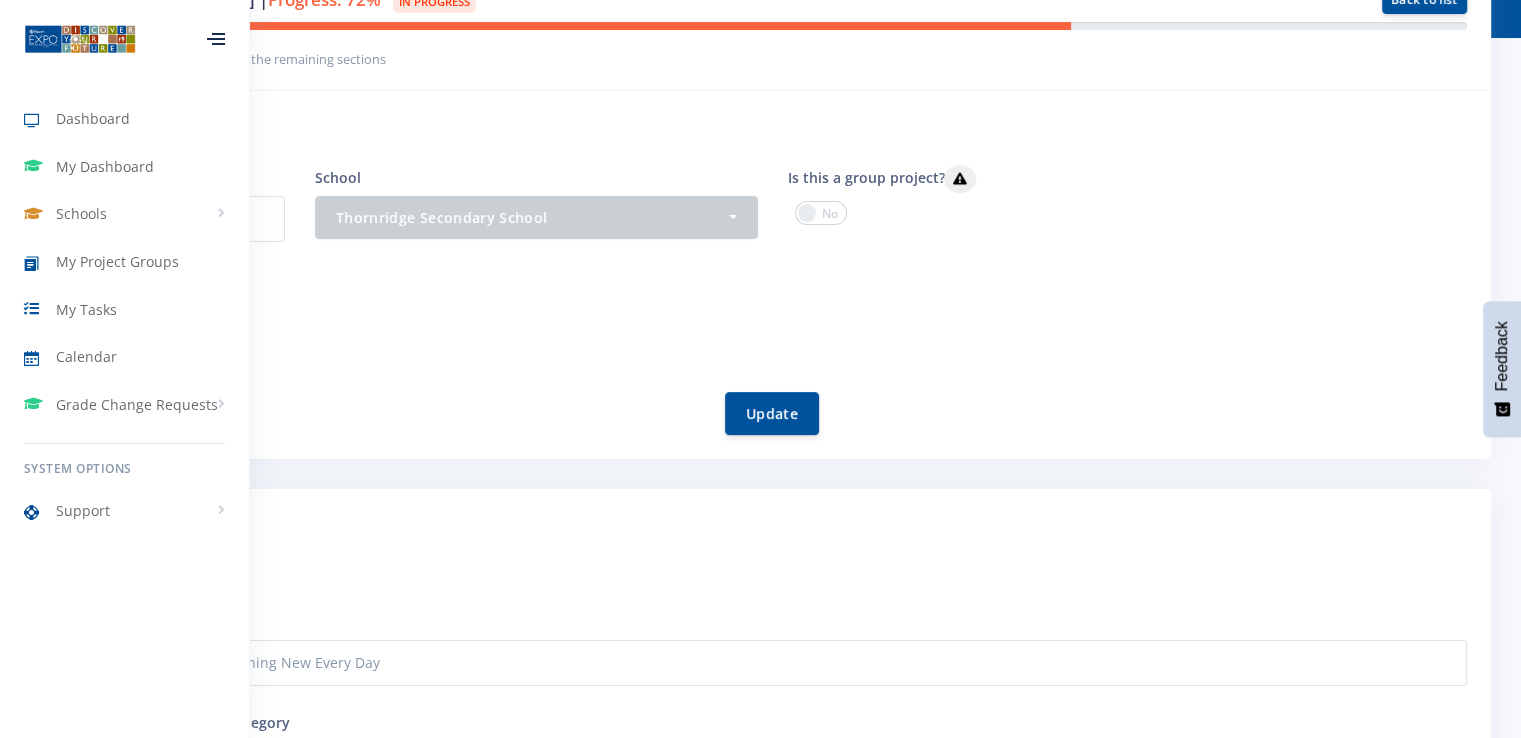click at bounding box center (821, 213) 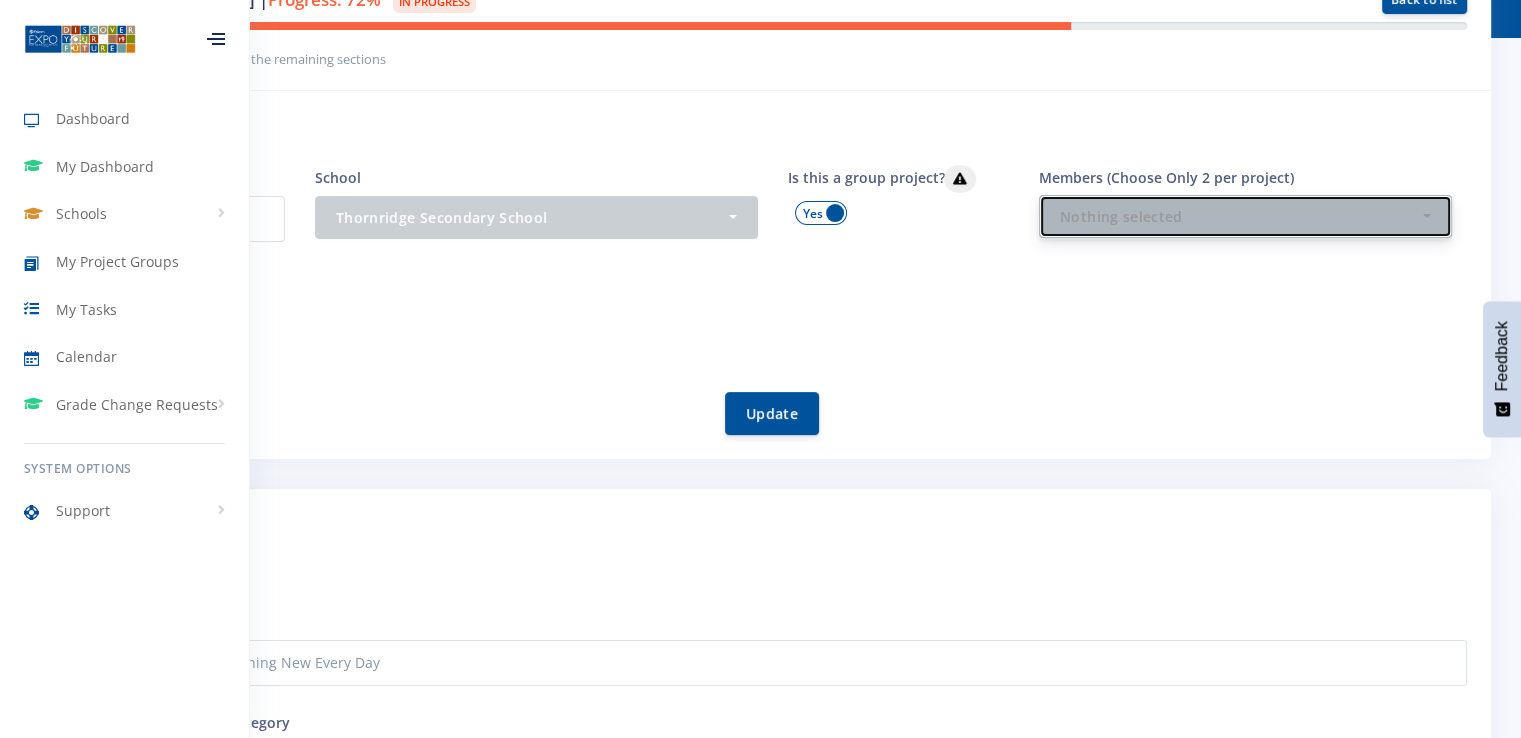 click on "Nothing selected" at bounding box center [1239, 216] 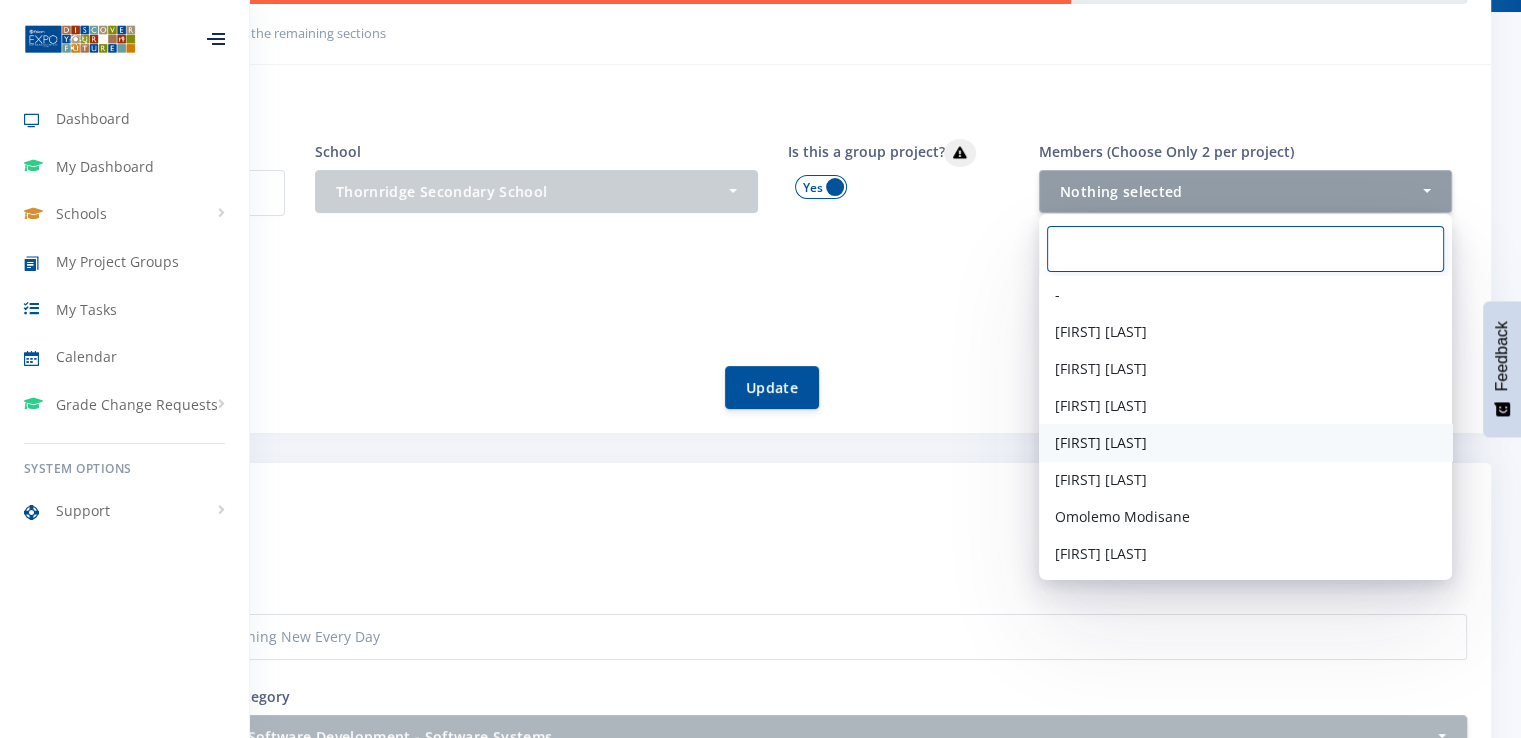 scroll, scrollTop: 300, scrollLeft: 0, axis: vertical 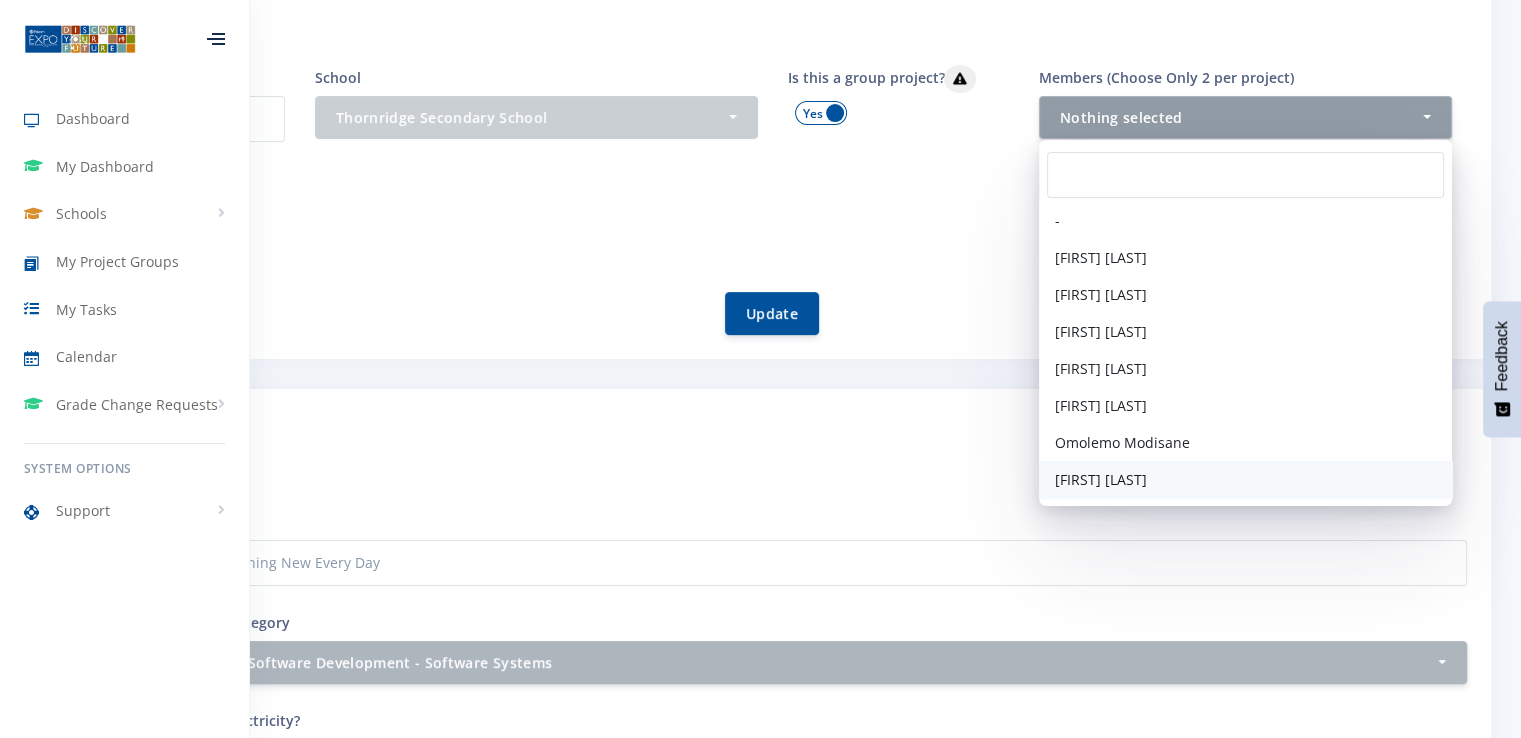 click on "Mahlori Baloyi" at bounding box center (1101, 479) 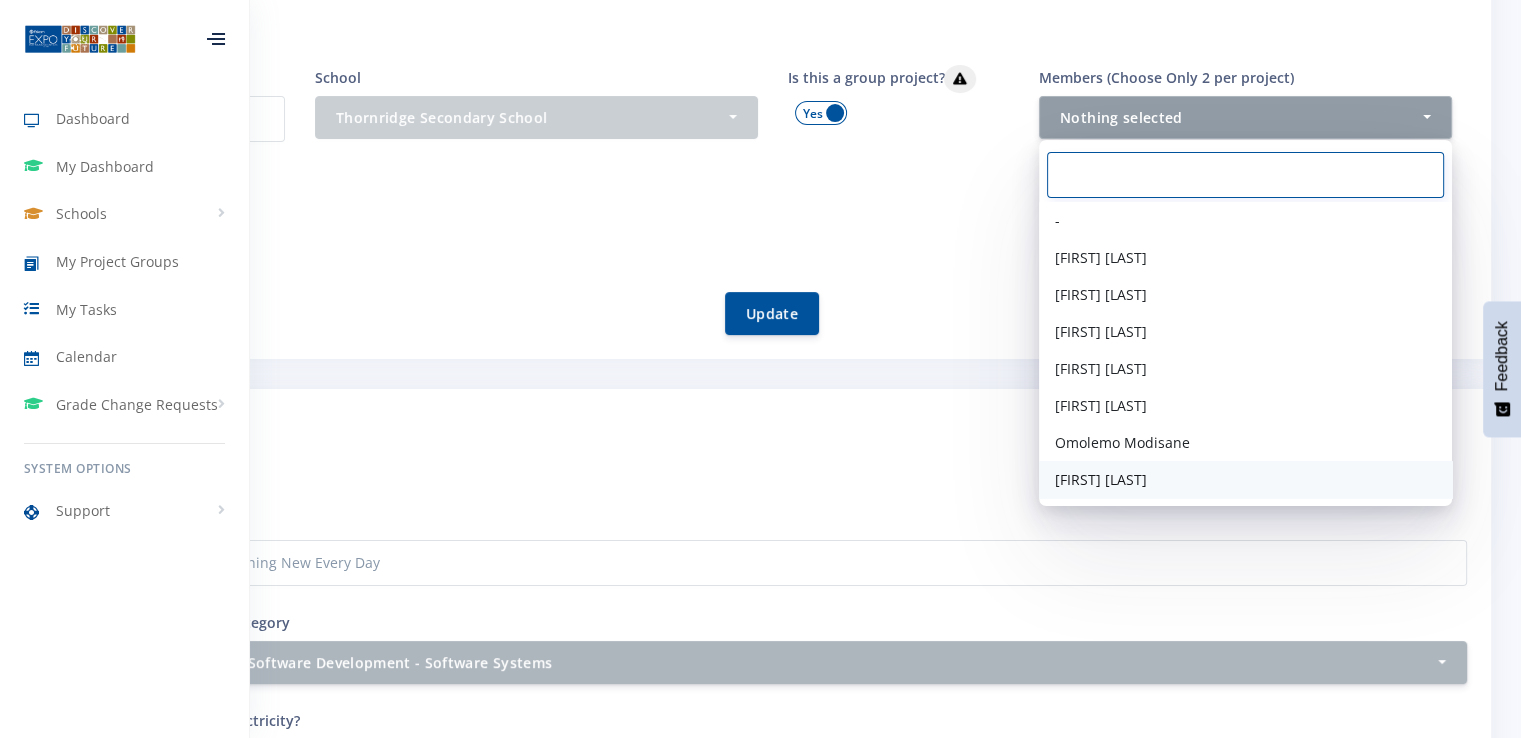 select on "39225" 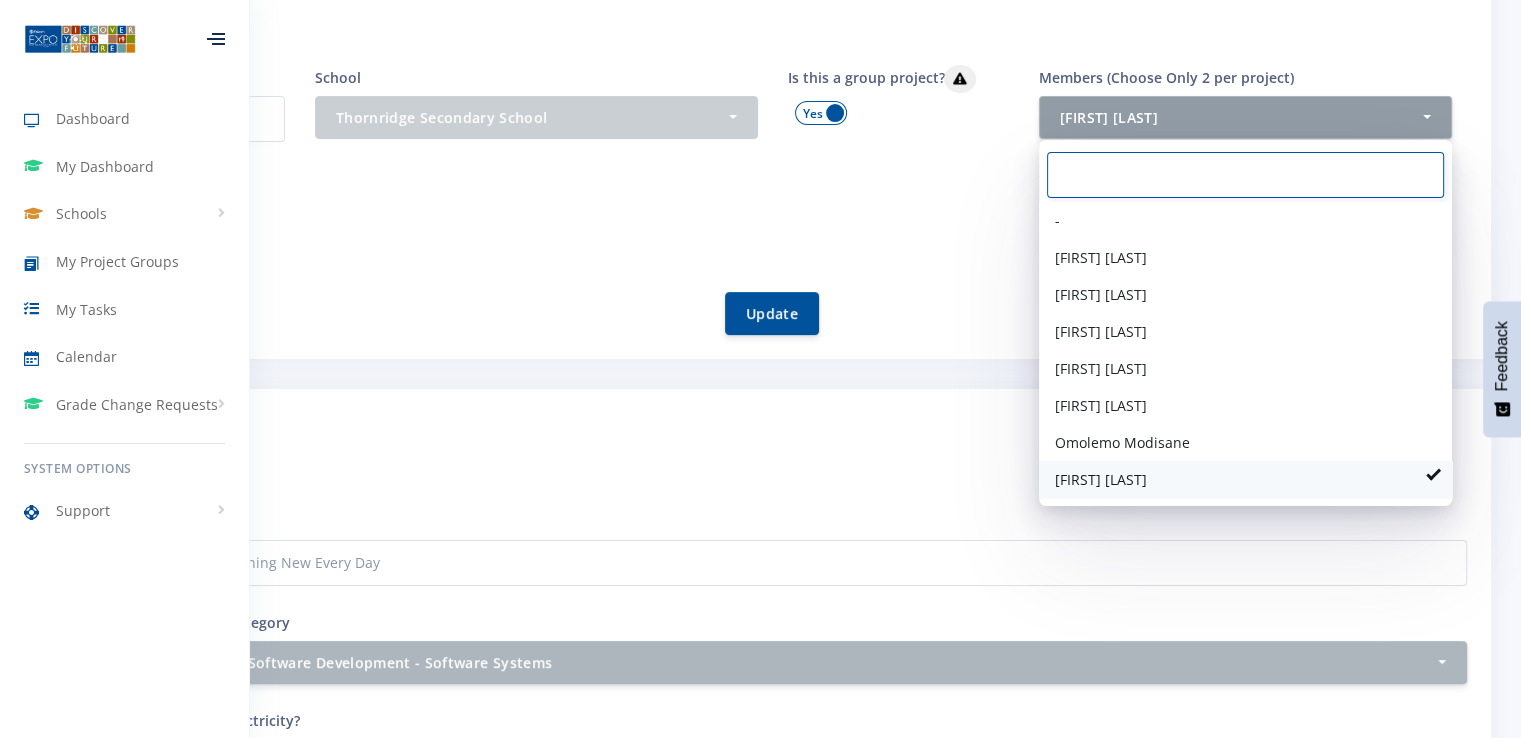 scroll, scrollTop: 119, scrollLeft: 0, axis: vertical 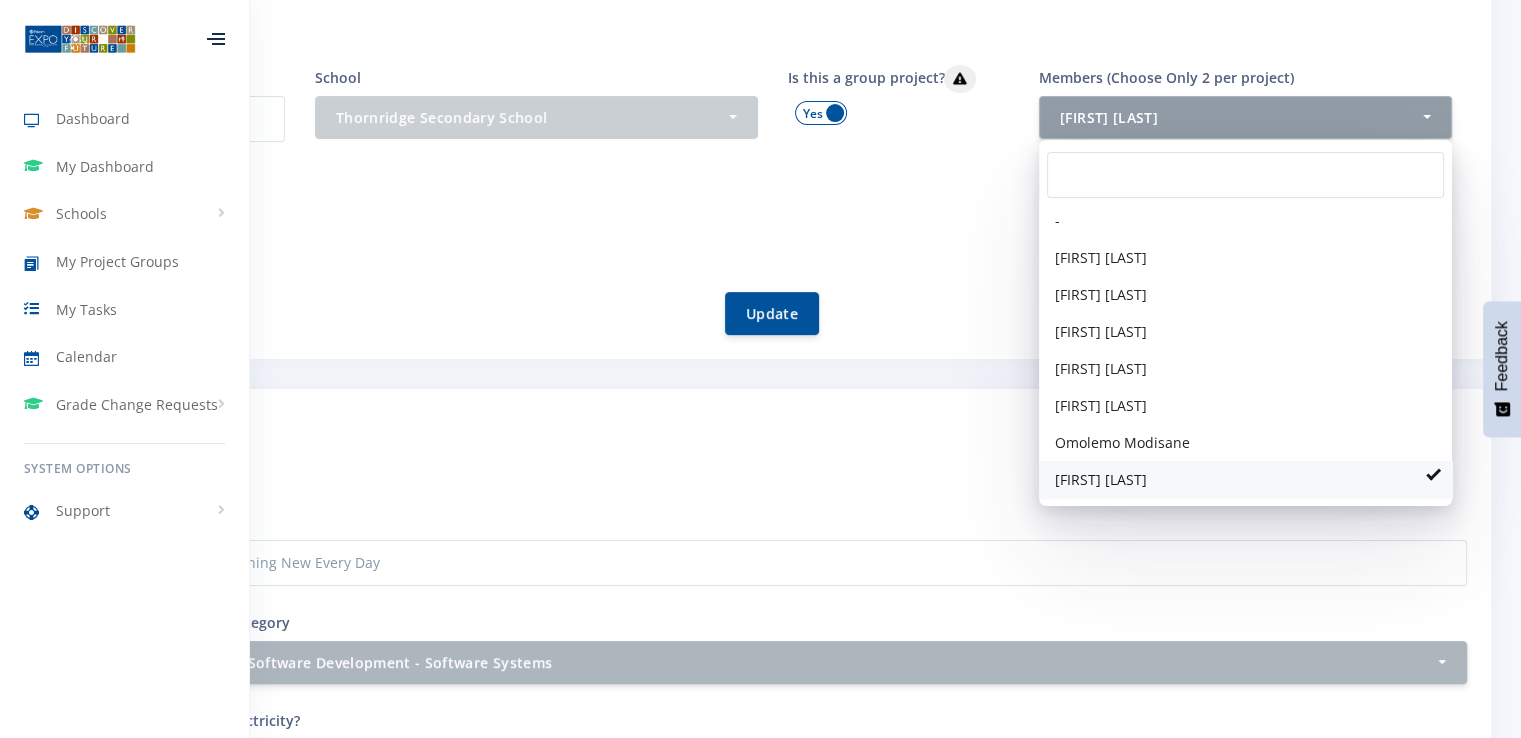 click at bounding box center [1433, 473] 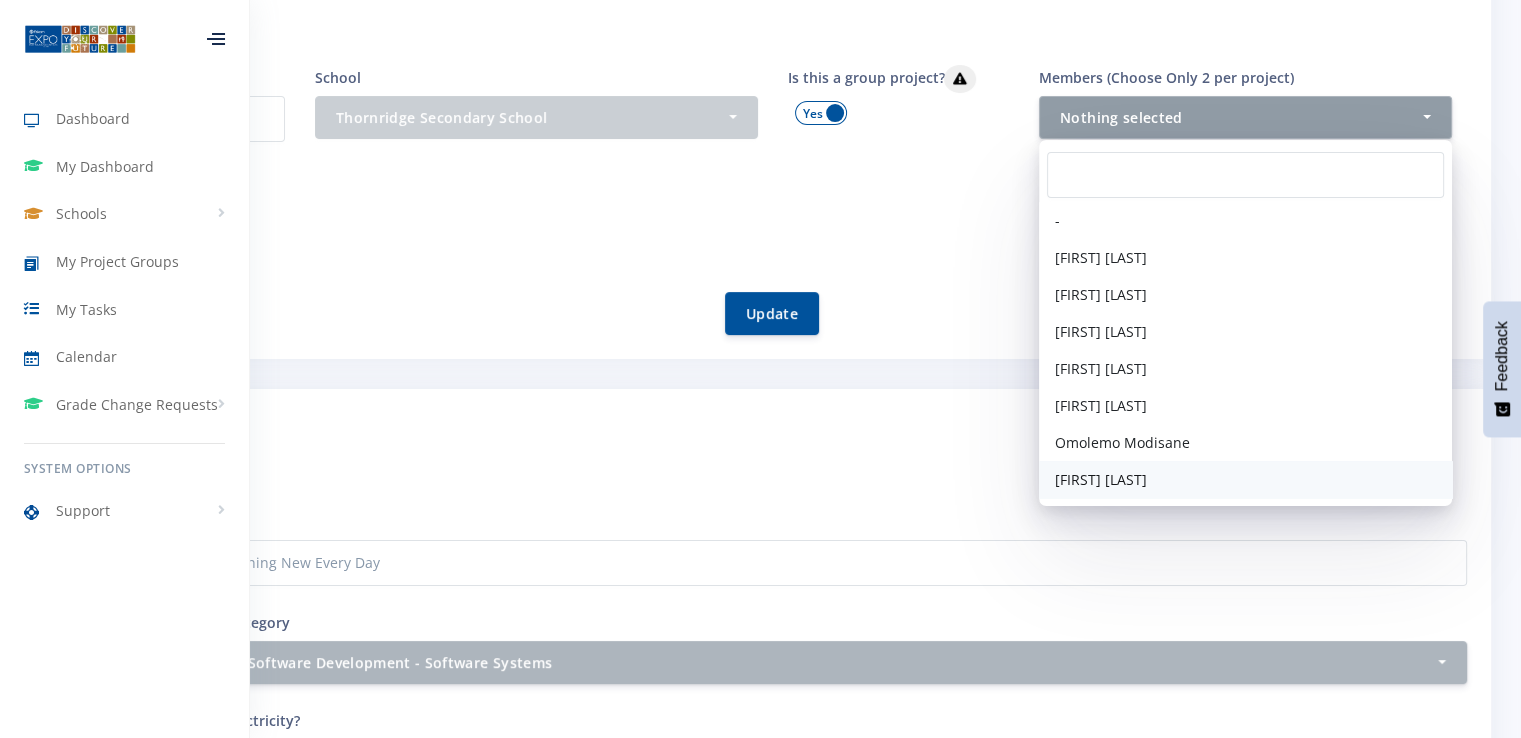 click on "Mahlori Baloyi" at bounding box center [1101, 479] 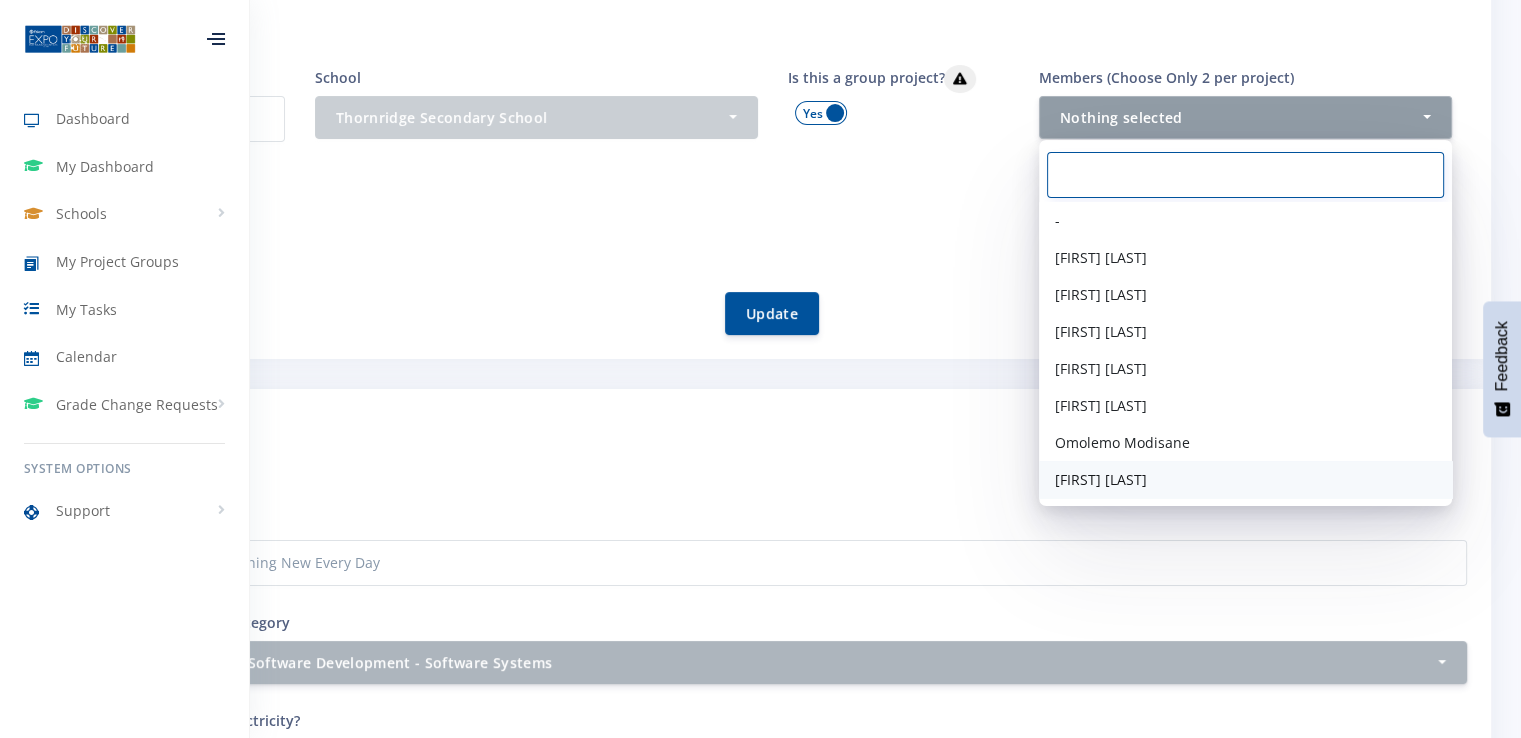 select on "39225" 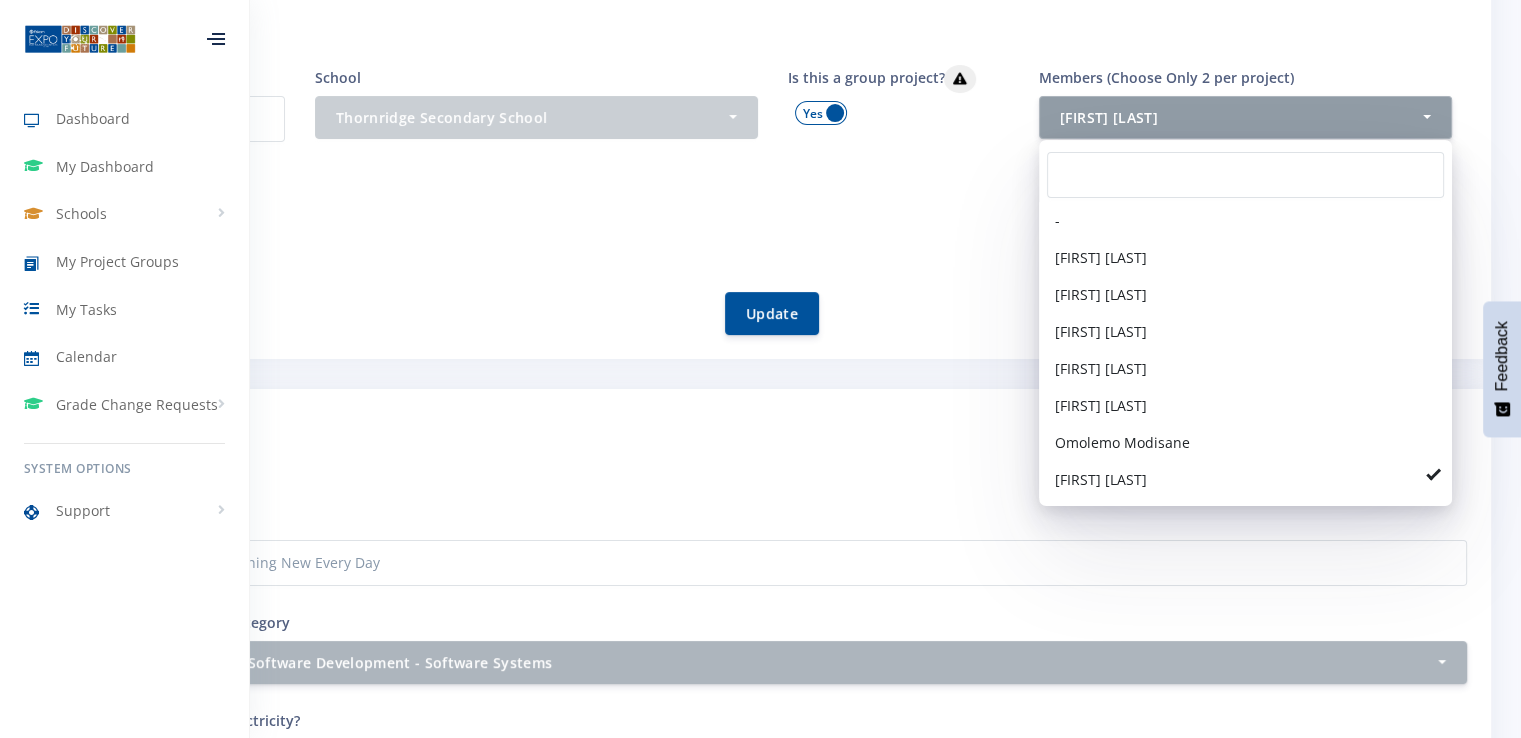 click on "Project Members
Omolemo Modisane" at bounding box center [772, 213] 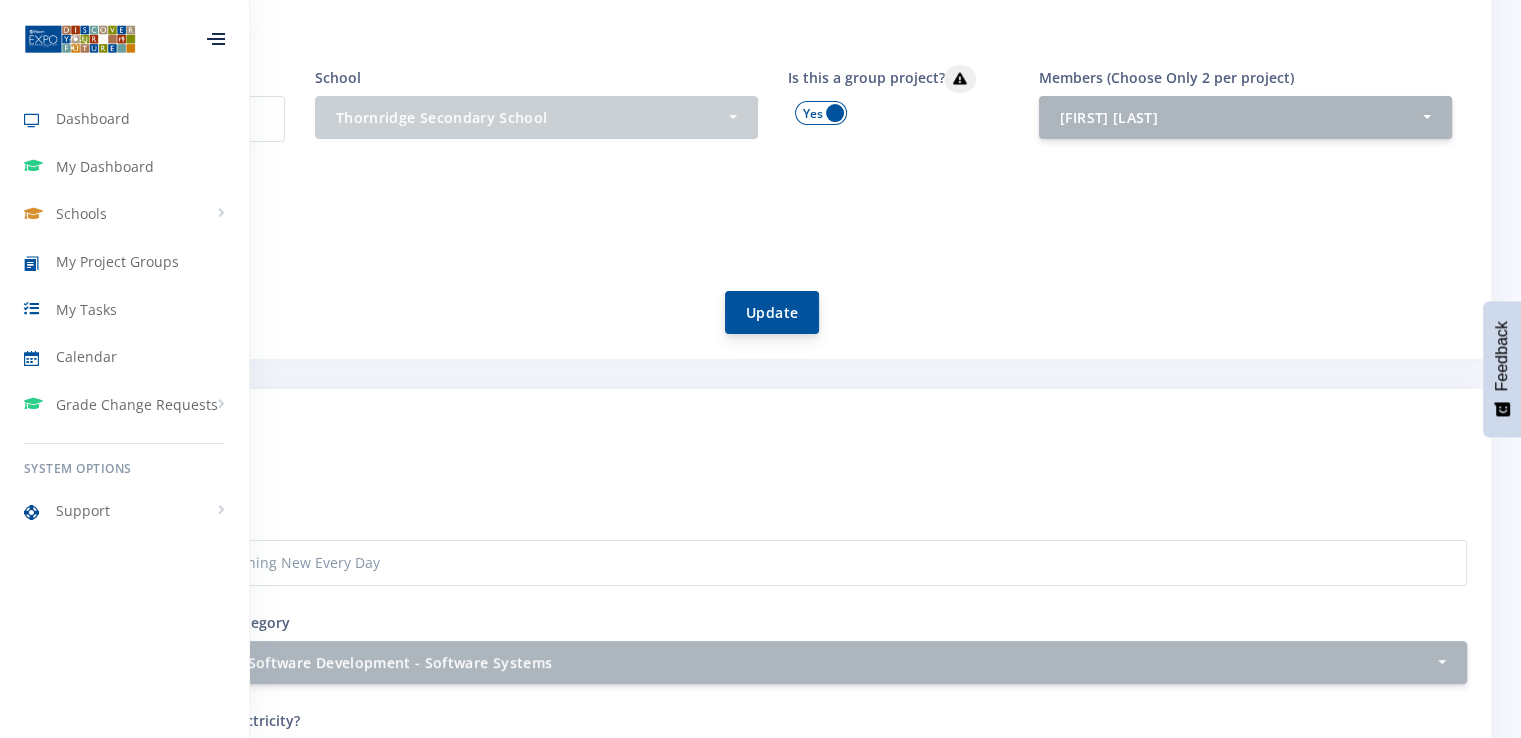 click on "Update" at bounding box center [772, 312] 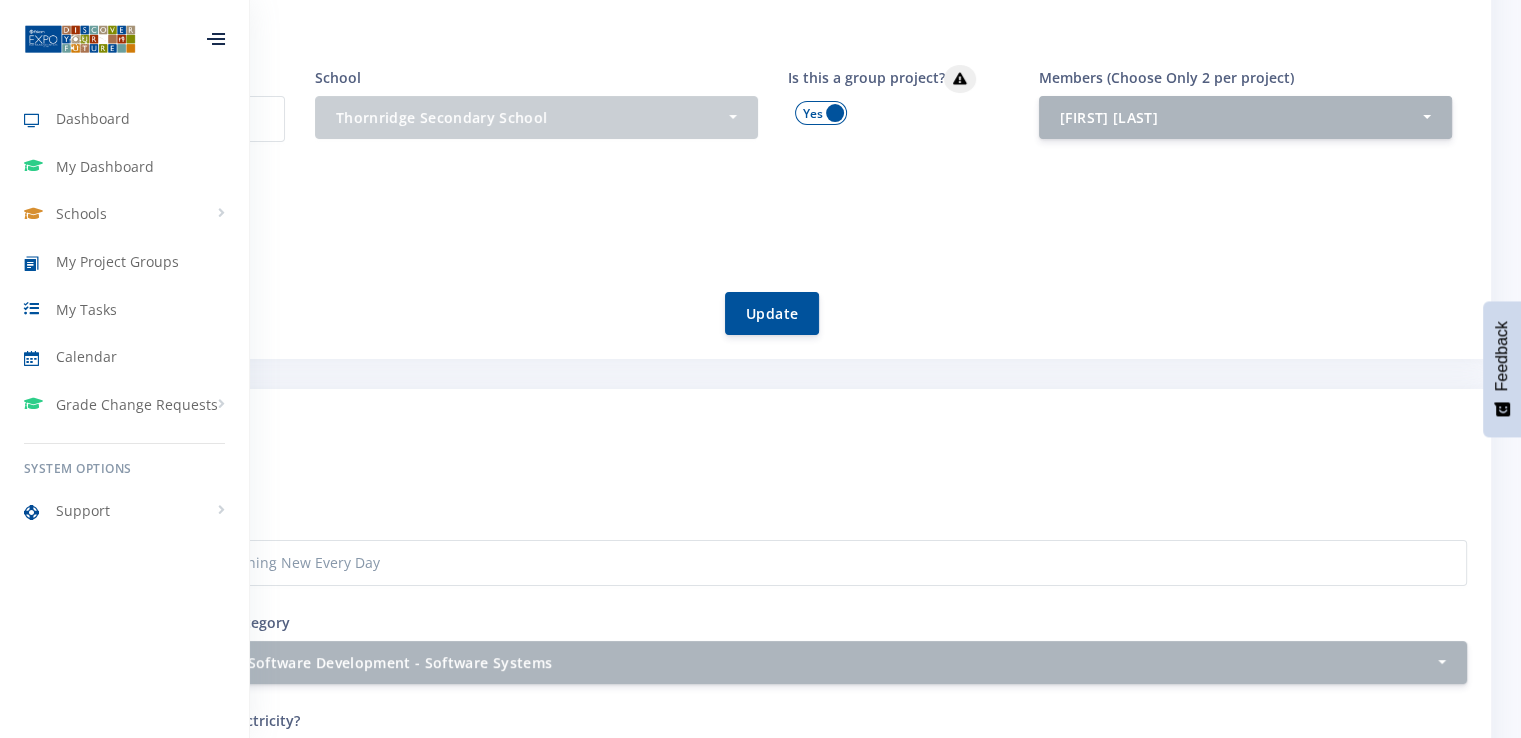 click on "Project System ID
9661
School
-
Thornridge Secondary School
Thornridge Secondary School
-   - Update" at bounding box center (772, 200) 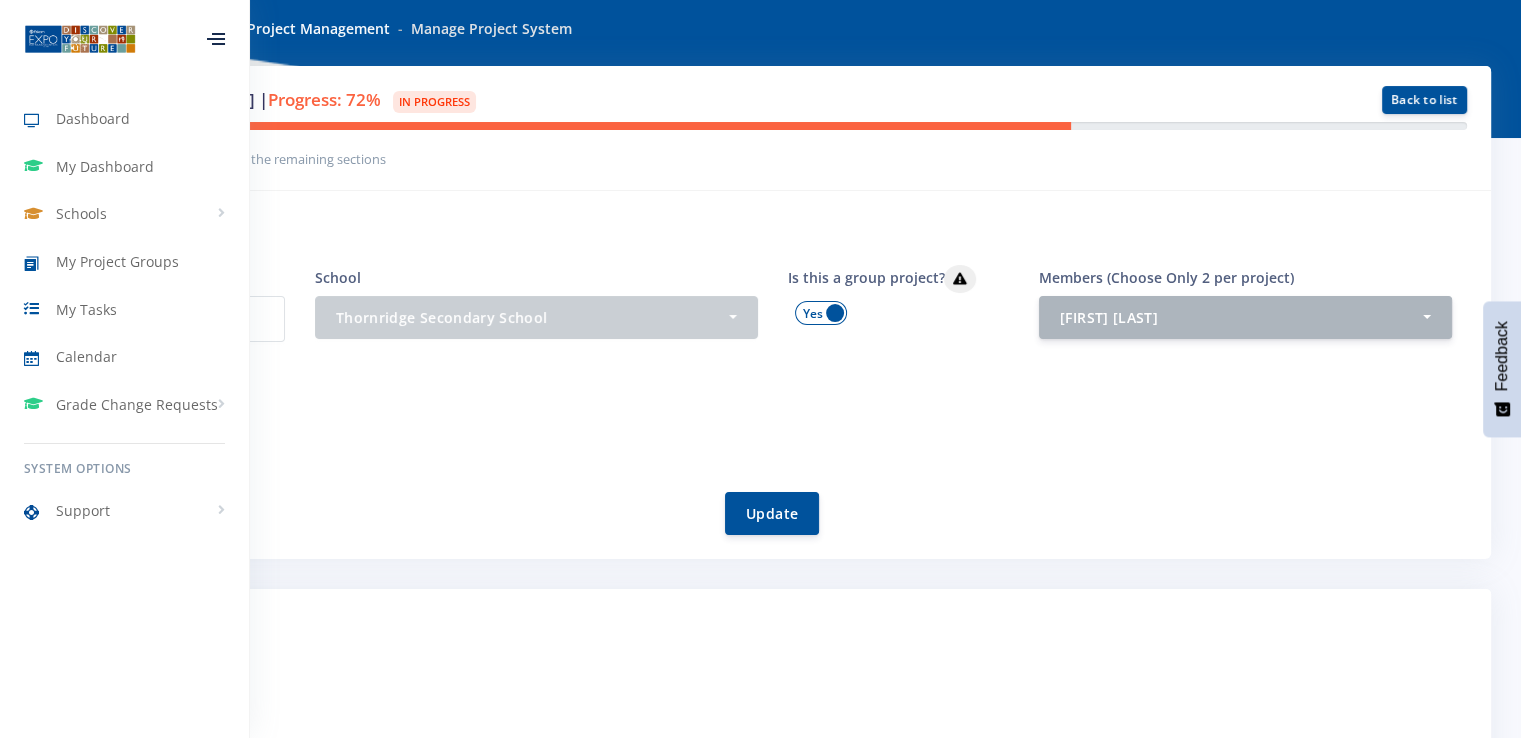 scroll, scrollTop: 0, scrollLeft: 0, axis: both 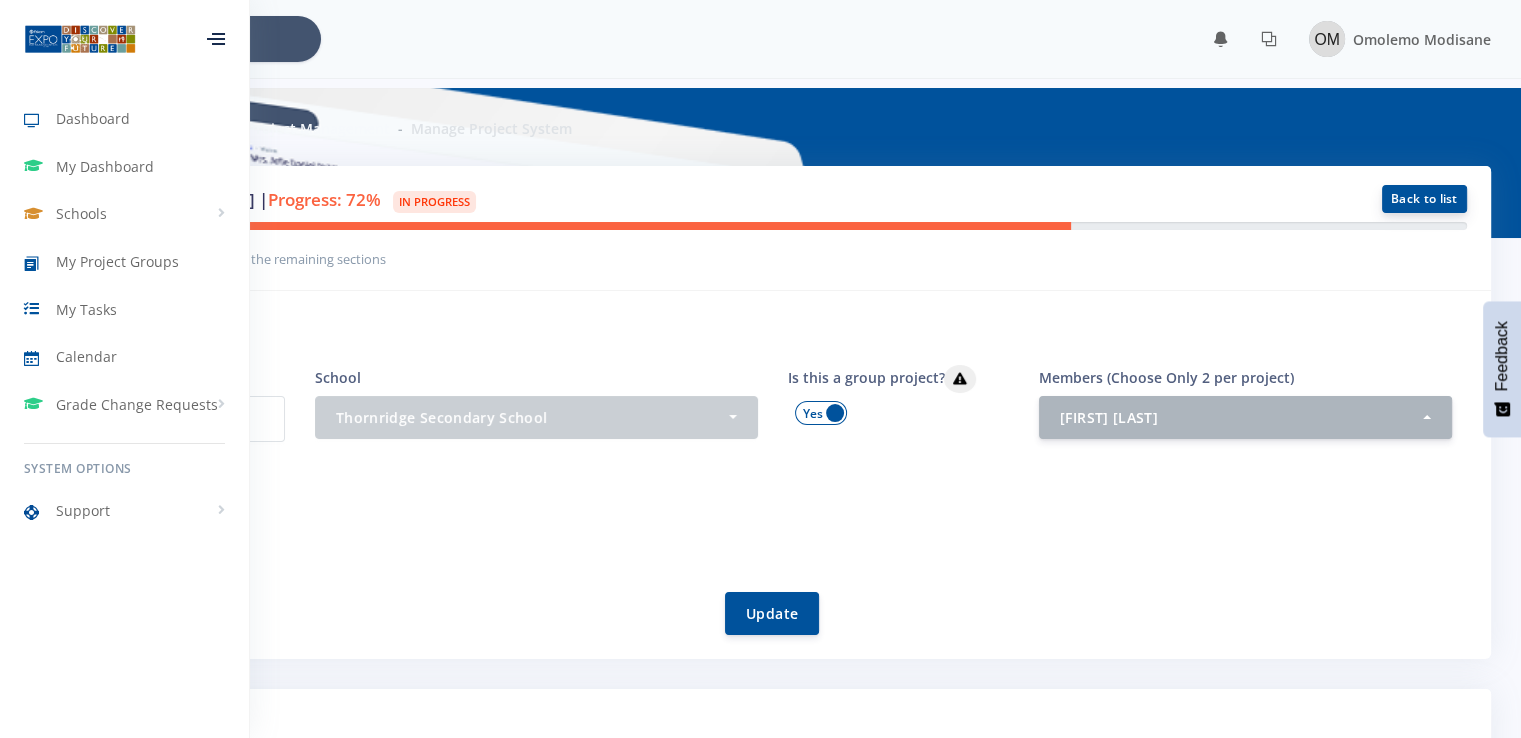 click on "Back to list" at bounding box center [1424, 199] 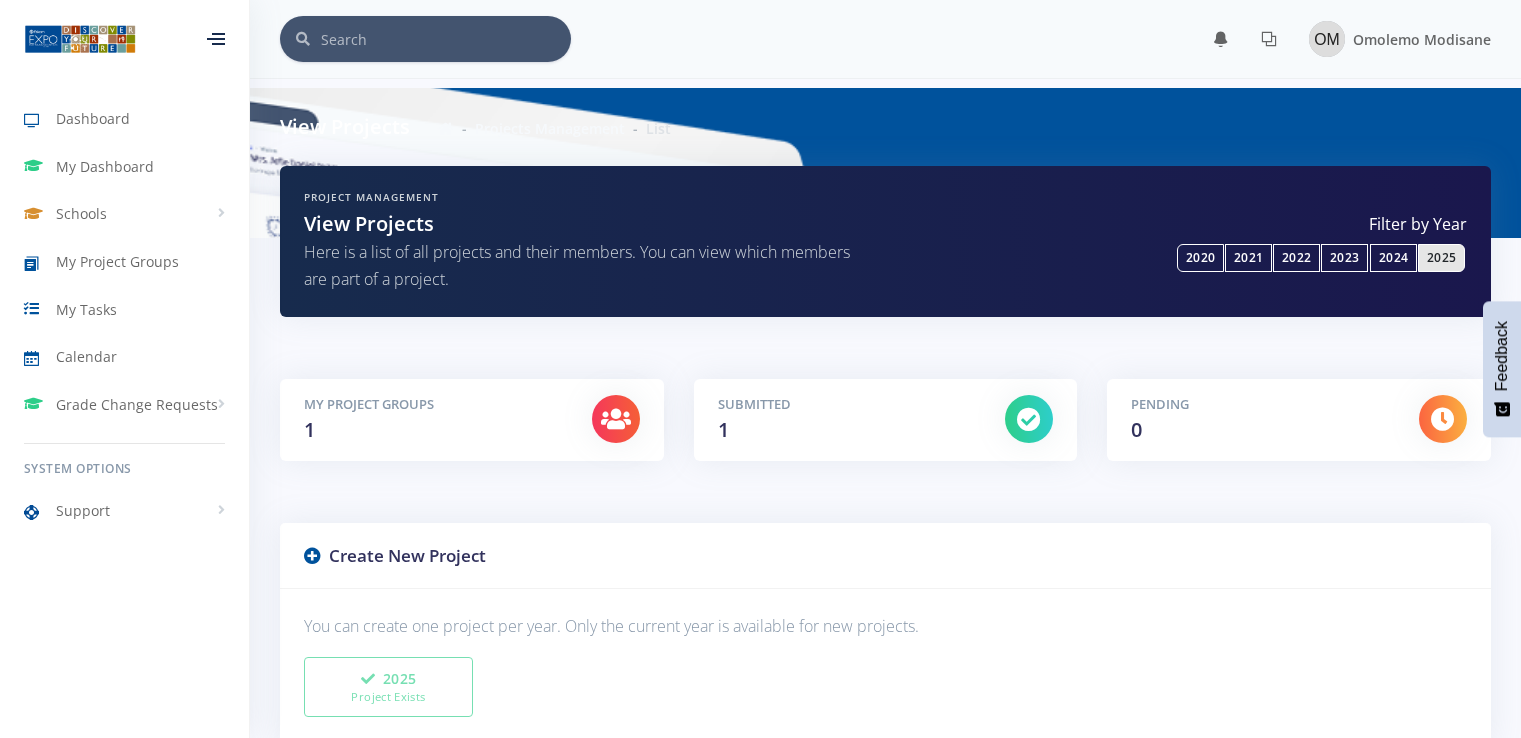 scroll, scrollTop: 0, scrollLeft: 0, axis: both 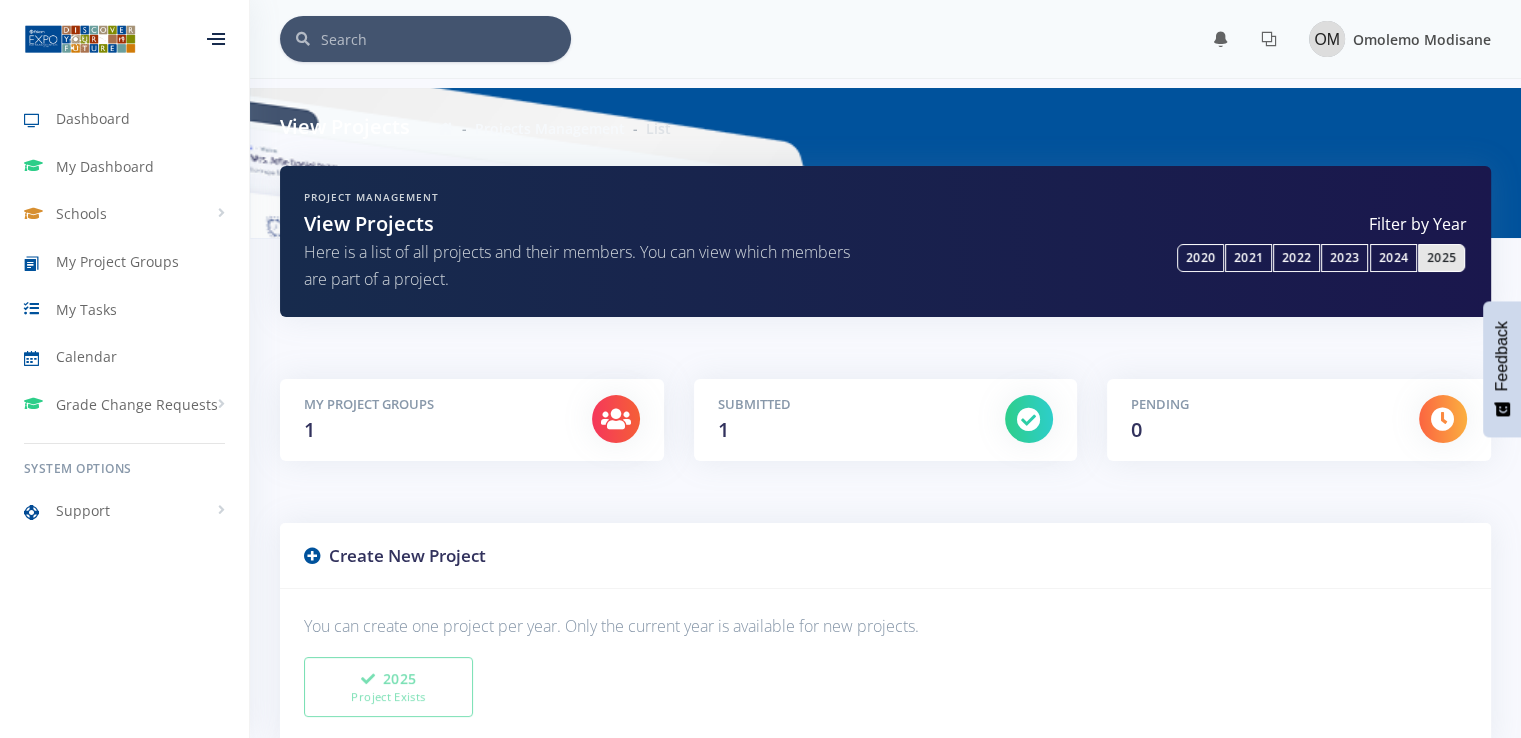 click at bounding box center (1327, 39) 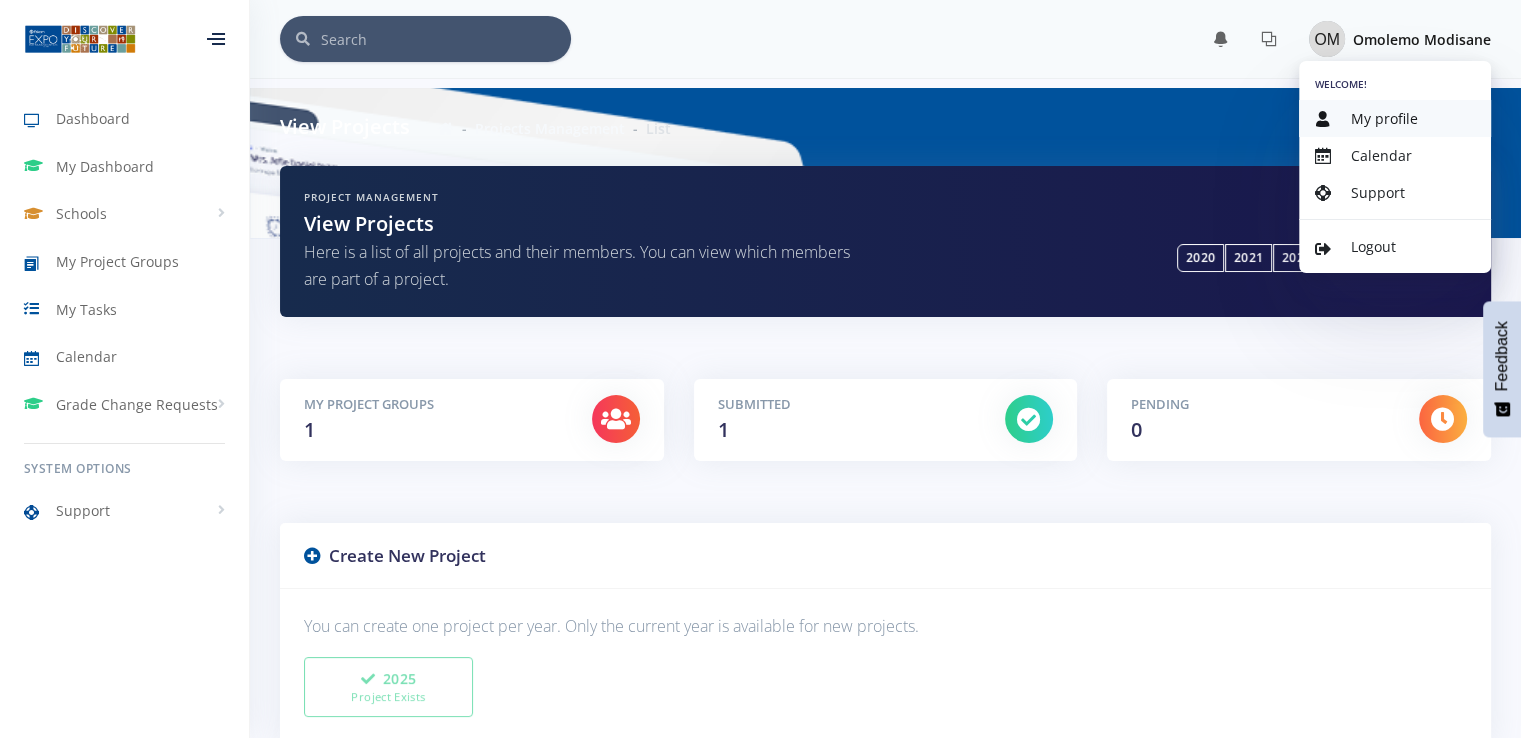 click on "My profile" at bounding box center [1384, 118] 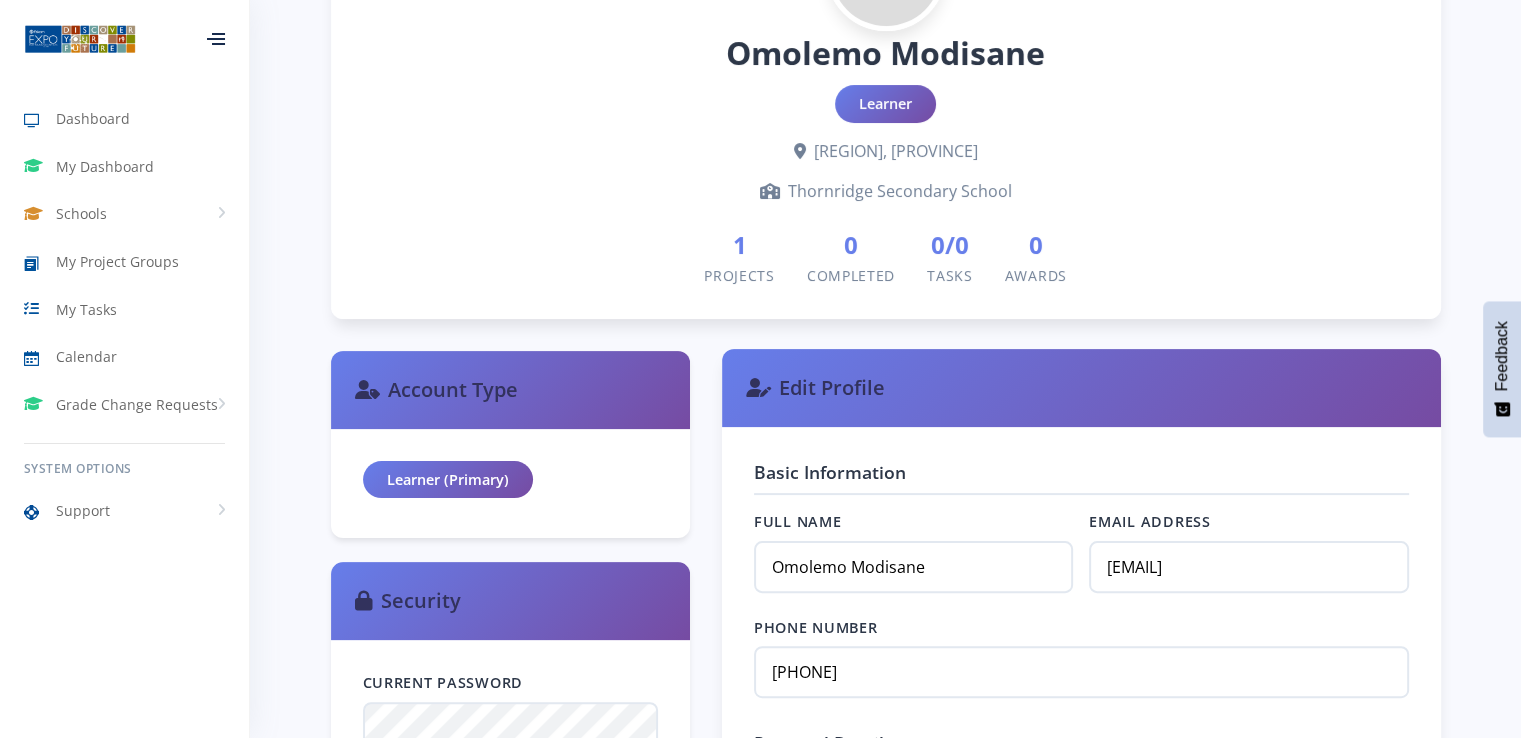scroll, scrollTop: 400, scrollLeft: 0, axis: vertical 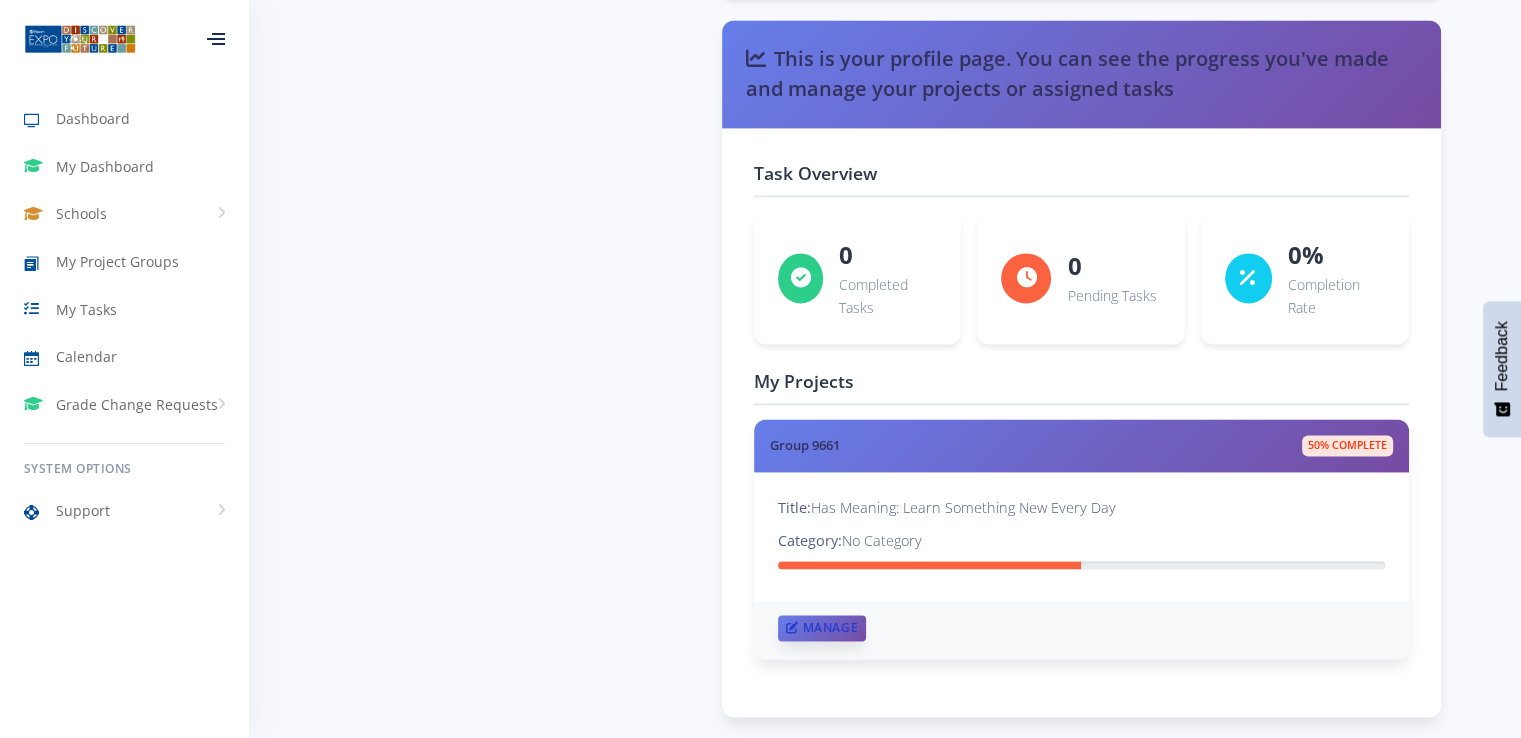 click on "Manage" at bounding box center (822, 628) 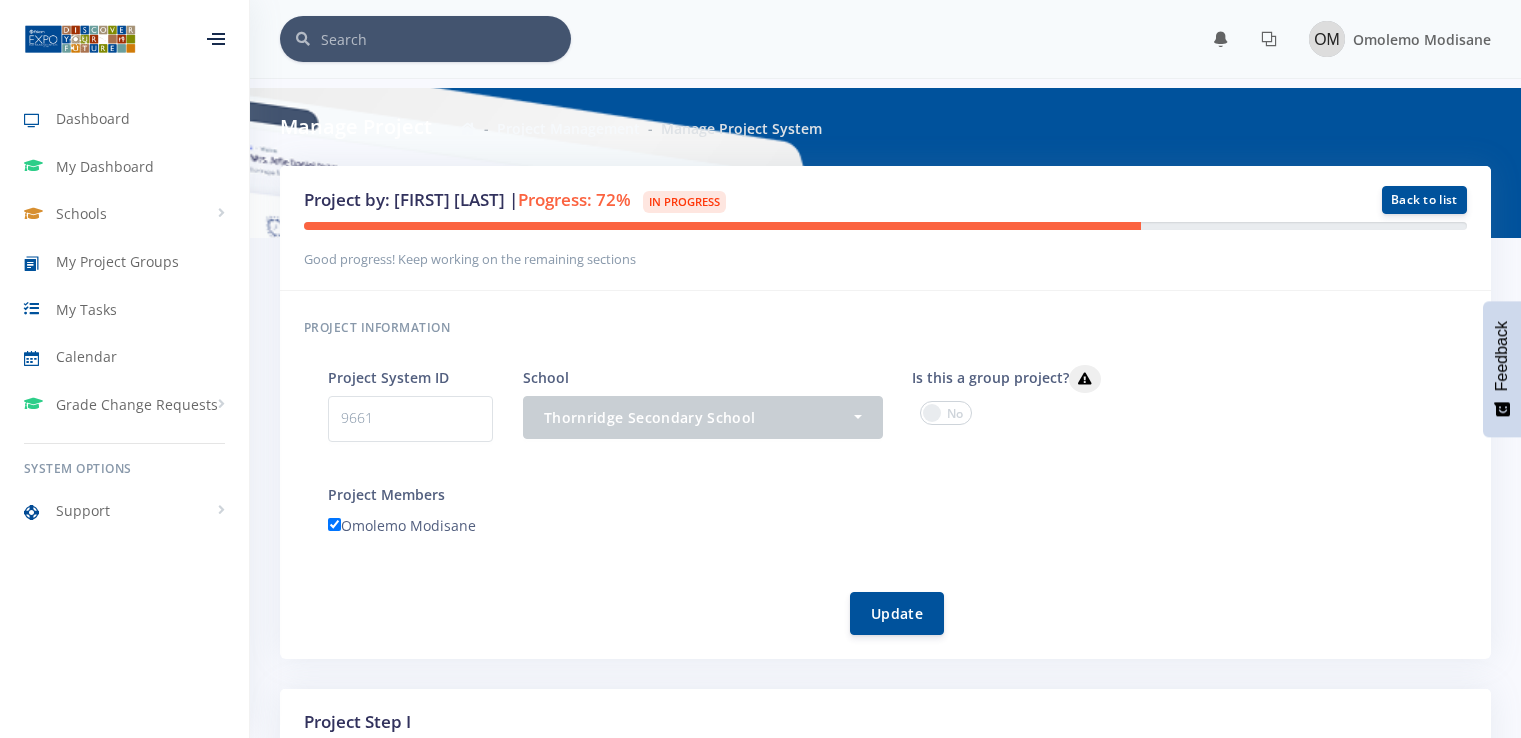 scroll, scrollTop: 0, scrollLeft: 0, axis: both 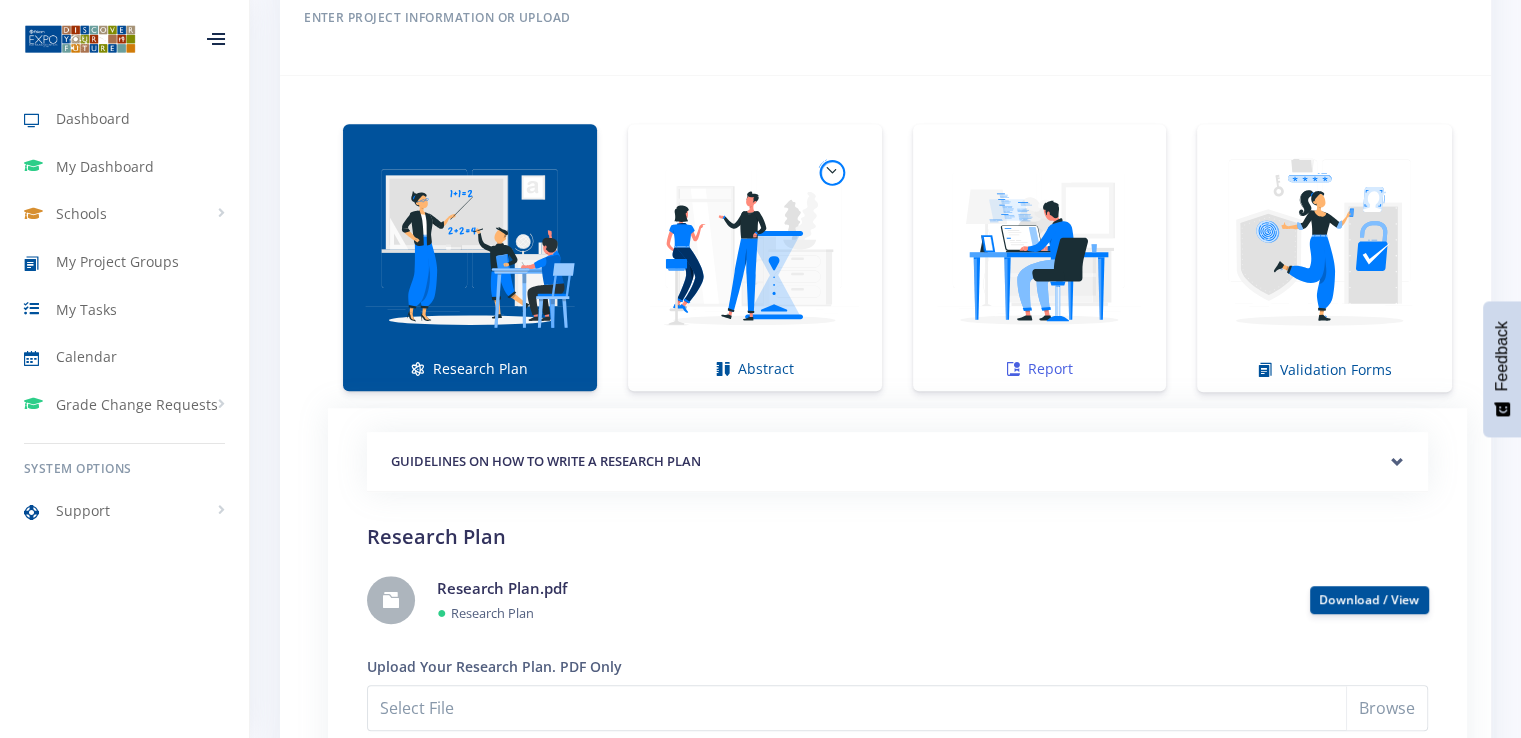 click at bounding box center (1040, 247) 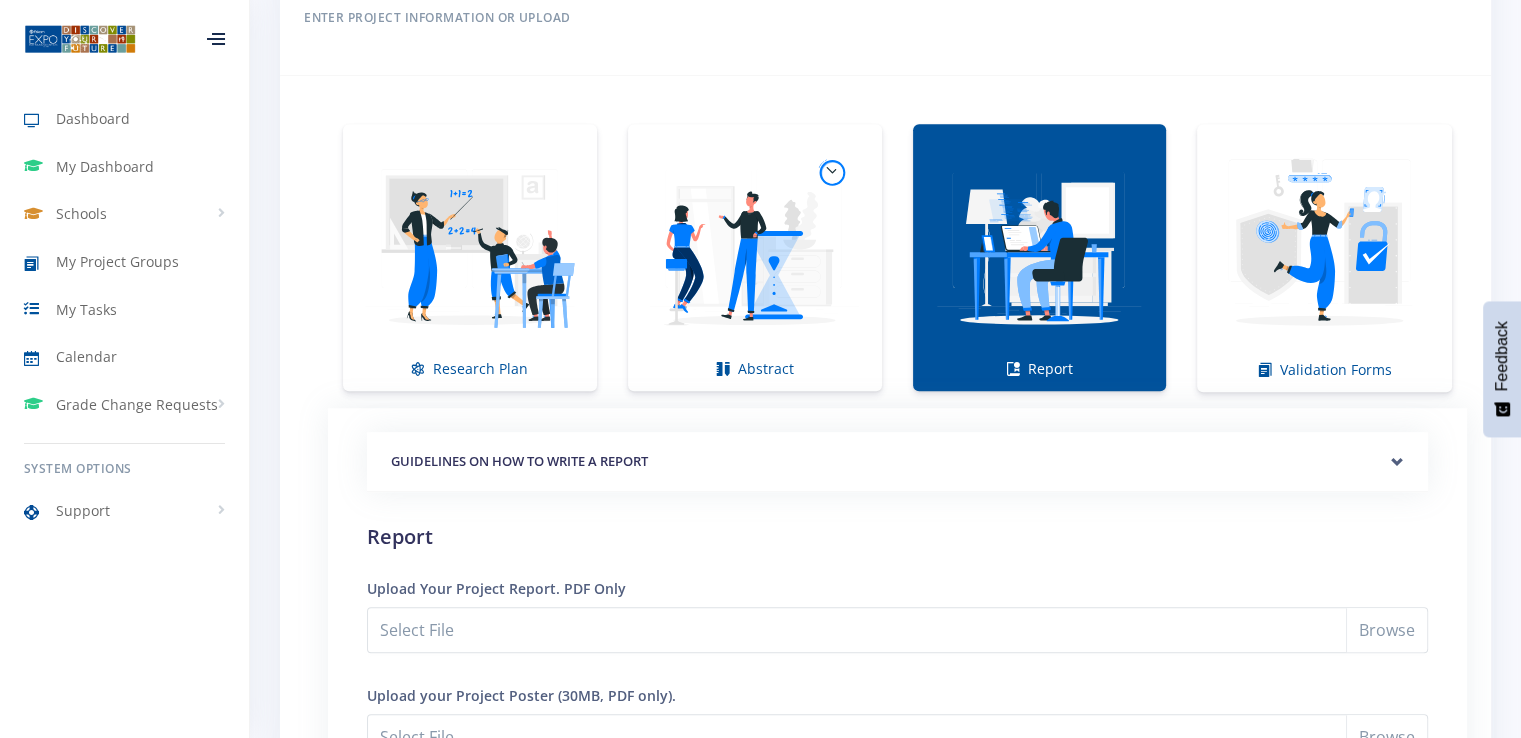 scroll, scrollTop: 1575, scrollLeft: 0, axis: vertical 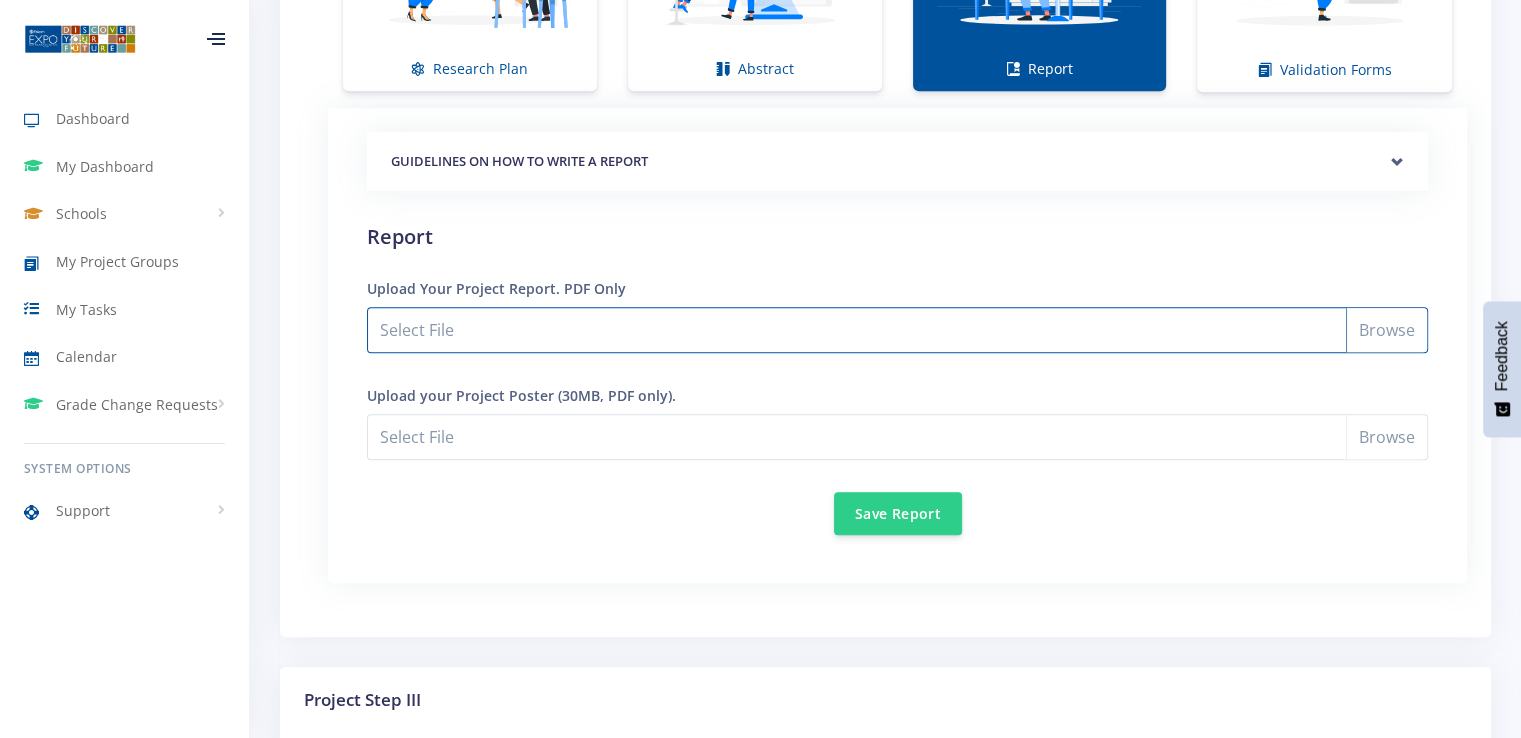 click on "Select File" at bounding box center (897, 330) 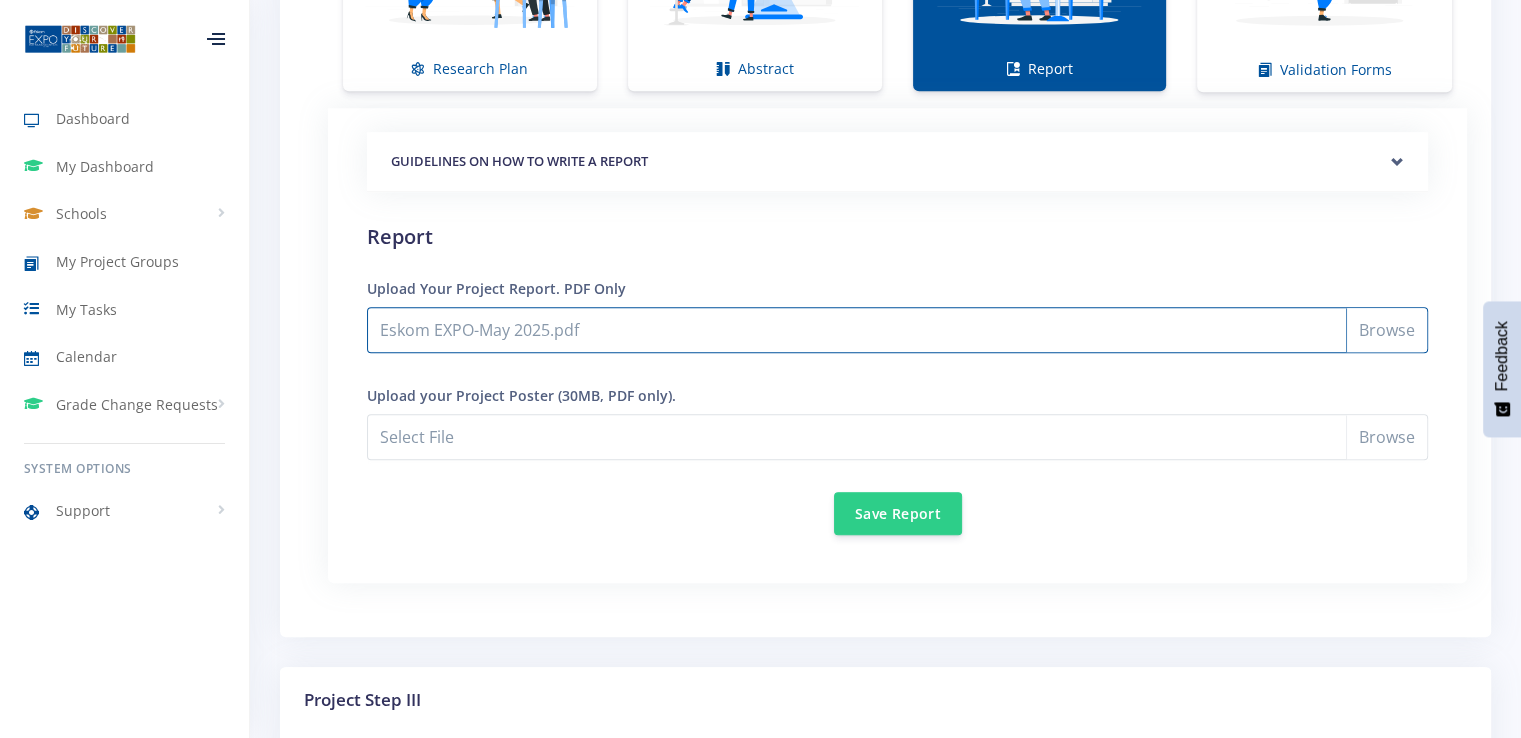 click on "Eskom EXPO-May 2025.pdf" at bounding box center [897, 330] 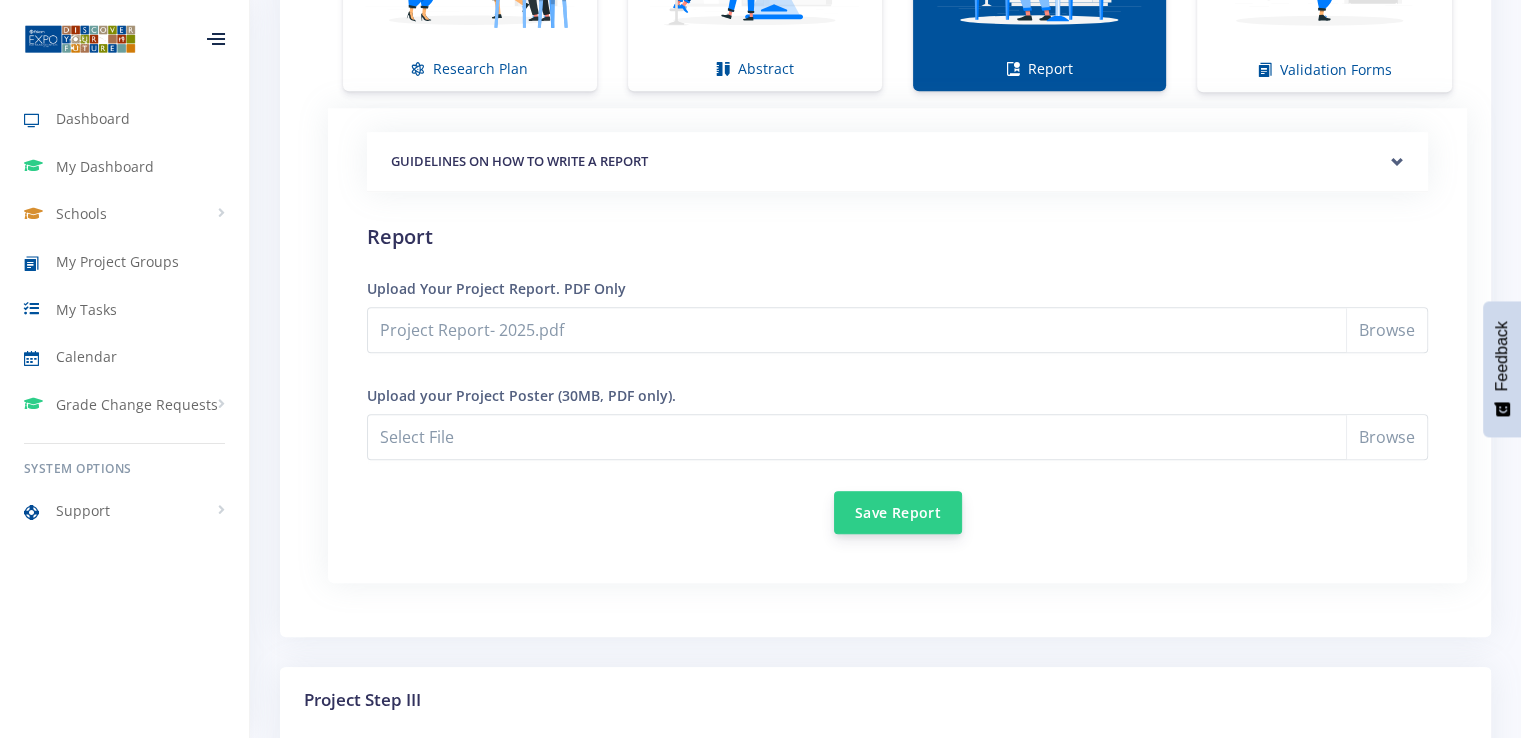 click on "Save Report" at bounding box center (898, 512) 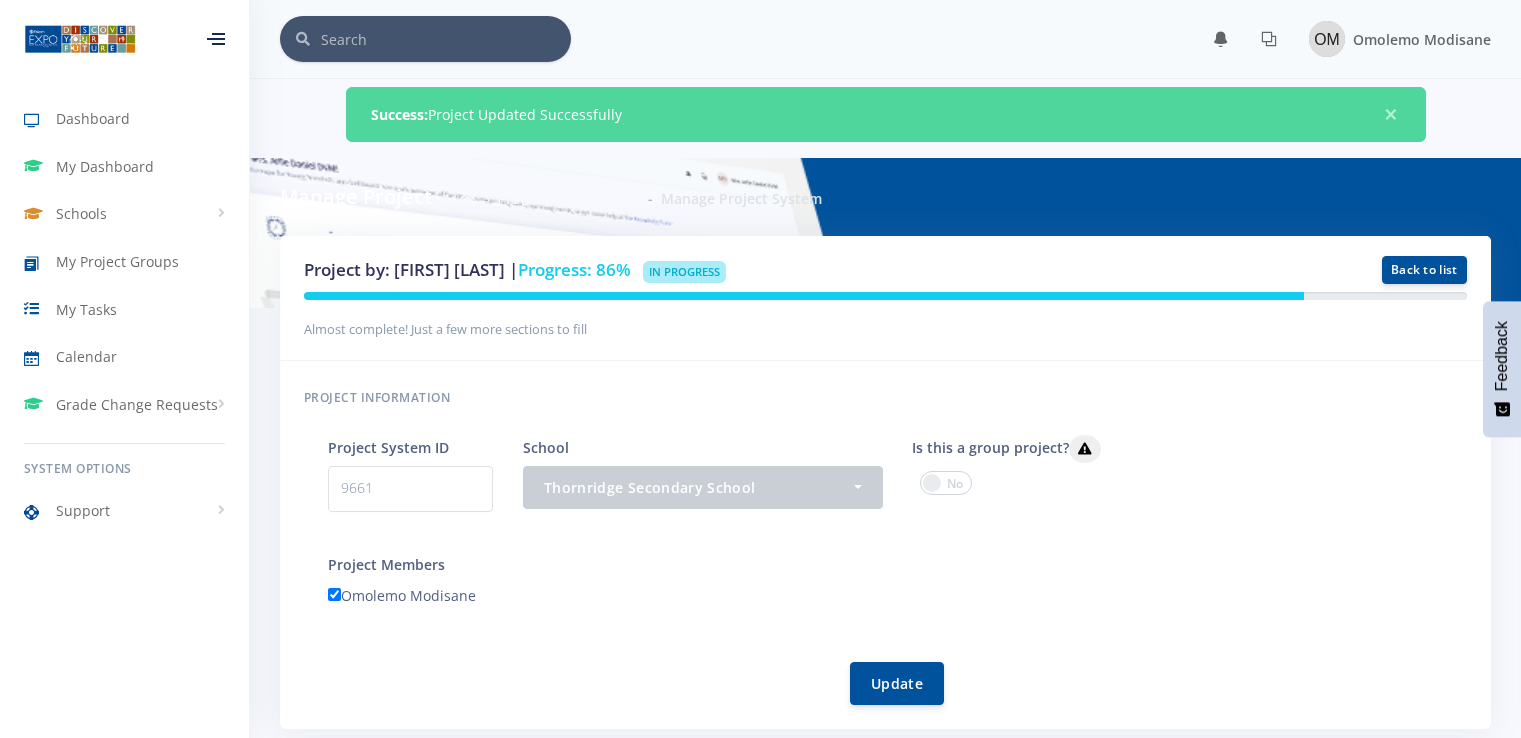 scroll, scrollTop: 0, scrollLeft: 0, axis: both 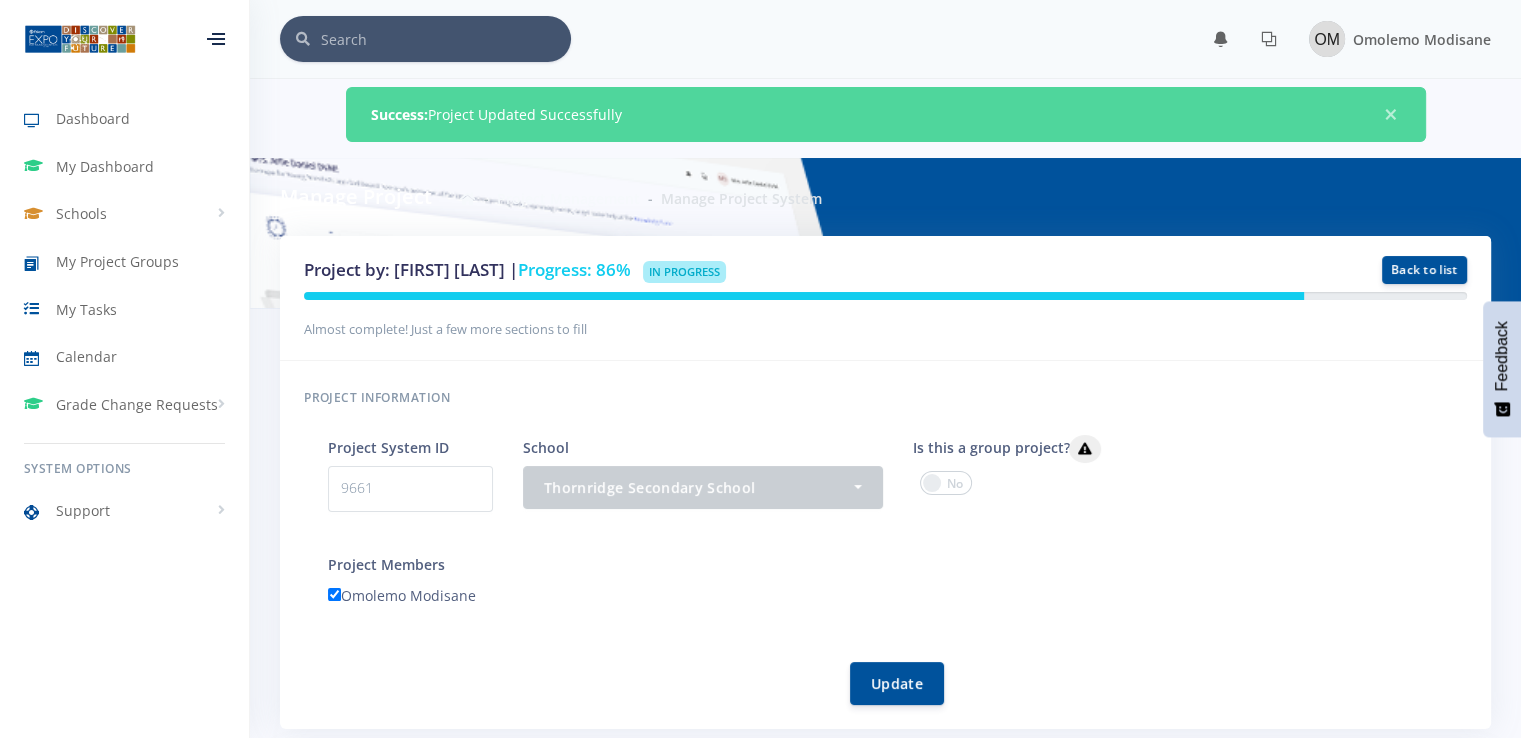 click at bounding box center (946, 483) 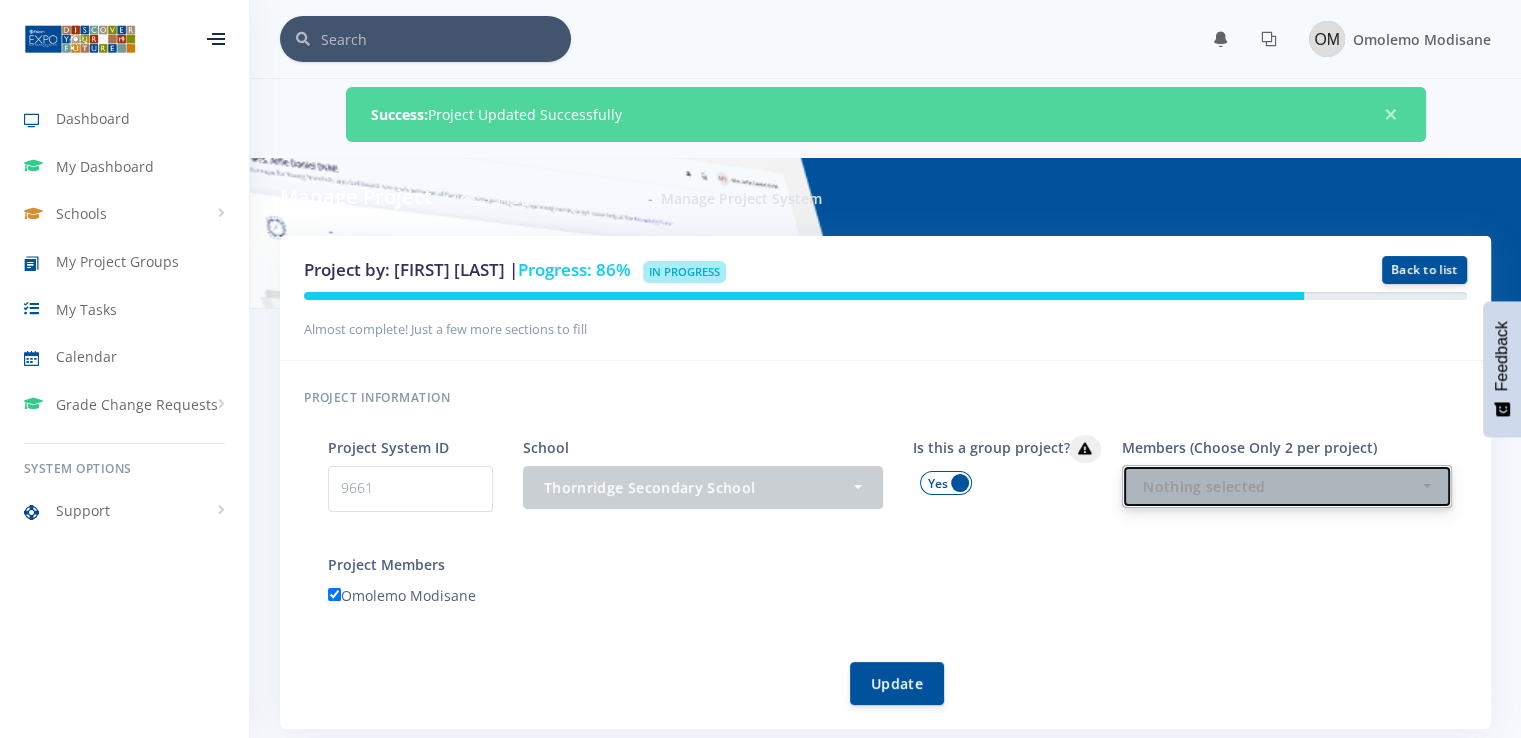 click on "Nothing selected" at bounding box center (1287, 486) 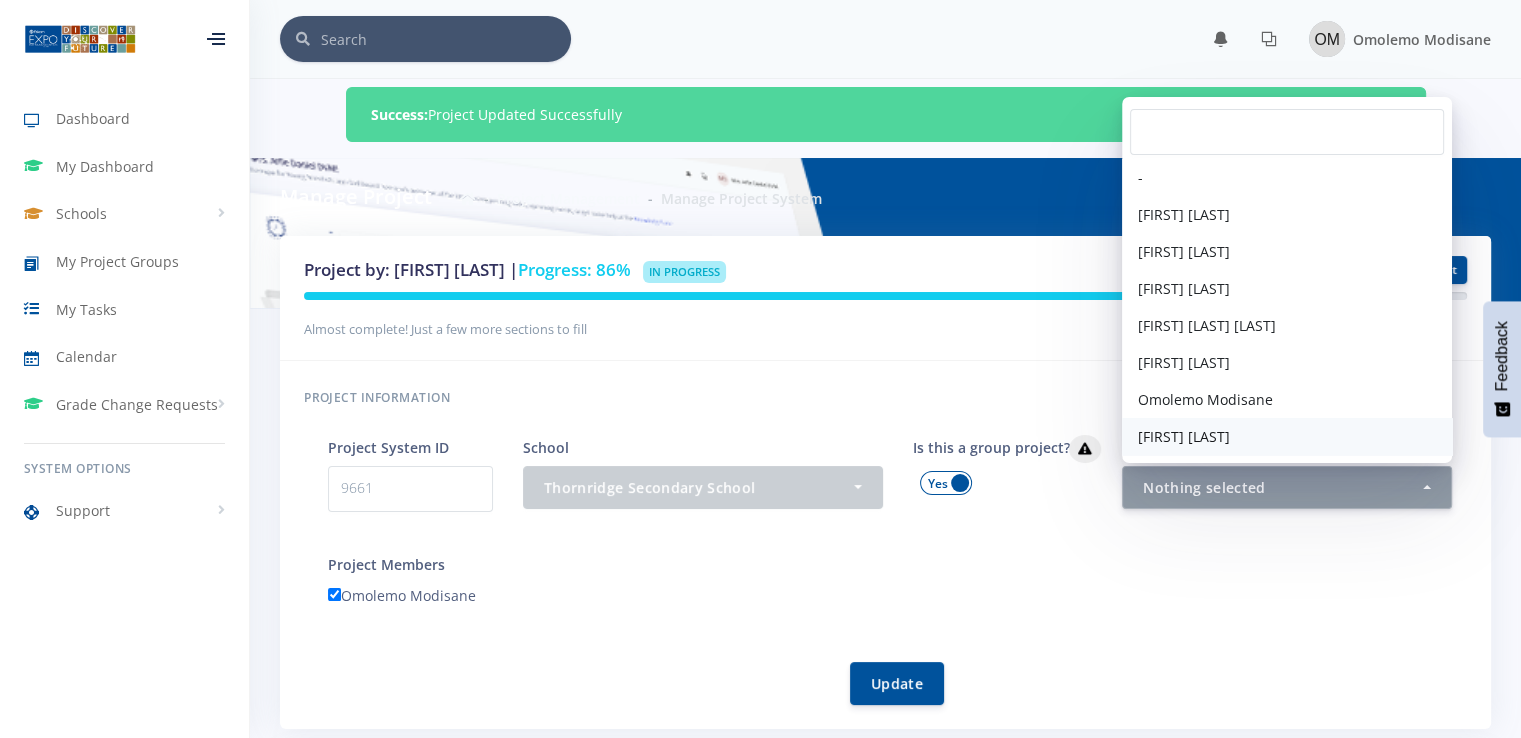 click on "[FIRST] [LAST]" at bounding box center [1184, 436] 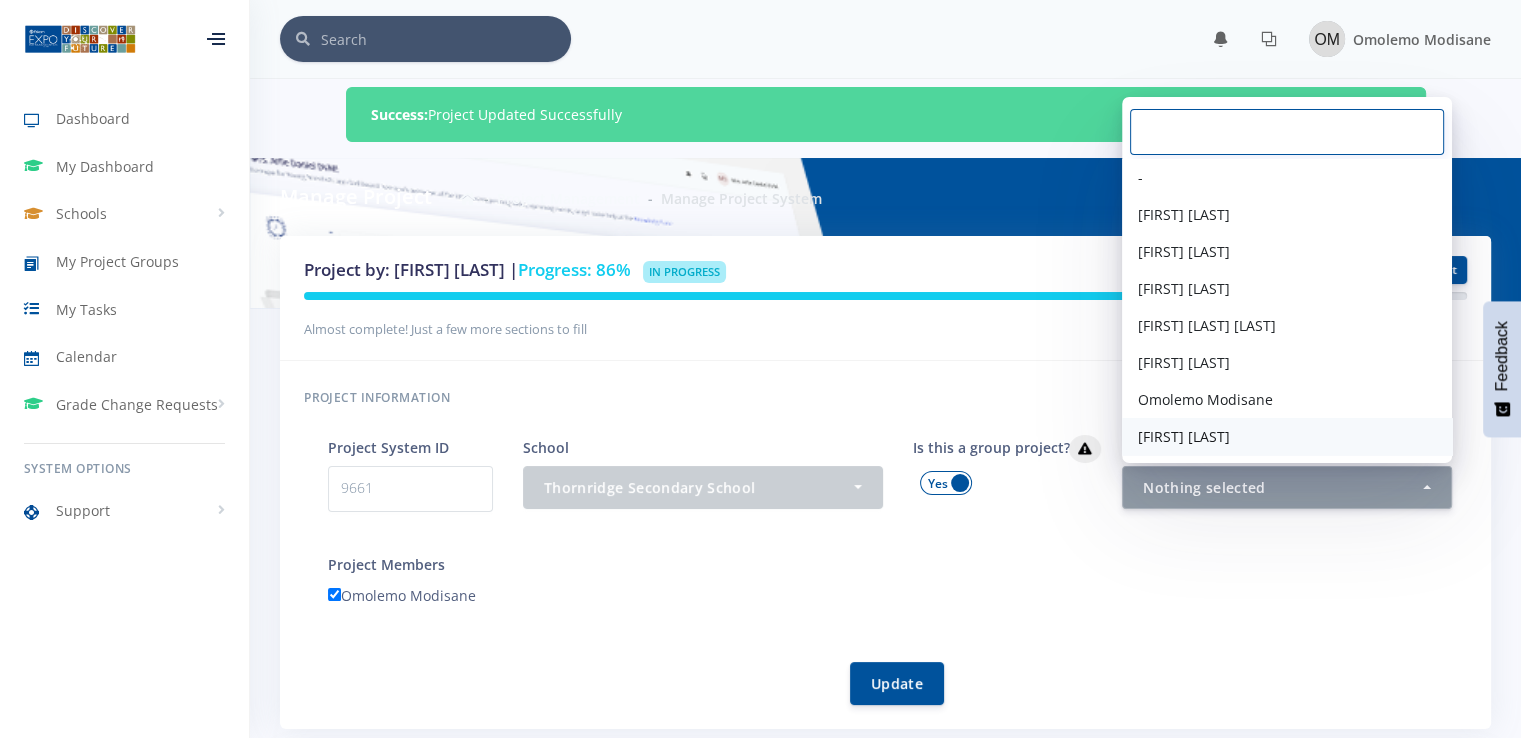select on "39225" 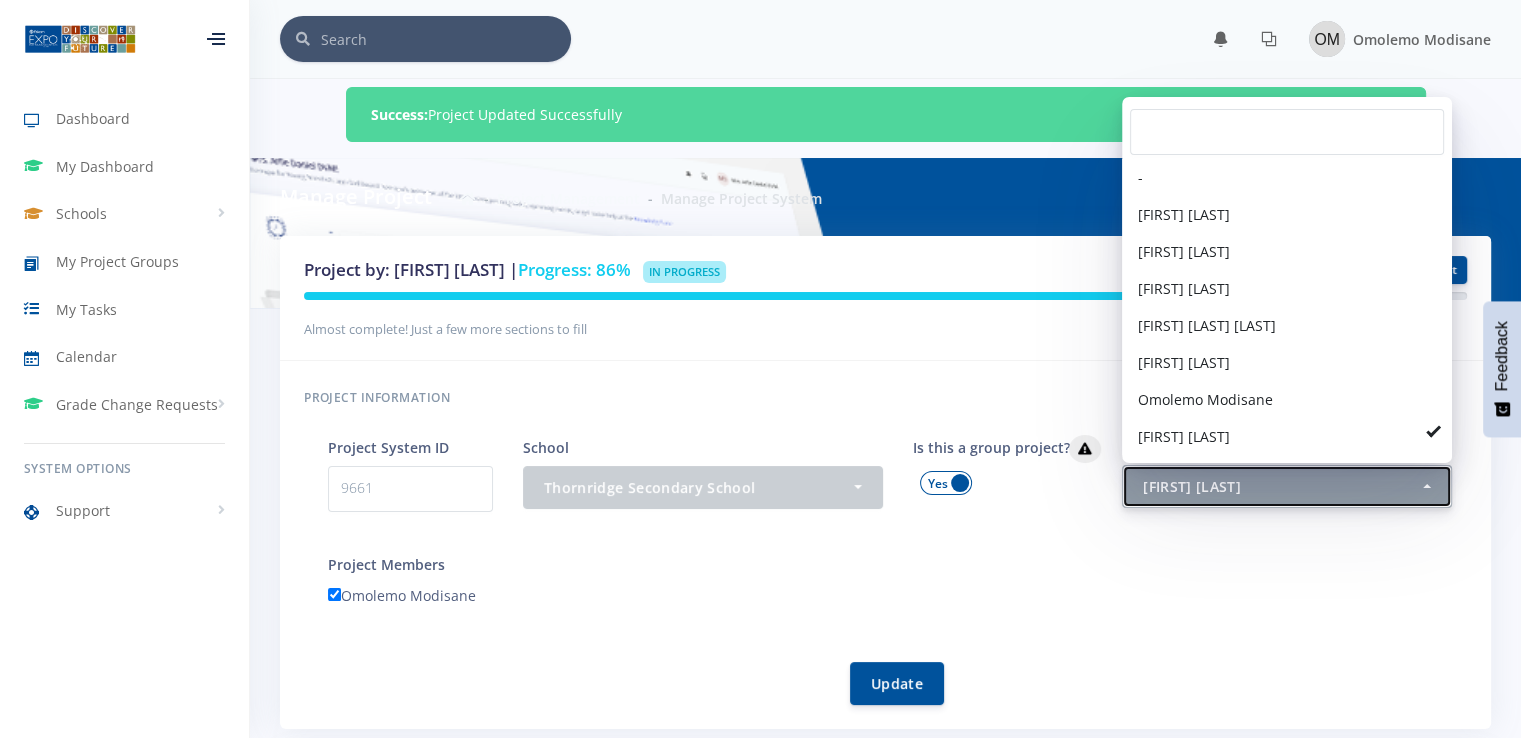 click on "[FIRST] [LAST]" at bounding box center (1281, 486) 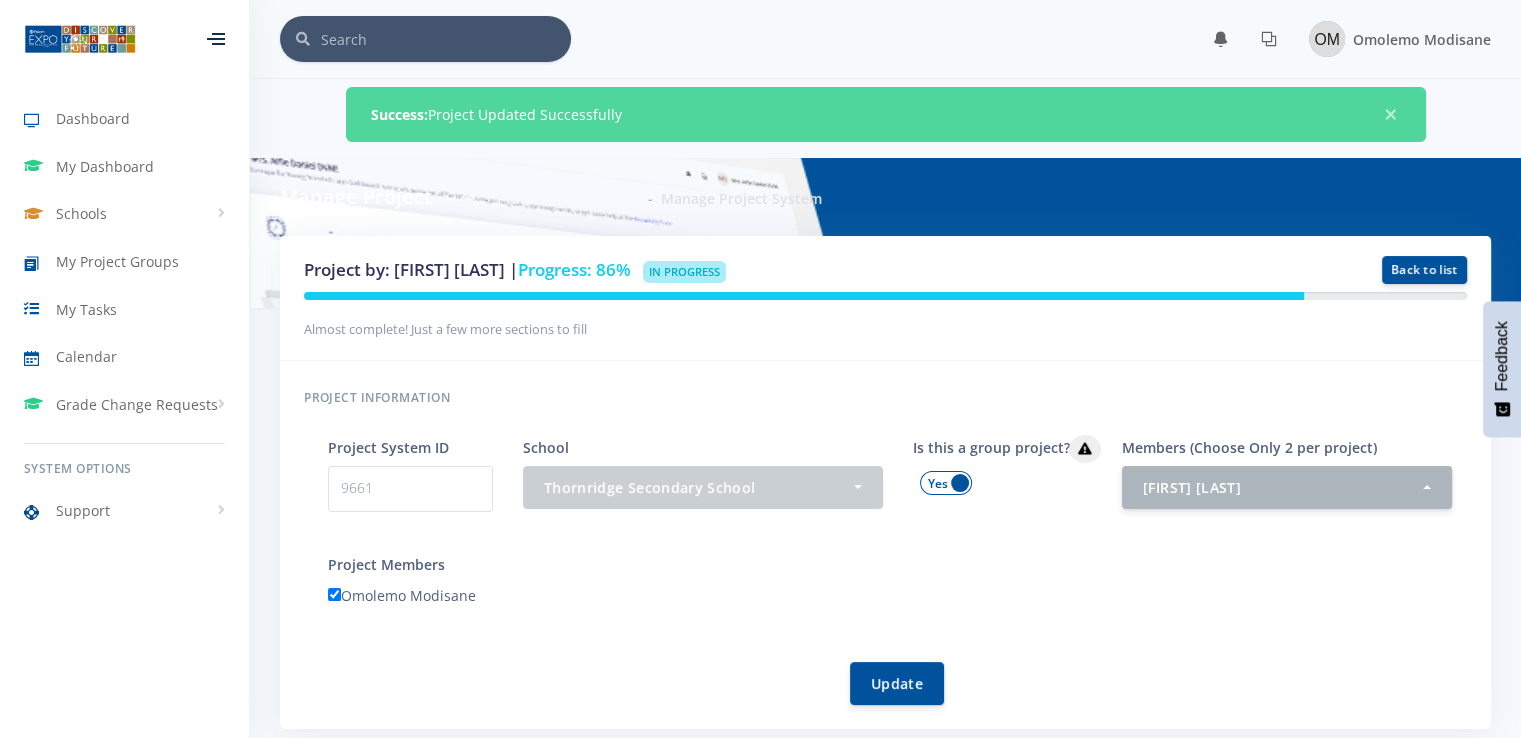 click on "Project Members
Omolemo Modisane" at bounding box center [897, 583] 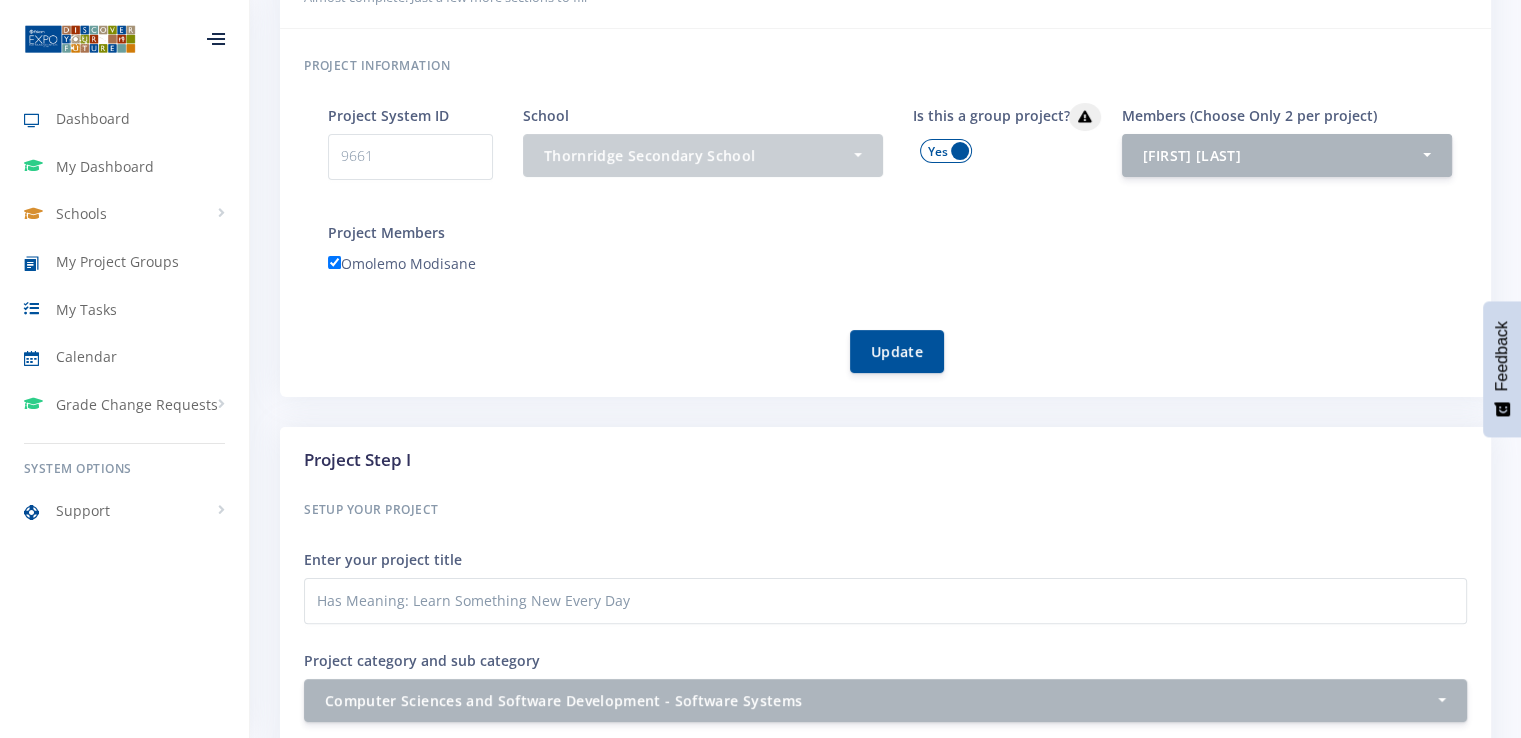 scroll, scrollTop: 300, scrollLeft: 0, axis: vertical 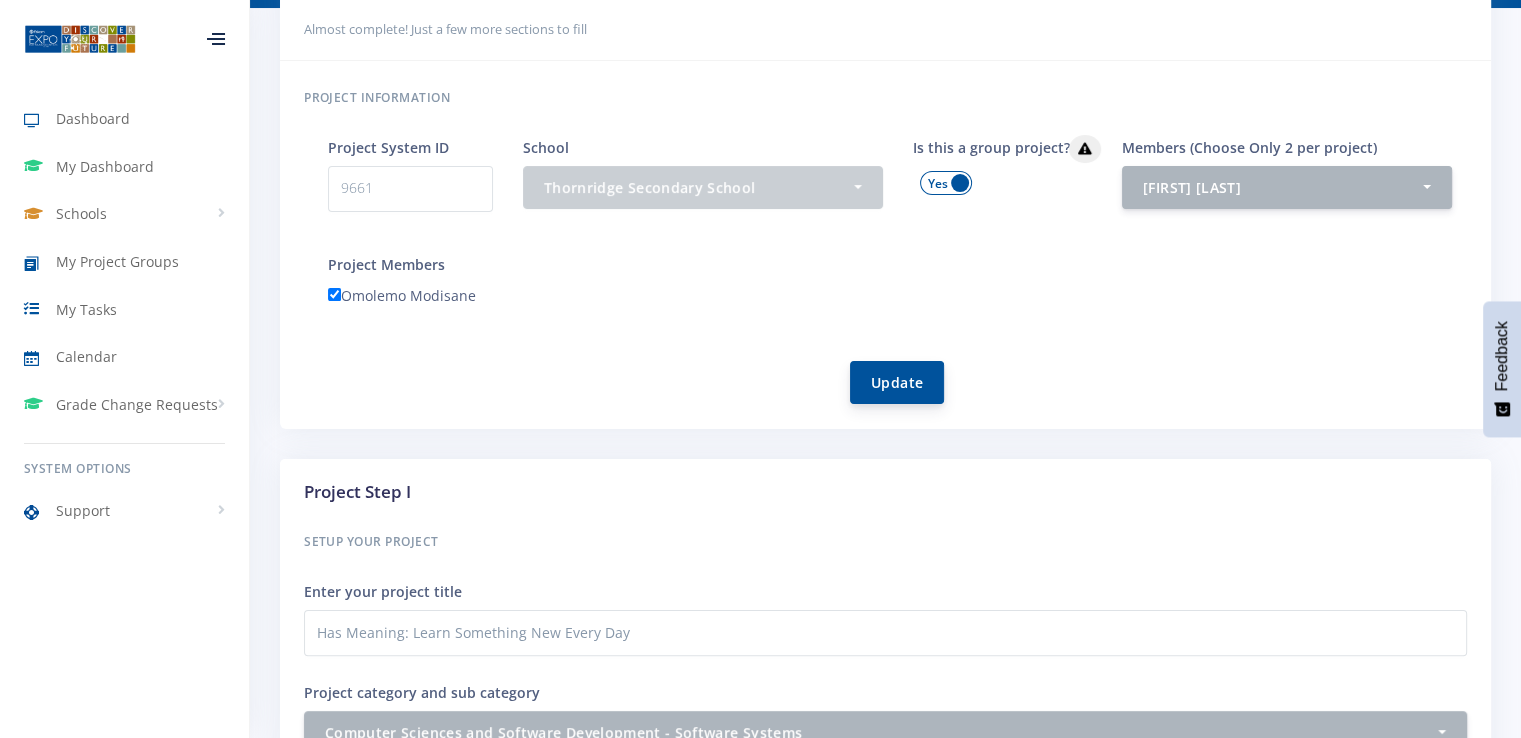 click on "Update" at bounding box center (897, 382) 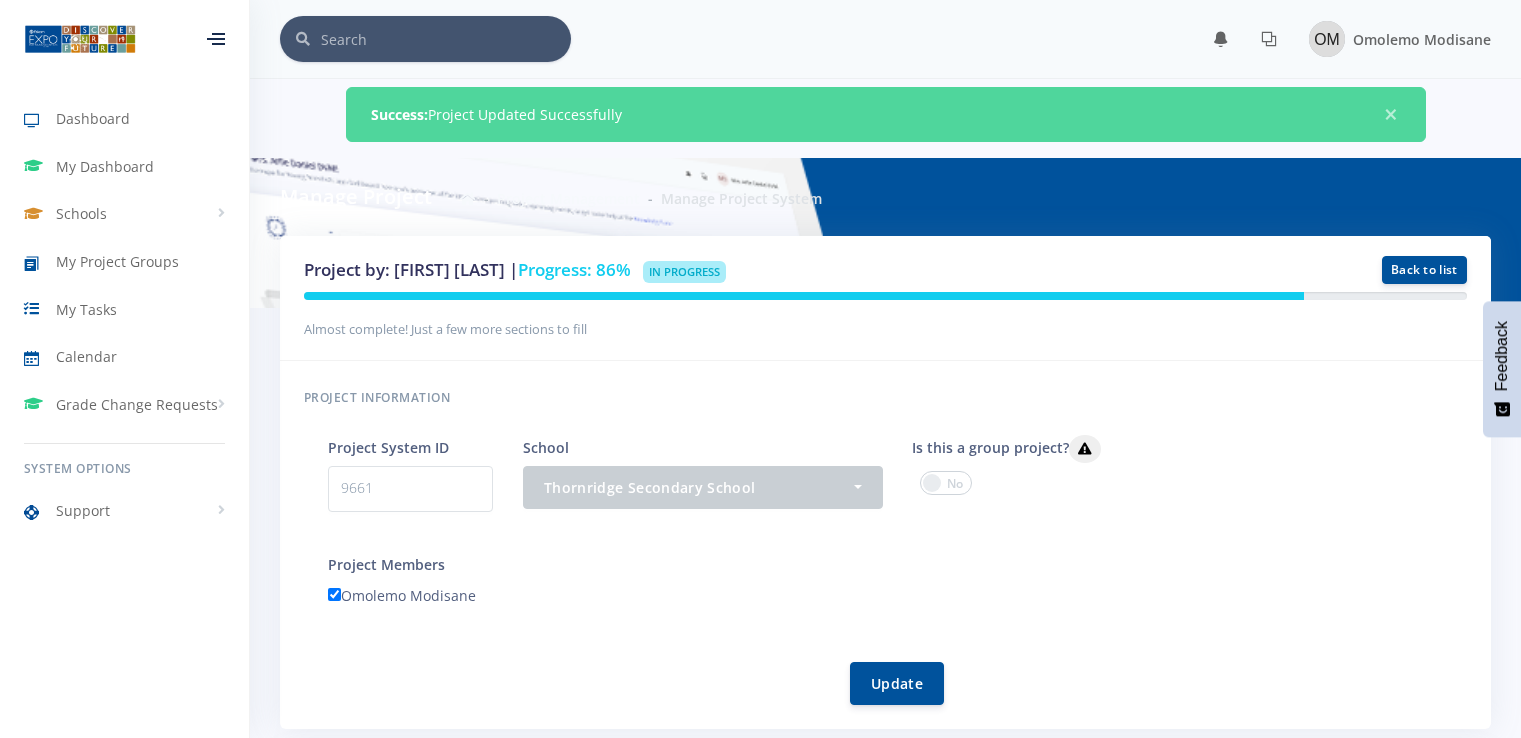 scroll, scrollTop: 300, scrollLeft: 0, axis: vertical 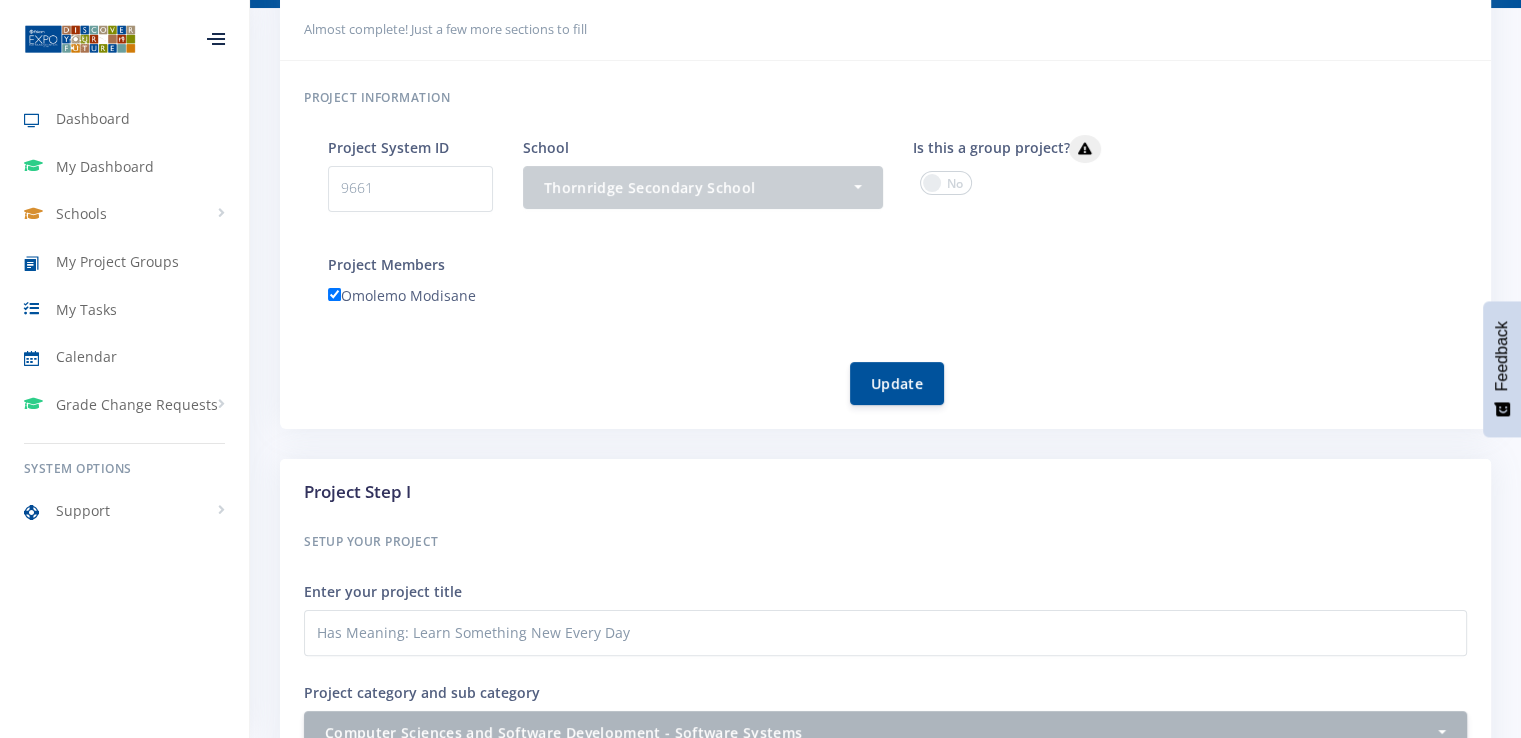 click on "Omolemo Modisane" at bounding box center [897, 298] 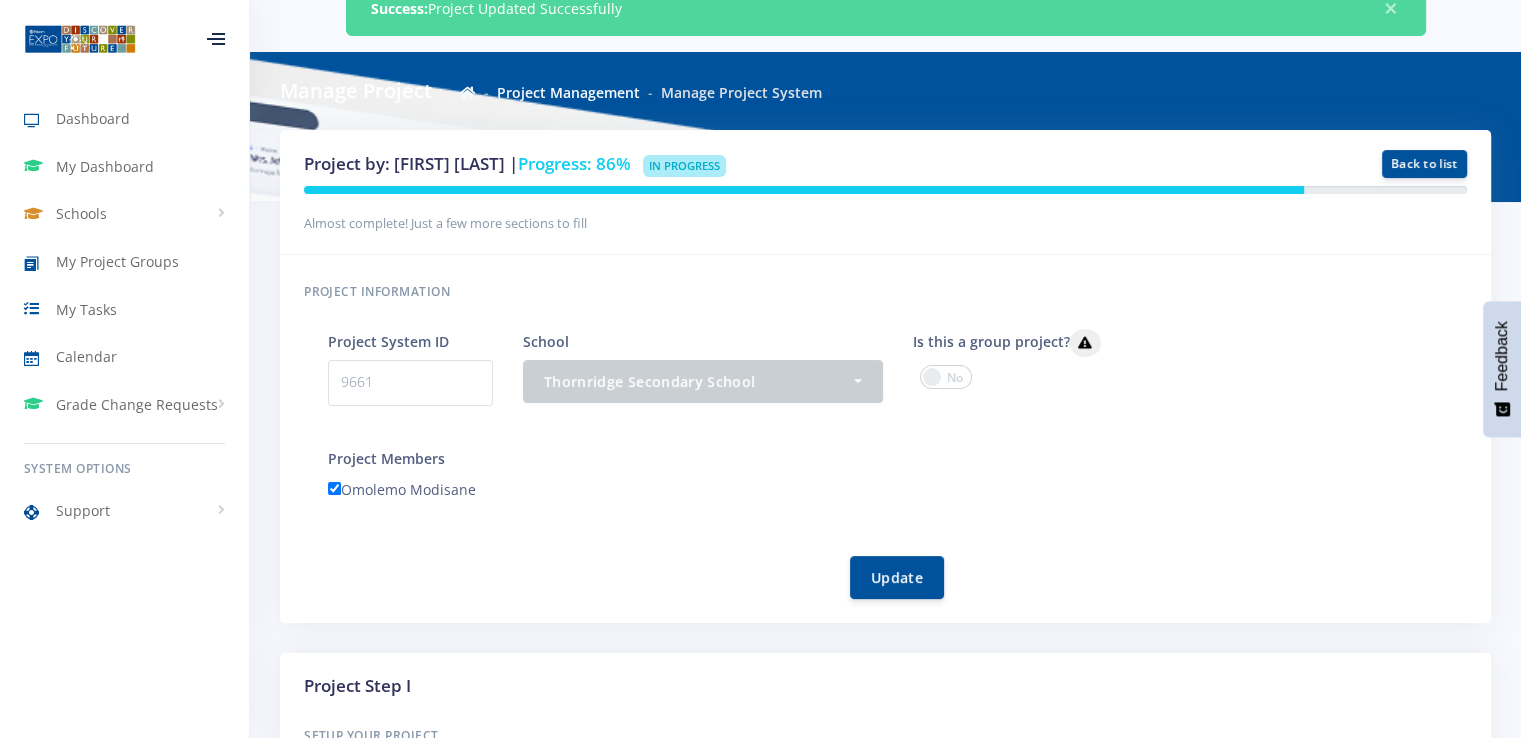 scroll, scrollTop: 0, scrollLeft: 0, axis: both 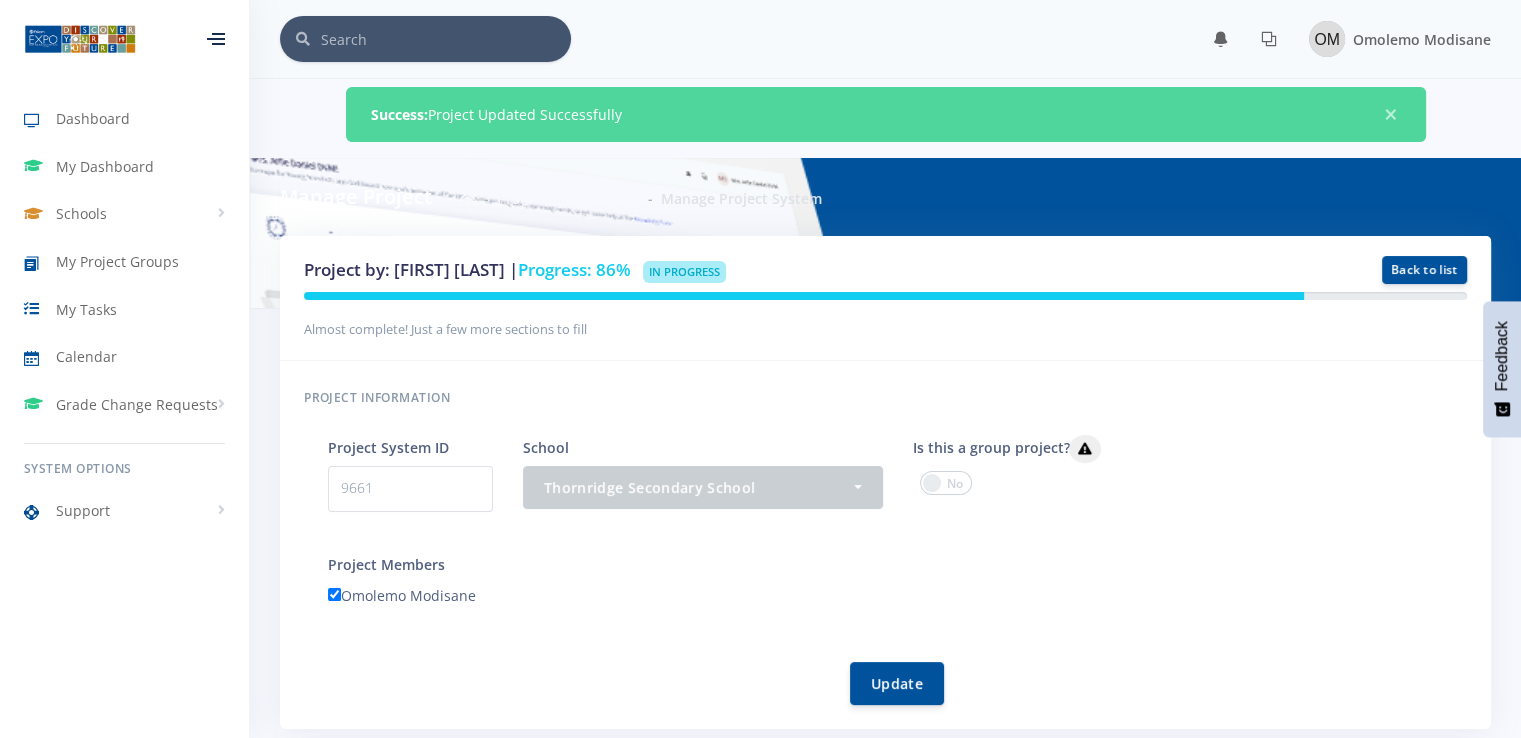click at bounding box center (946, 483) 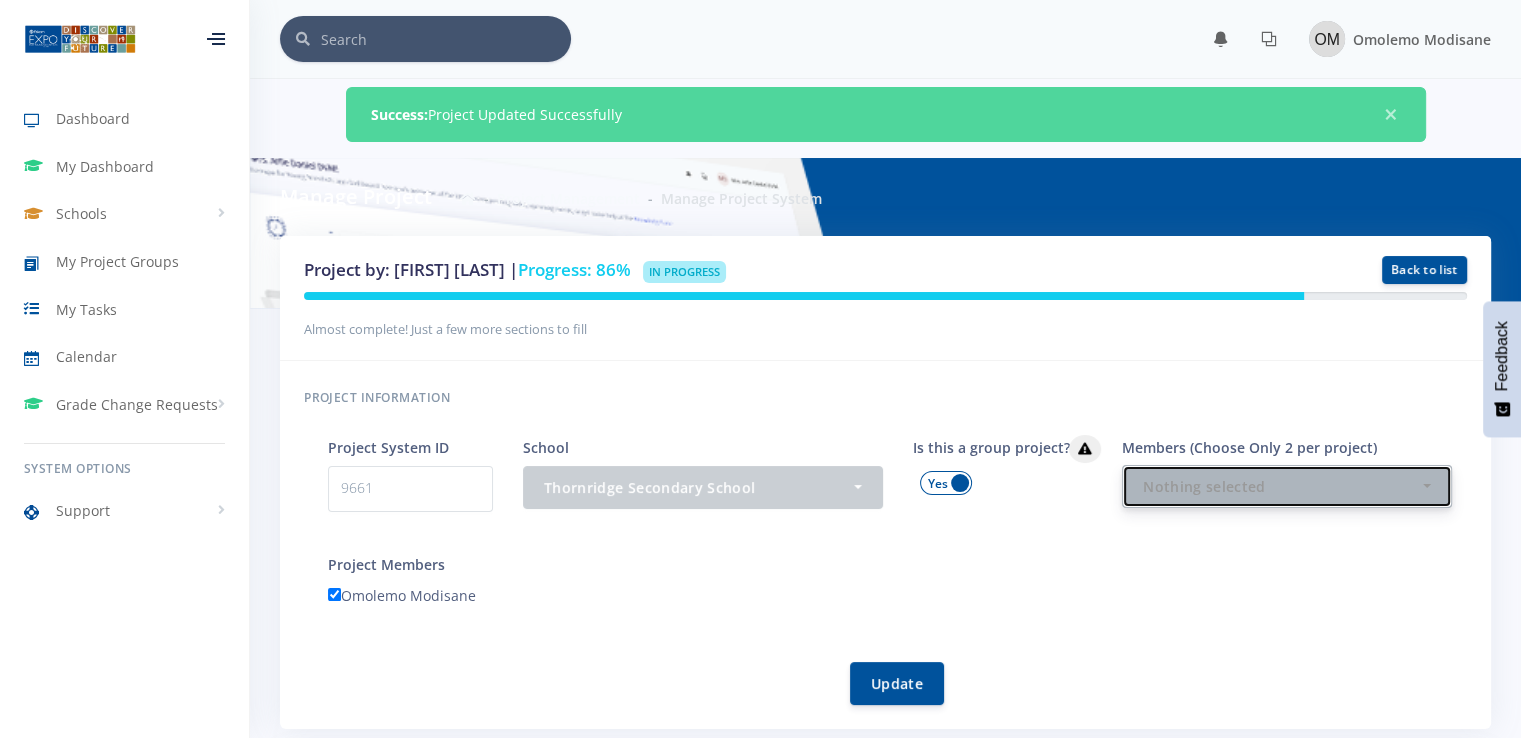 click on "Nothing selected" at bounding box center (1281, 486) 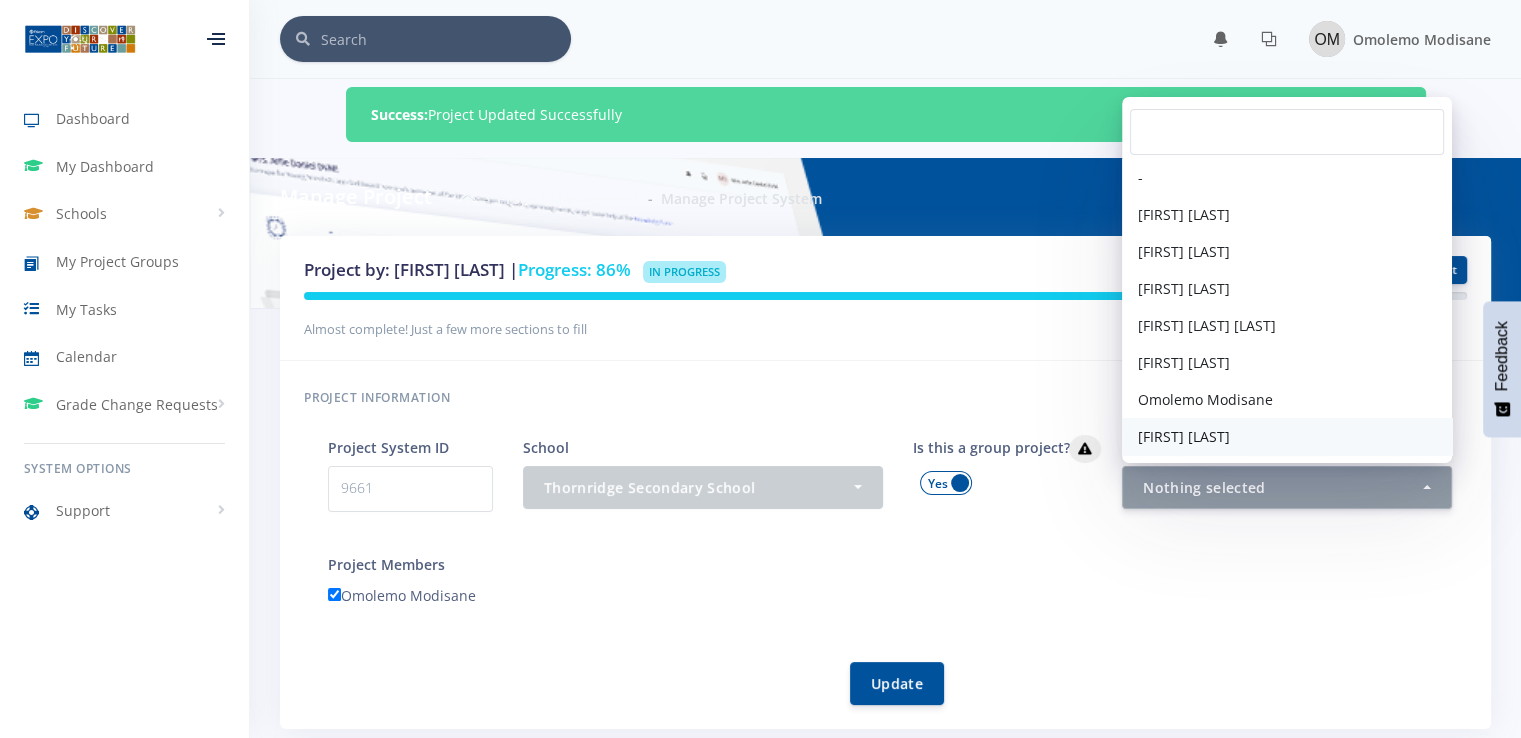 click on "[FIRST] [LAST]" at bounding box center [1184, 436] 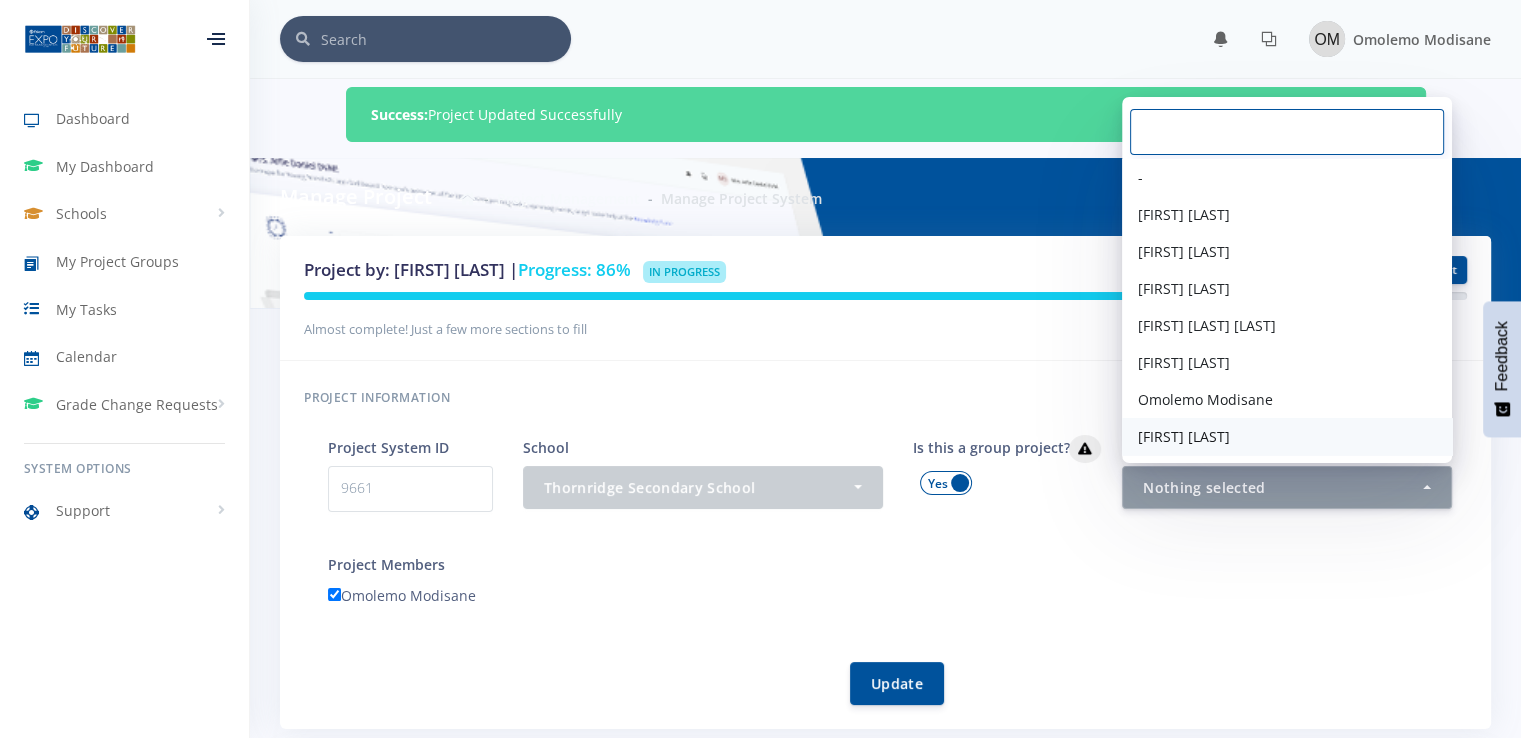 select on "39225" 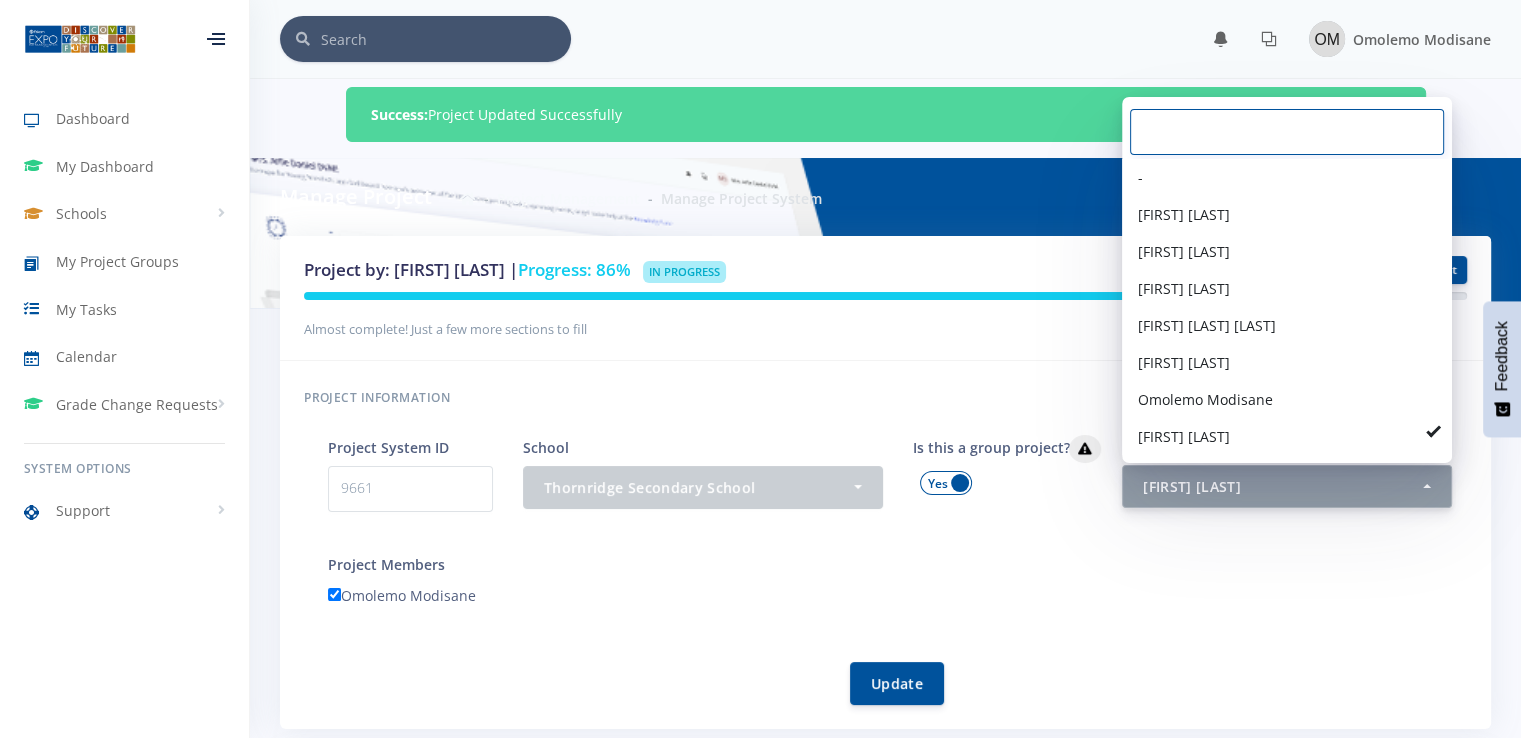 scroll, scrollTop: 119, scrollLeft: 0, axis: vertical 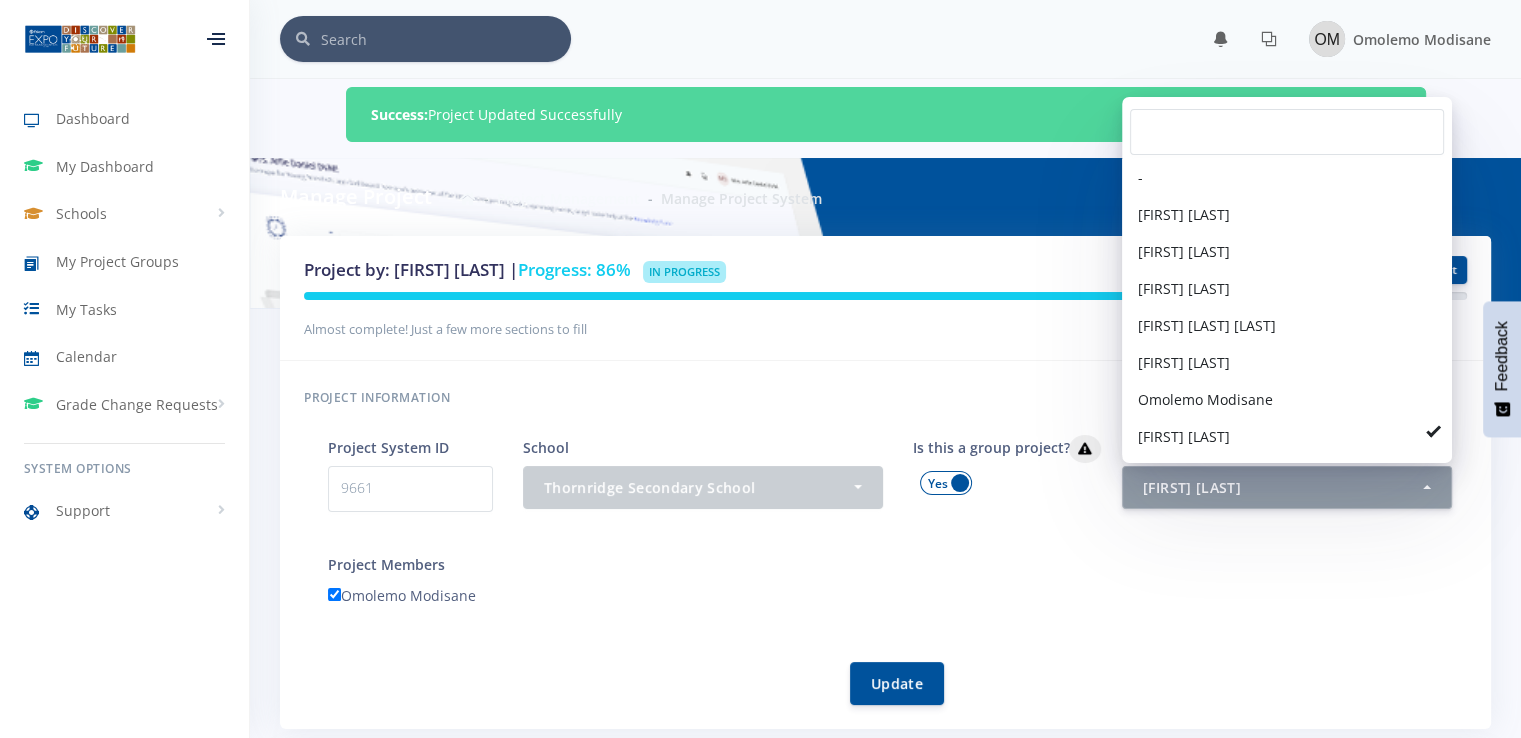 click on "Members (Choose Only 2 per
project)
-
[FIRST] [LAST]
[FIRST] [LAST]
[FIRST] [LAST]
Mahlori [LAST]   -" at bounding box center [1287, 493] 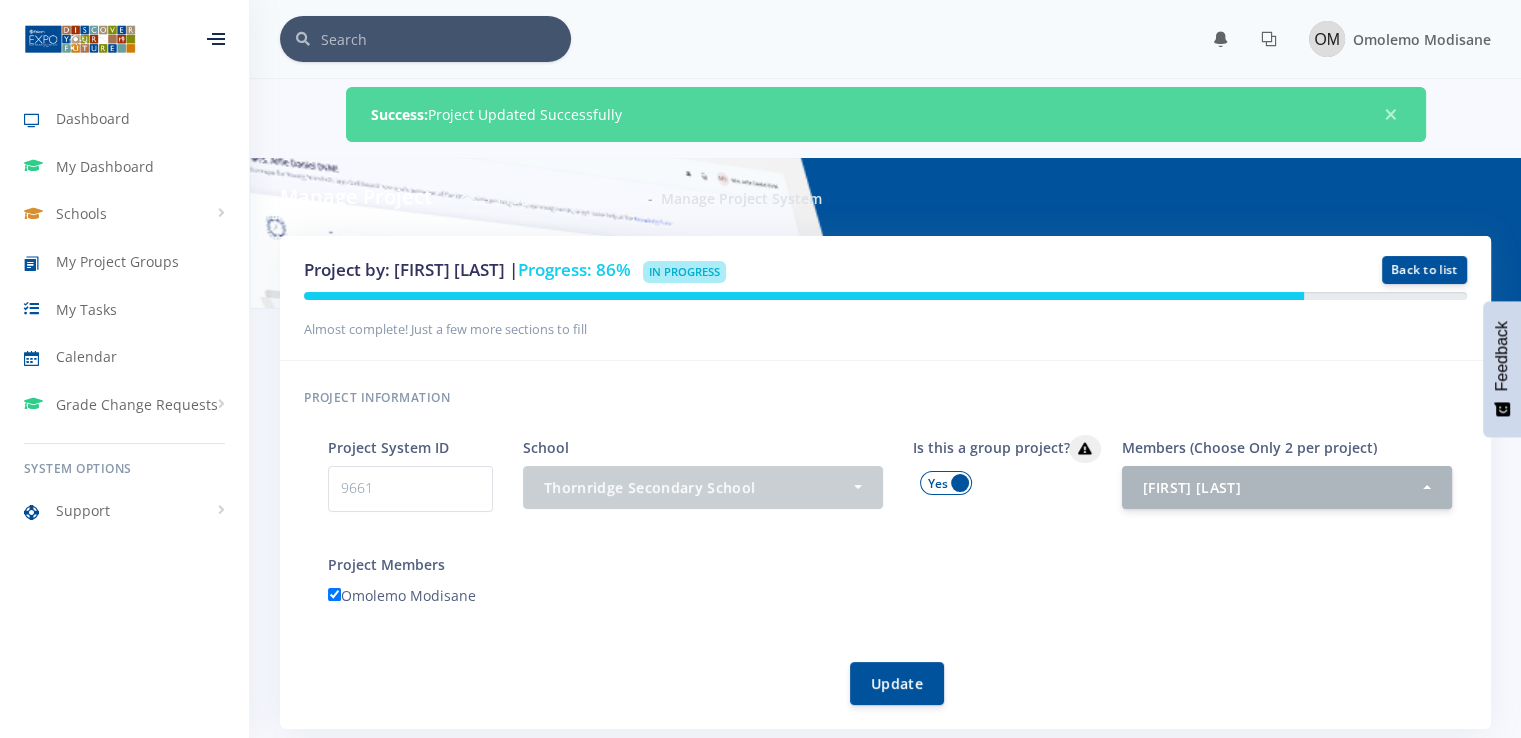 click on "Project System ID
9661
School
-
Thornridge Secondary School
Thornridge Secondary School
-   - Update" at bounding box center [897, 570] 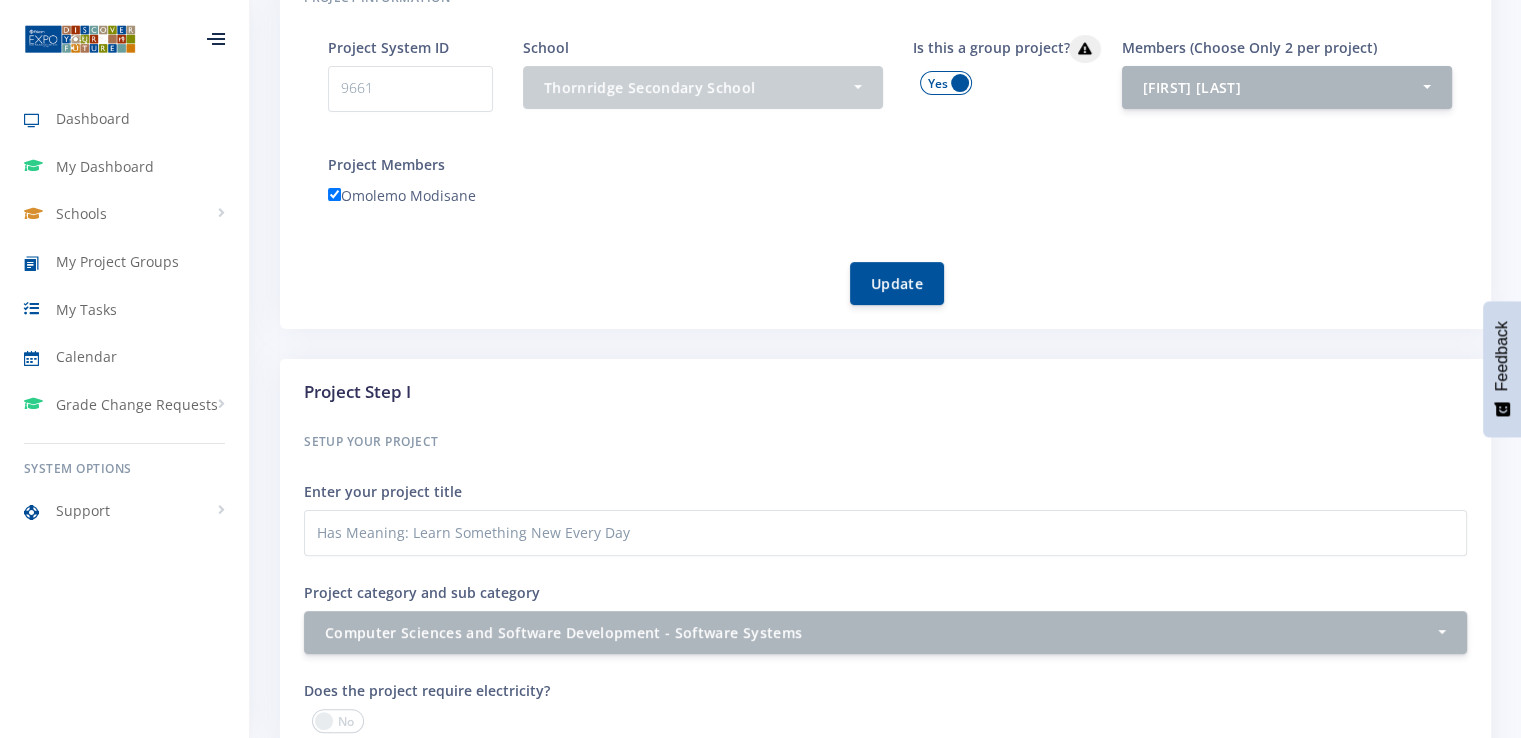 scroll, scrollTop: 300, scrollLeft: 0, axis: vertical 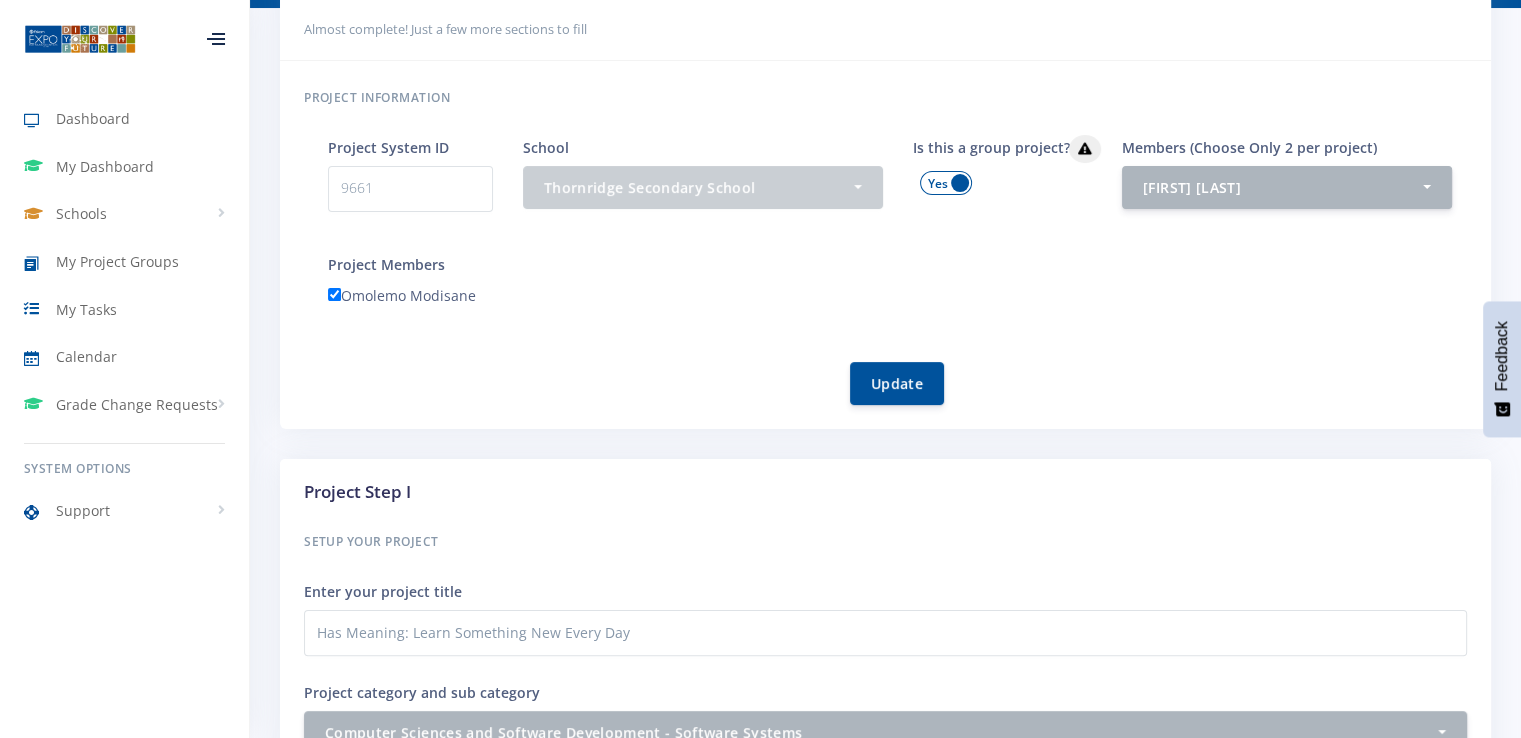 click on "Omolemo Modisane" at bounding box center [334, 294] 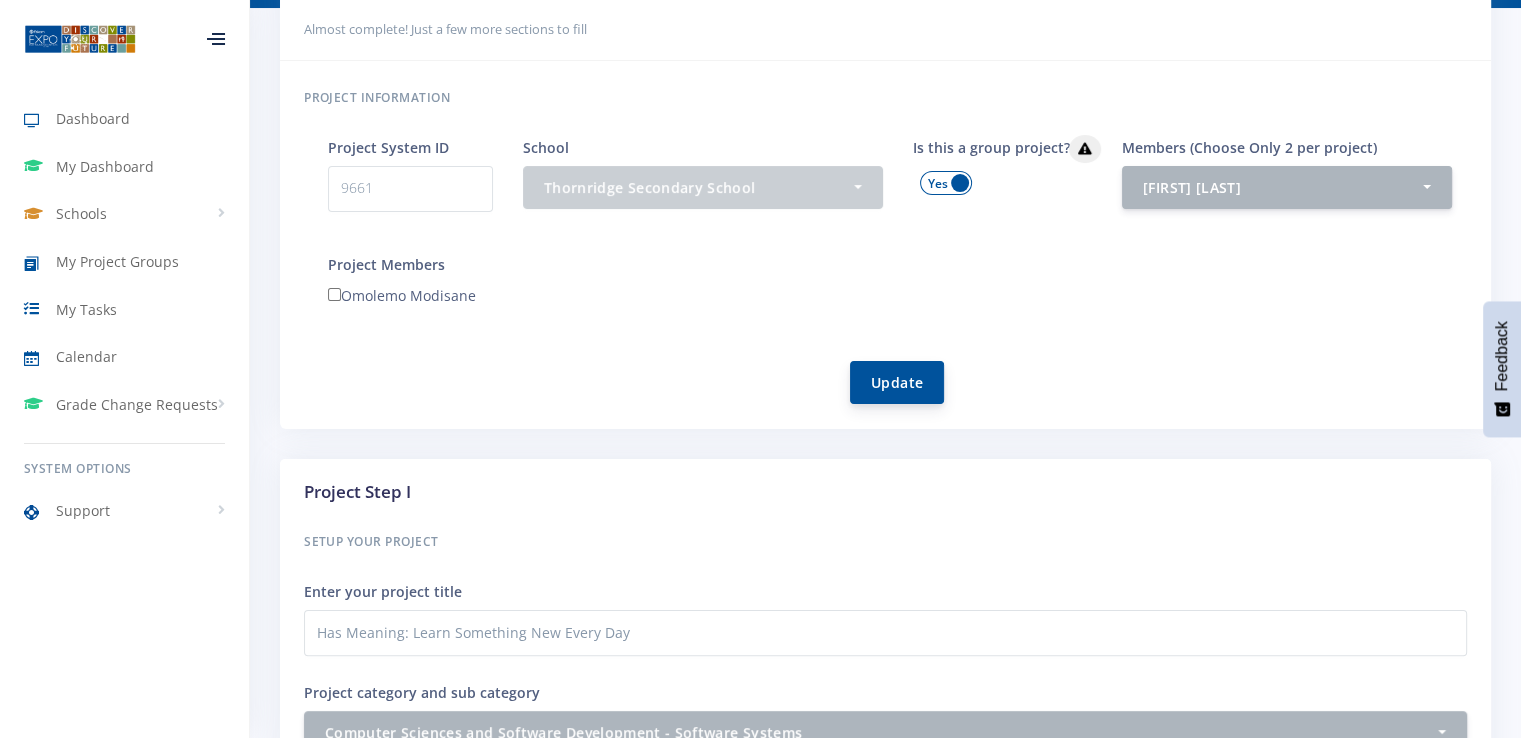 click on "Update" at bounding box center (897, 382) 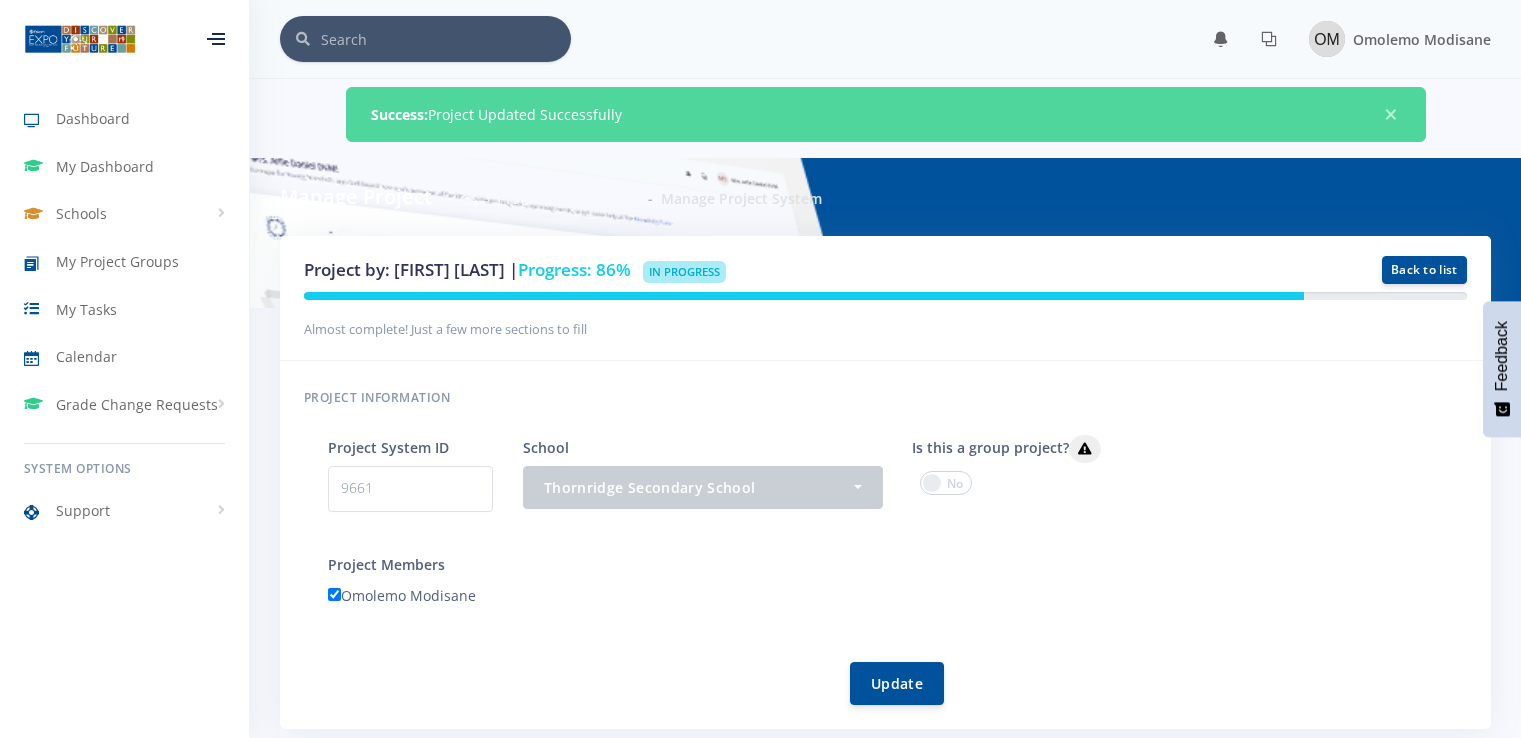 scroll, scrollTop: 300, scrollLeft: 0, axis: vertical 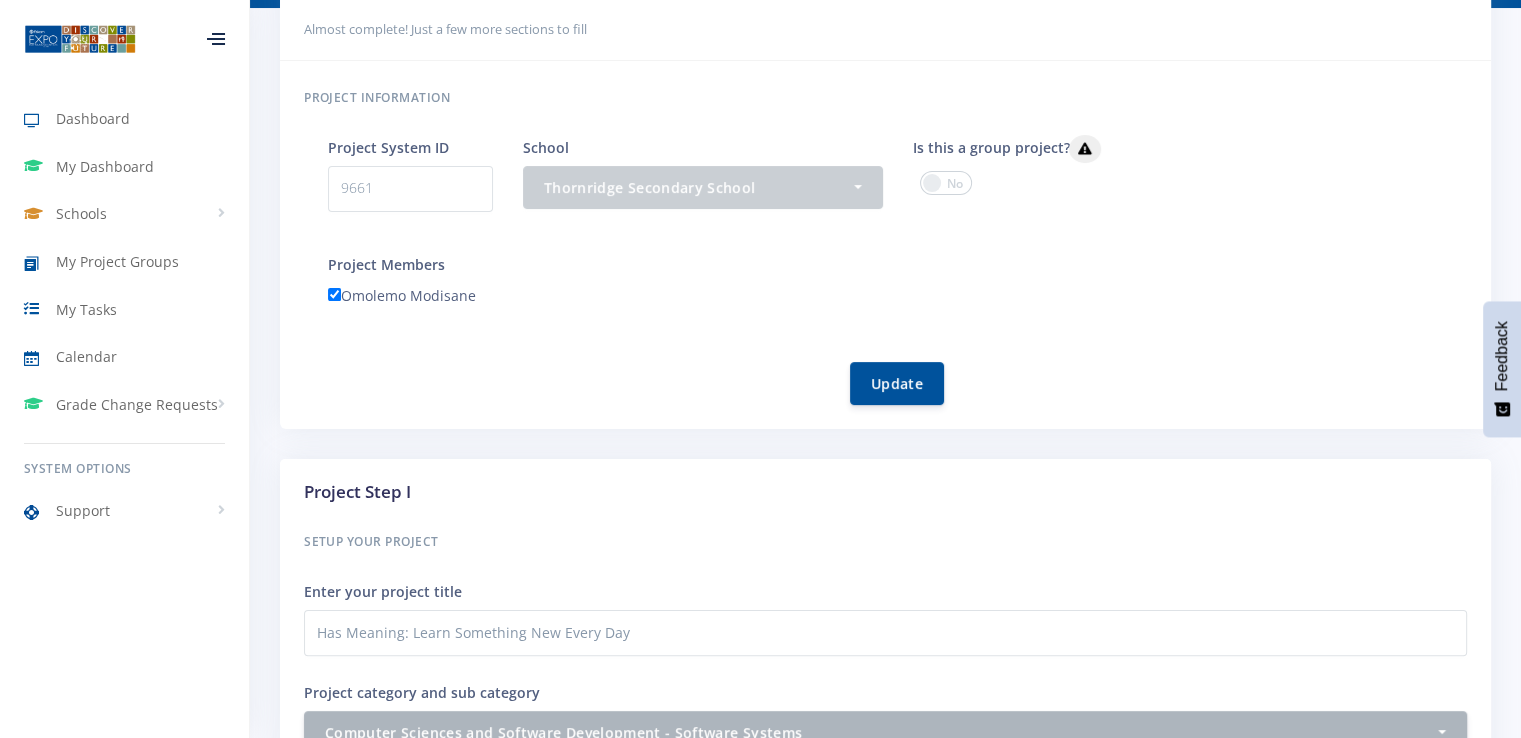 click at bounding box center [946, 183] 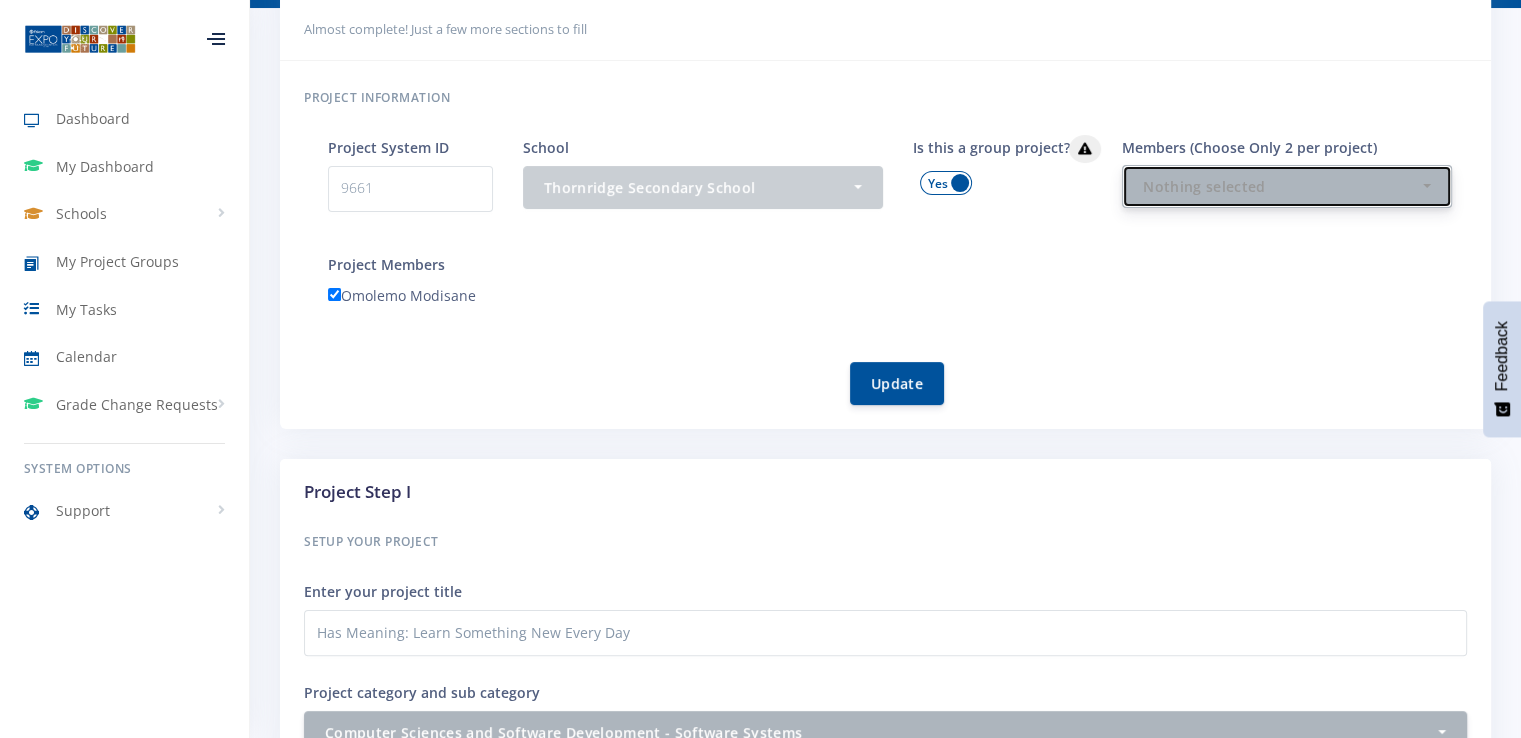 click on "Nothing selected" at bounding box center [1287, 186] 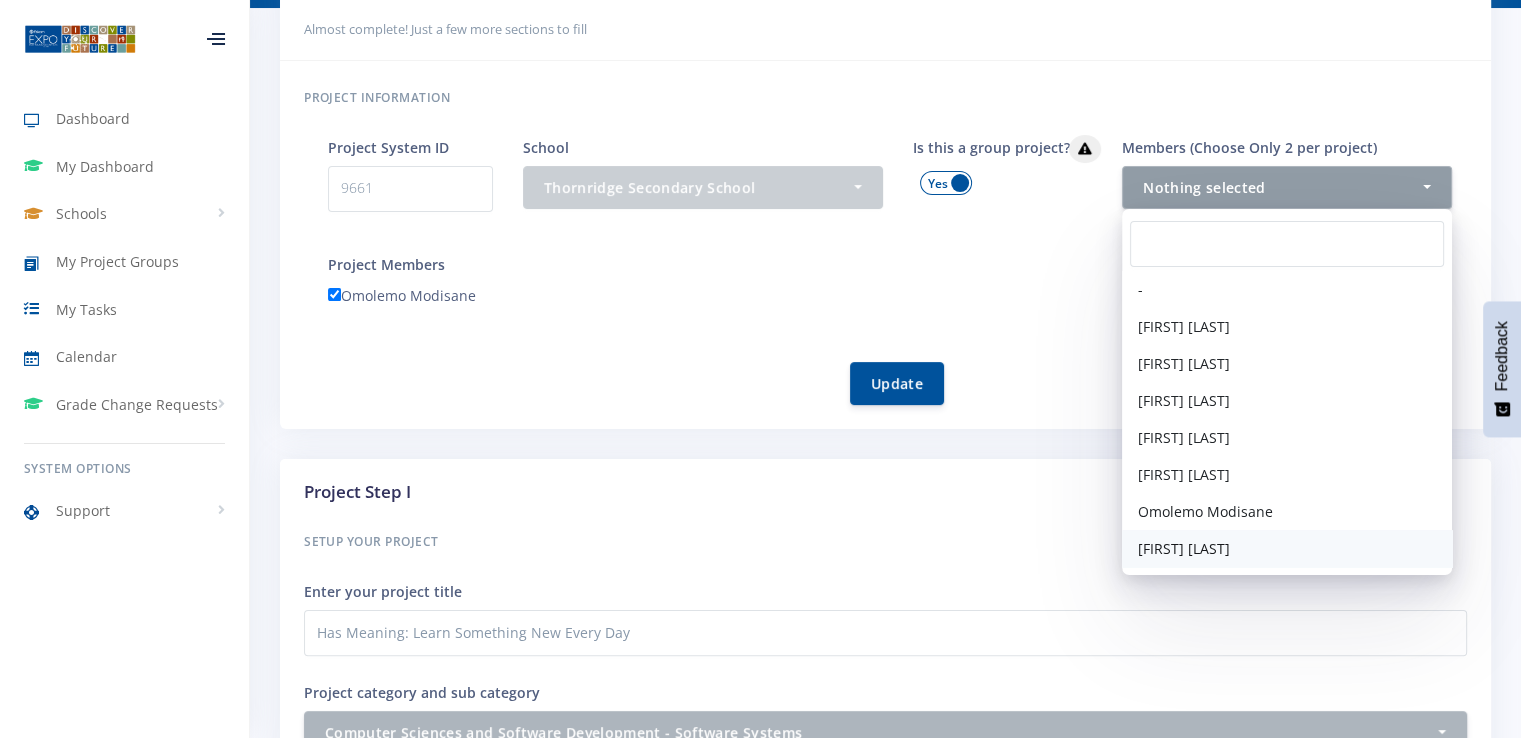 click on "[FIRST] [LAST]" at bounding box center (1184, 548) 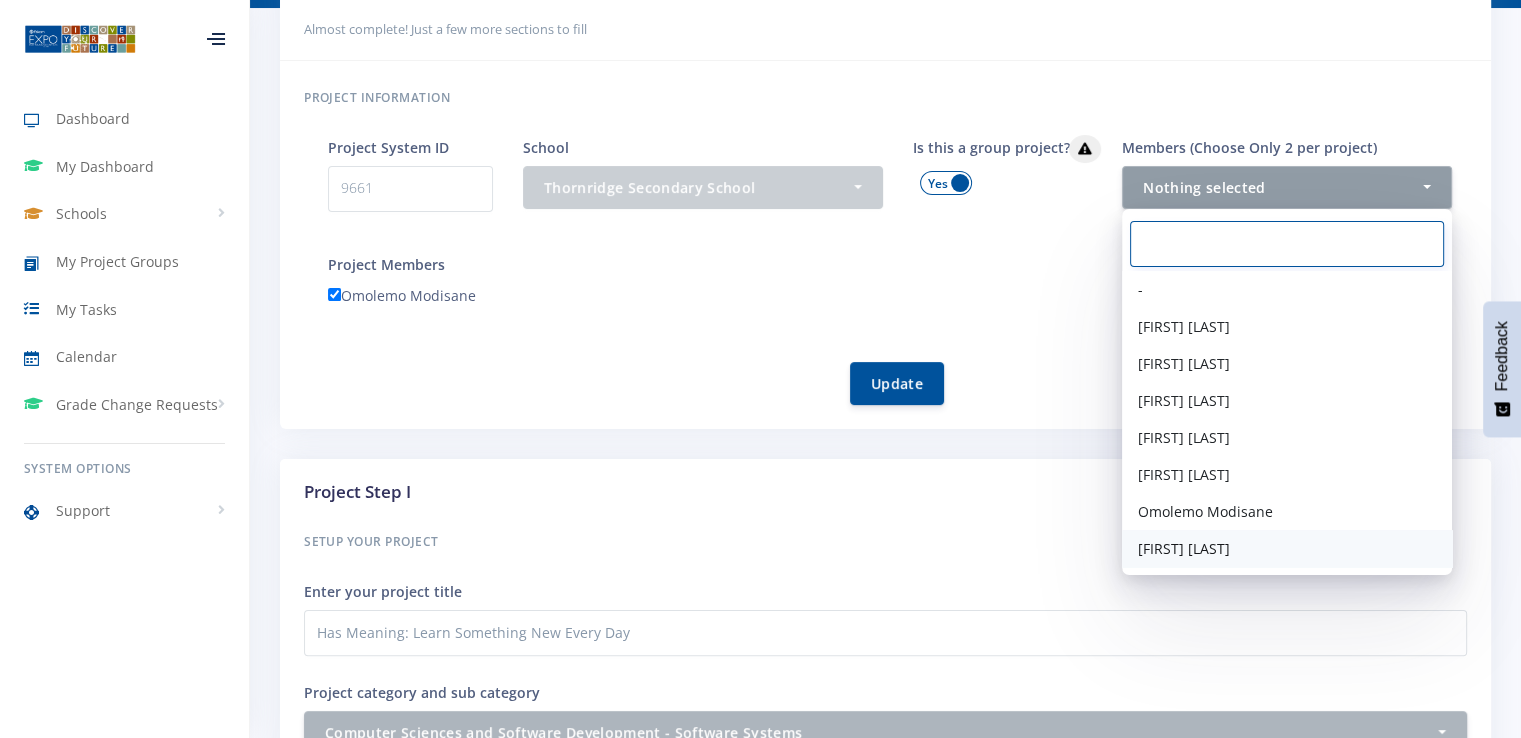 select on "39225" 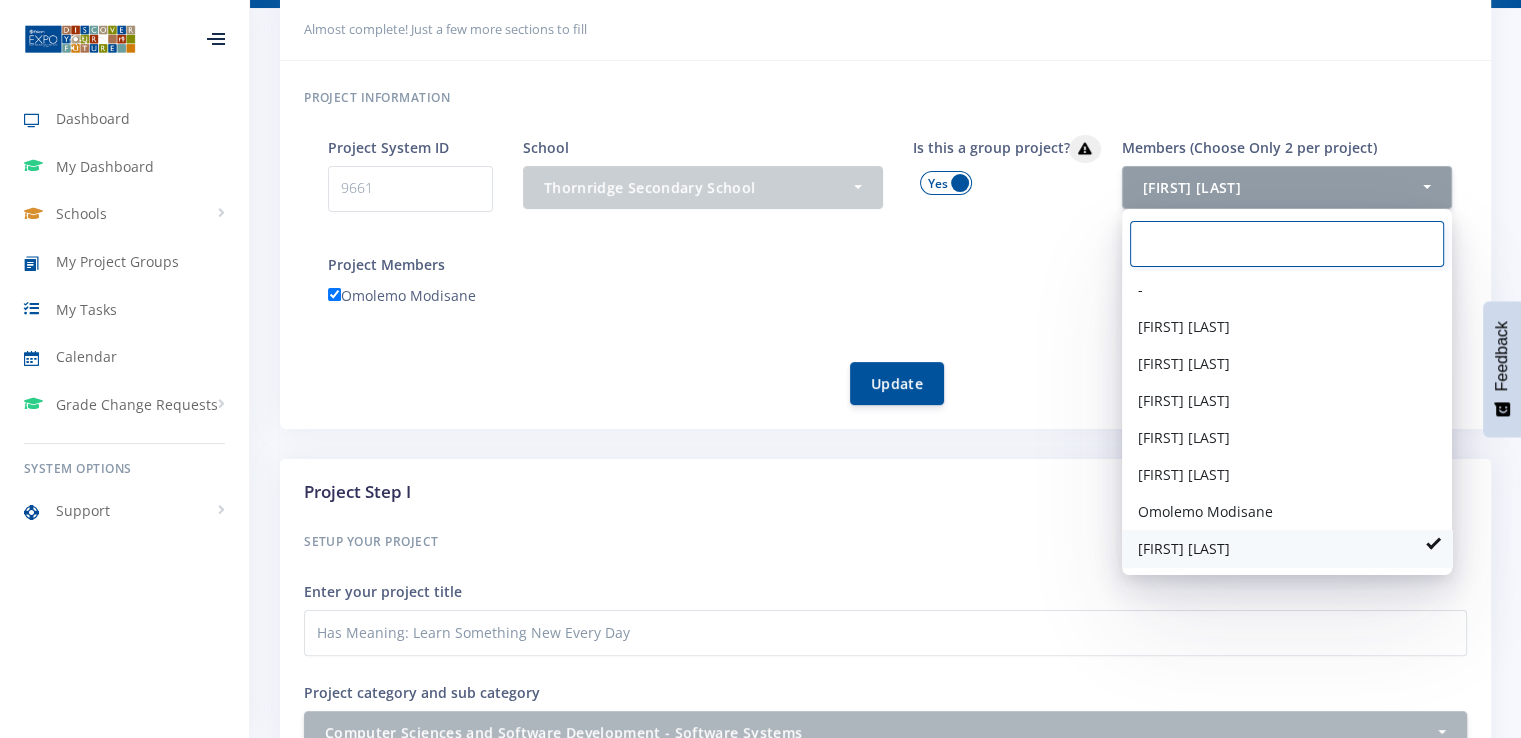 scroll, scrollTop: 119, scrollLeft: 0, axis: vertical 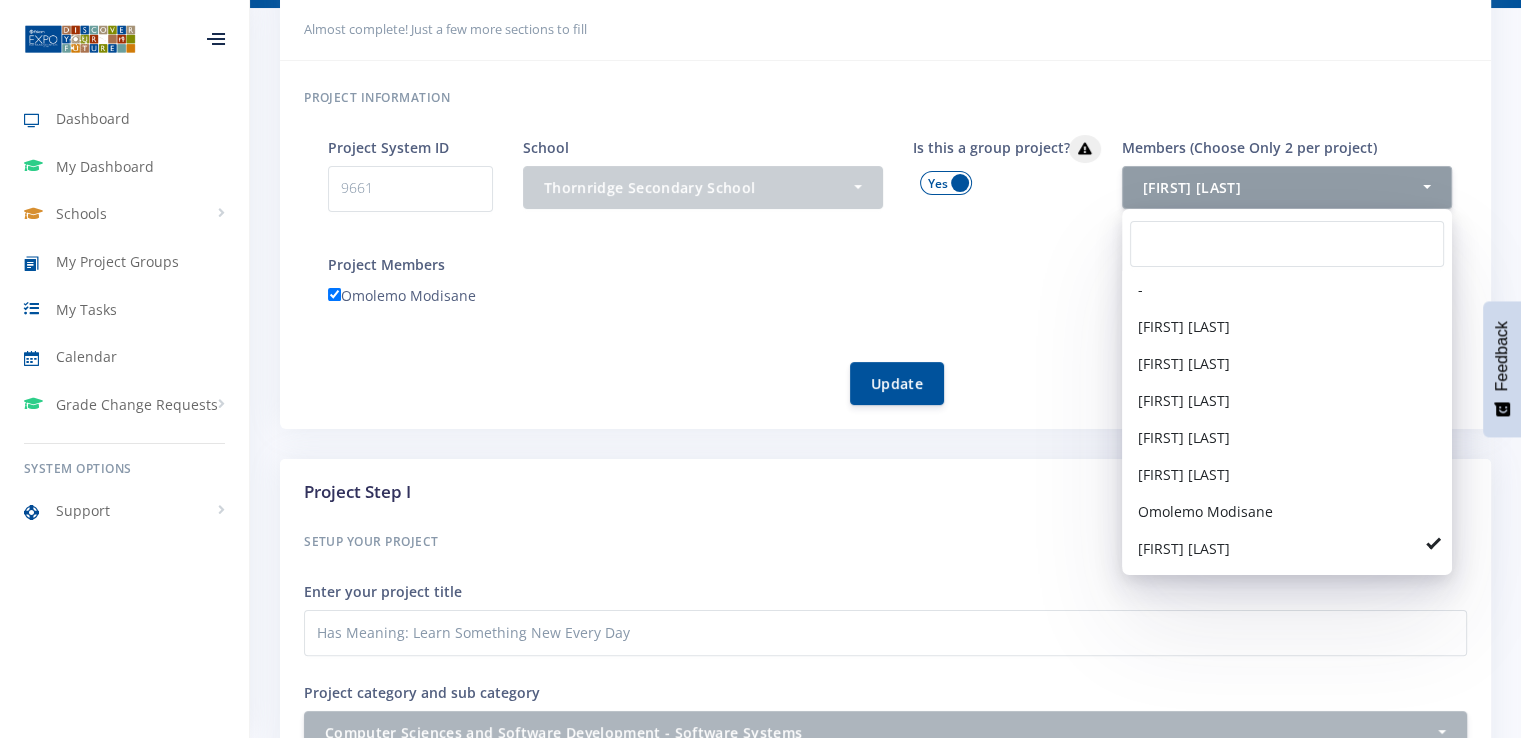 click on "Project Members
Omolemo Modisane" at bounding box center (897, 283) 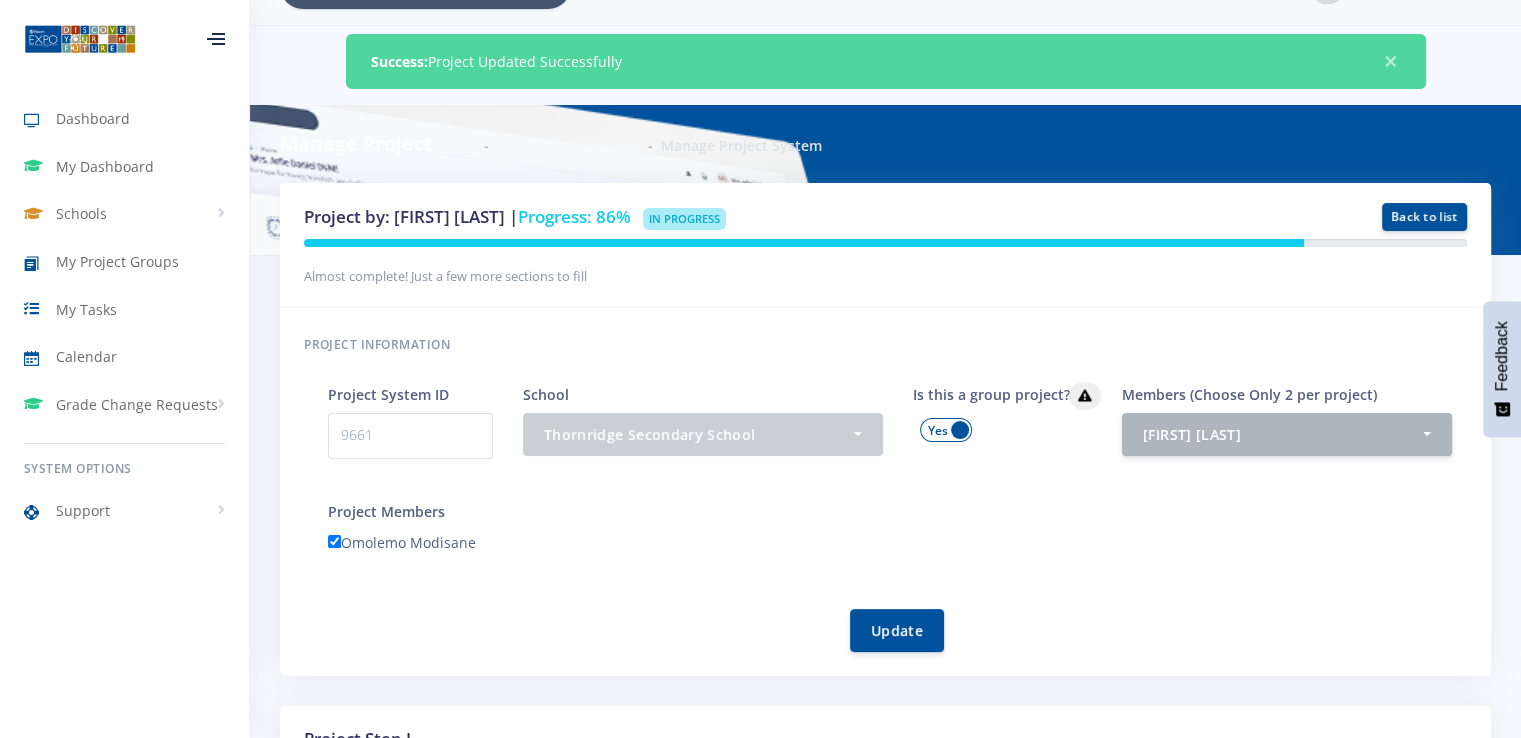 scroll, scrollTop: 0, scrollLeft: 0, axis: both 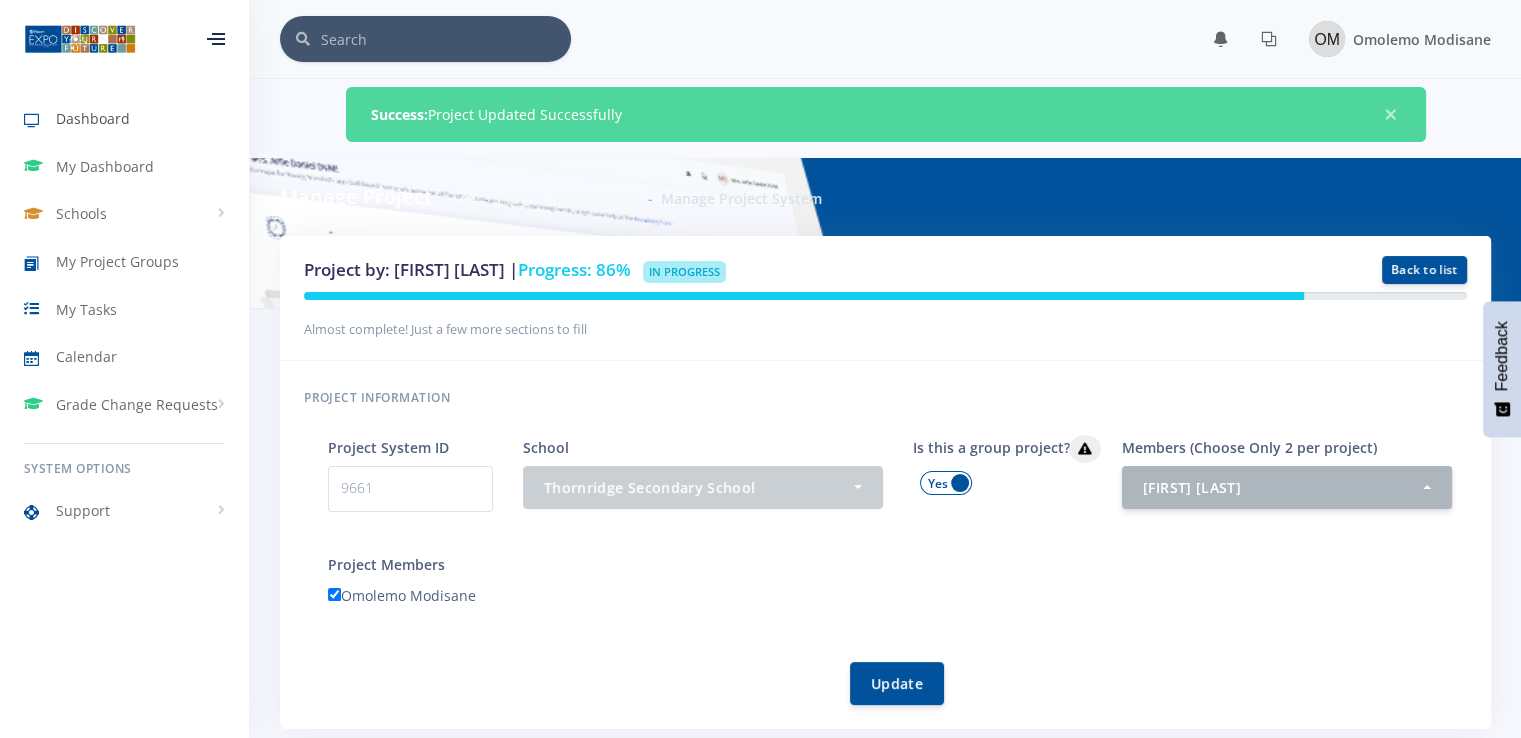 click on "Dashboard" at bounding box center (93, 118) 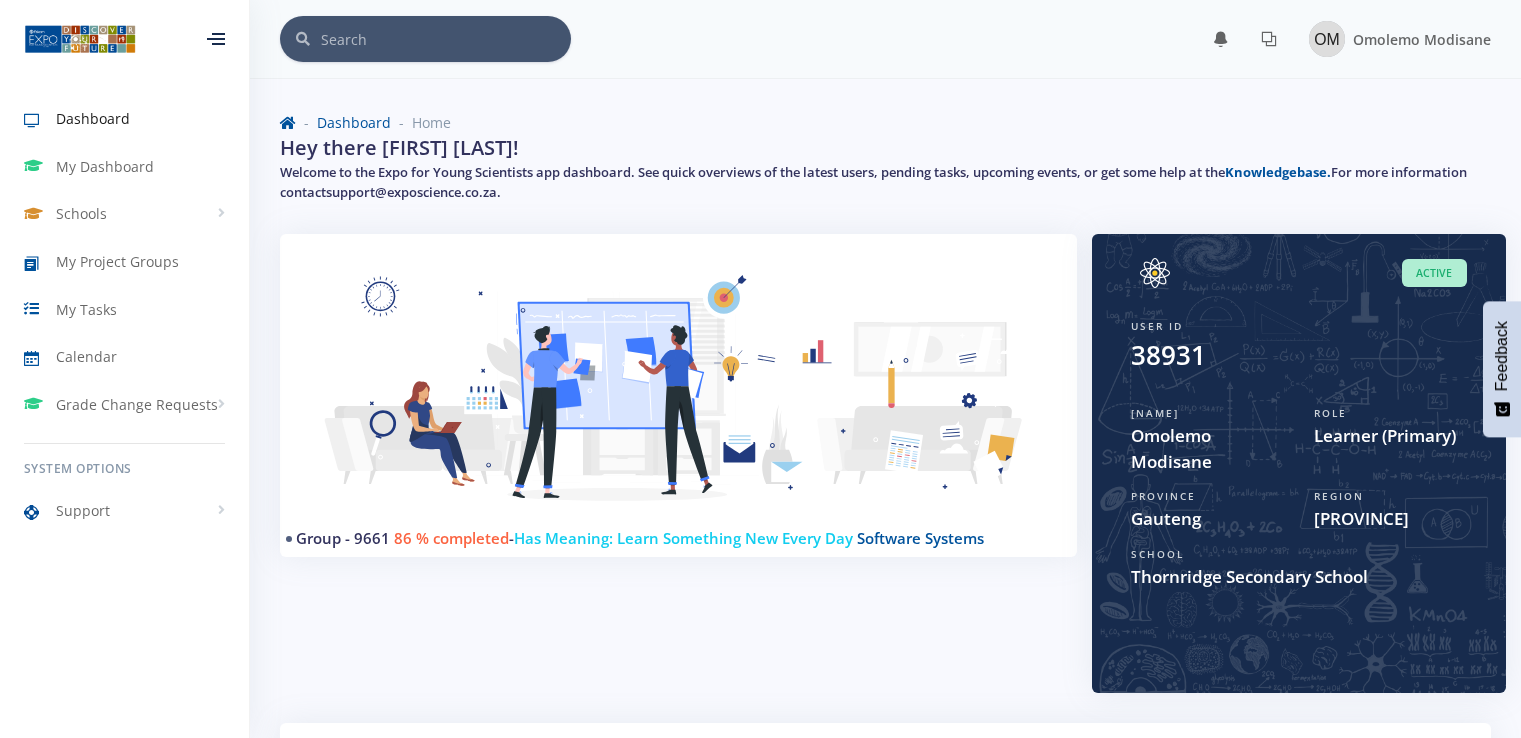 scroll, scrollTop: 0, scrollLeft: 0, axis: both 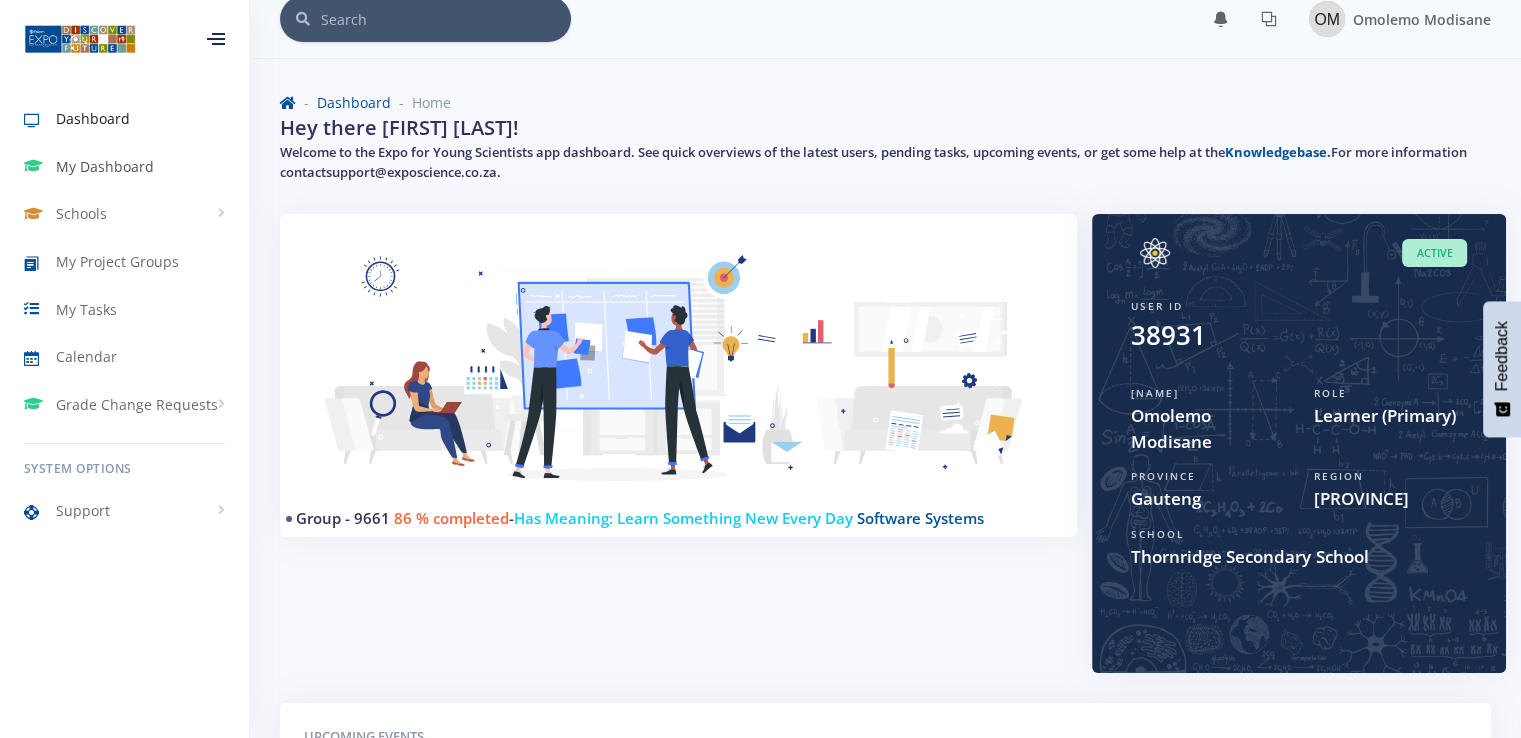 click on "My Dashboard" at bounding box center [105, 166] 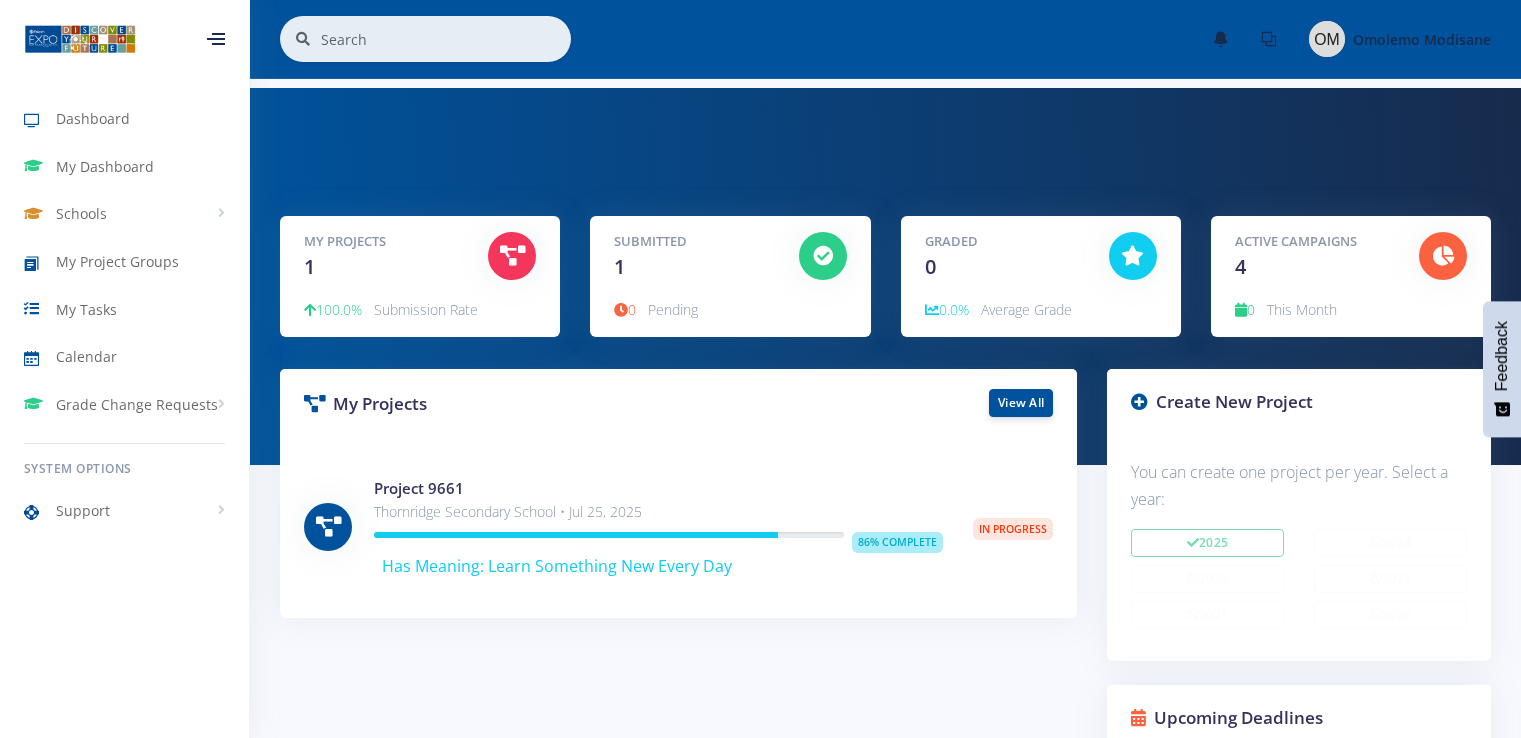 scroll, scrollTop: 0, scrollLeft: 0, axis: both 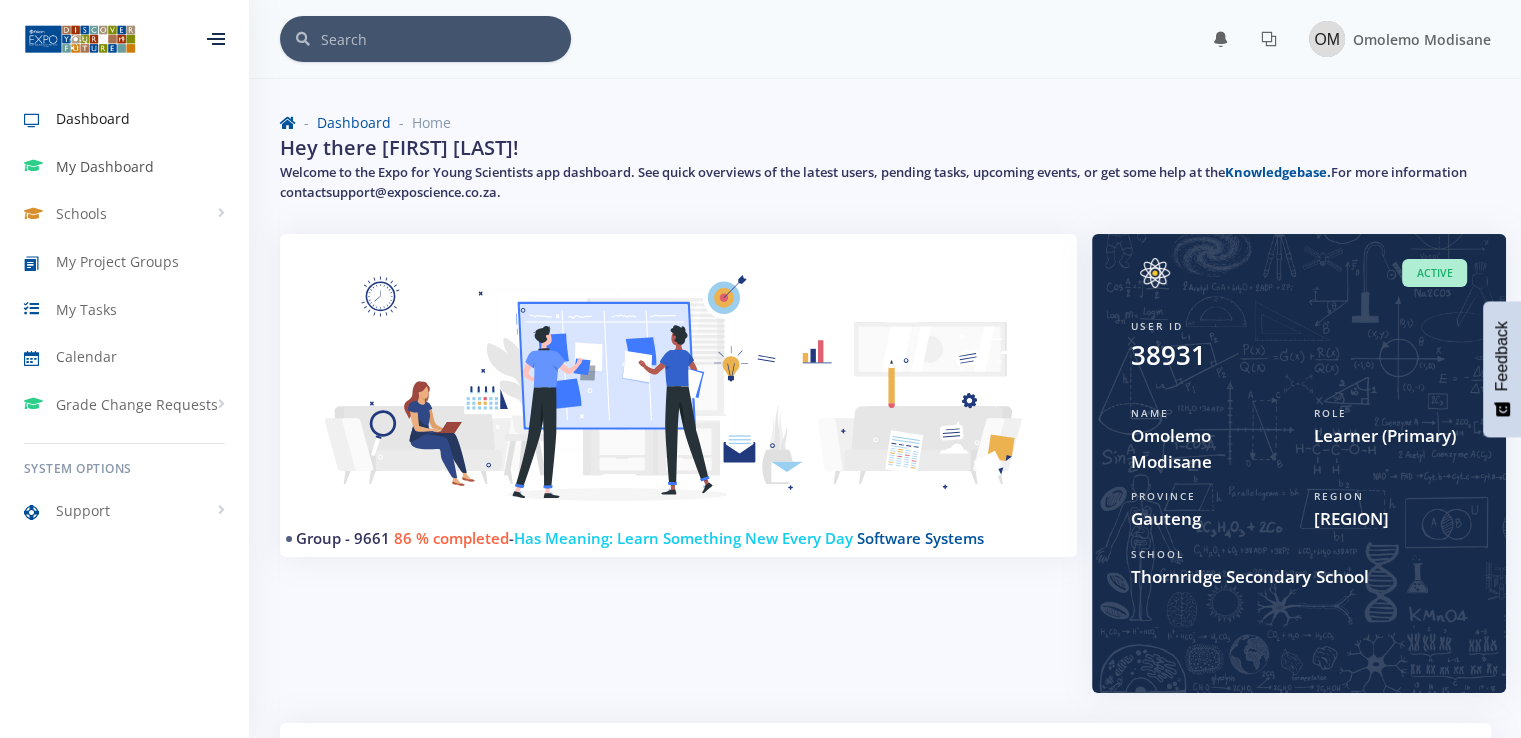 click on "My Dashboard" at bounding box center [105, 166] 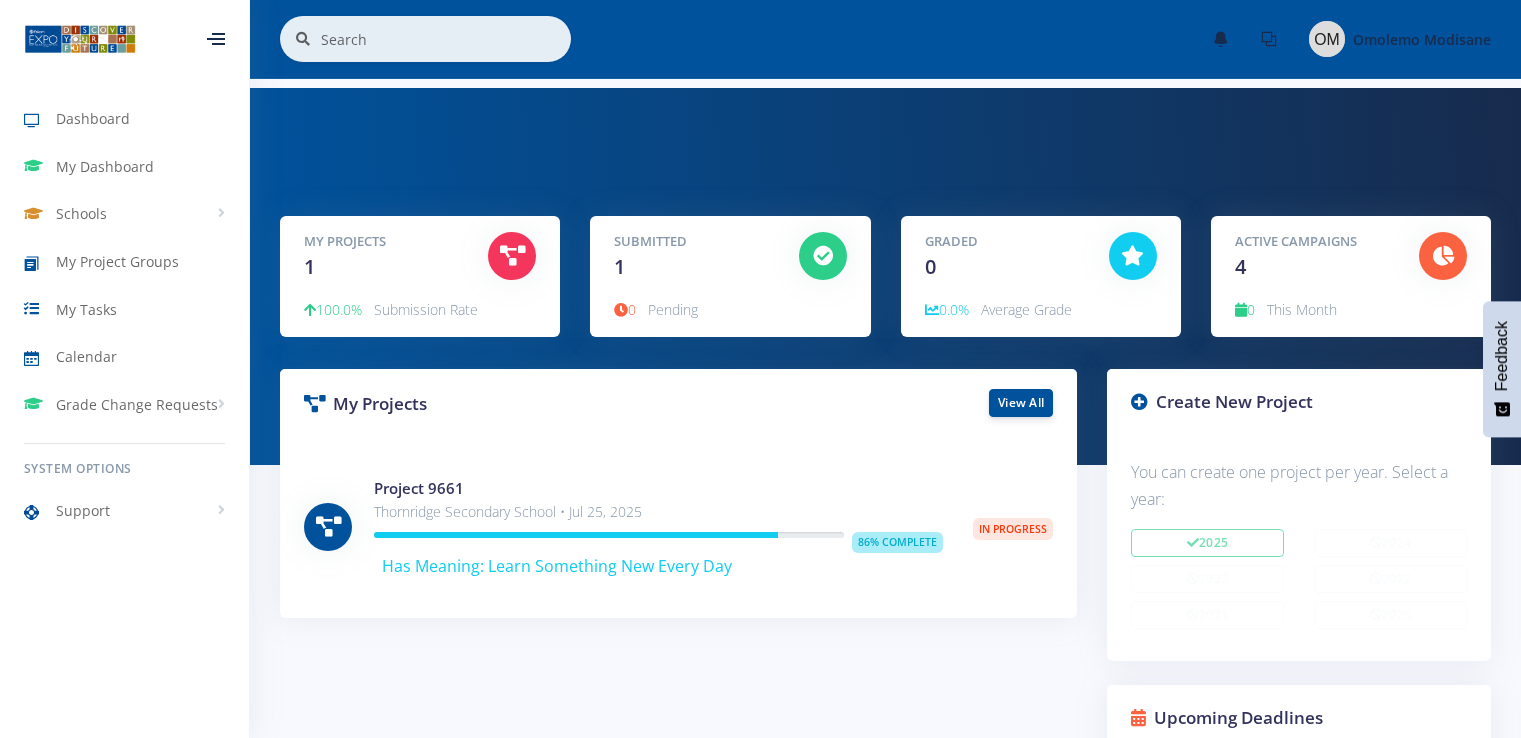 scroll, scrollTop: 0, scrollLeft: 0, axis: both 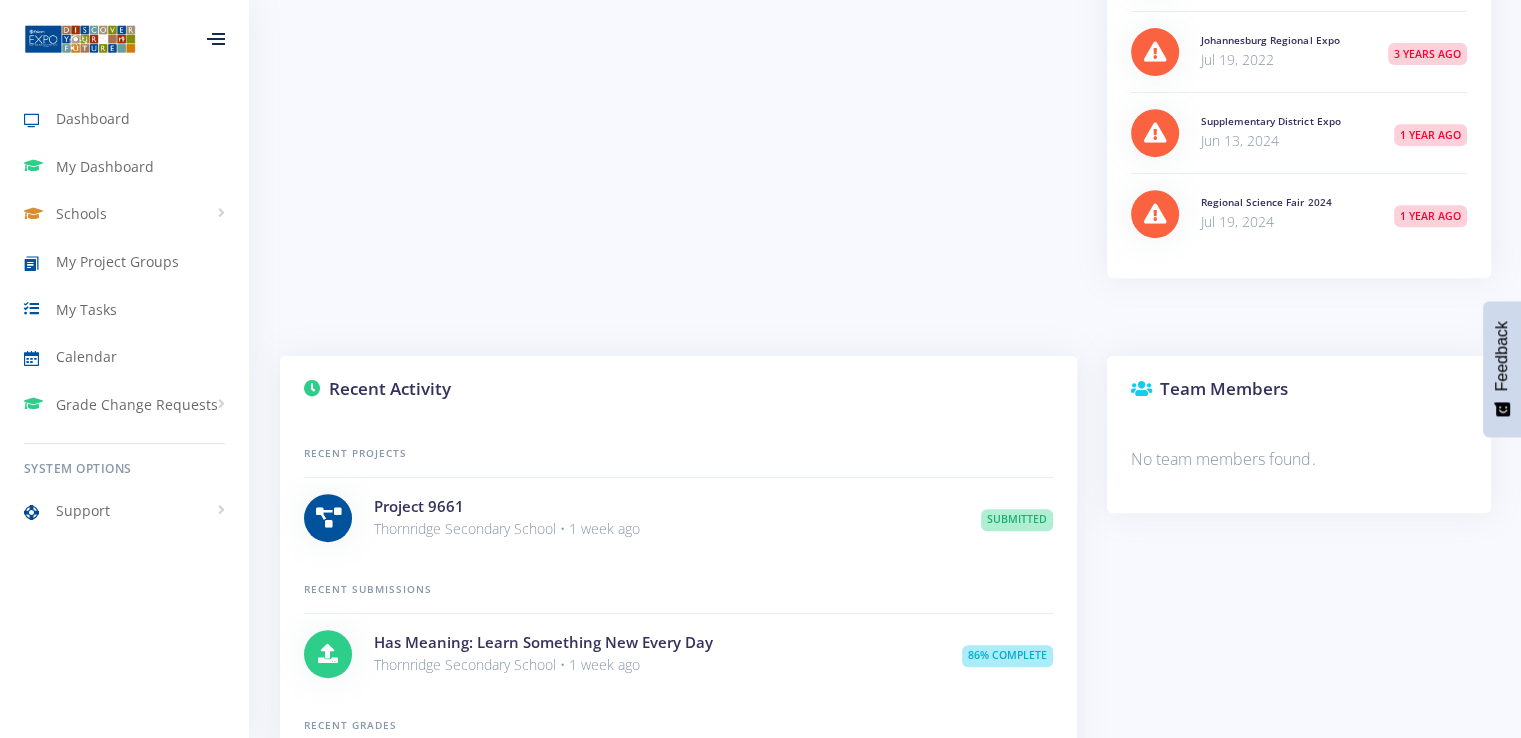 click on "No team members found." at bounding box center [1299, 467] 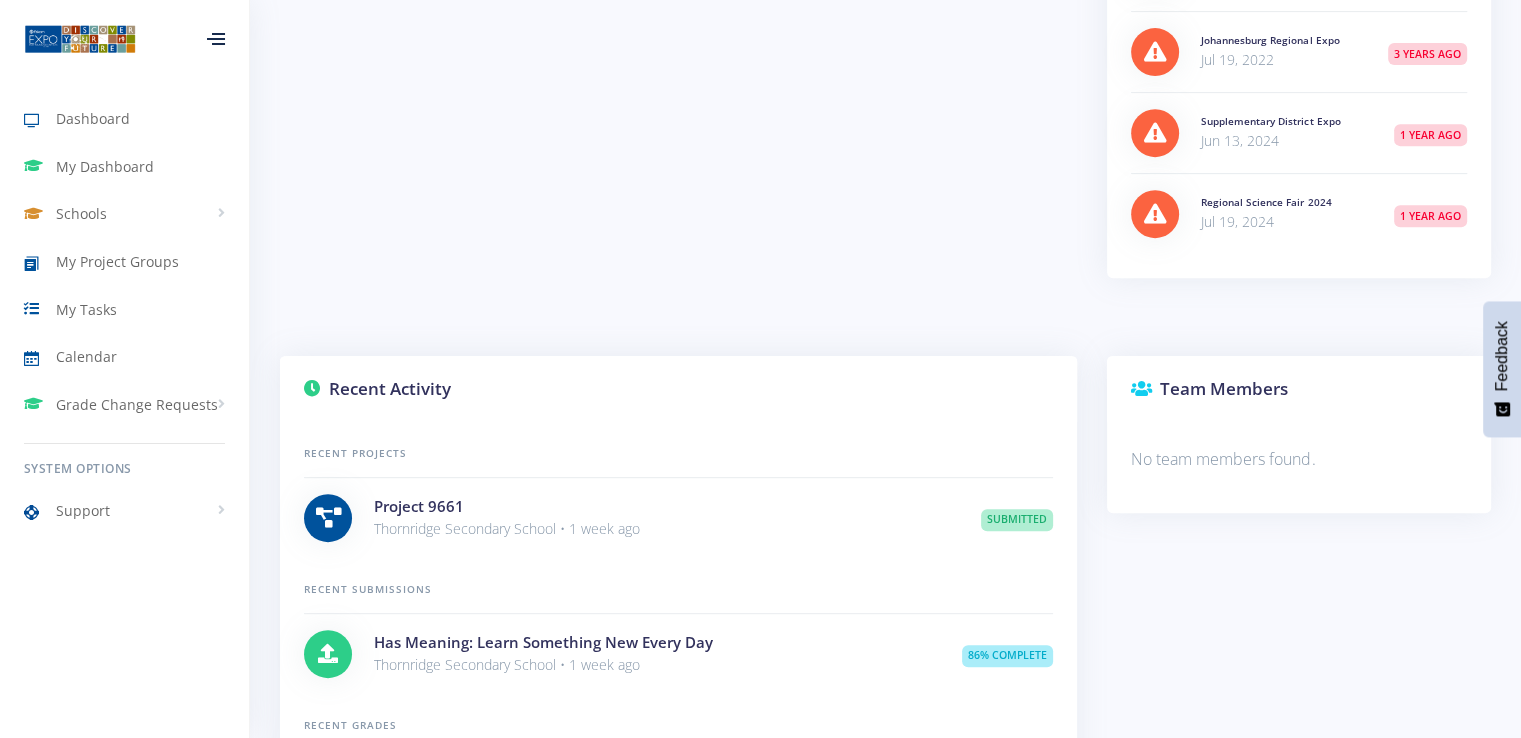 click at bounding box center (1141, 388) 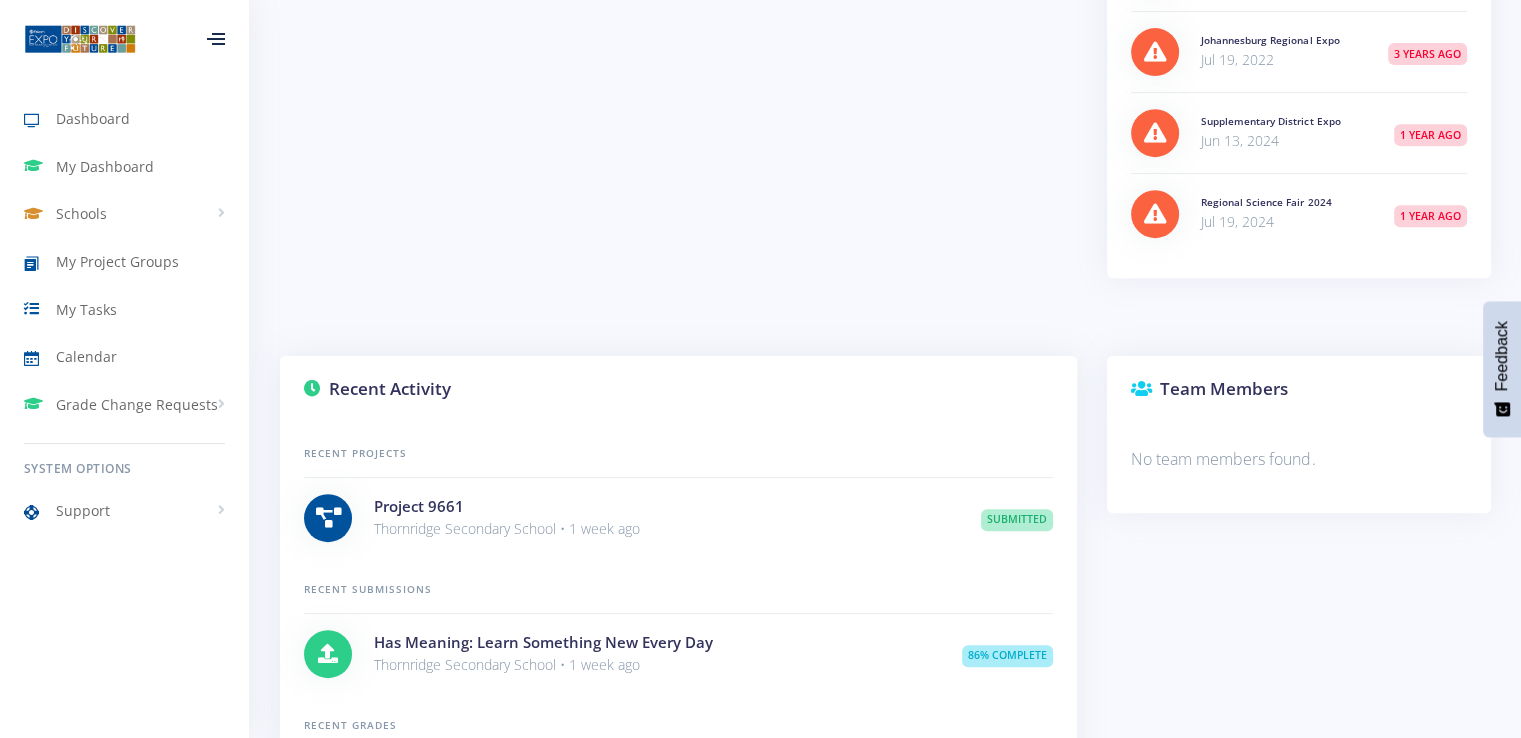 drag, startPoint x: 1143, startPoint y: 385, endPoint x: 1025, endPoint y: 257, distance: 174.09193 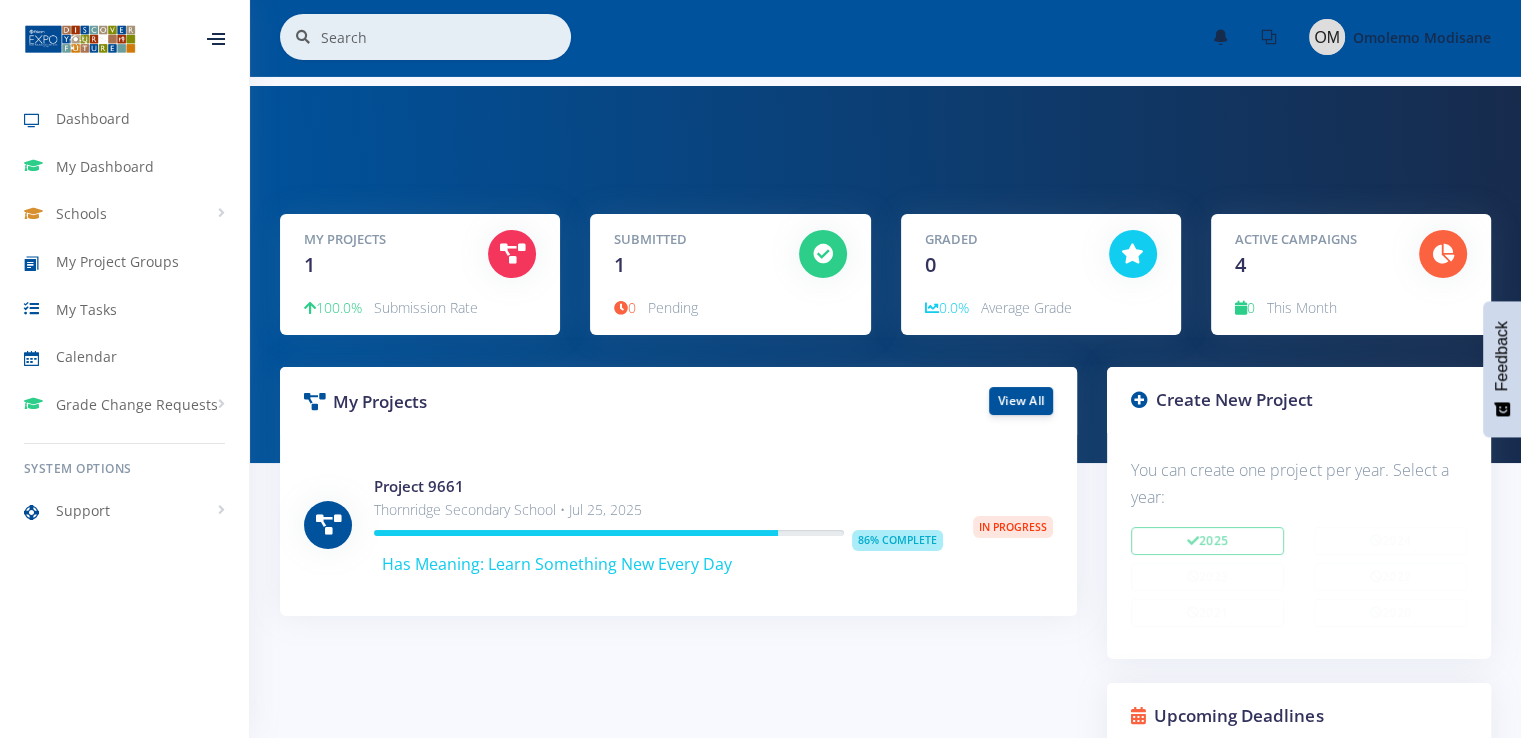 scroll, scrollTop: 0, scrollLeft: 0, axis: both 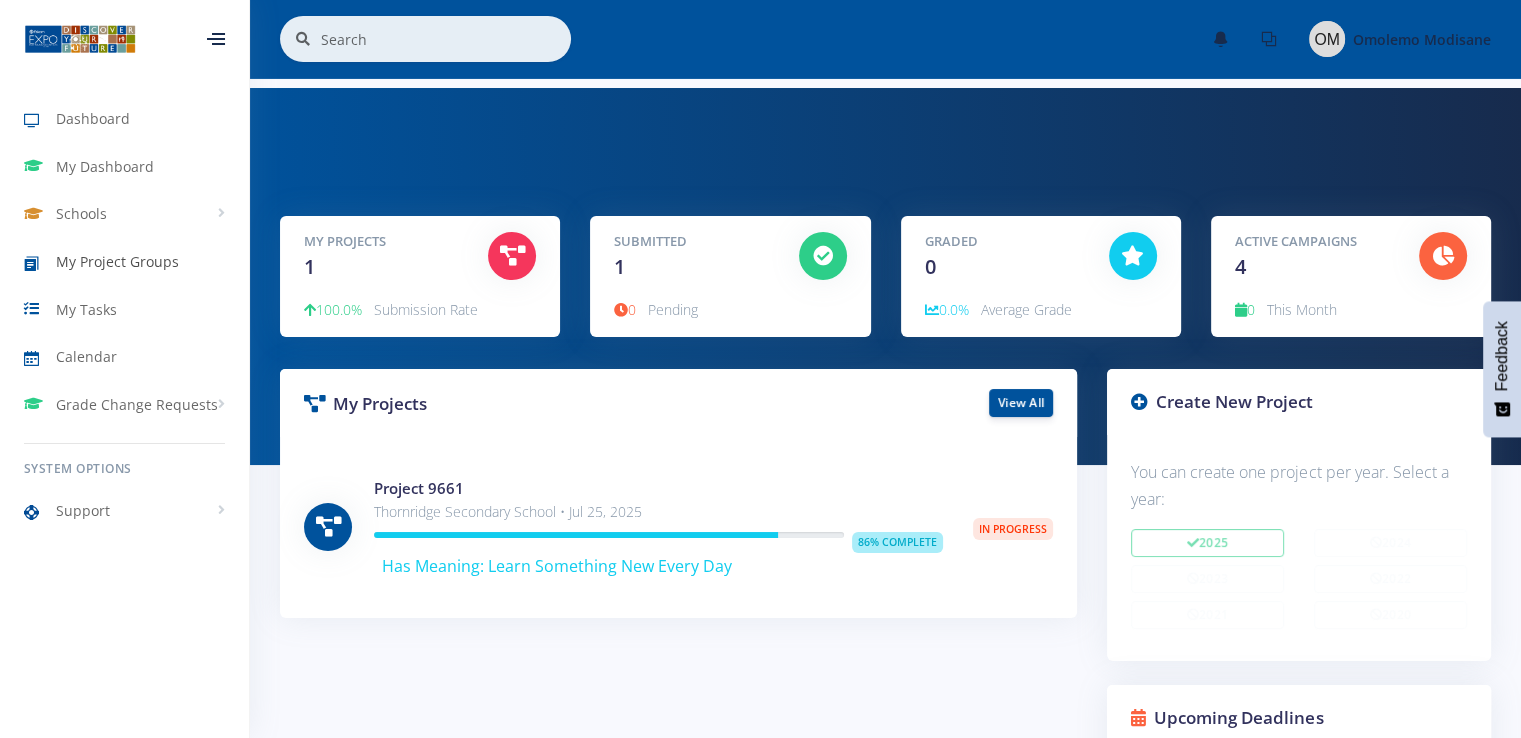 click on "My Project Groups" at bounding box center (124, 262) 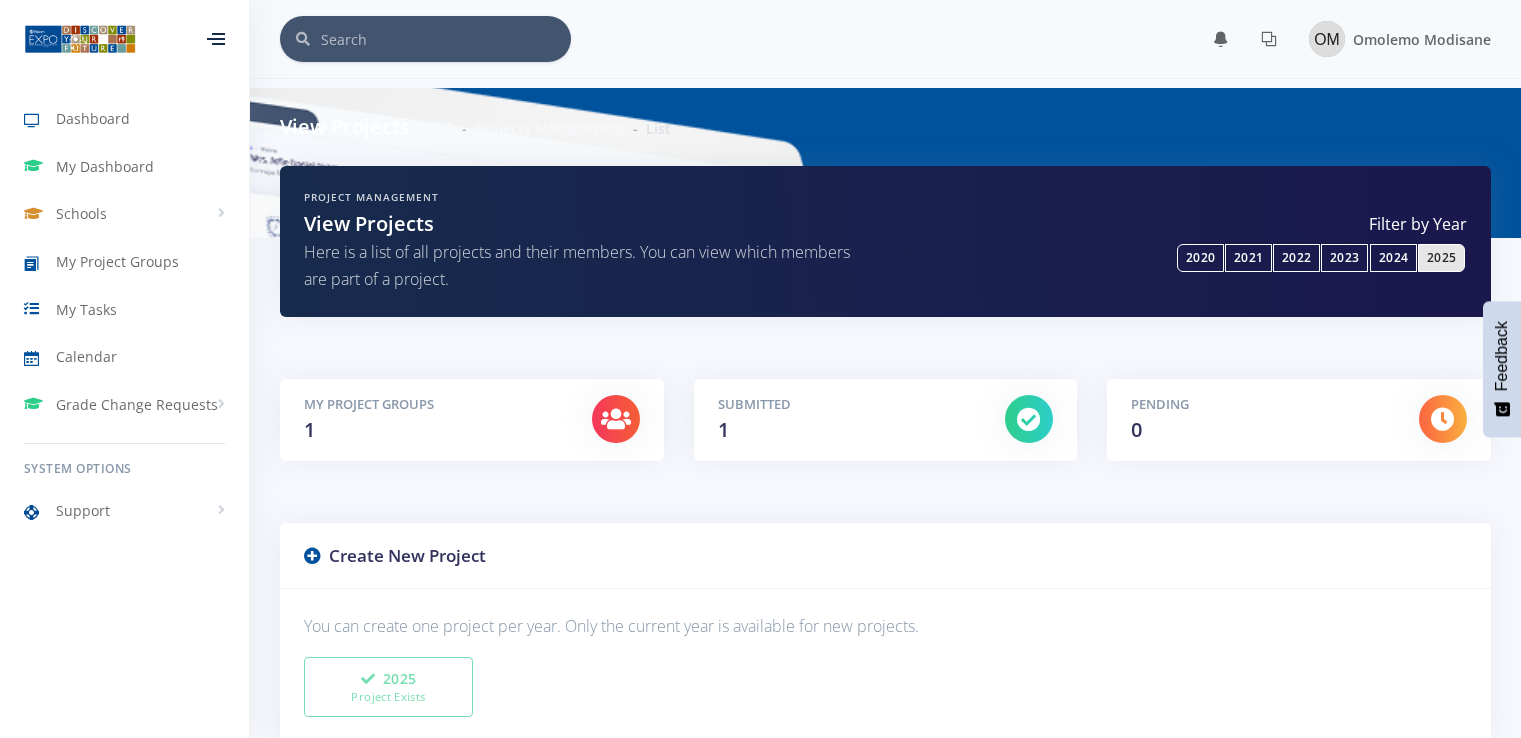 scroll, scrollTop: 0, scrollLeft: 0, axis: both 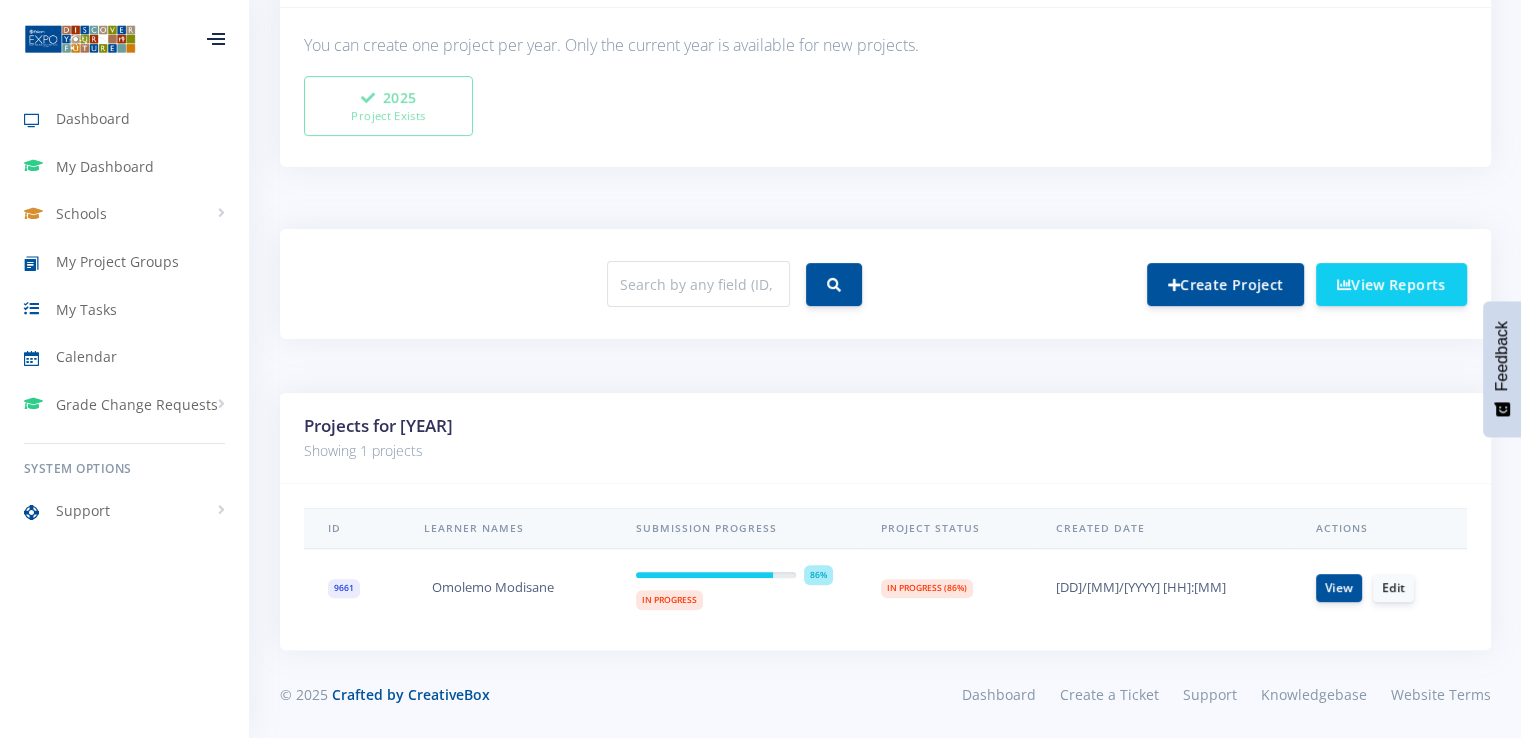 drag, startPoint x: 348, startPoint y: 587, endPoint x: 769, endPoint y: 417, distance: 454.02753 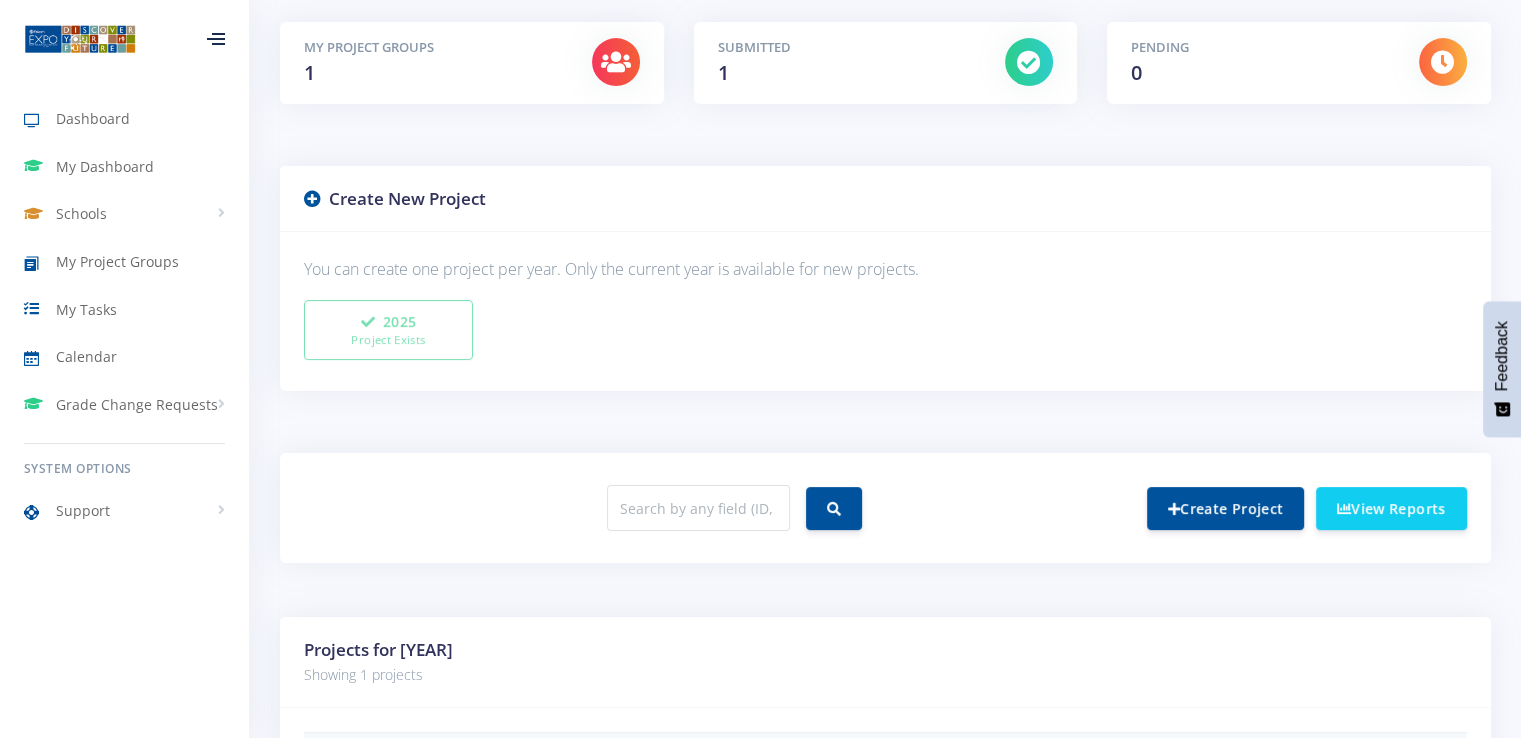 scroll, scrollTop: 581, scrollLeft: 0, axis: vertical 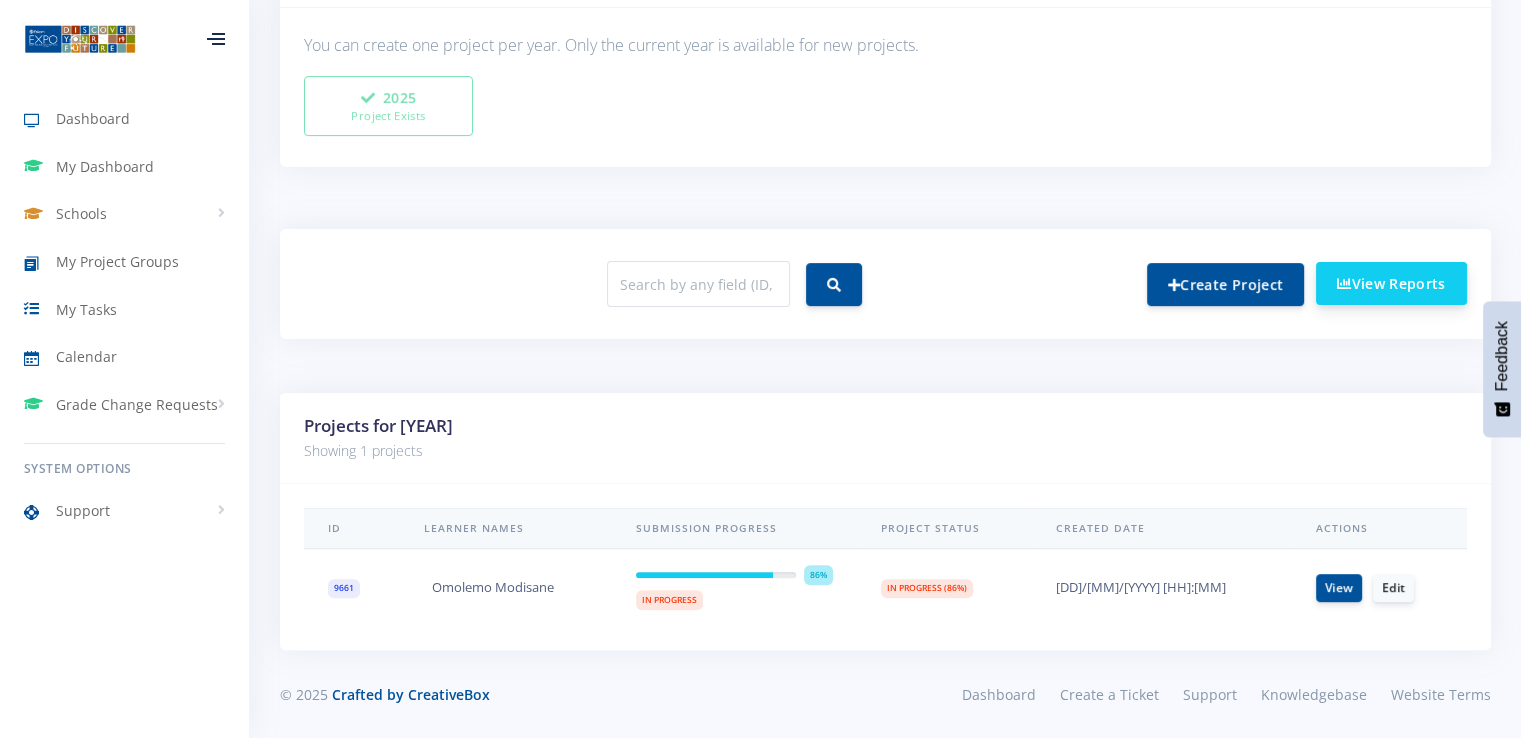 click on "View Reports" at bounding box center (1391, 283) 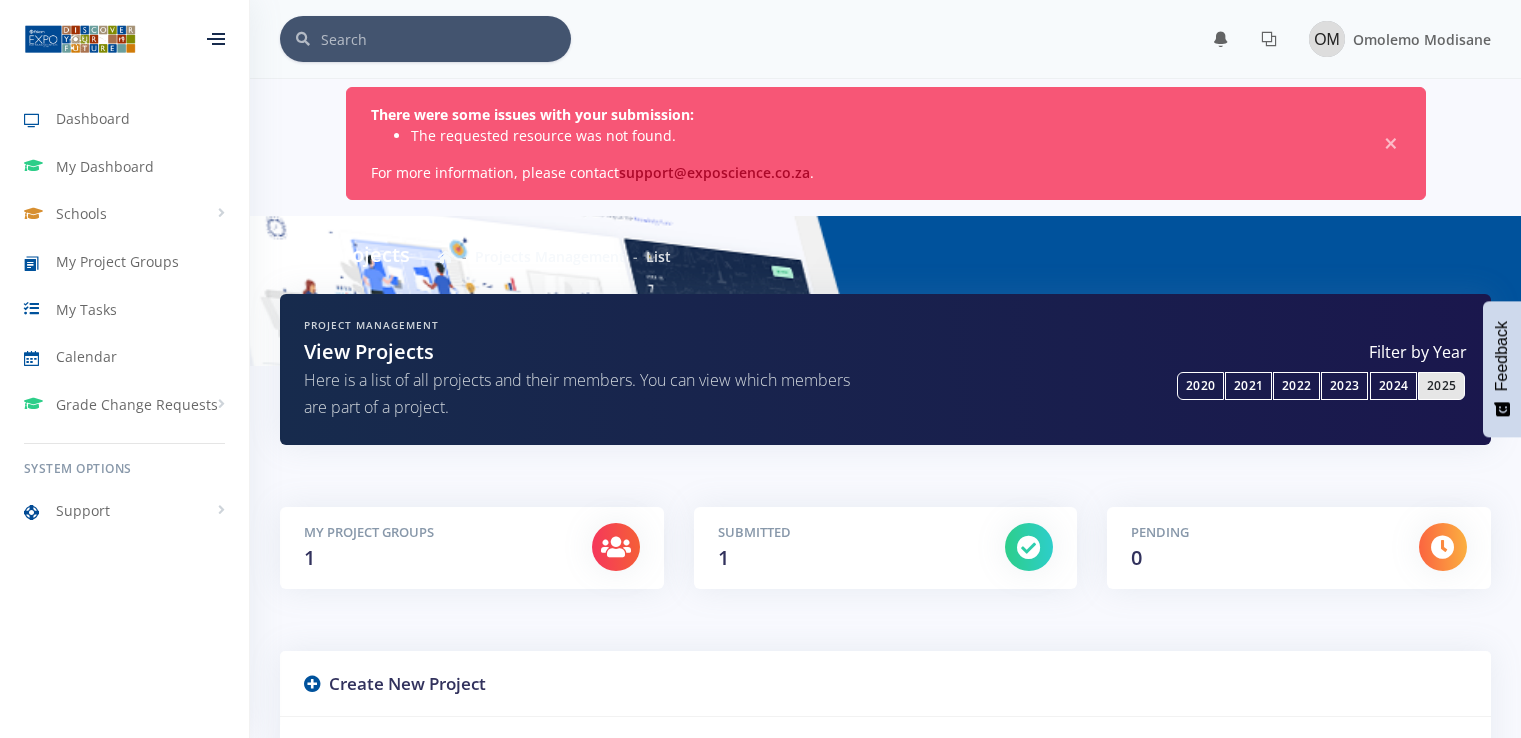 scroll, scrollTop: 0, scrollLeft: 0, axis: both 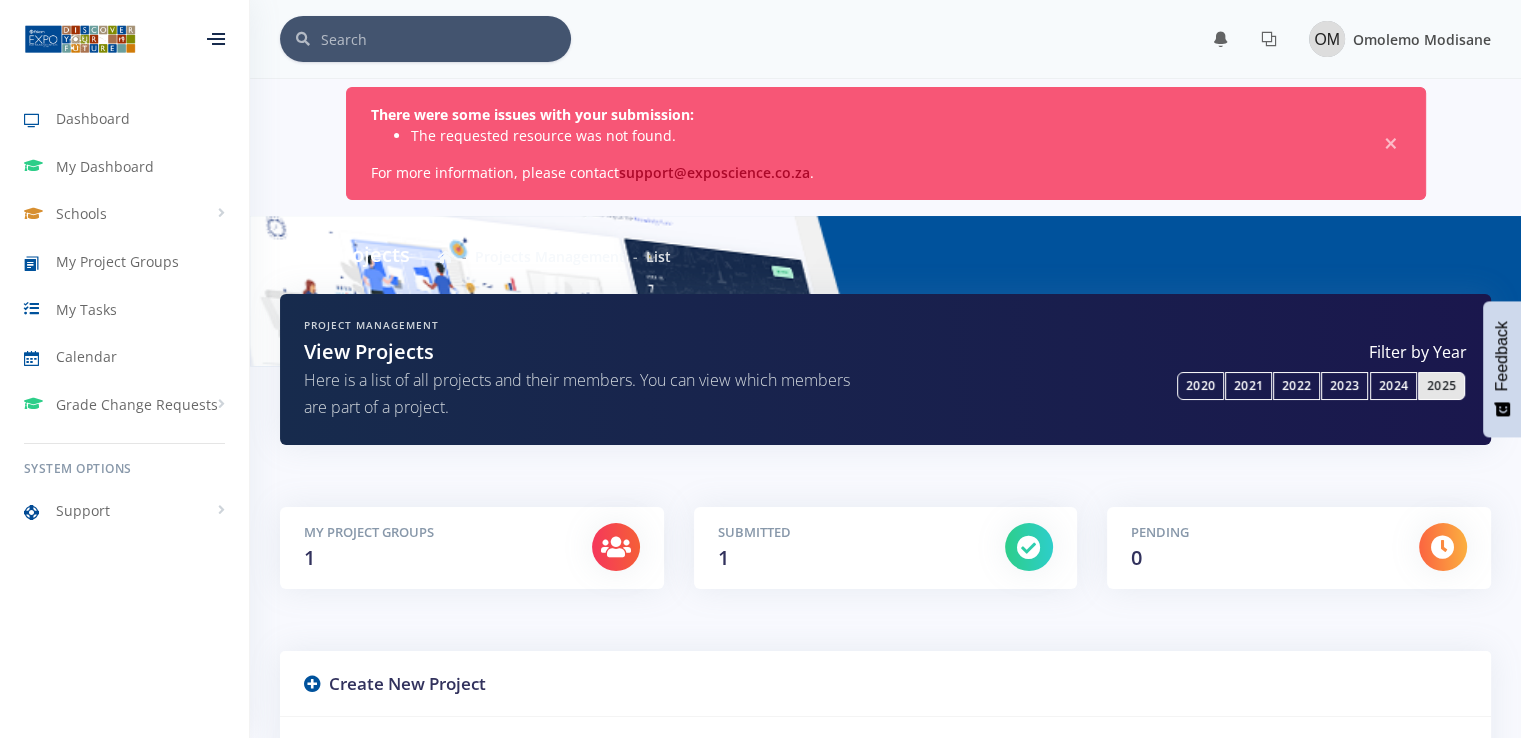 click at bounding box center (1327, 39) 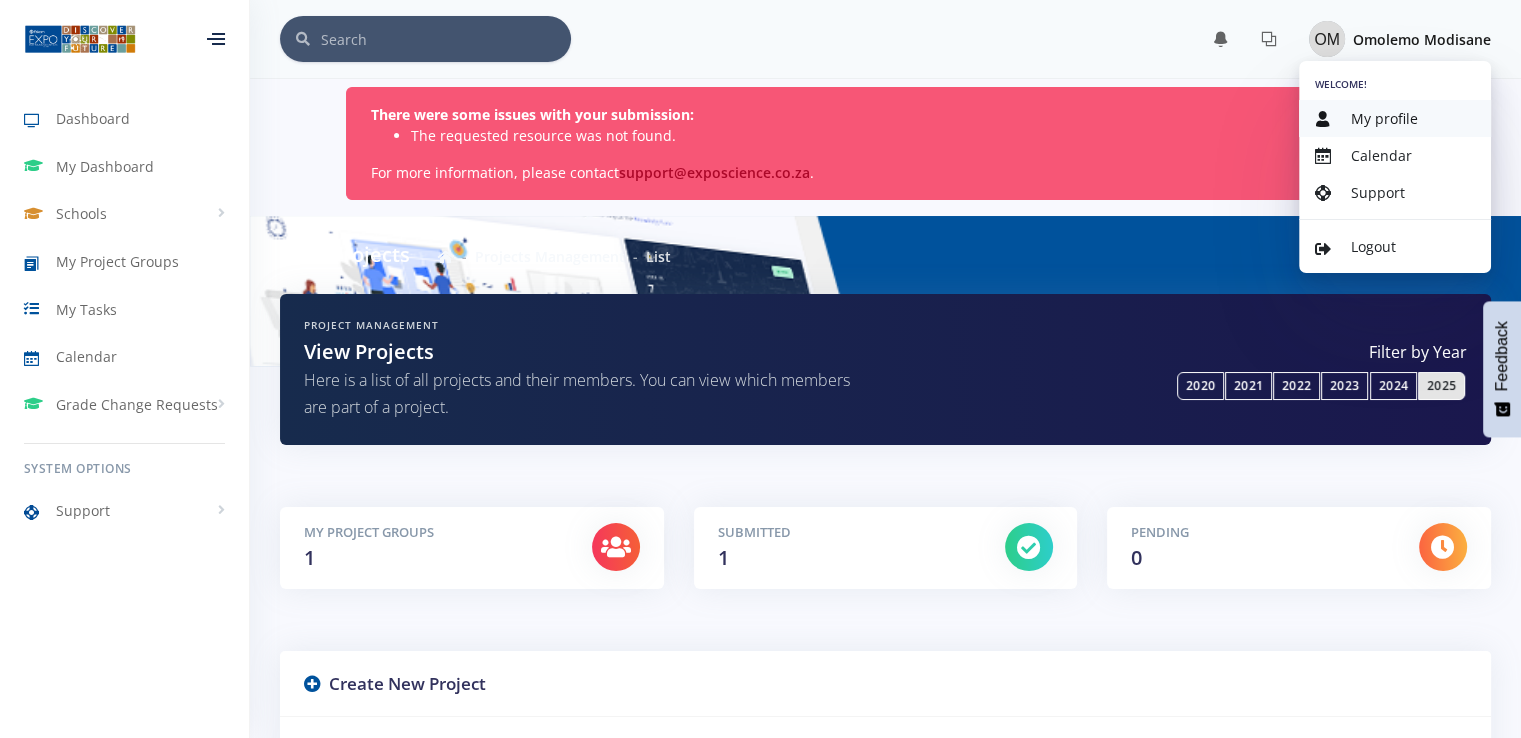 click on "My profile" at bounding box center [1395, 118] 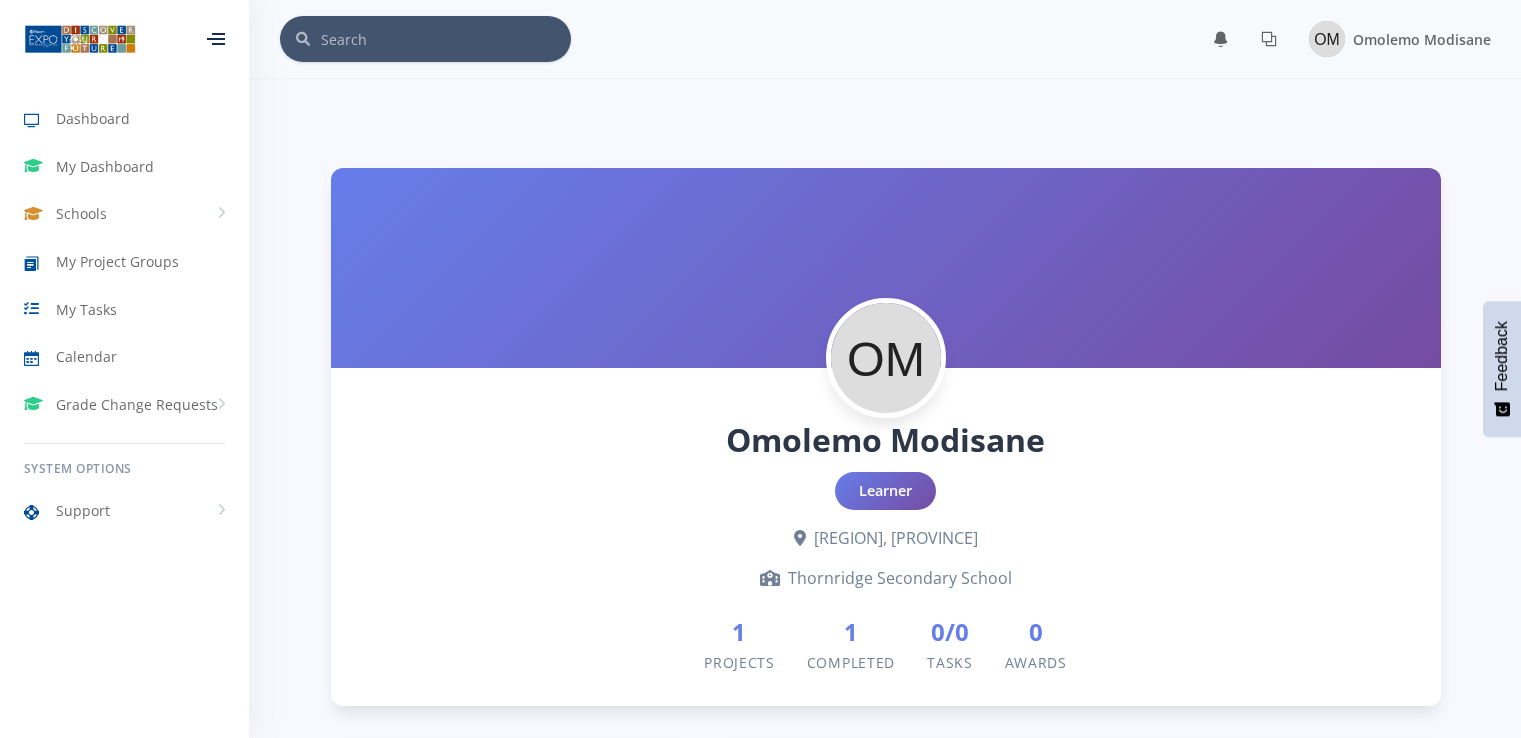scroll, scrollTop: 0, scrollLeft: 0, axis: both 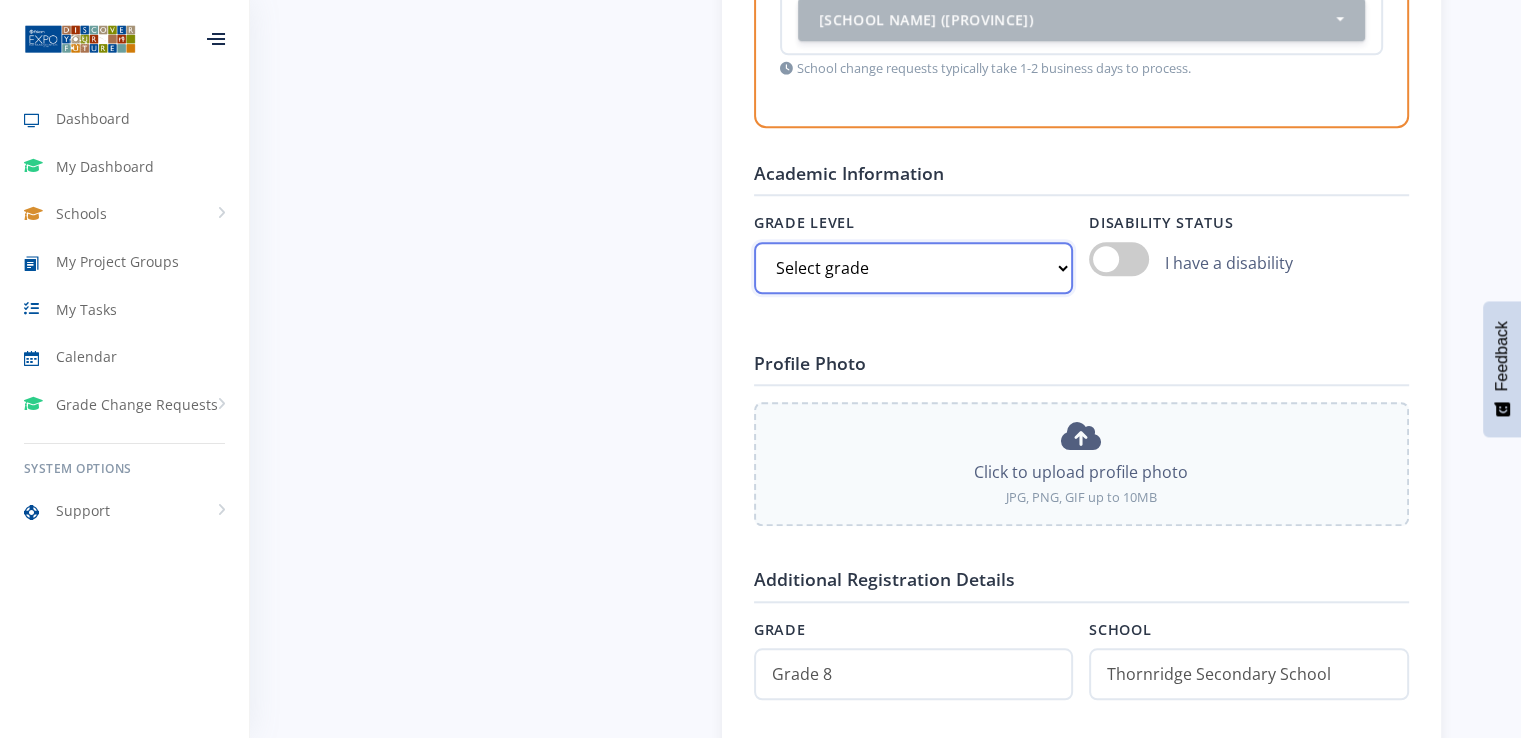 click on "Select grade
Grade 4
Grade 5
Grade 6
Grade 7" at bounding box center (913, 268) 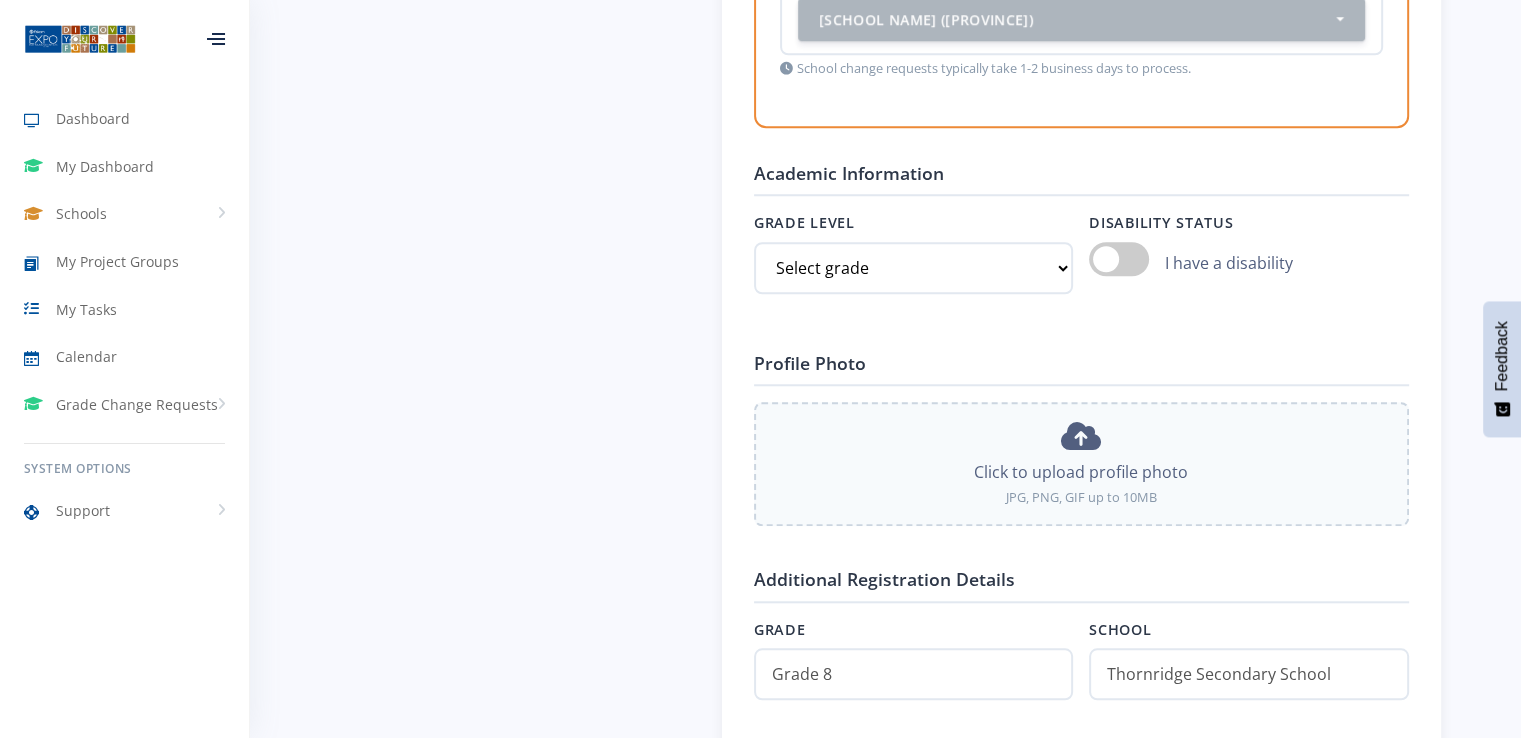 click on "Grade Level
Select grade
Grade 4
Grade 5
Grade 6
Disability Status I have a disability" at bounding box center [1081, 265] 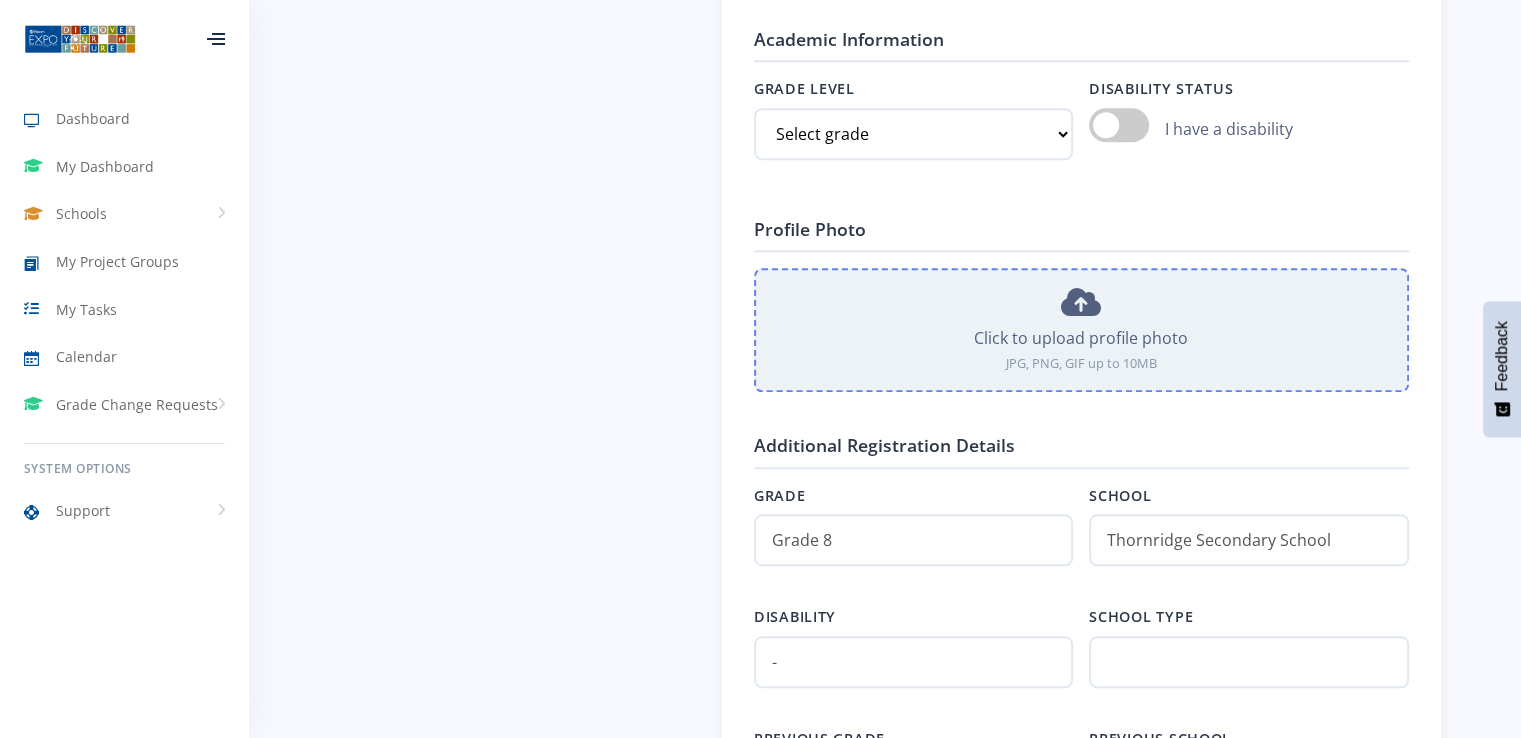 scroll, scrollTop: 1800, scrollLeft: 0, axis: vertical 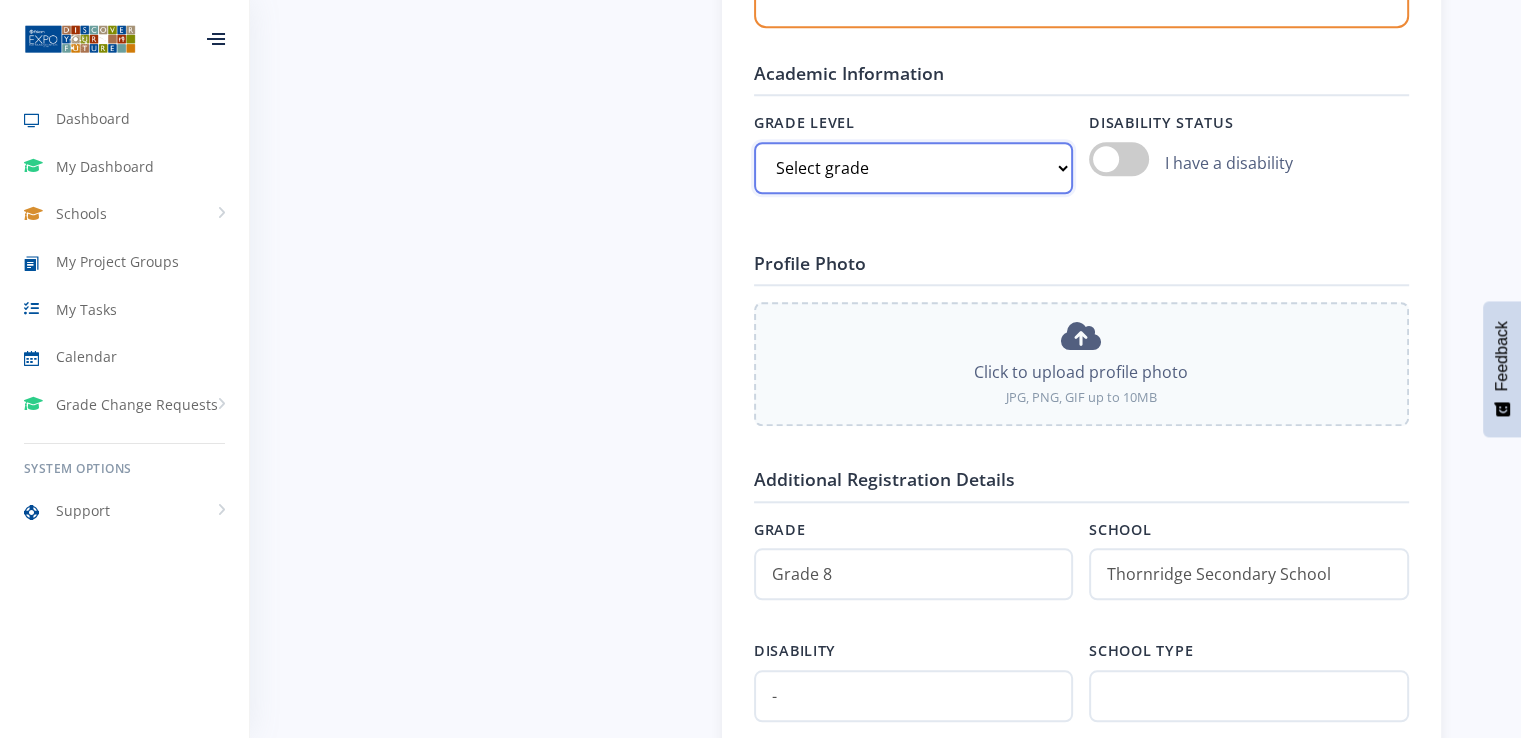 click on "Select grade
Grade 4
Grade 5
Grade 6
Grade 7" at bounding box center [913, 168] 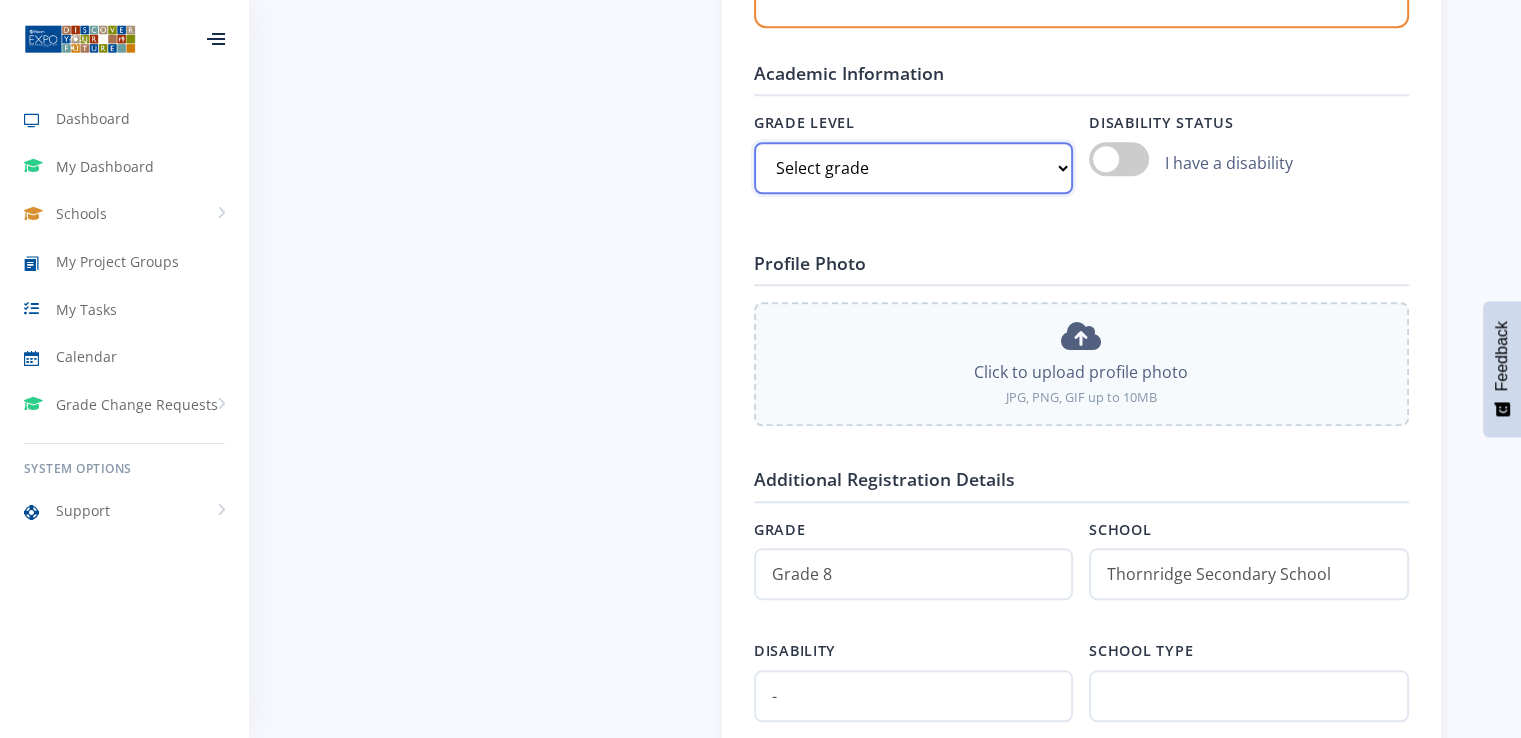 select on "Grade 8" 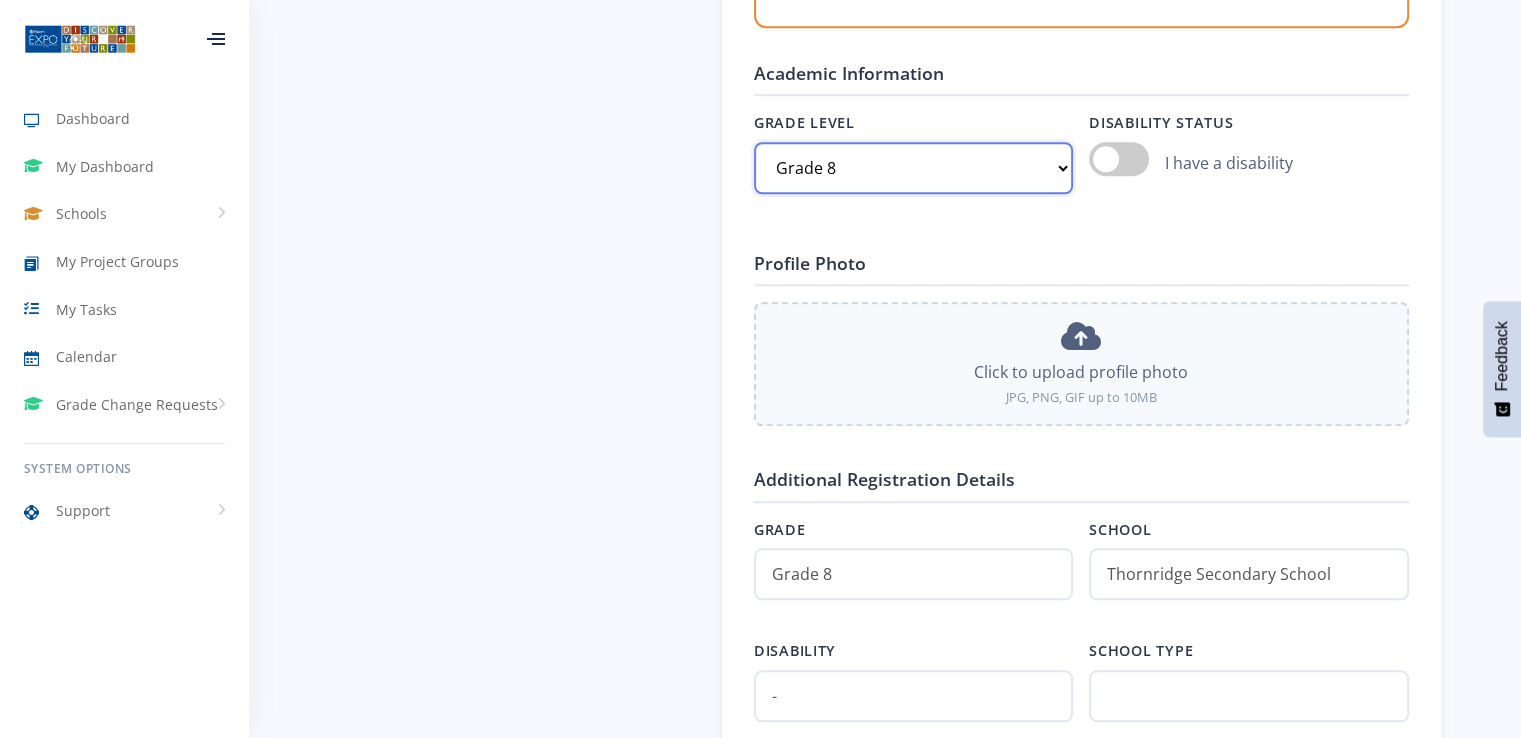 click on "Select grade
Grade 4
Grade 5
Grade 6
Grade 7" at bounding box center [913, 168] 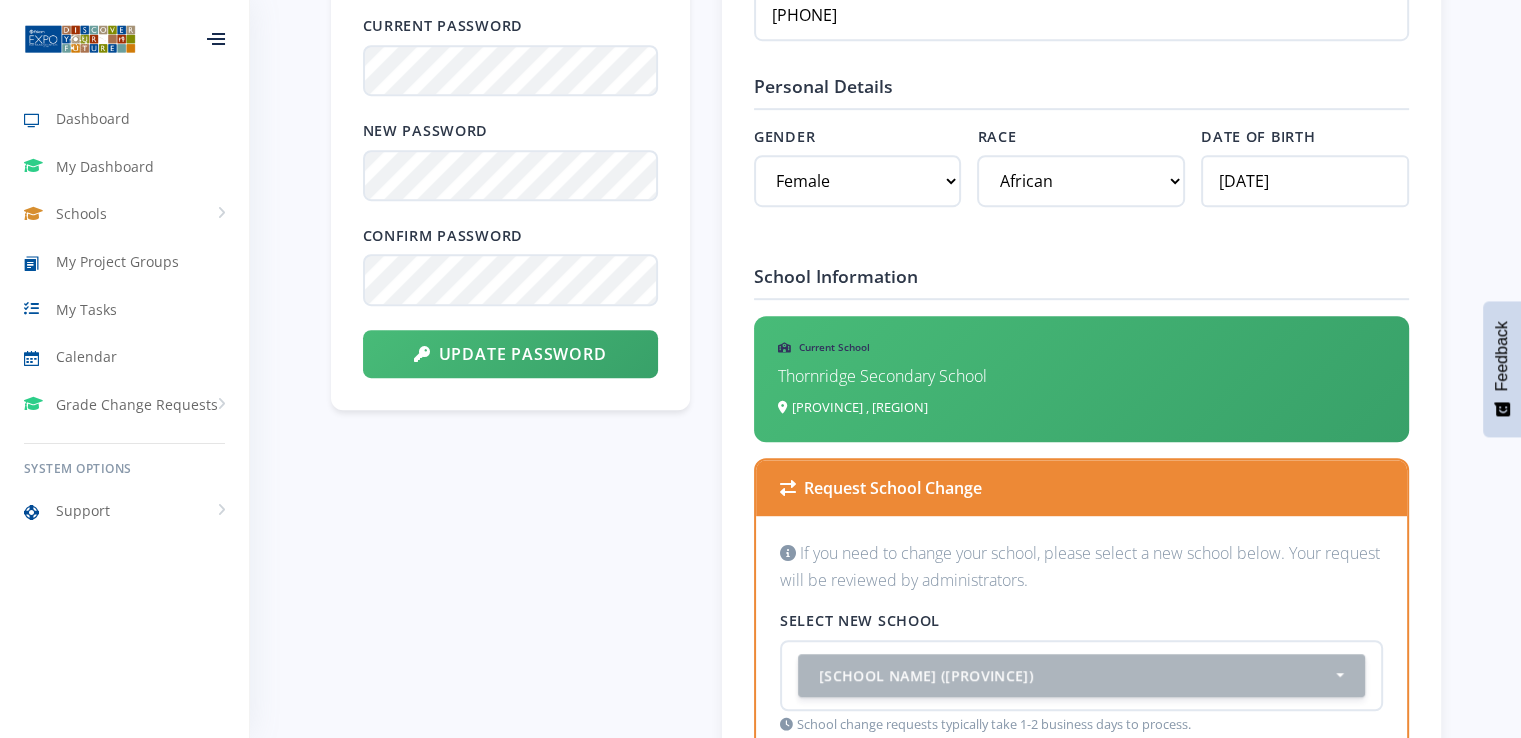 scroll, scrollTop: 905, scrollLeft: 0, axis: vertical 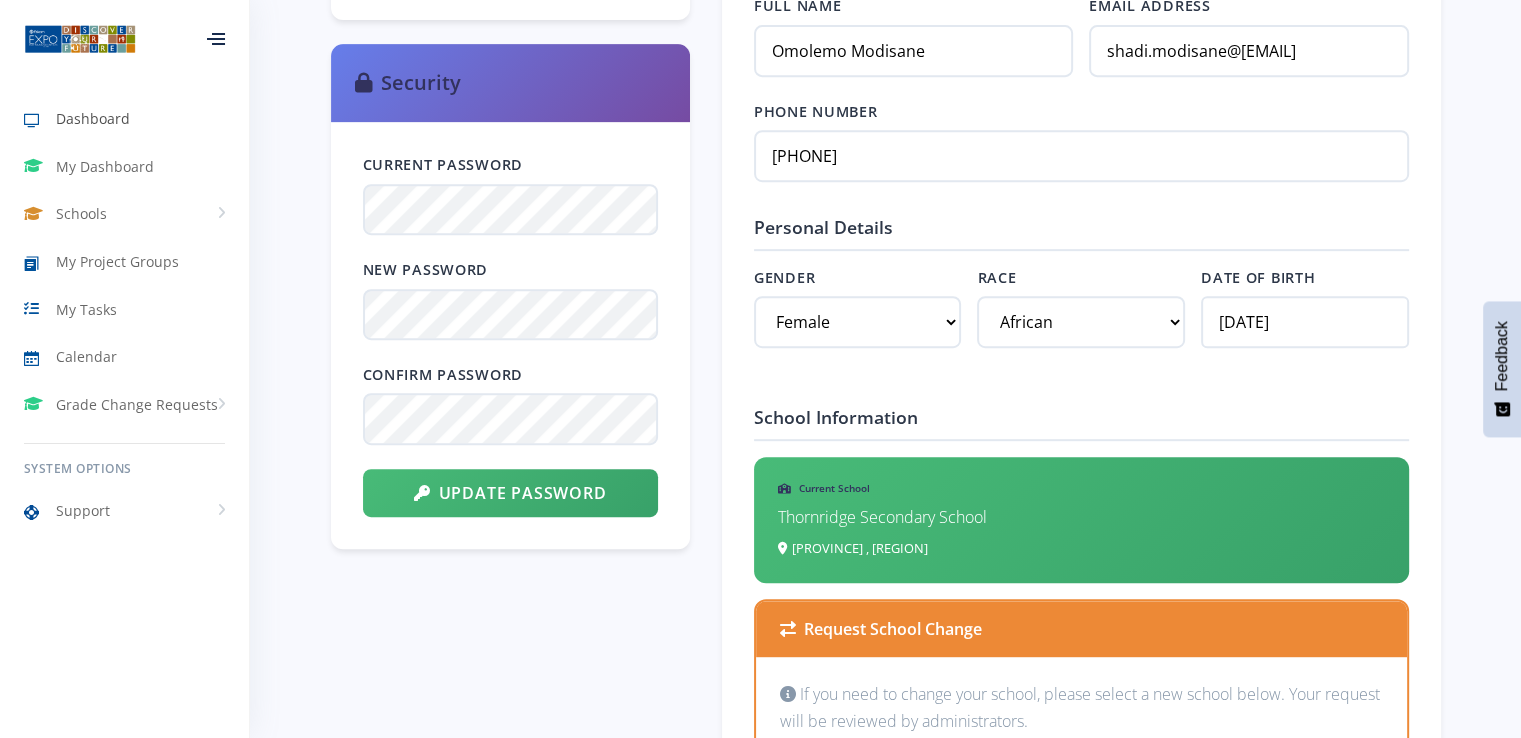 click on "Dashboard" at bounding box center [93, 118] 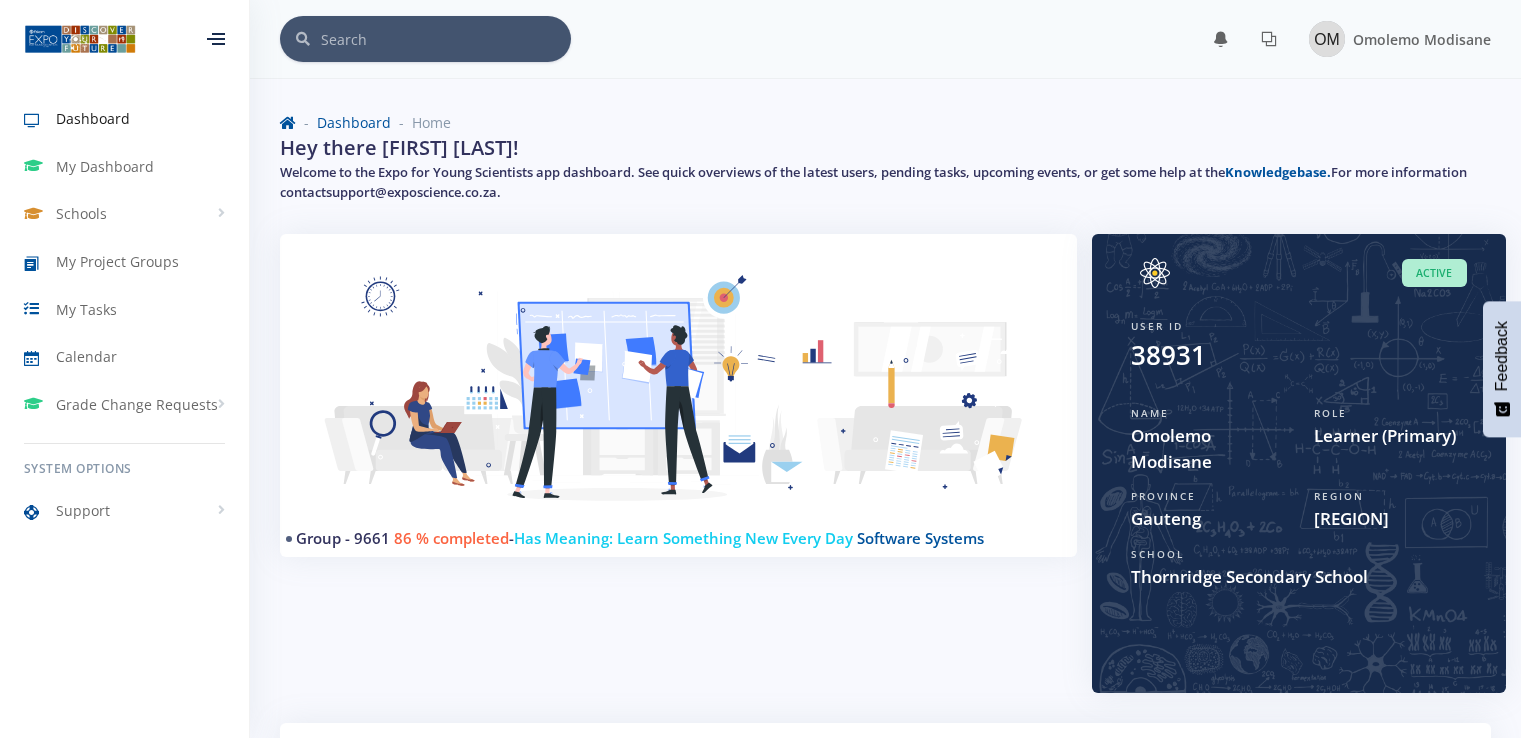 scroll, scrollTop: 0, scrollLeft: 0, axis: both 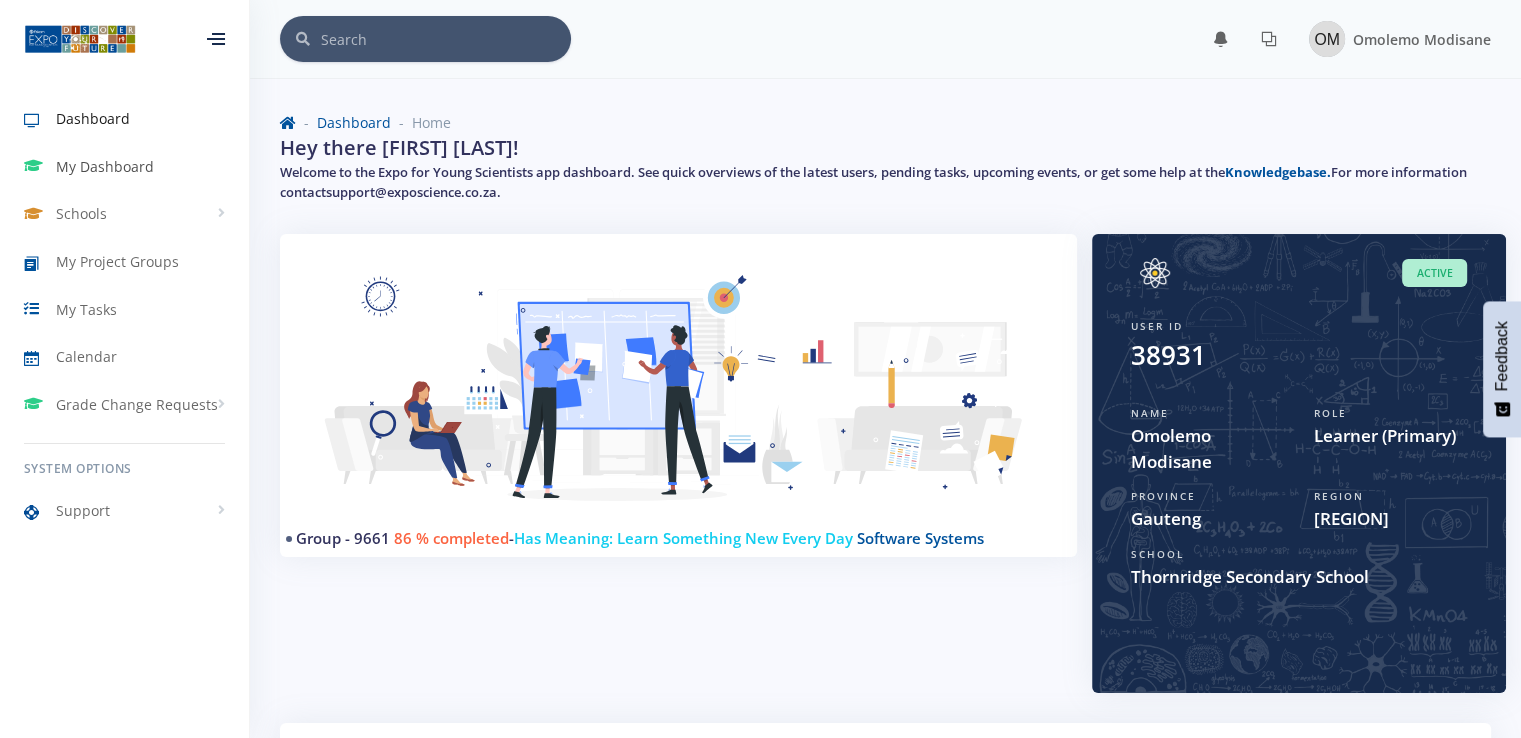 click on "My Dashboard" at bounding box center (105, 166) 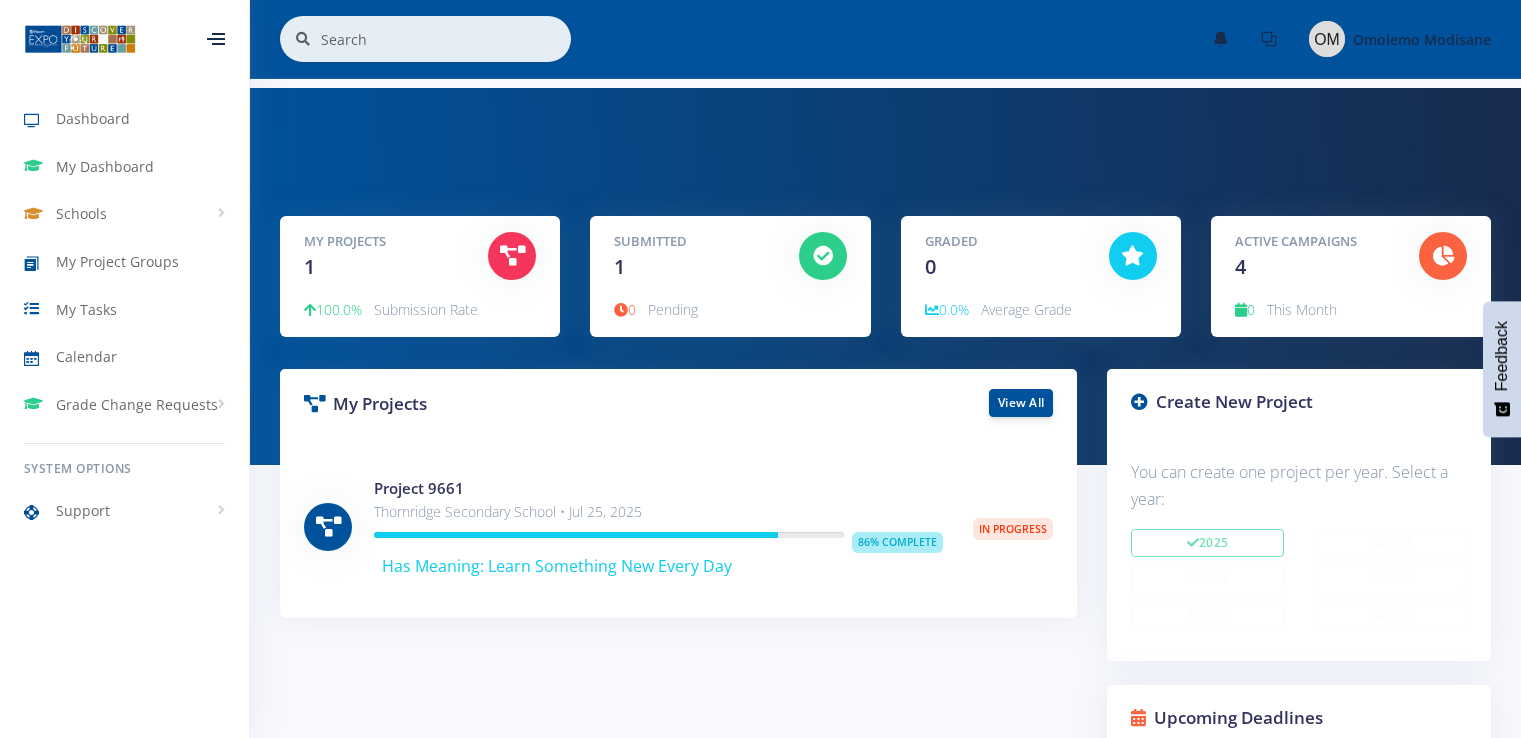 scroll, scrollTop: 0, scrollLeft: 0, axis: both 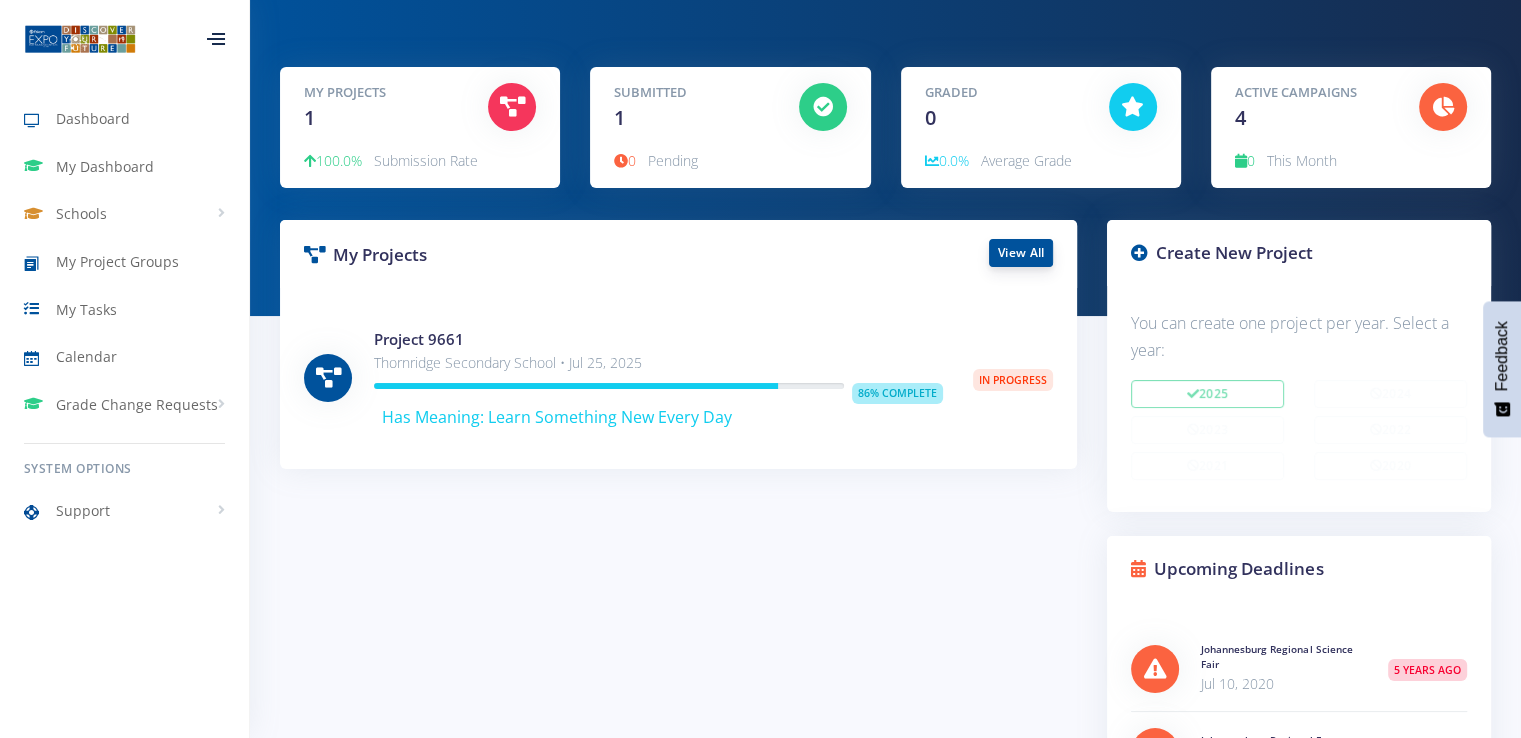 click on "View All" at bounding box center (1021, 253) 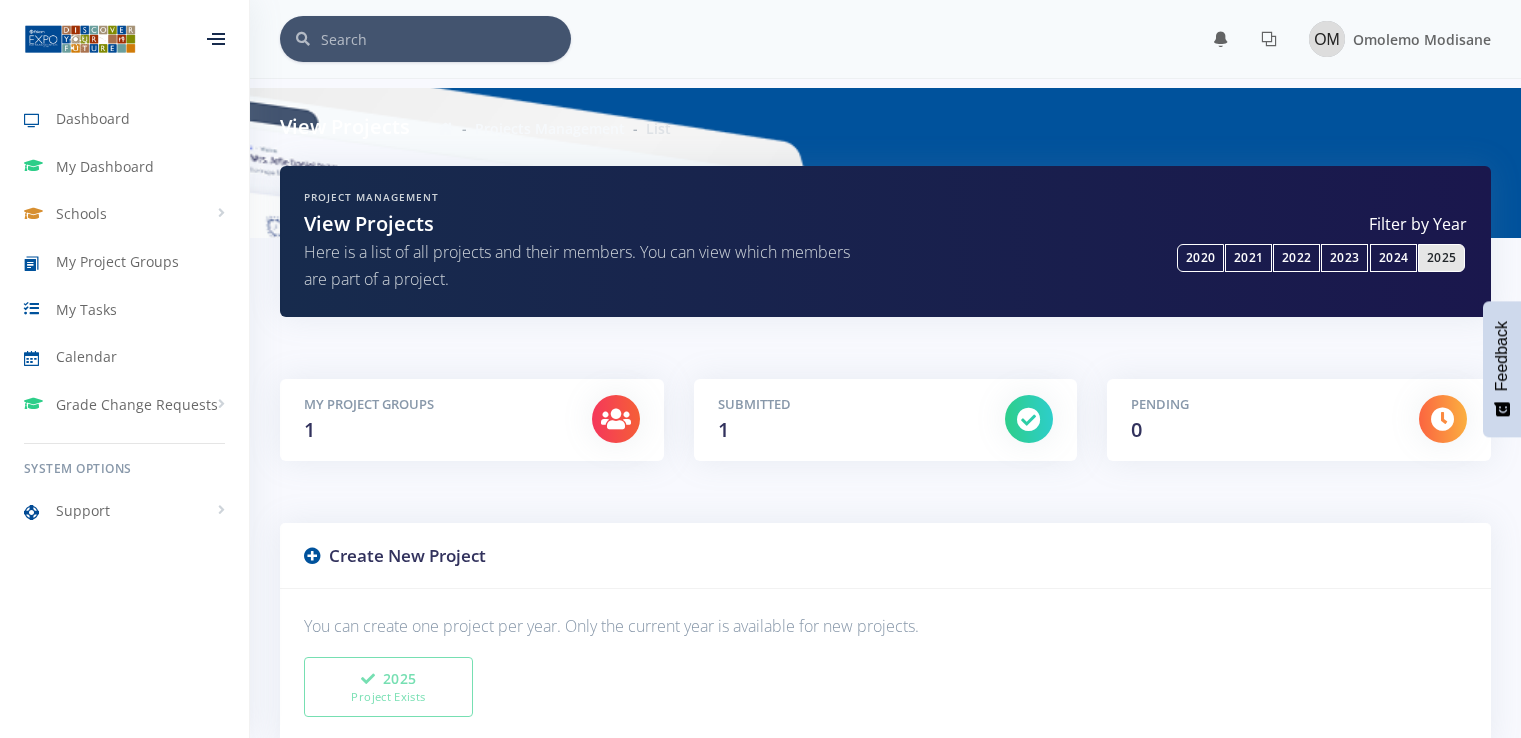 scroll, scrollTop: 0, scrollLeft: 0, axis: both 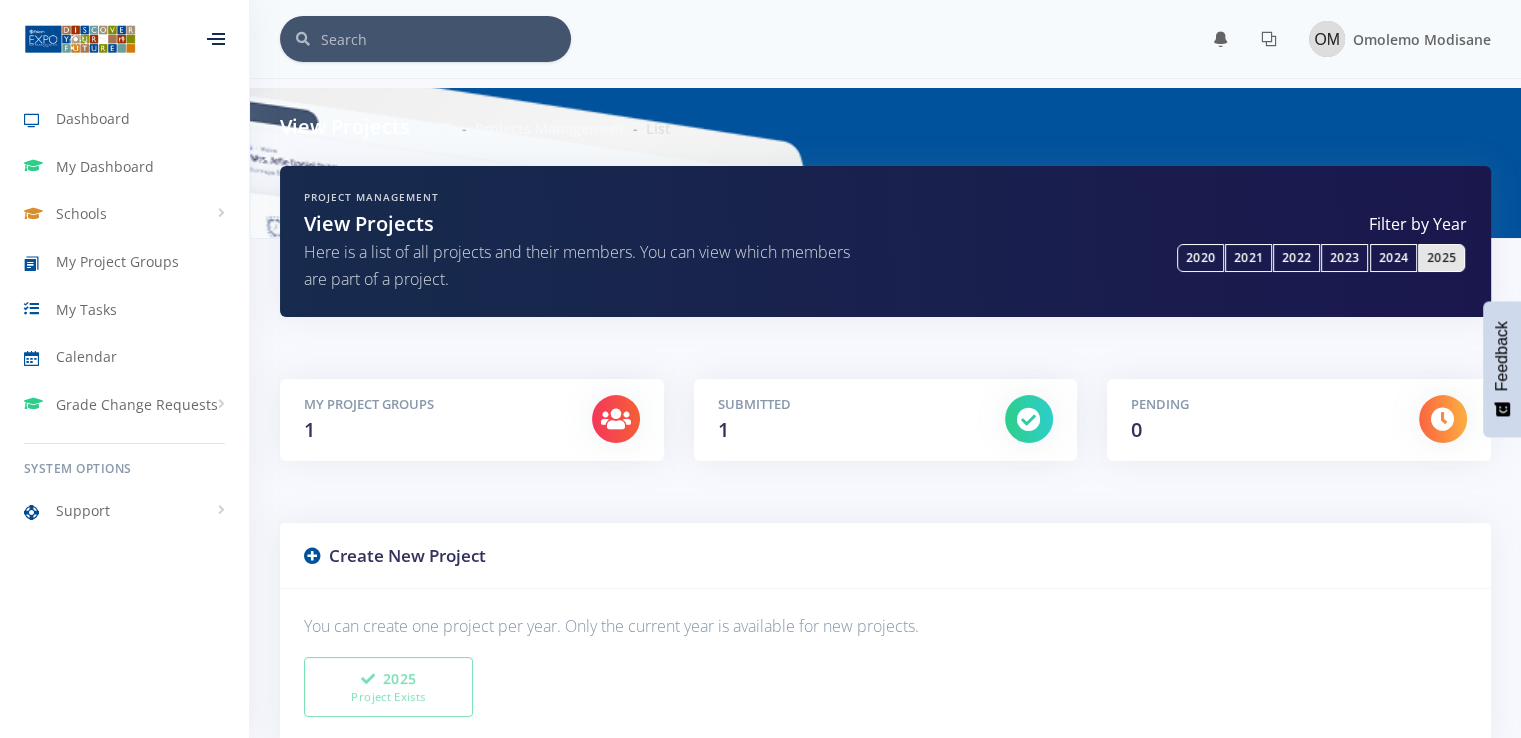 click at bounding box center (1029, 419) 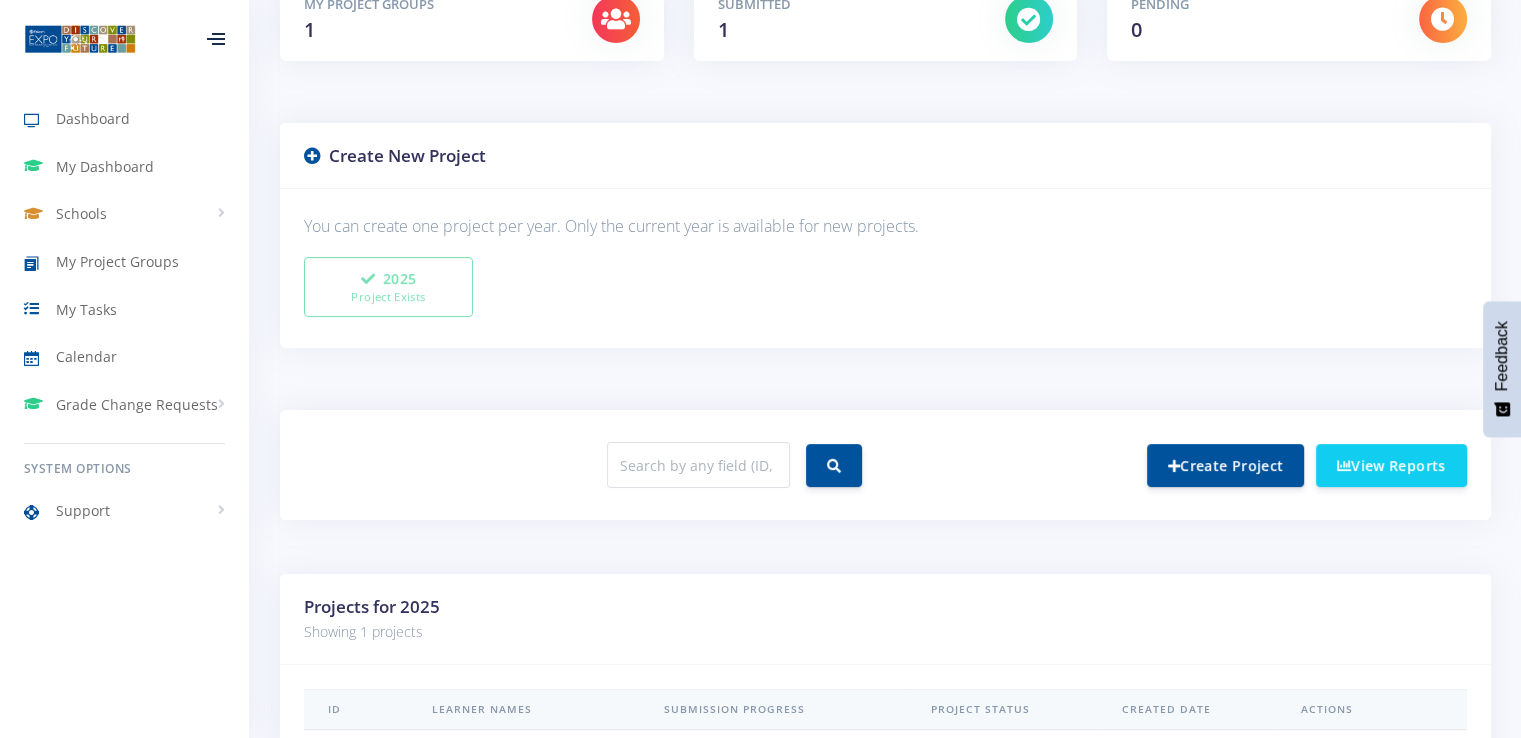 scroll, scrollTop: 581, scrollLeft: 0, axis: vertical 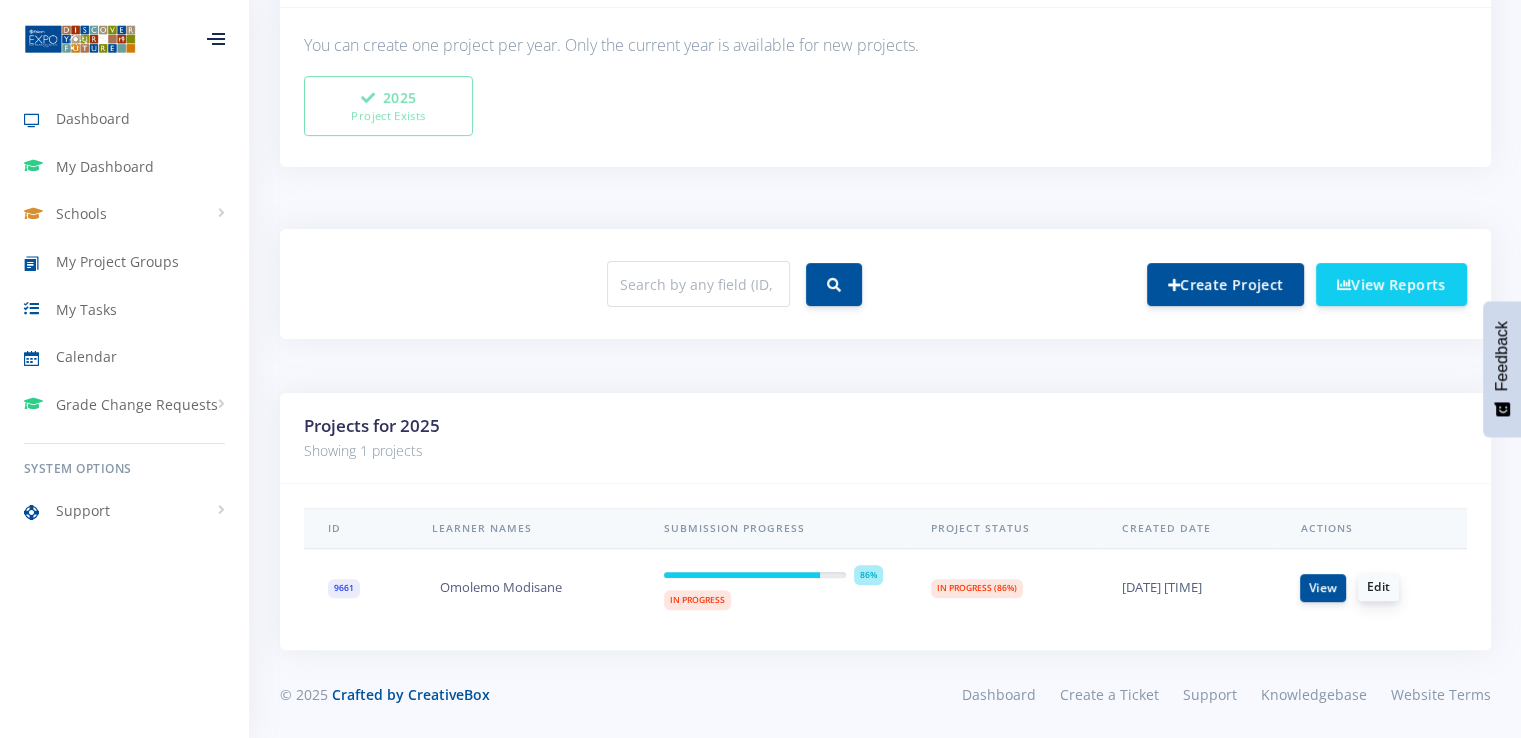 click on "Edit" at bounding box center (1378, 587) 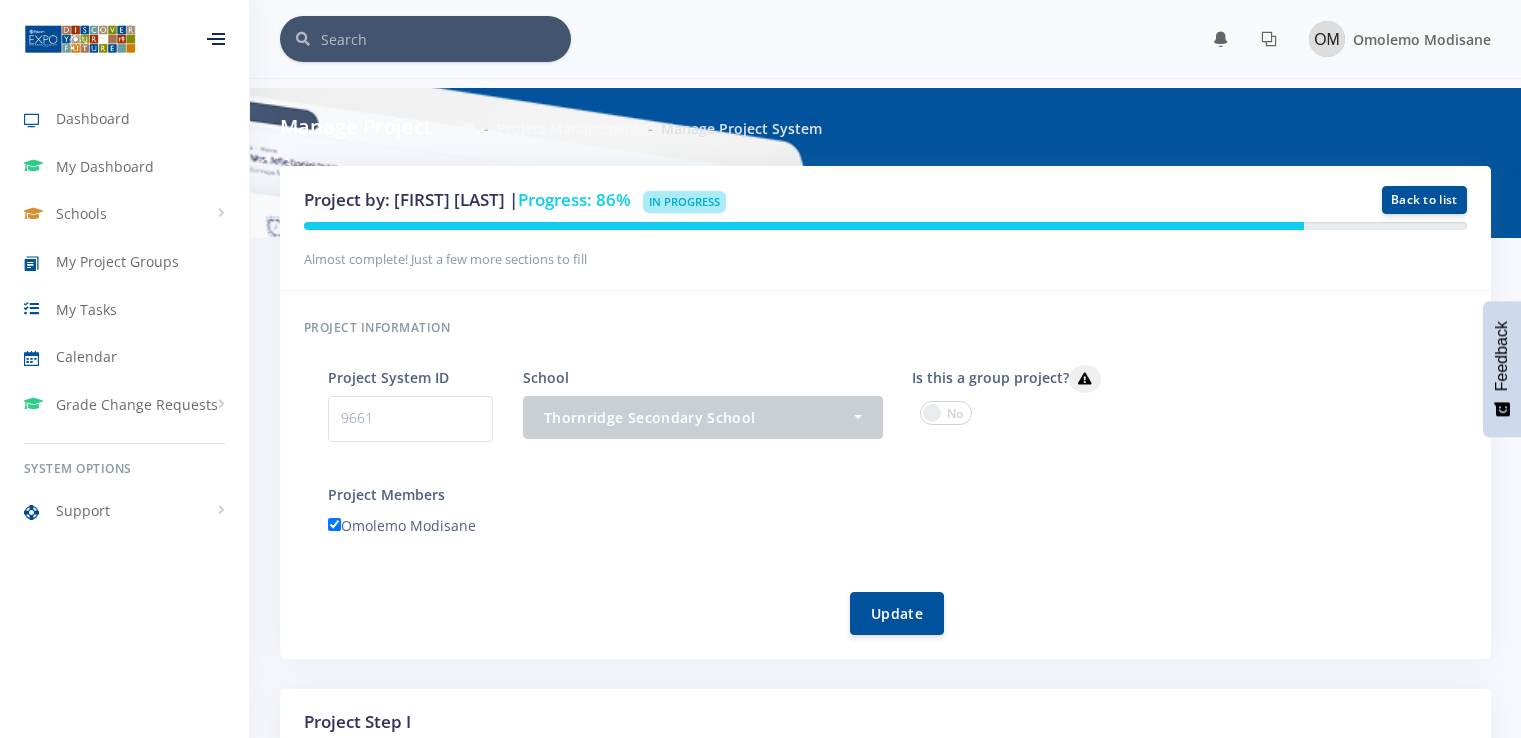 scroll, scrollTop: 0, scrollLeft: 0, axis: both 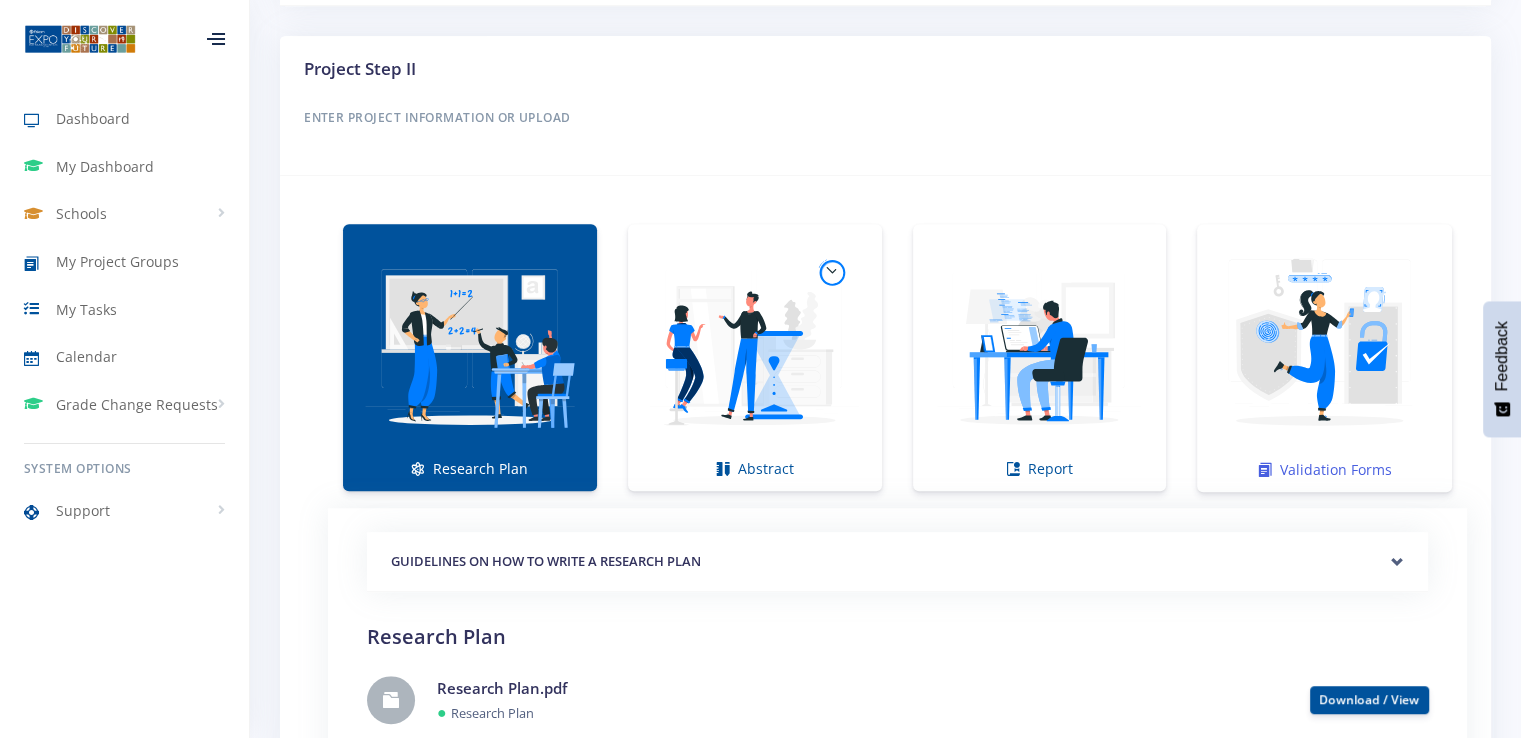 click at bounding box center [1324, 347] 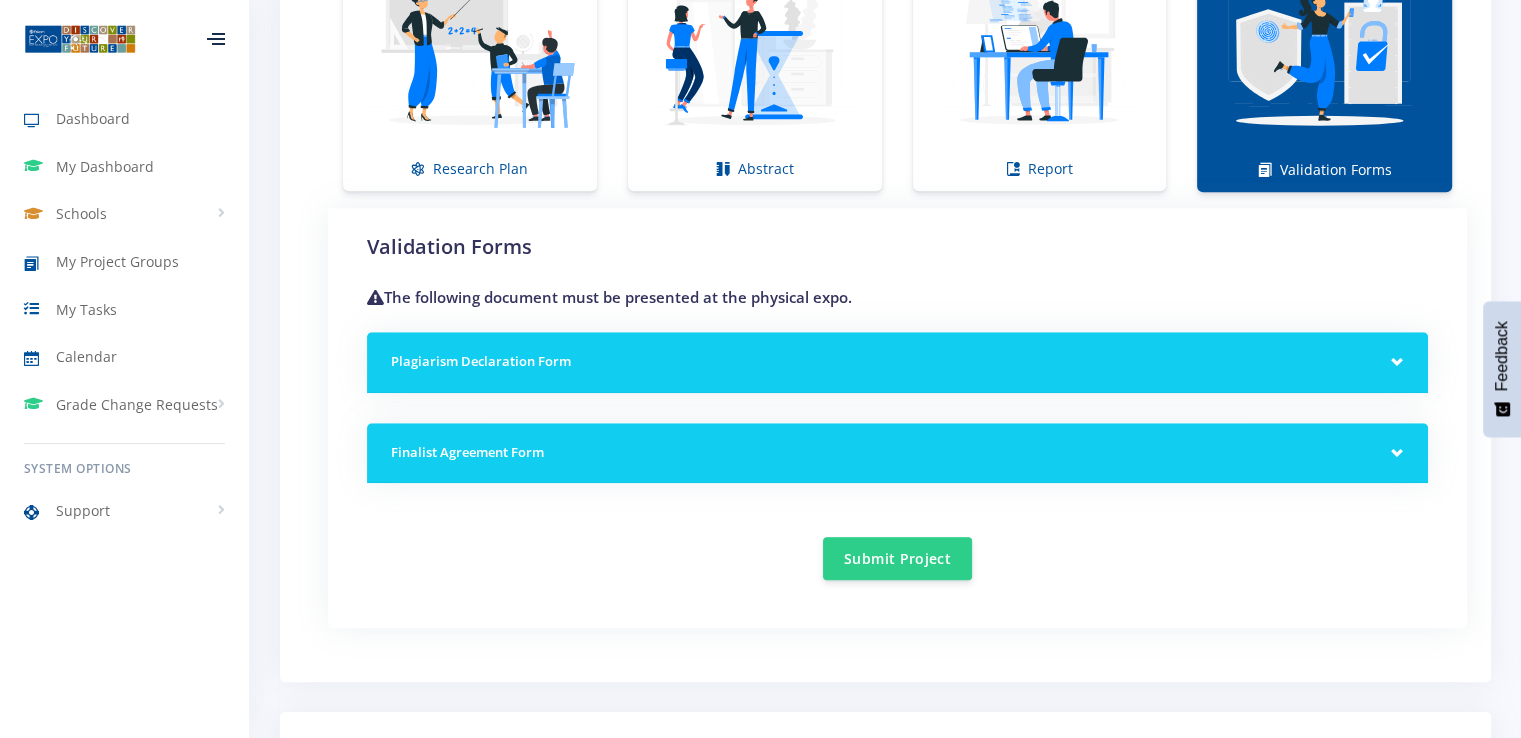 scroll, scrollTop: 1575, scrollLeft: 0, axis: vertical 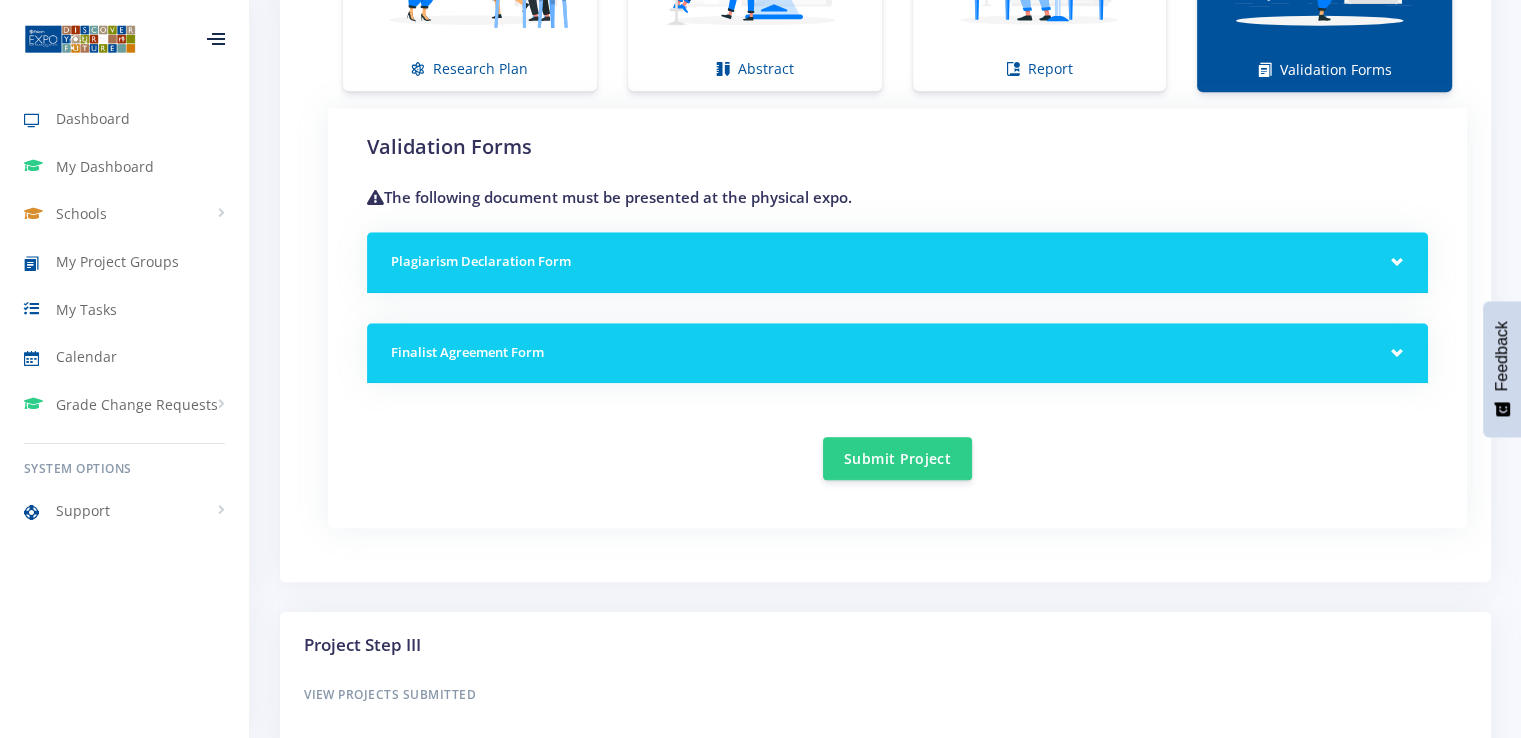 click on "Finalist Agreement
Form" at bounding box center [897, 353] 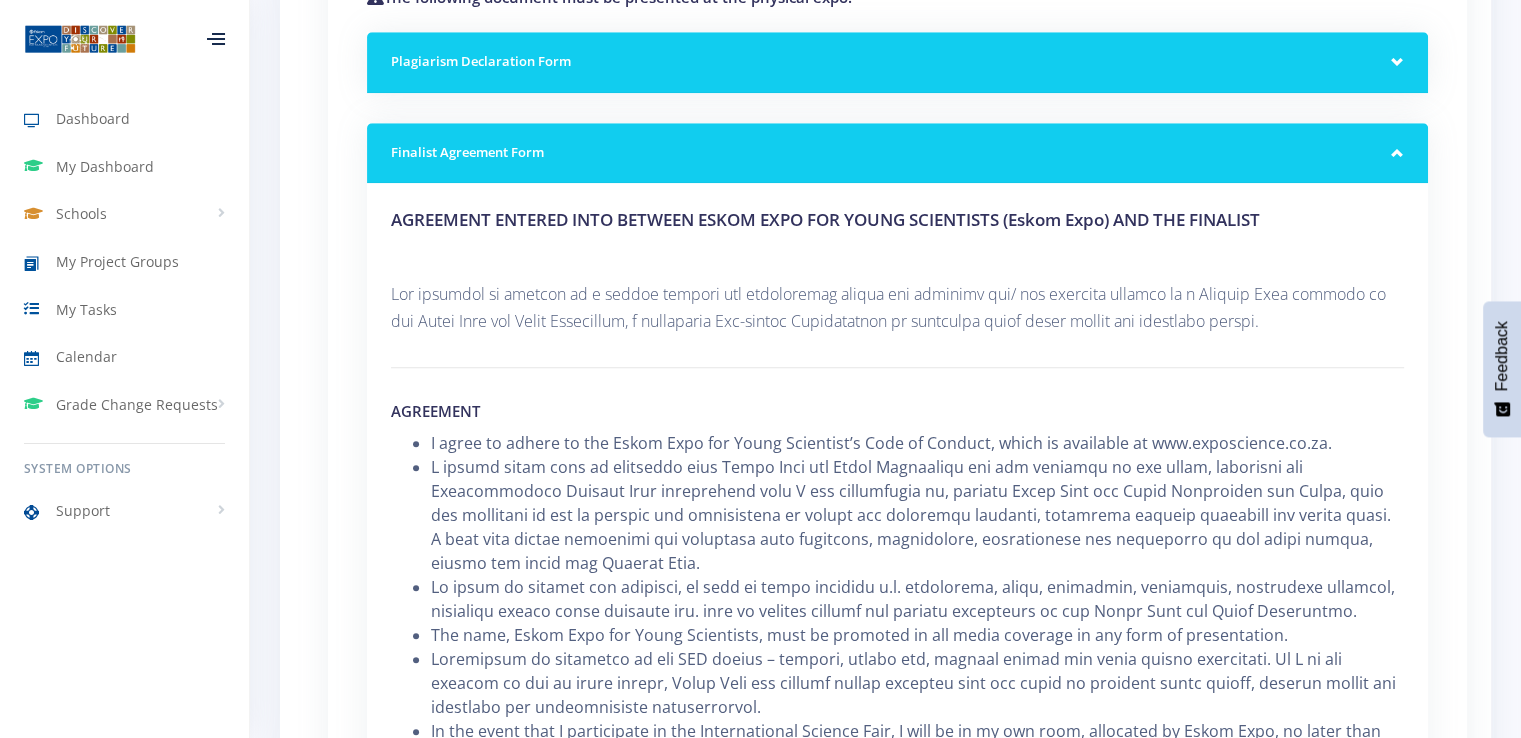 scroll, scrollTop: 1675, scrollLeft: 0, axis: vertical 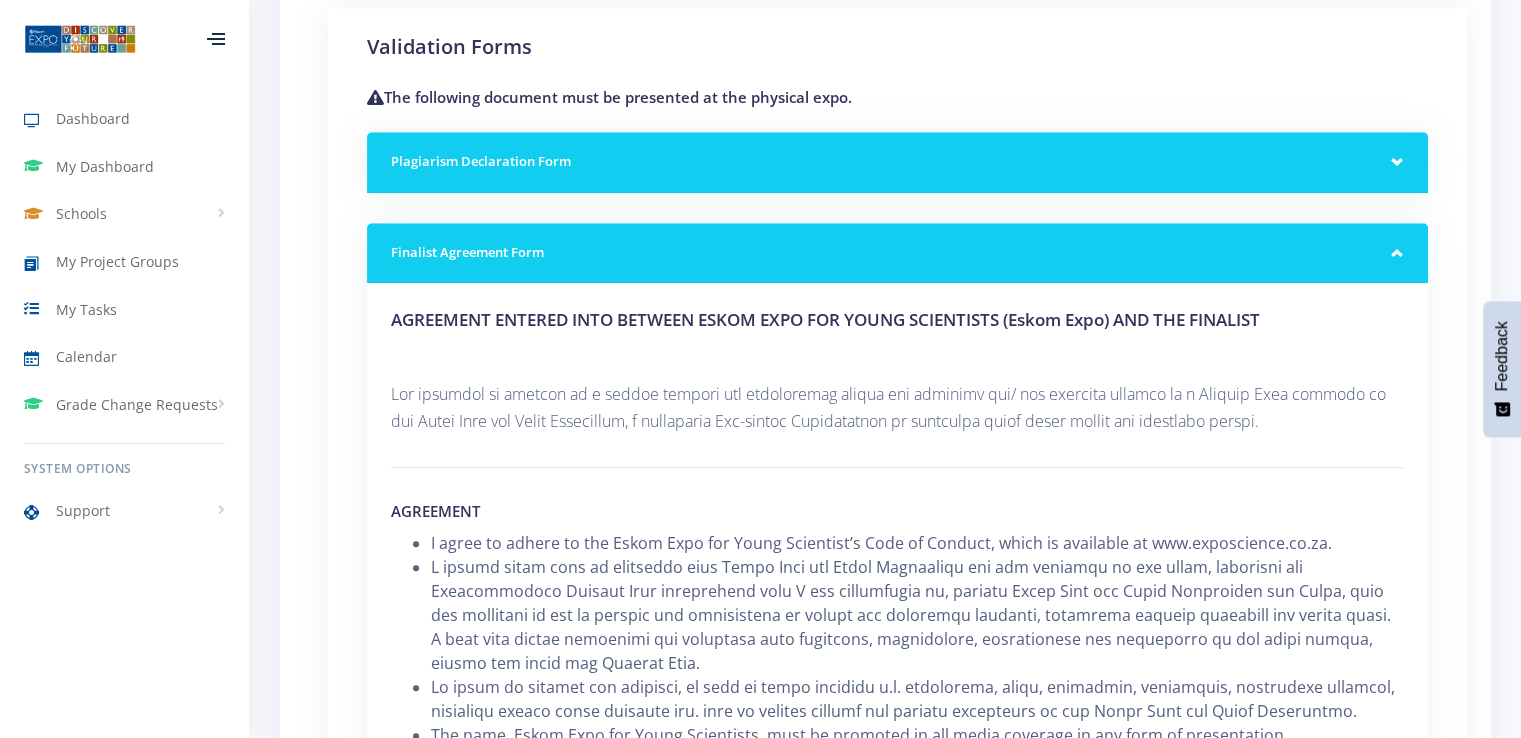click on "Plagiarism
Declaration
Form" at bounding box center (897, 162) 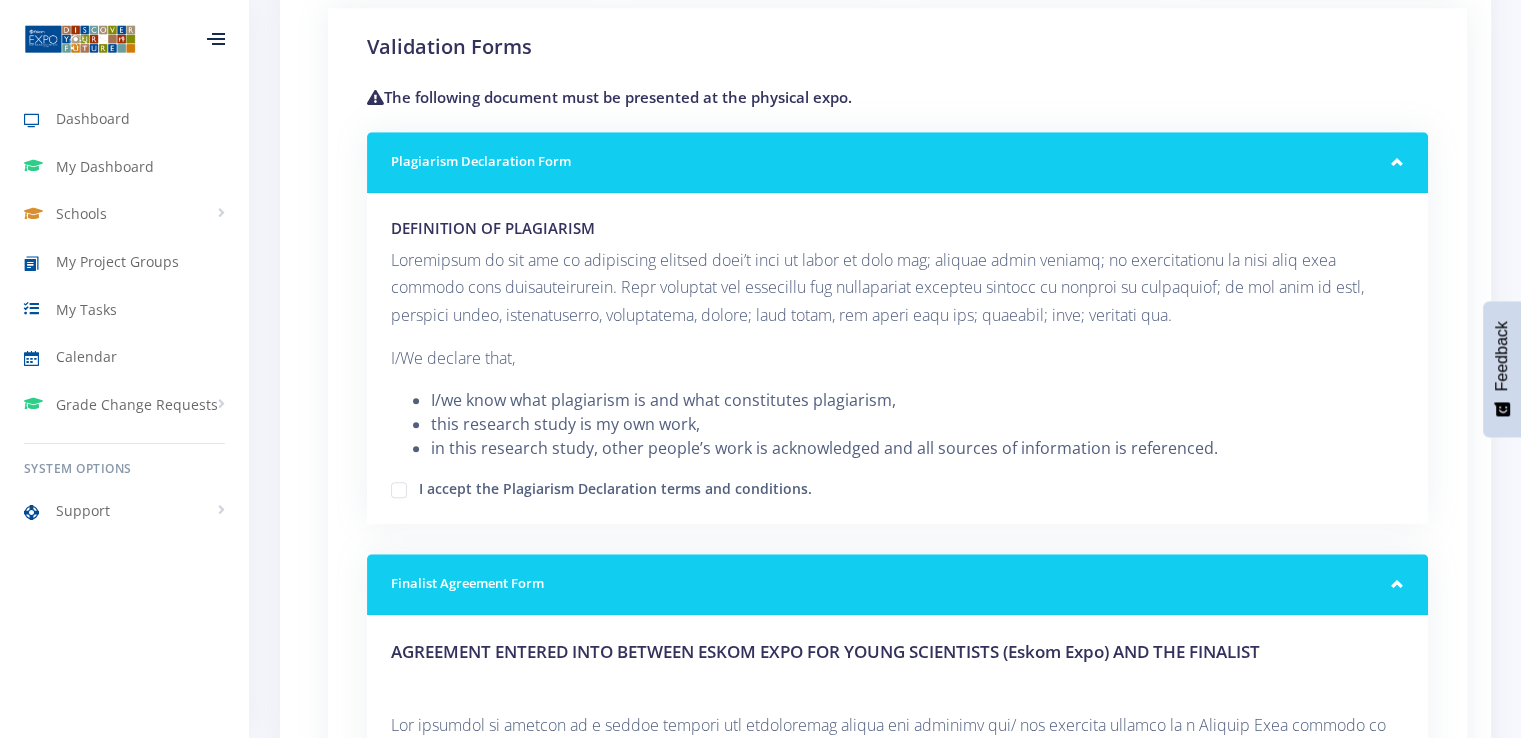 click on "I accept the
Plagiarism
Declaration terms and
conditions." at bounding box center [897, 488] 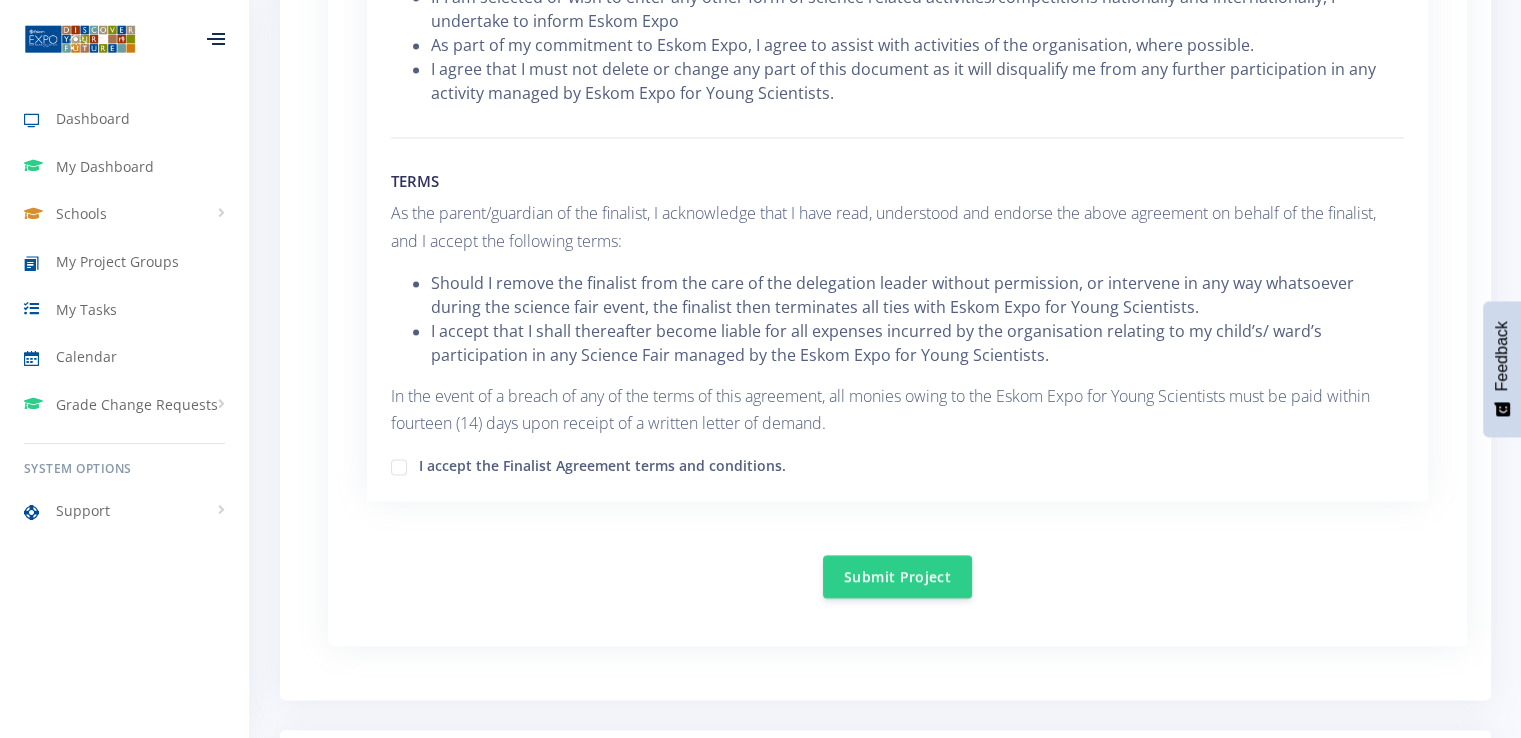scroll, scrollTop: 3075, scrollLeft: 0, axis: vertical 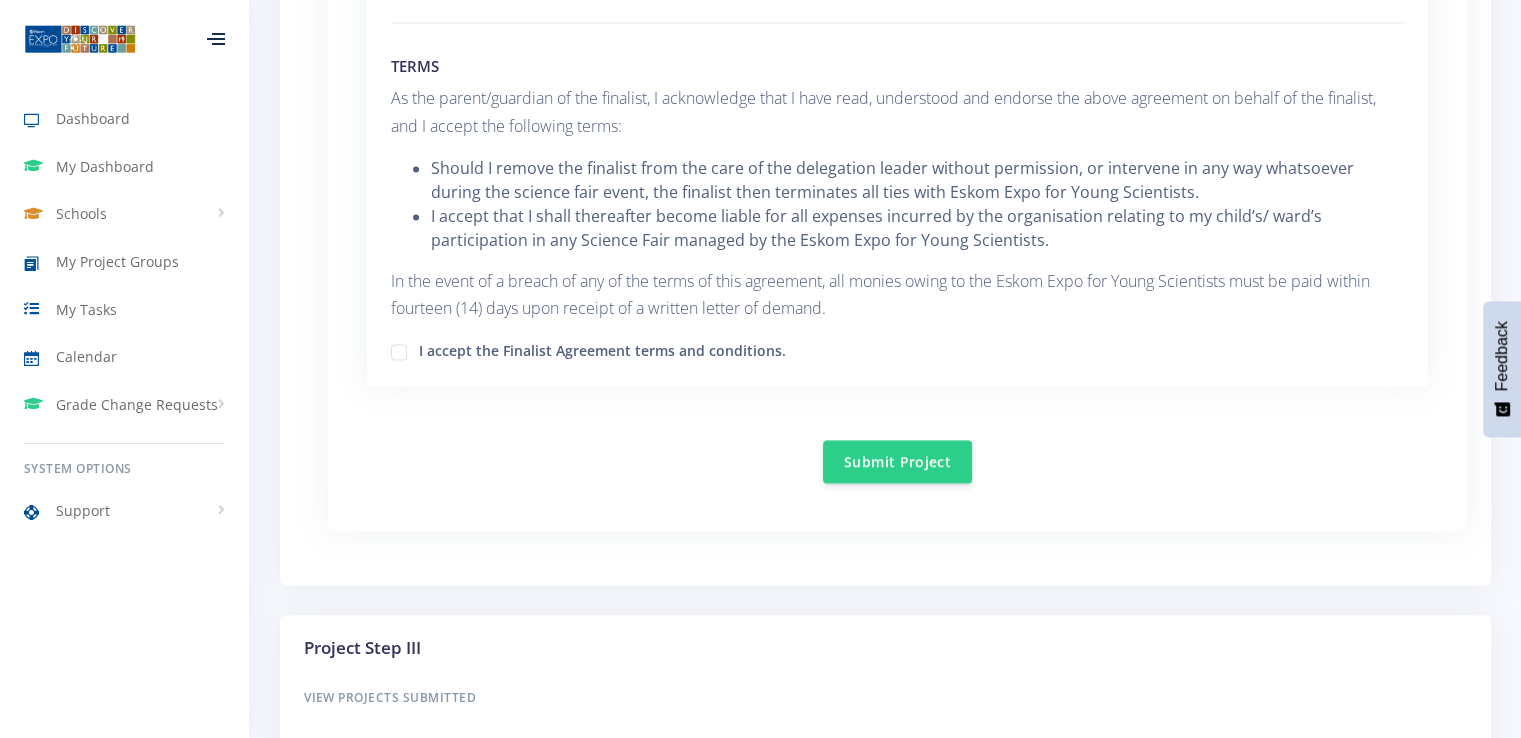 click on "I accept the
Finalist Agreement
terms and conditions." at bounding box center (602, 348) 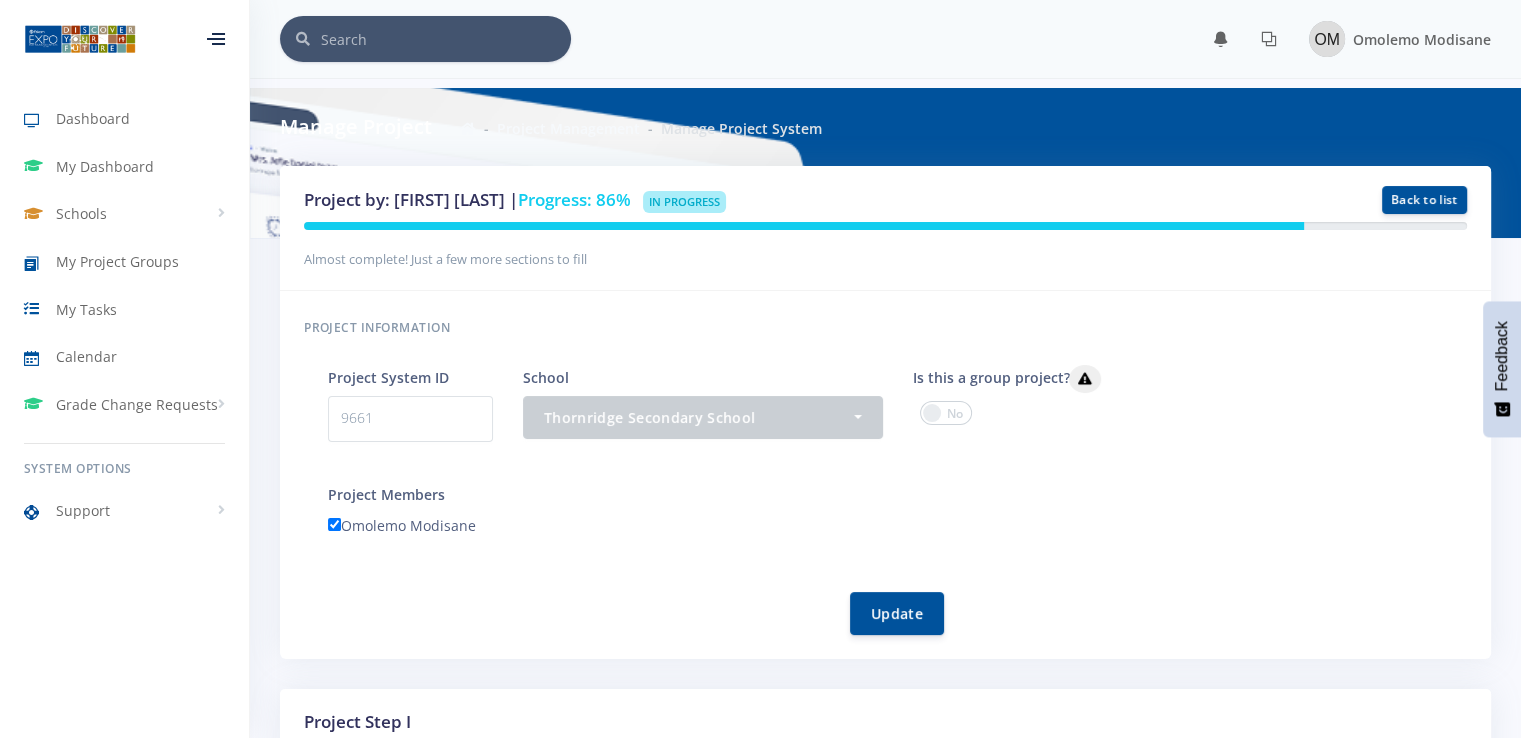 scroll, scrollTop: 200, scrollLeft: 0, axis: vertical 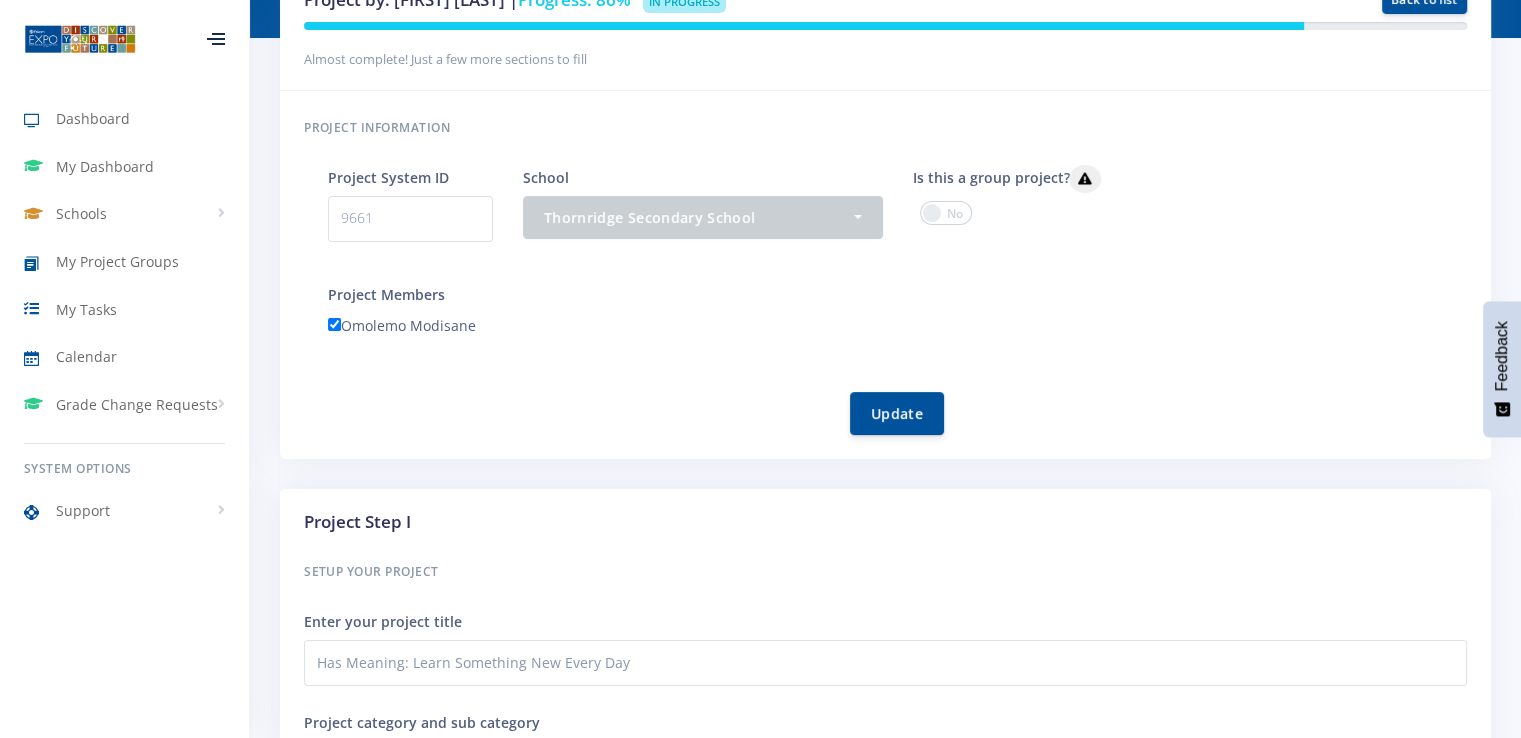 click at bounding box center [946, 213] 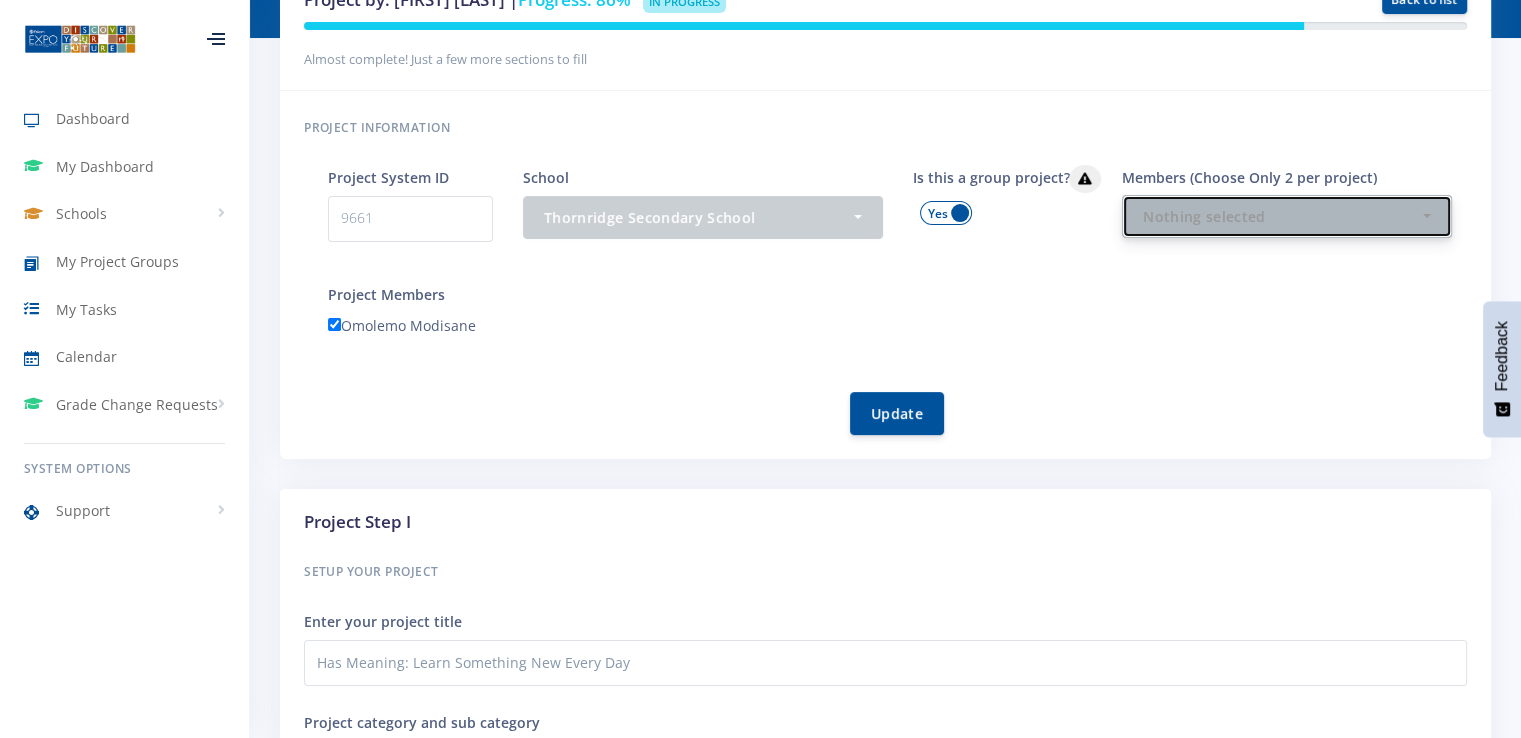 click on "Nothing selected" at bounding box center [1281, 216] 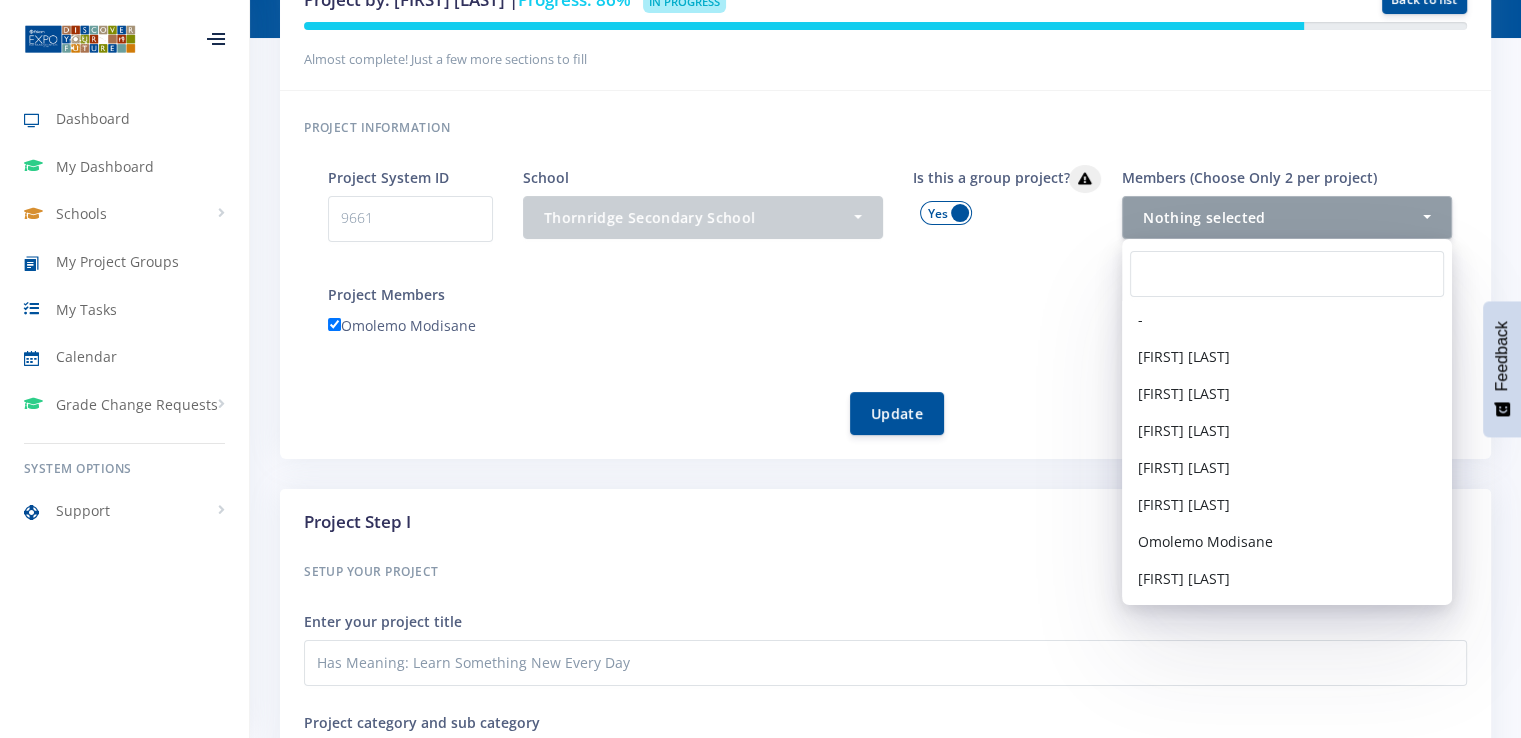 click on "-
Bonolo Phalane
Khensani Mathebula
Rorisang Bopape
Lindokuhle Mpho Maboa
Asanda Mbele
Omolemo Modisane
Mahlori Baloyi" at bounding box center [1287, 422] 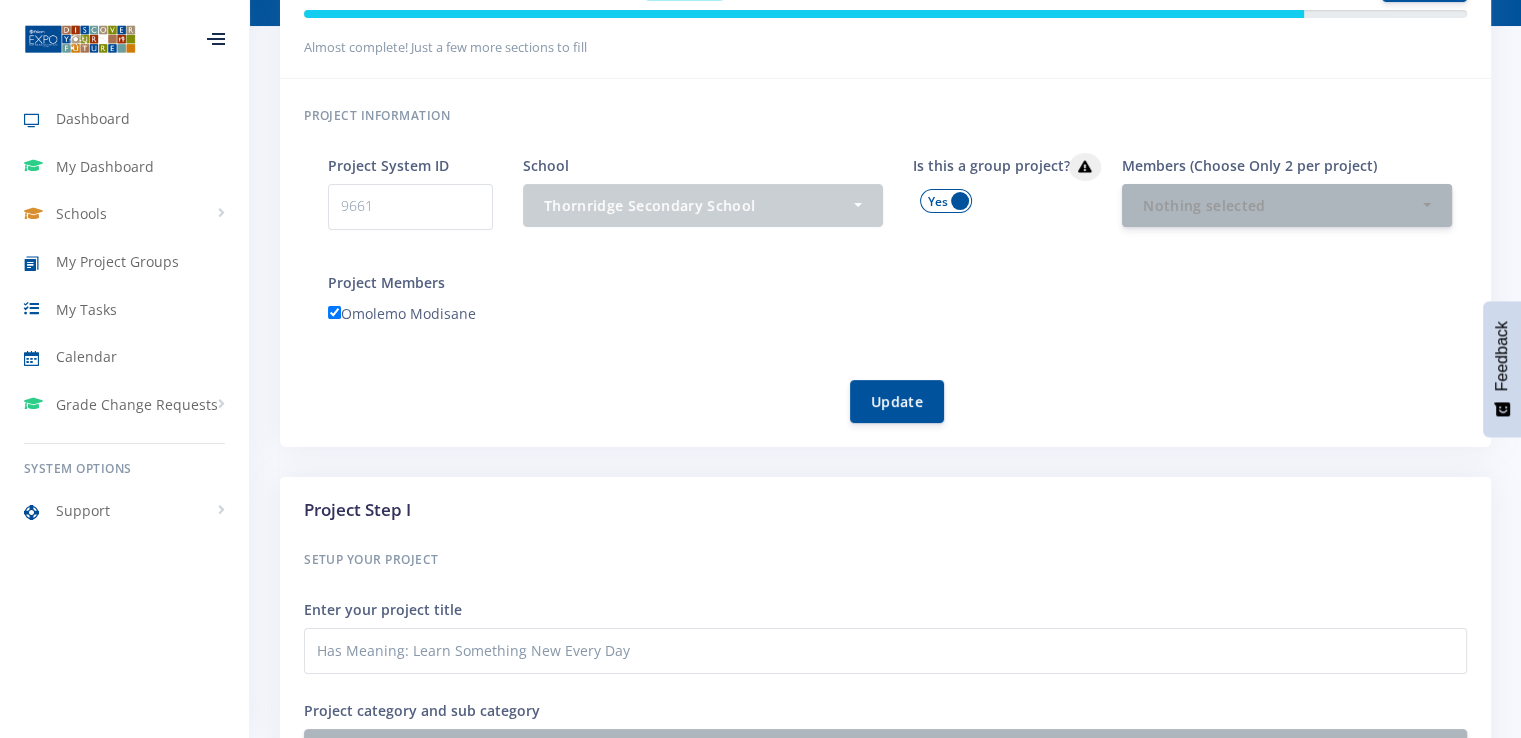 scroll, scrollTop: 100, scrollLeft: 0, axis: vertical 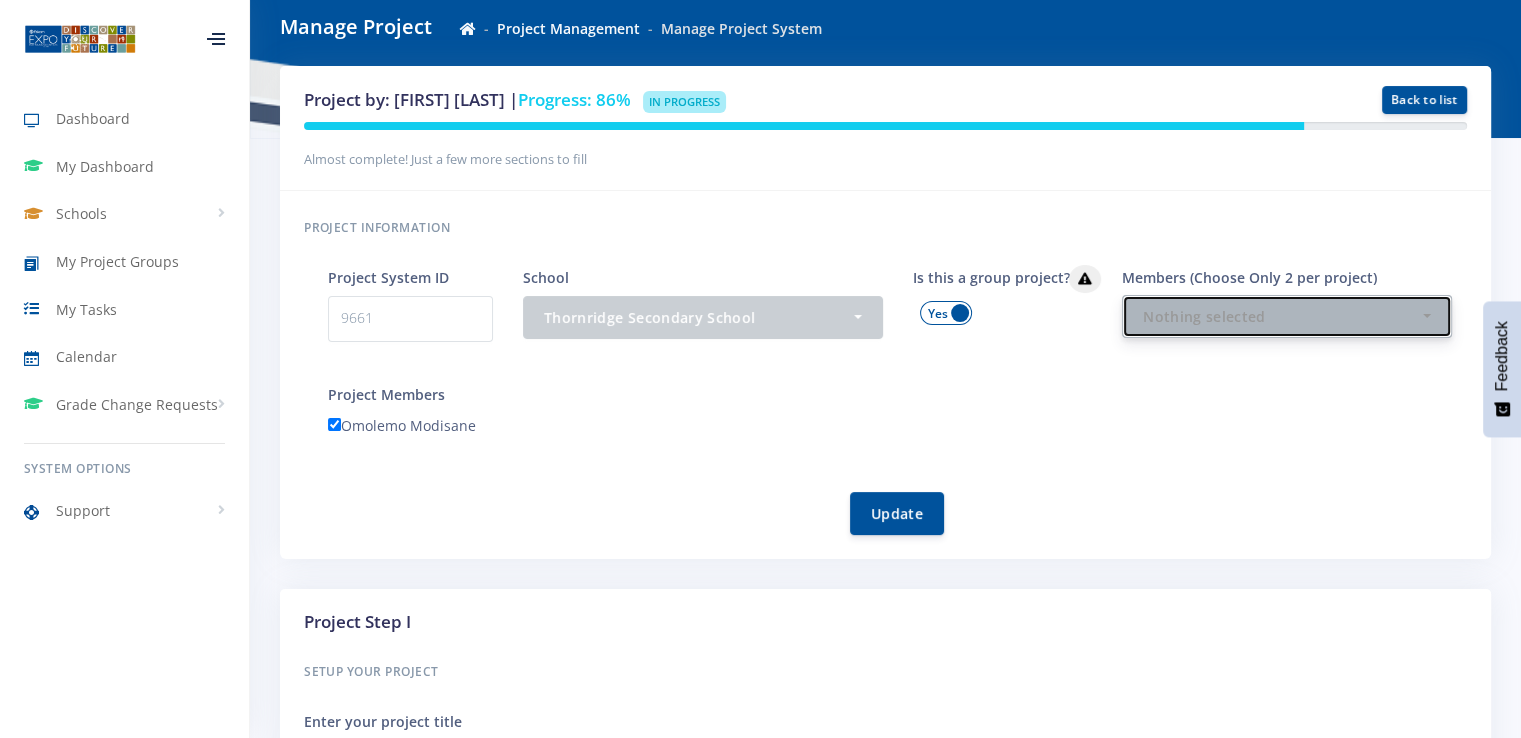 click on "Nothing selected" at bounding box center [1287, 316] 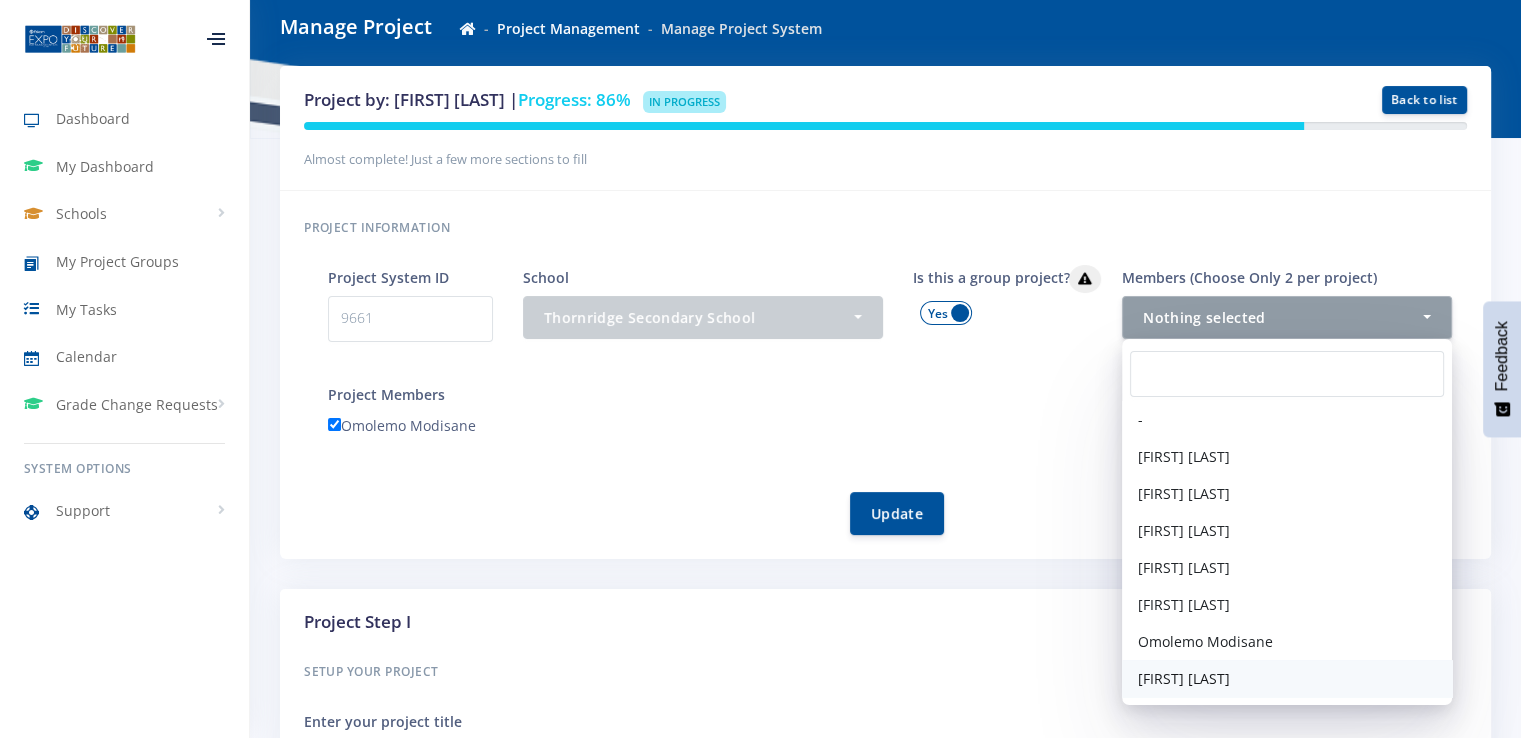 click on "[FIRST] [LAST]" at bounding box center (1287, 678) 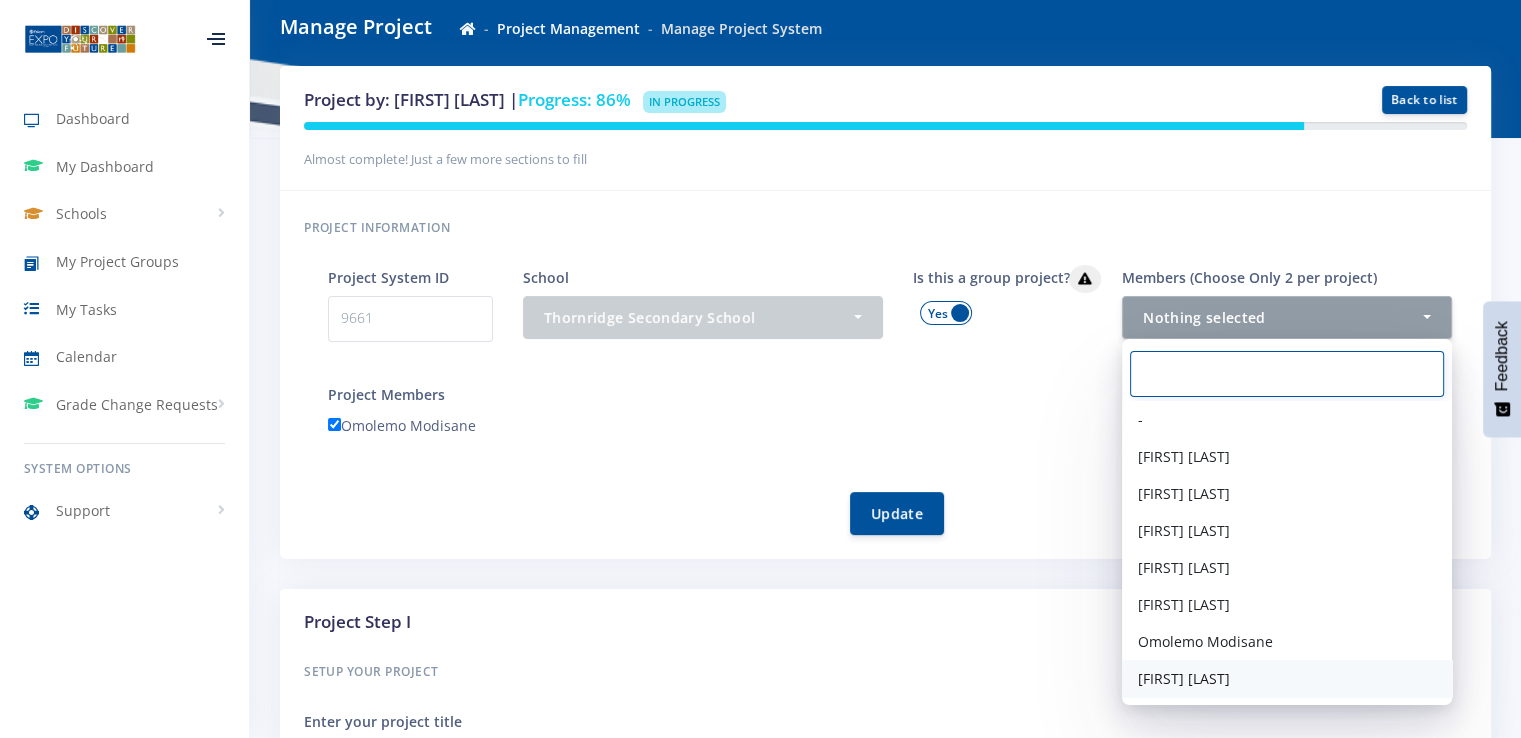 select on "39225" 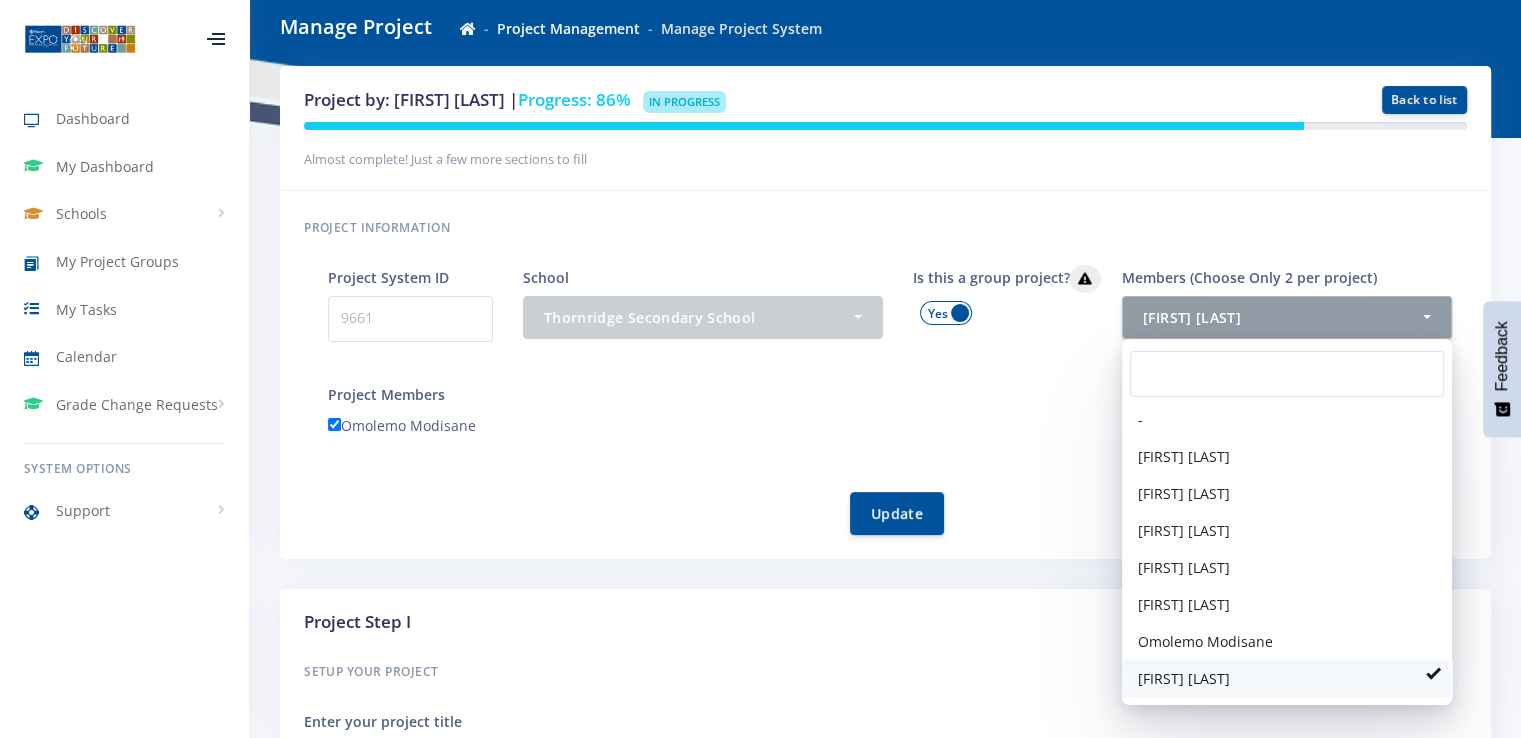 click on "[FIRST] [LAST]" at bounding box center [1184, 678] 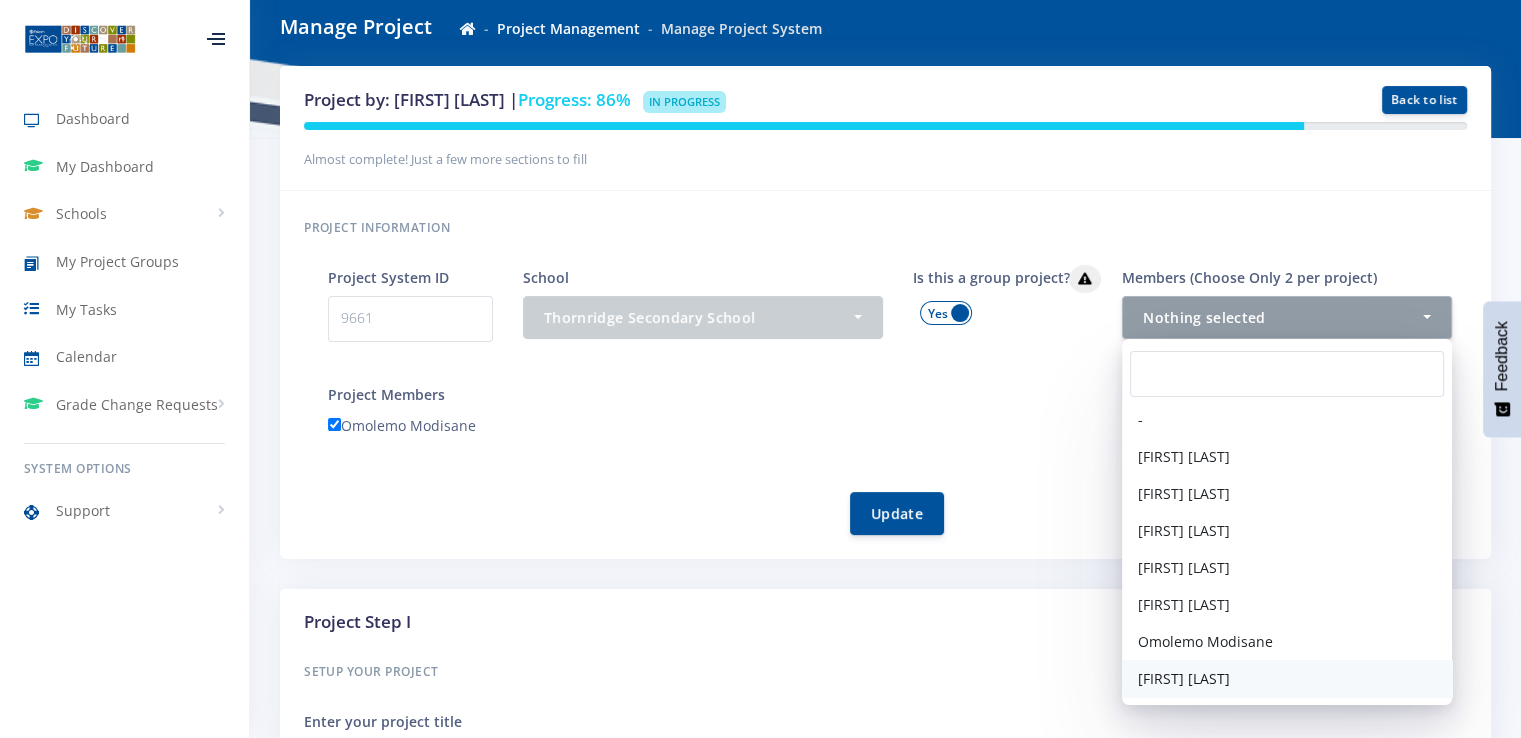 click on "[FIRST] [LAST]" at bounding box center (1184, 678) 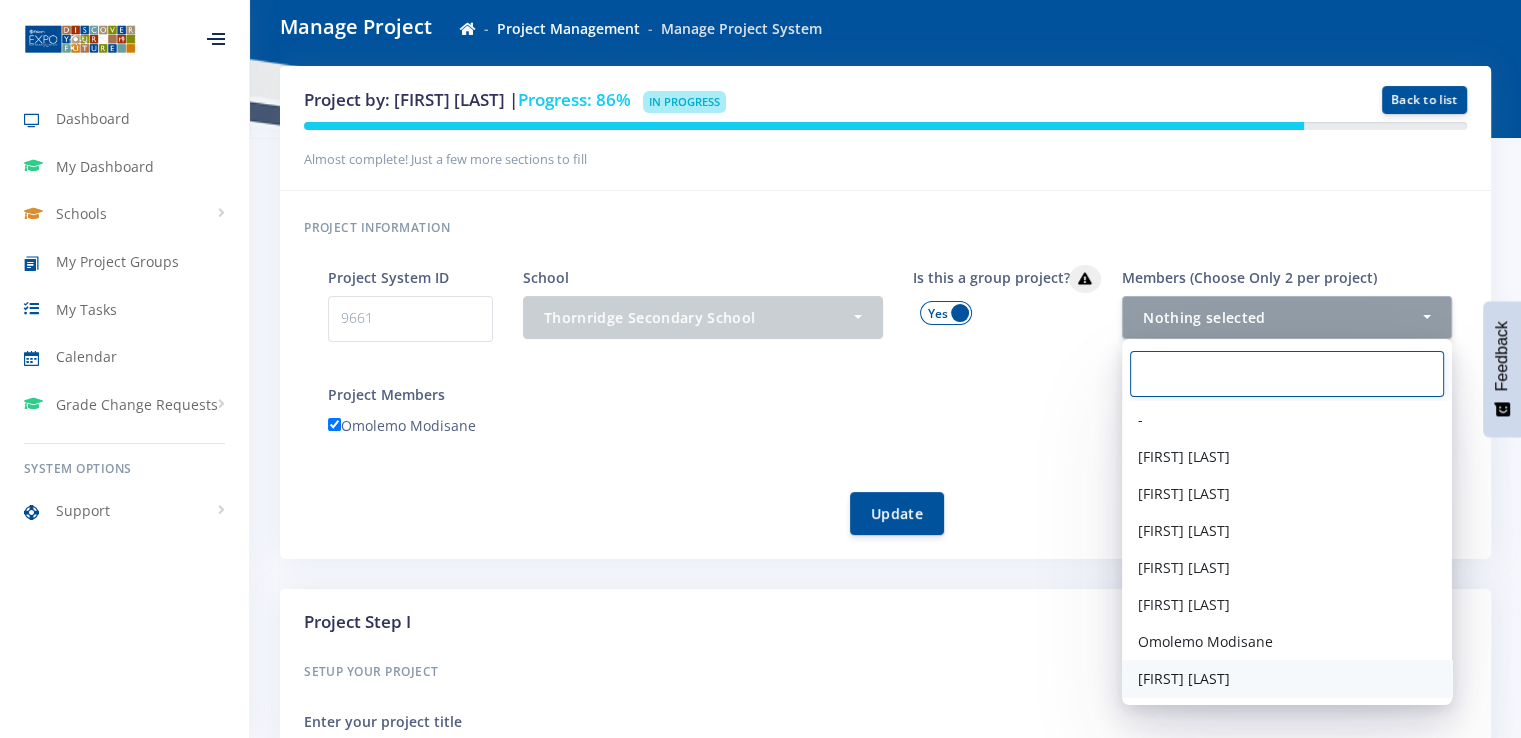 select on "39225" 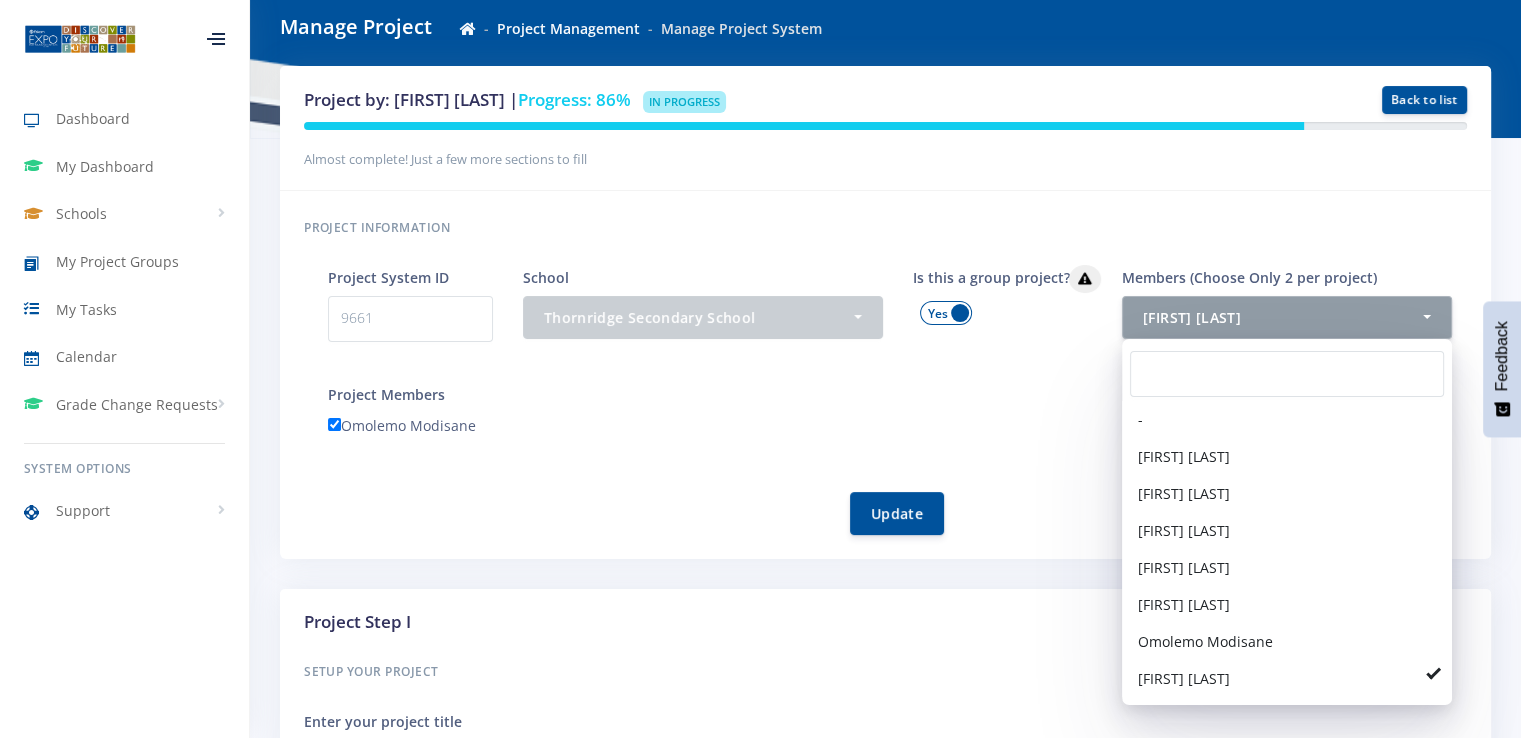click on "Is this a group project?" at bounding box center (994, 323) 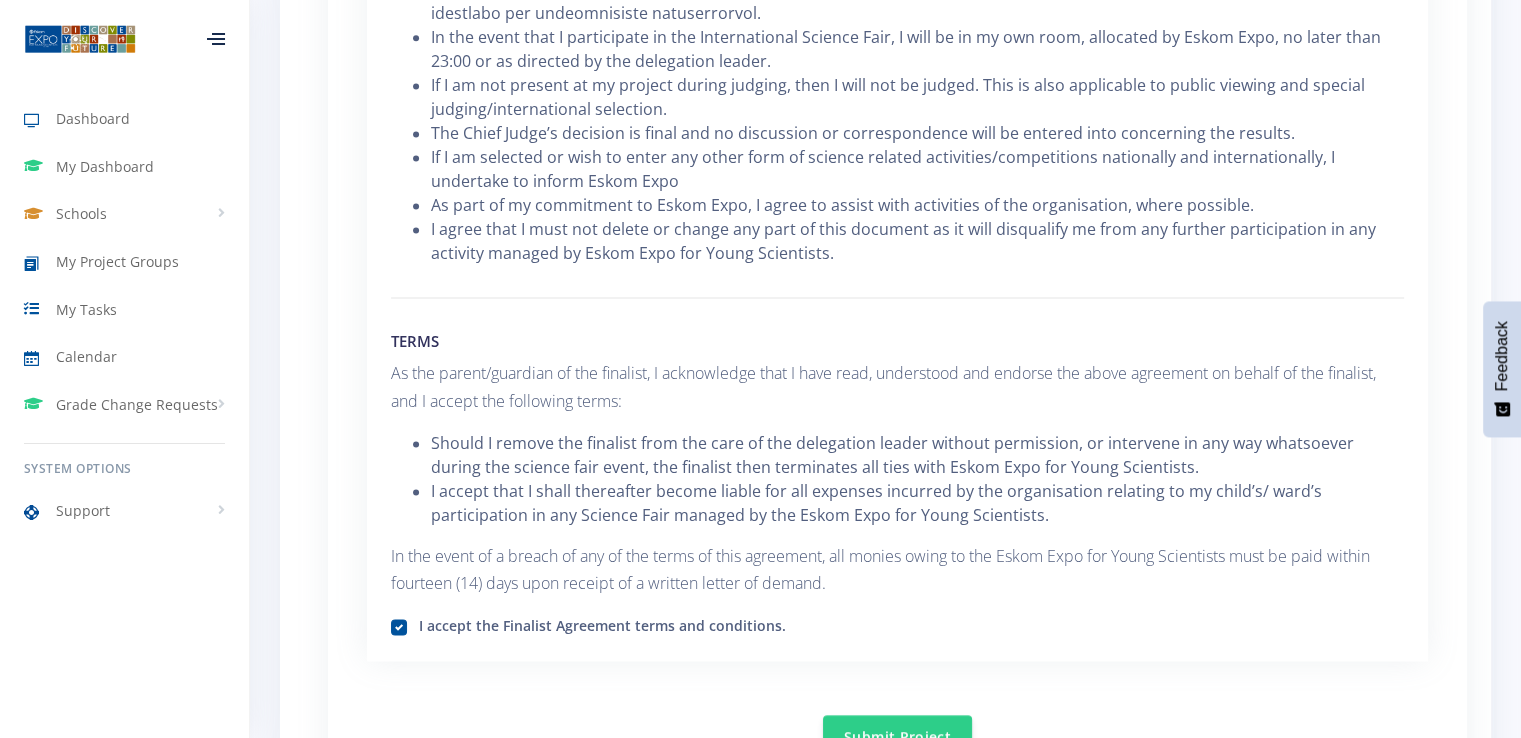 scroll, scrollTop: 3100, scrollLeft: 0, axis: vertical 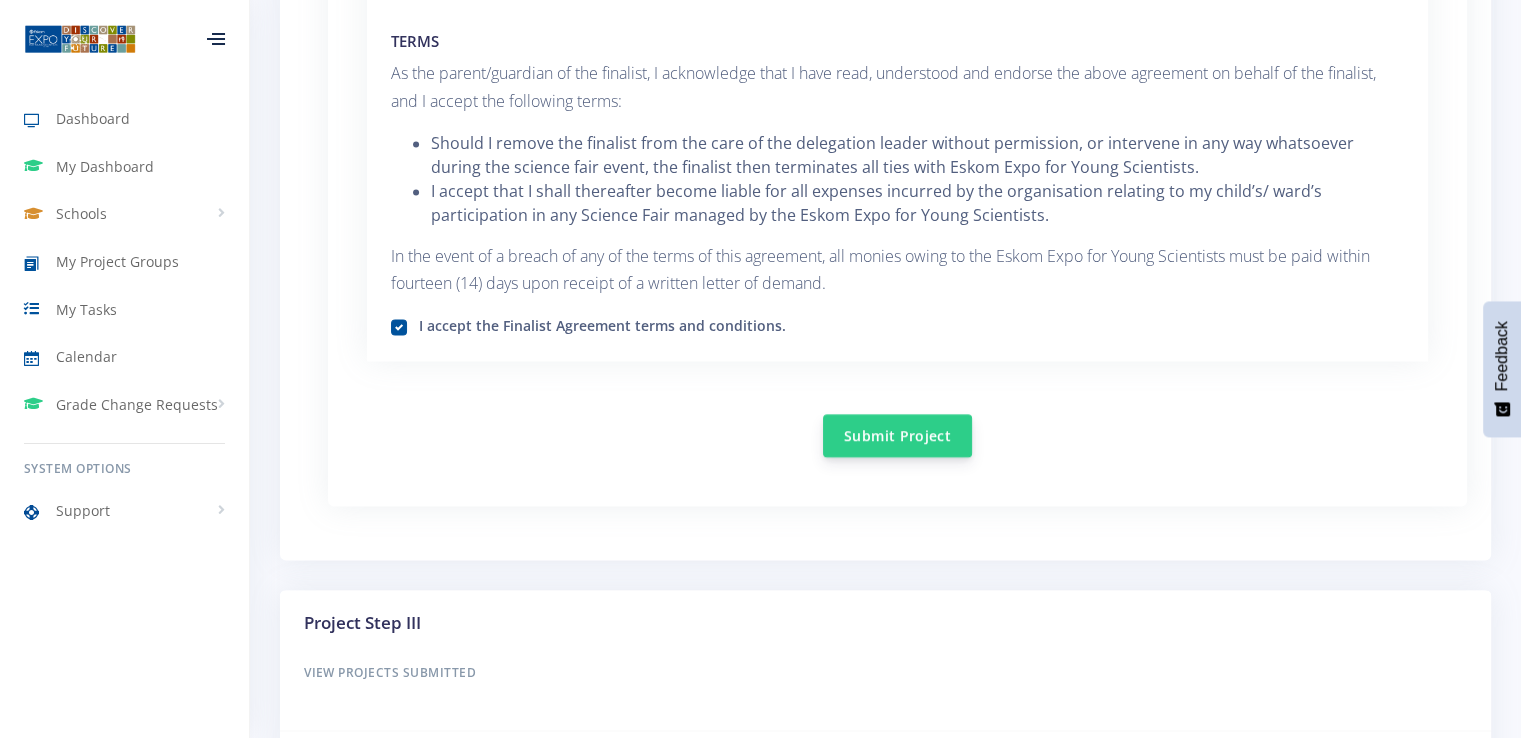 click on "Submit Project" at bounding box center (897, 435) 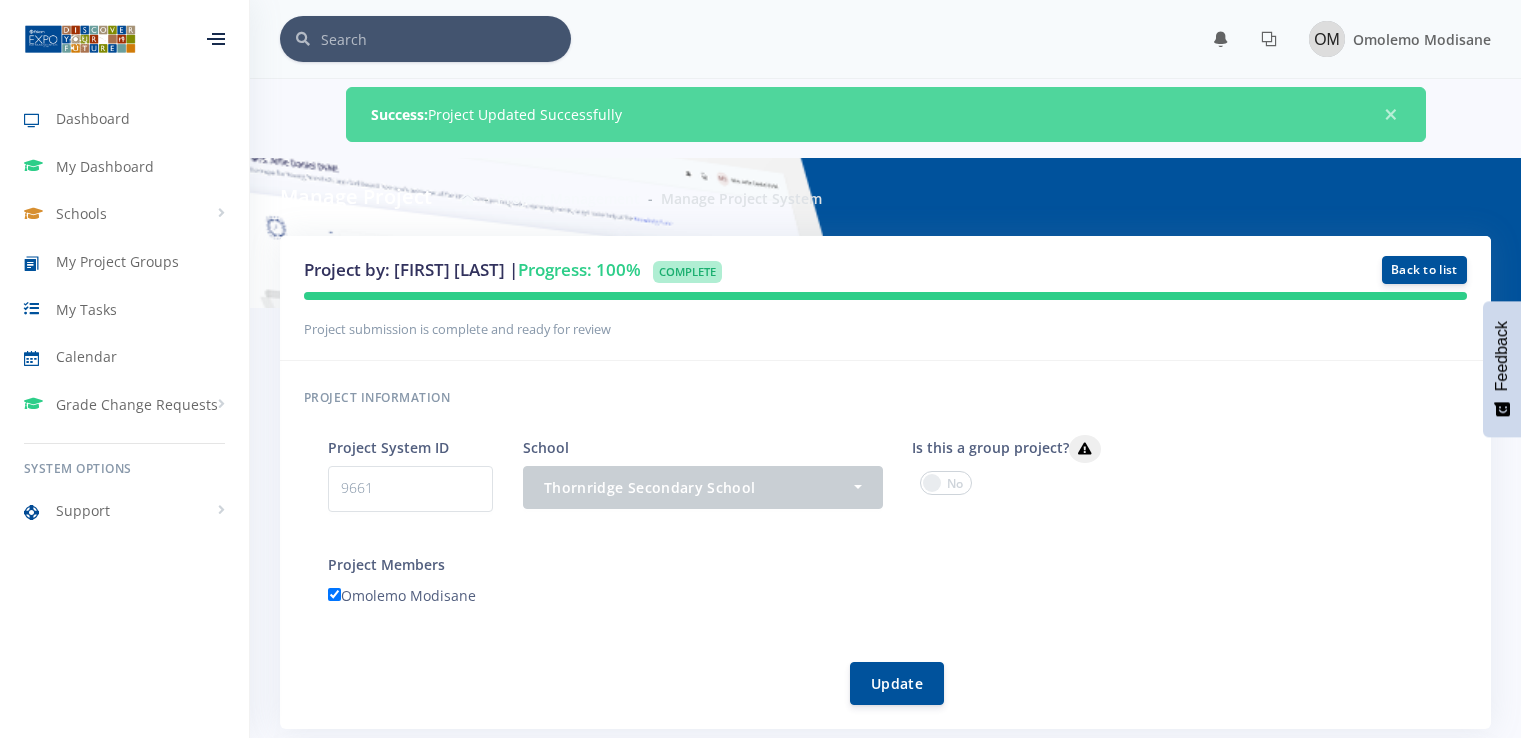 scroll, scrollTop: 0, scrollLeft: 0, axis: both 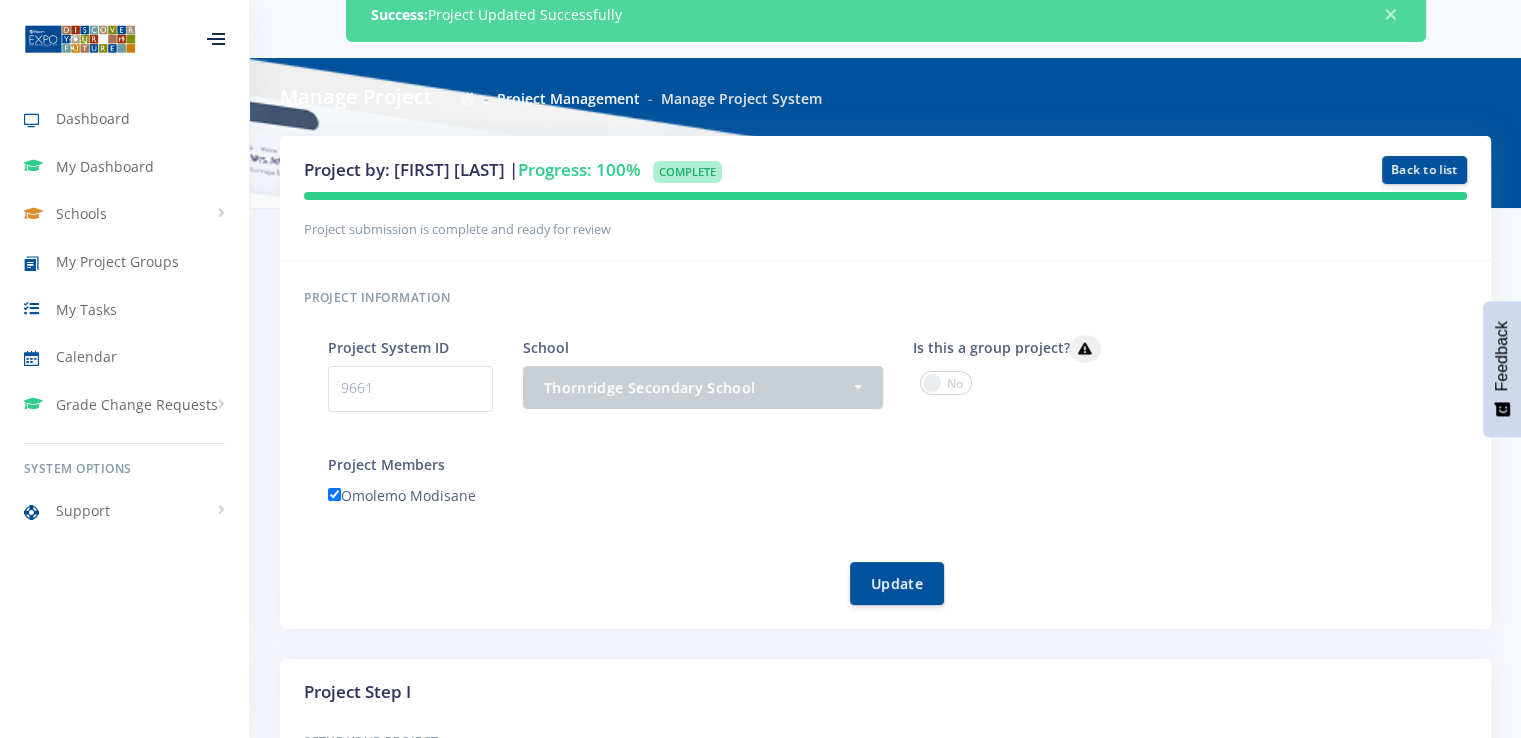click at bounding box center [946, 383] 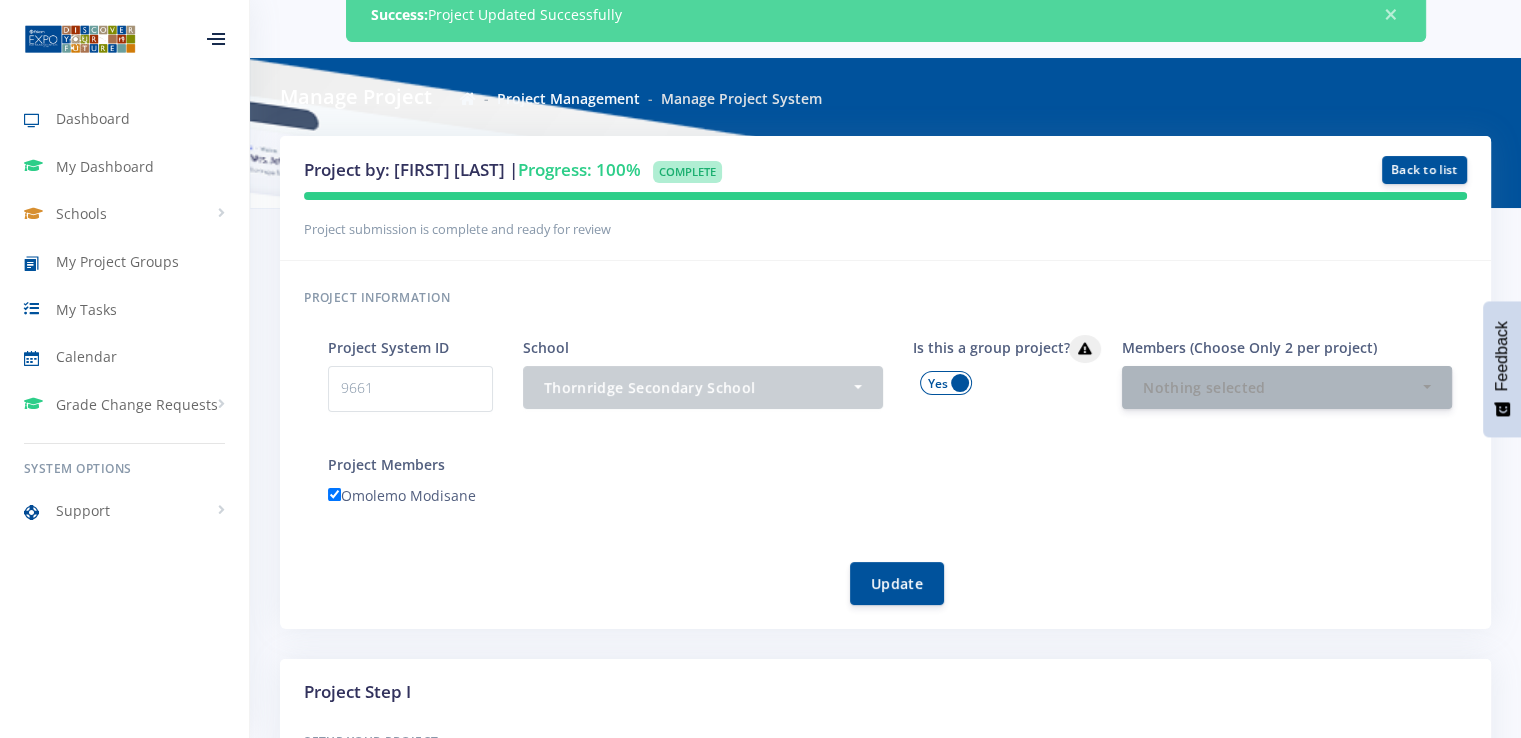click at bounding box center (946, 383) 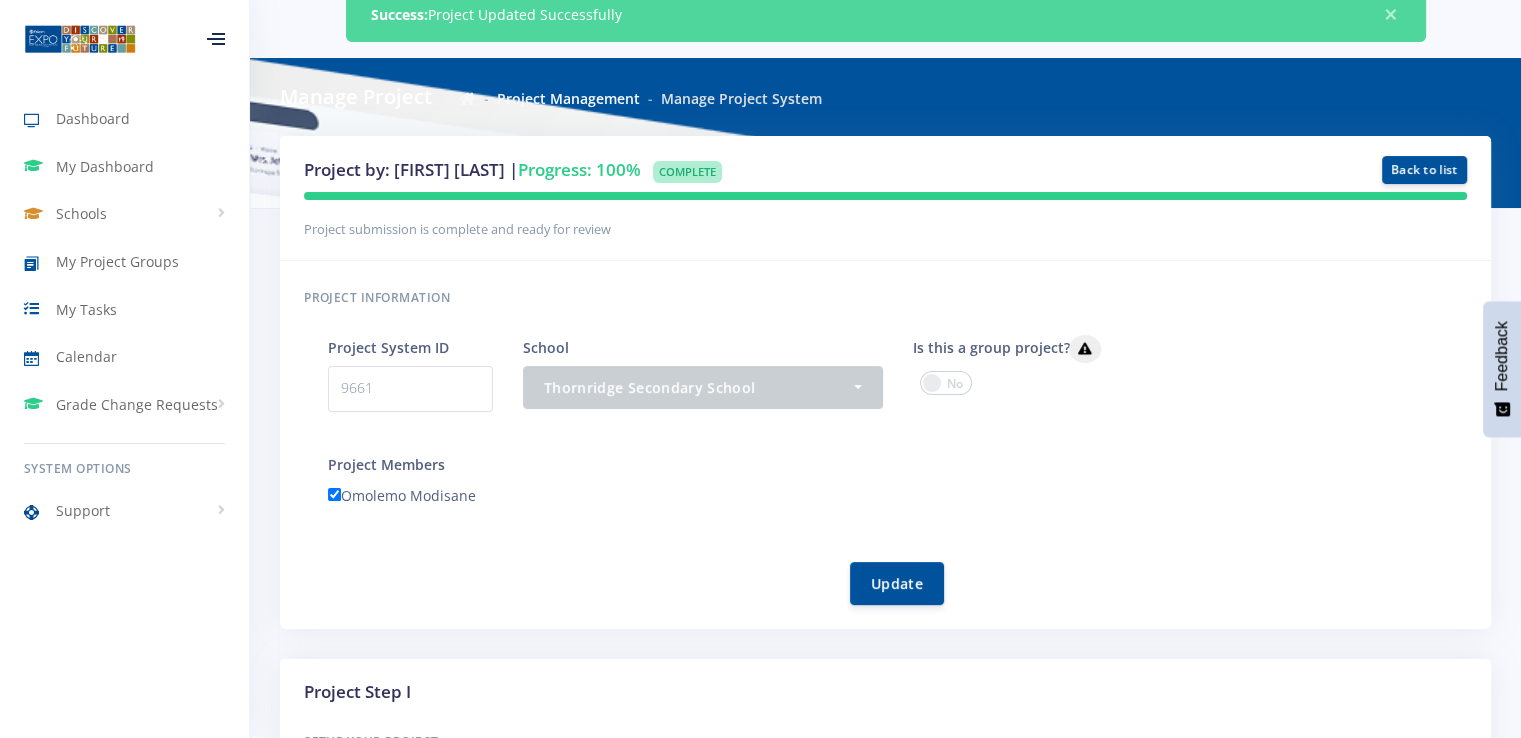 click at bounding box center (946, 383) 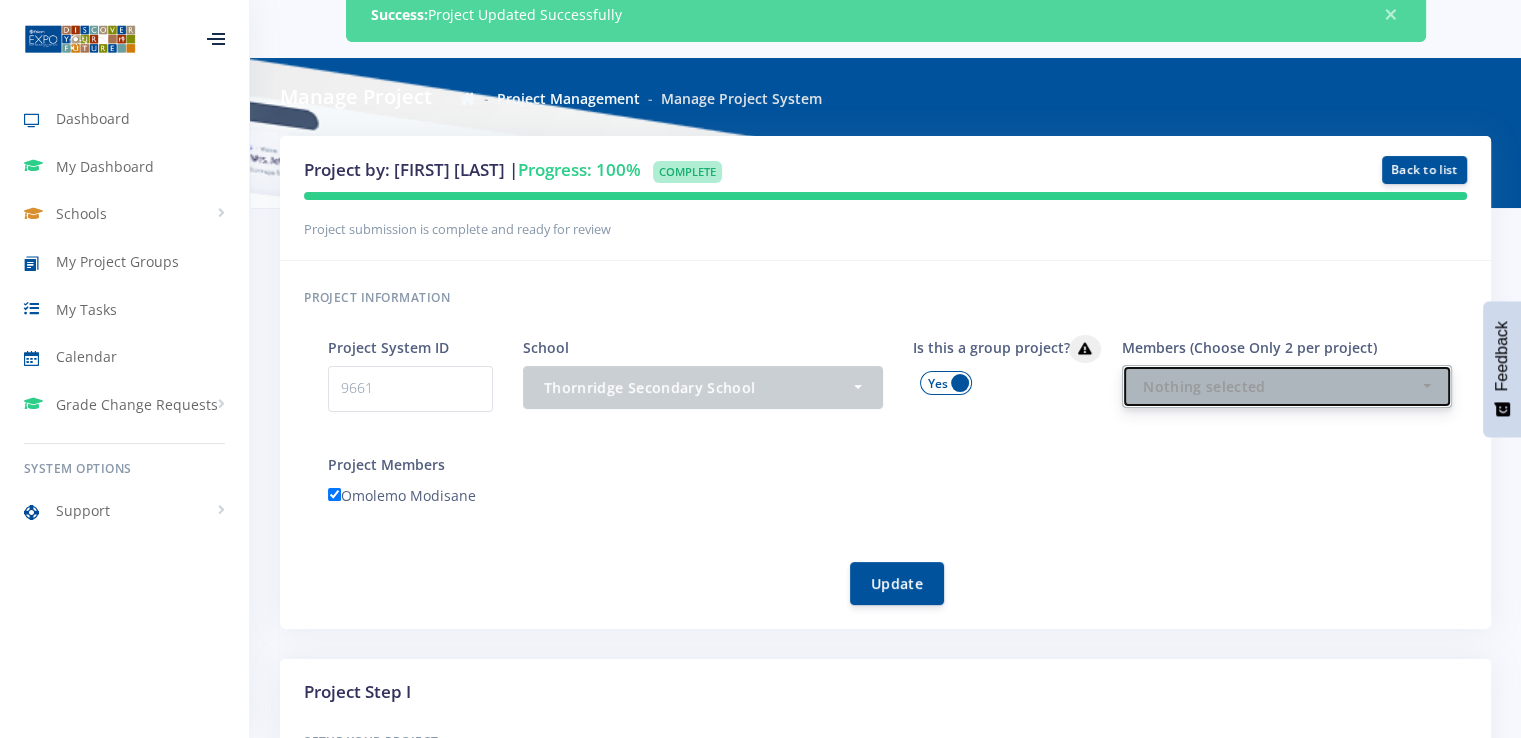 click on "Nothing selected" at bounding box center [1287, 386] 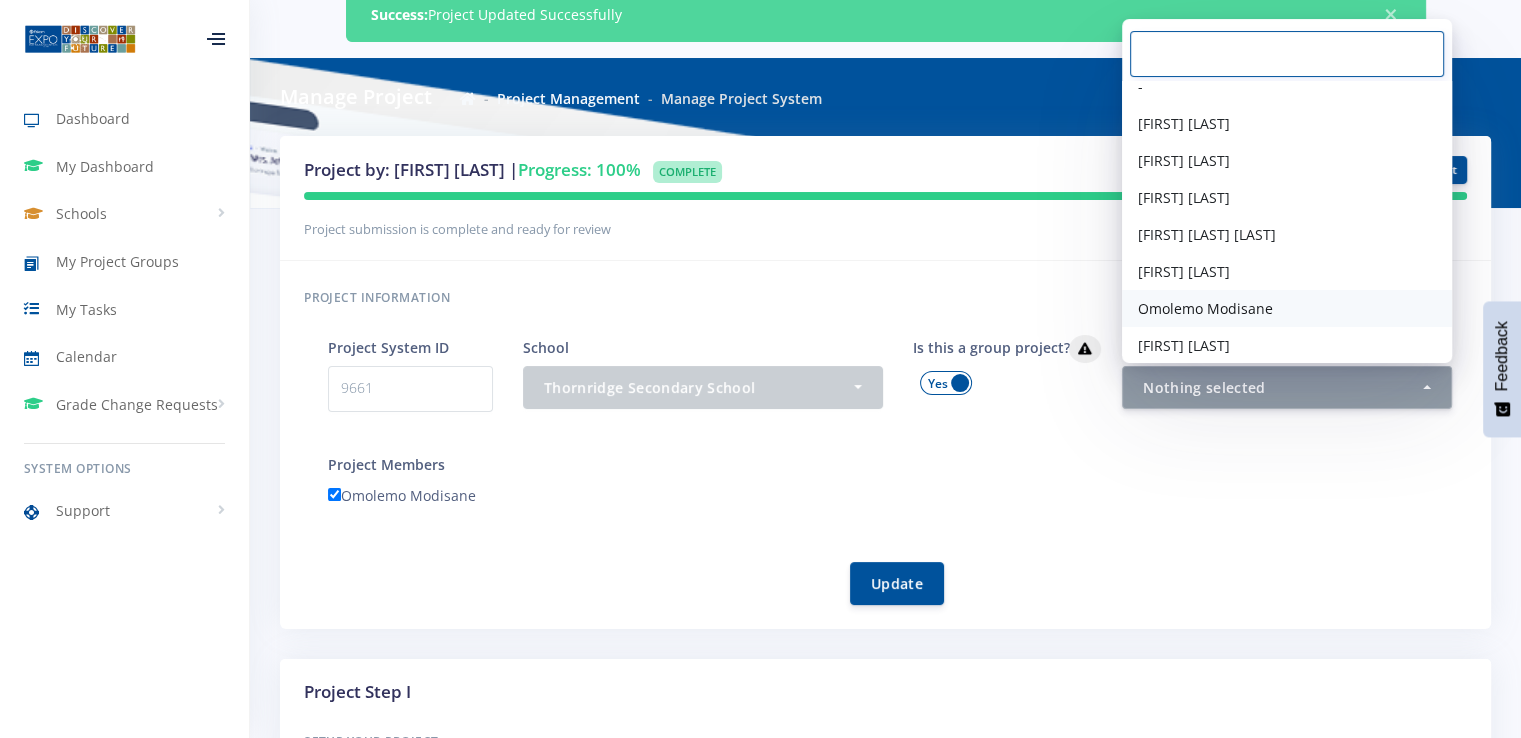 scroll, scrollTop: 21, scrollLeft: 0, axis: vertical 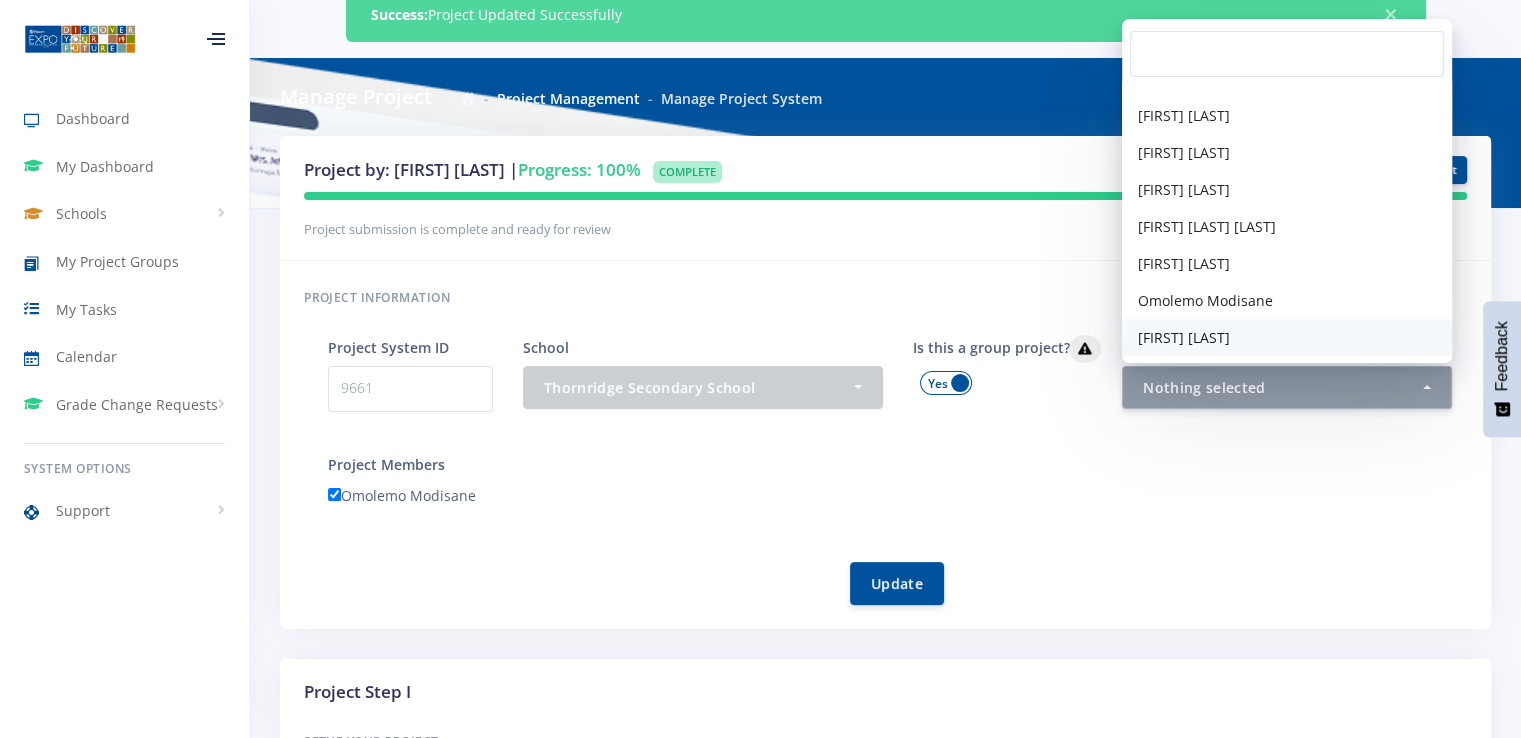 click on "Mahlori Baloyi" at bounding box center (1184, 337) 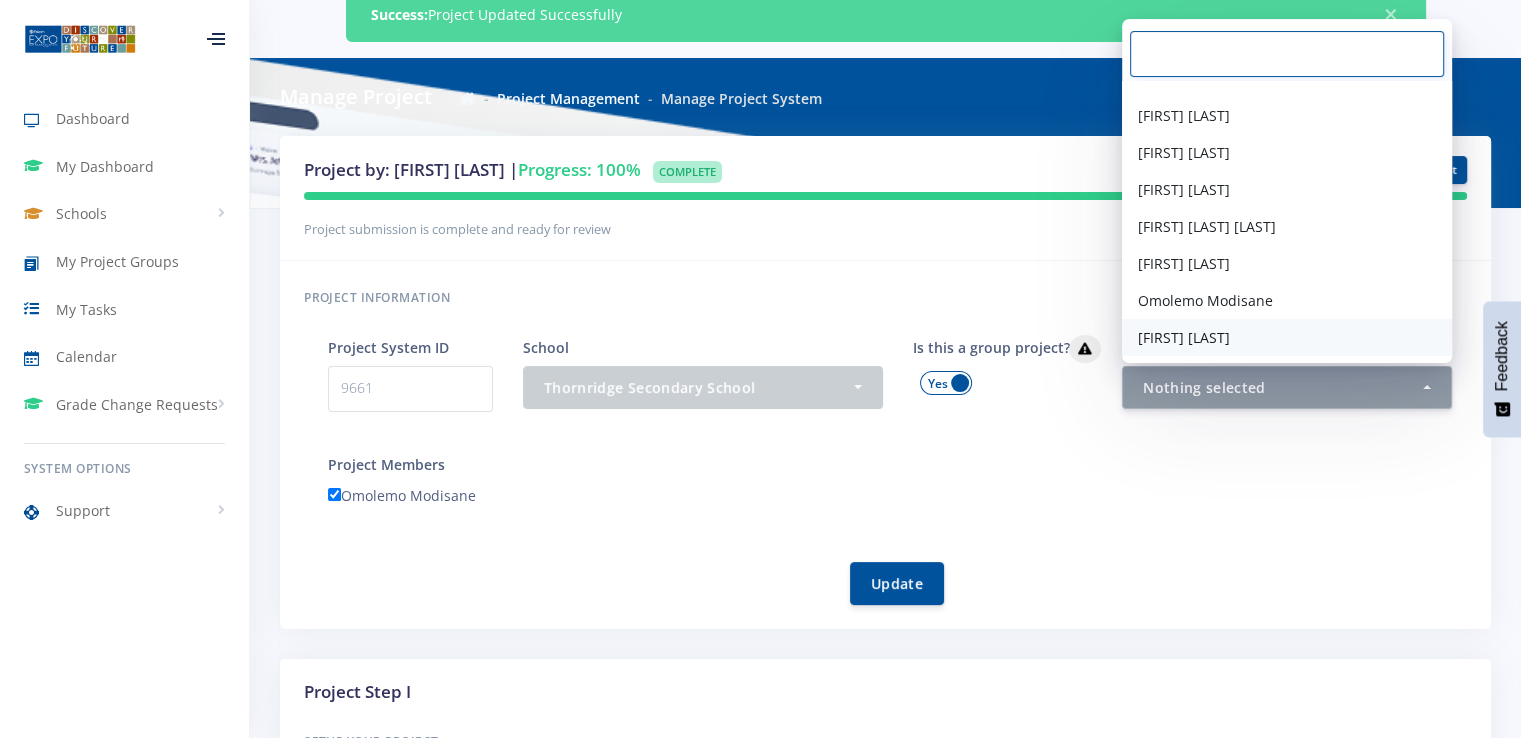 select on "39225" 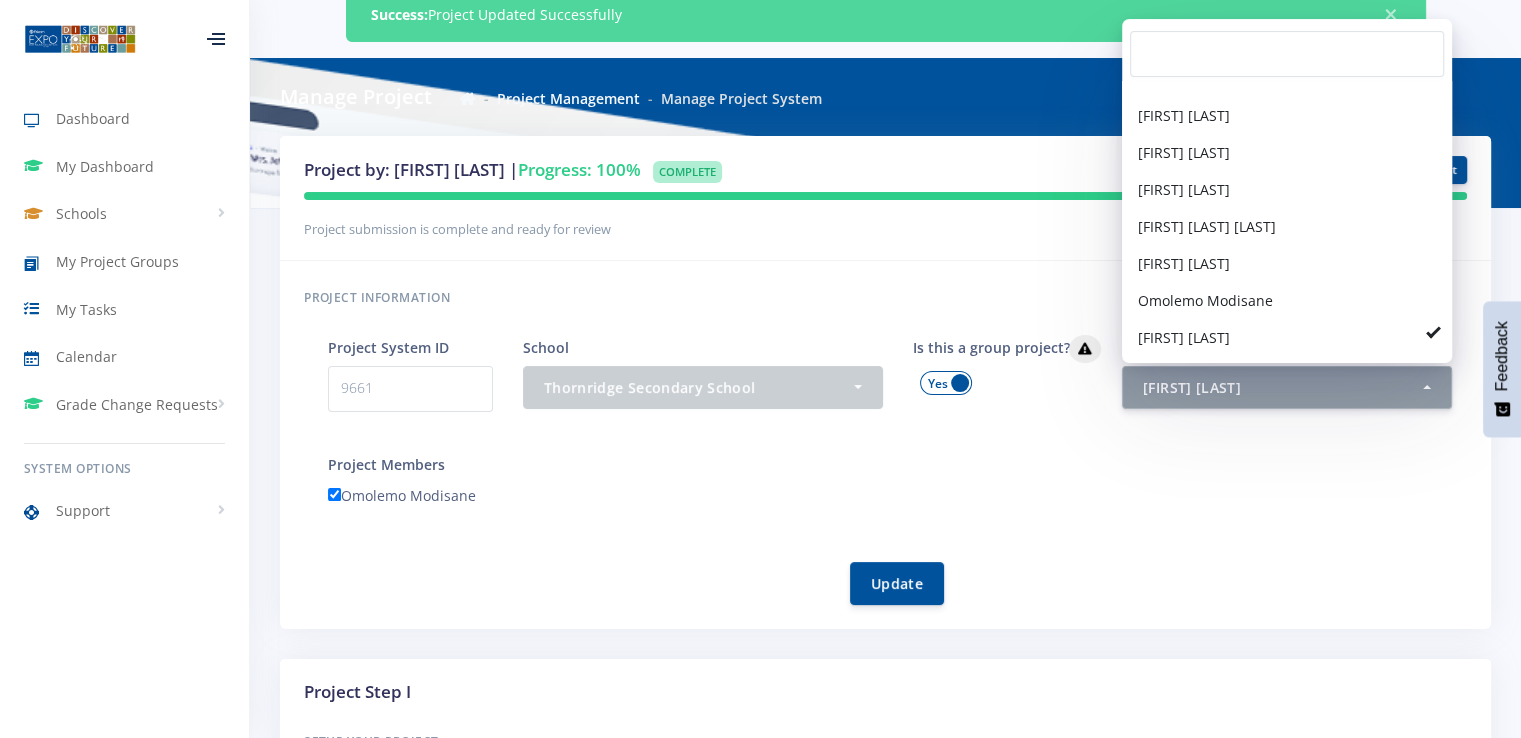 click on "Project Members
Omolemo Modisane" at bounding box center [897, 483] 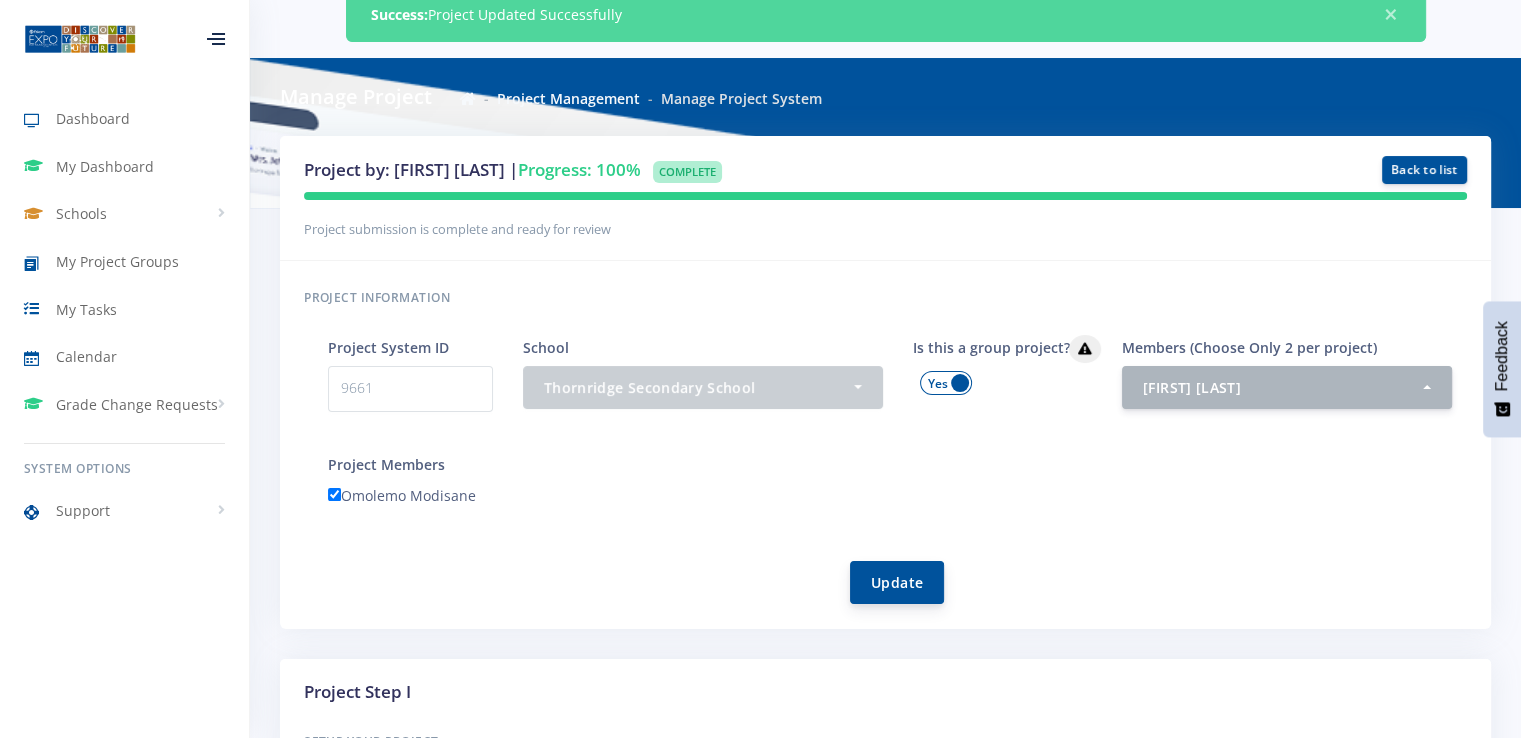 click on "Update" at bounding box center (897, 582) 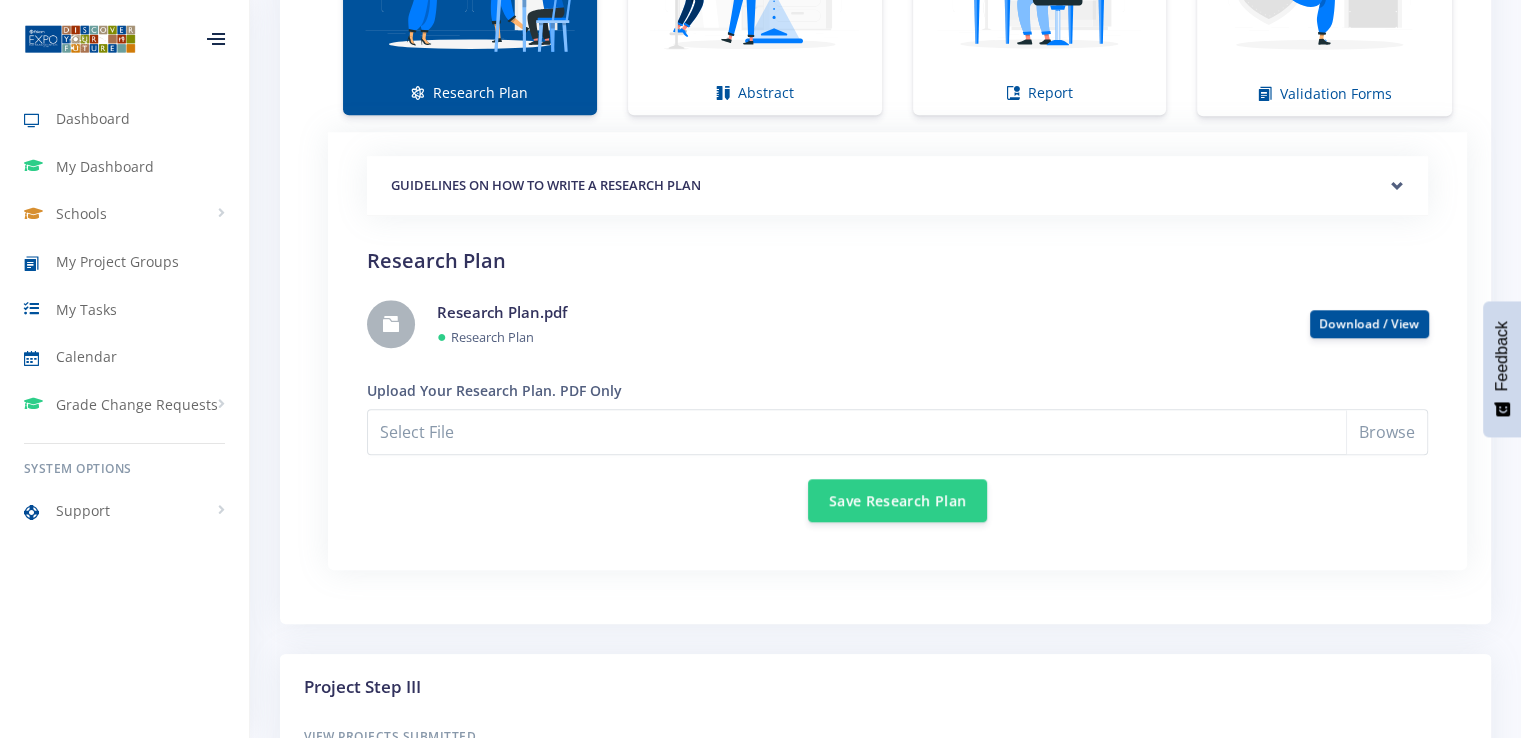 scroll, scrollTop: 1344, scrollLeft: 0, axis: vertical 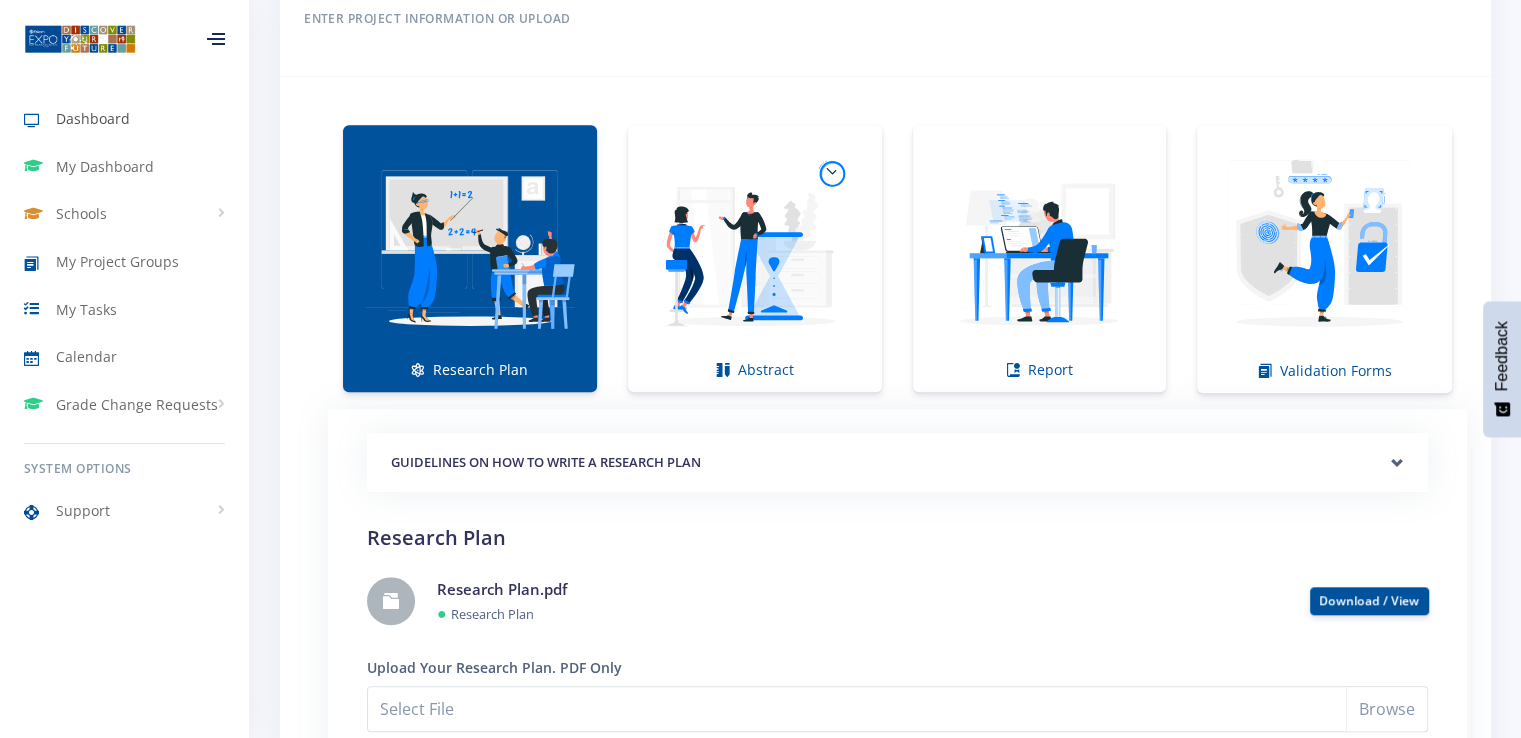 click on "Dashboard" at bounding box center (93, 118) 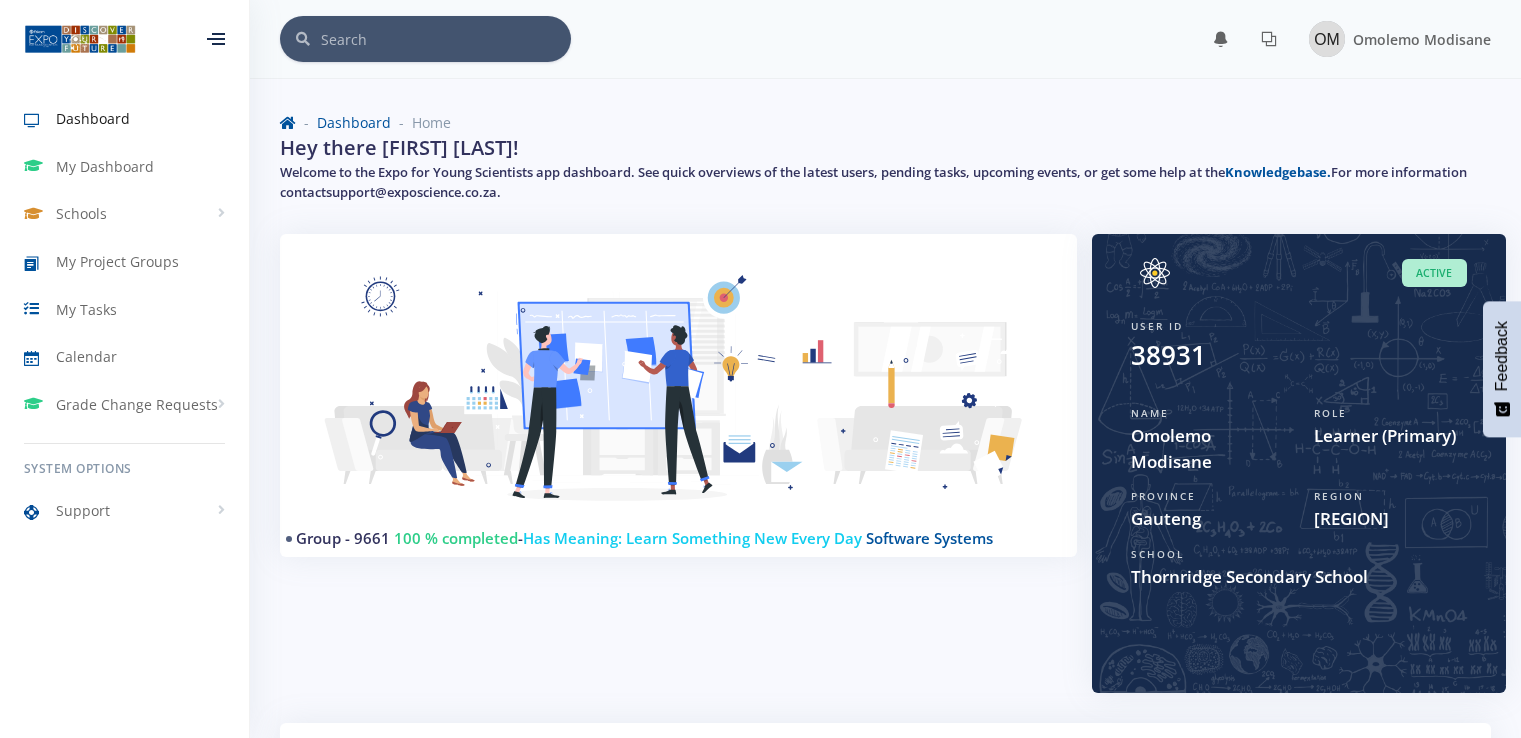scroll, scrollTop: 0, scrollLeft: 0, axis: both 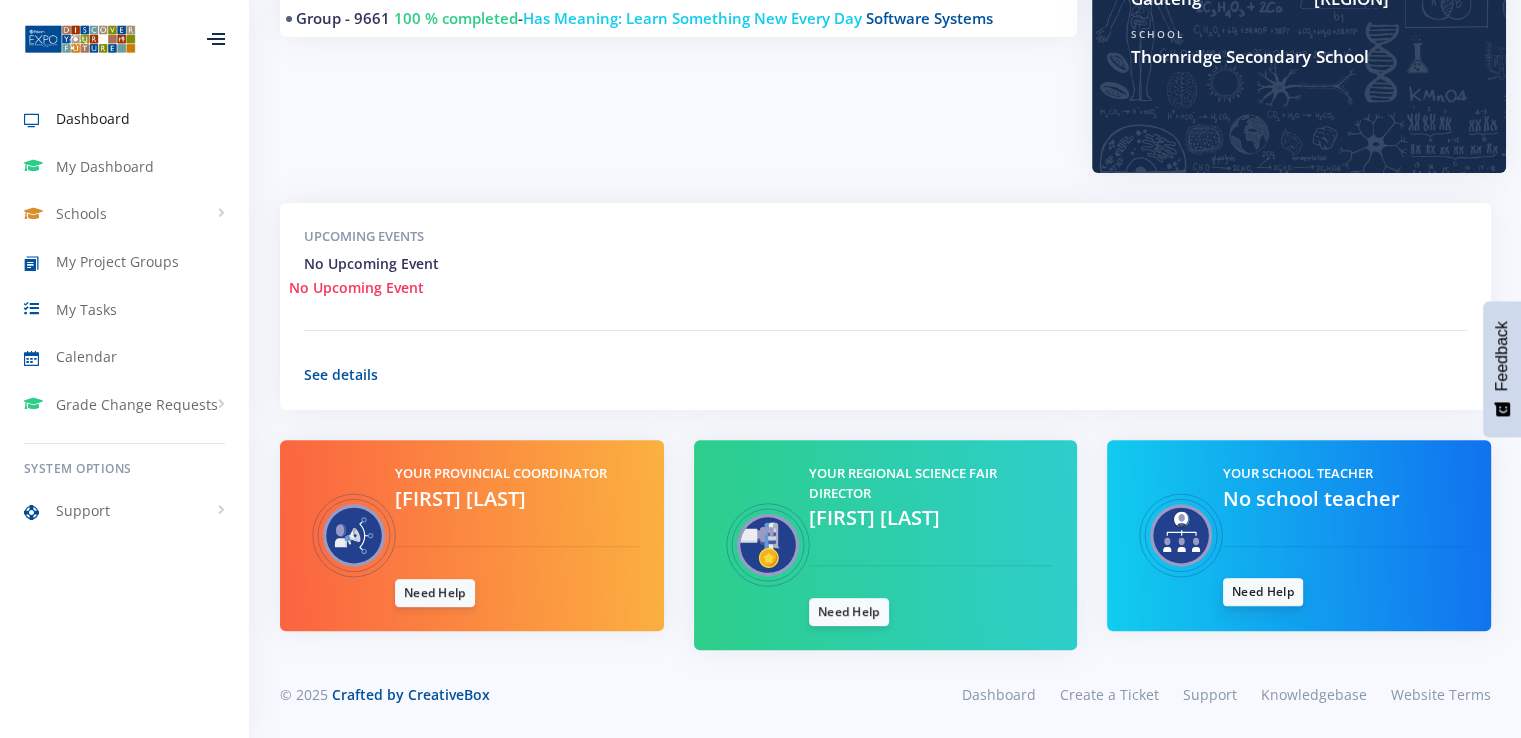 click on "Need Help" at bounding box center (1263, 592) 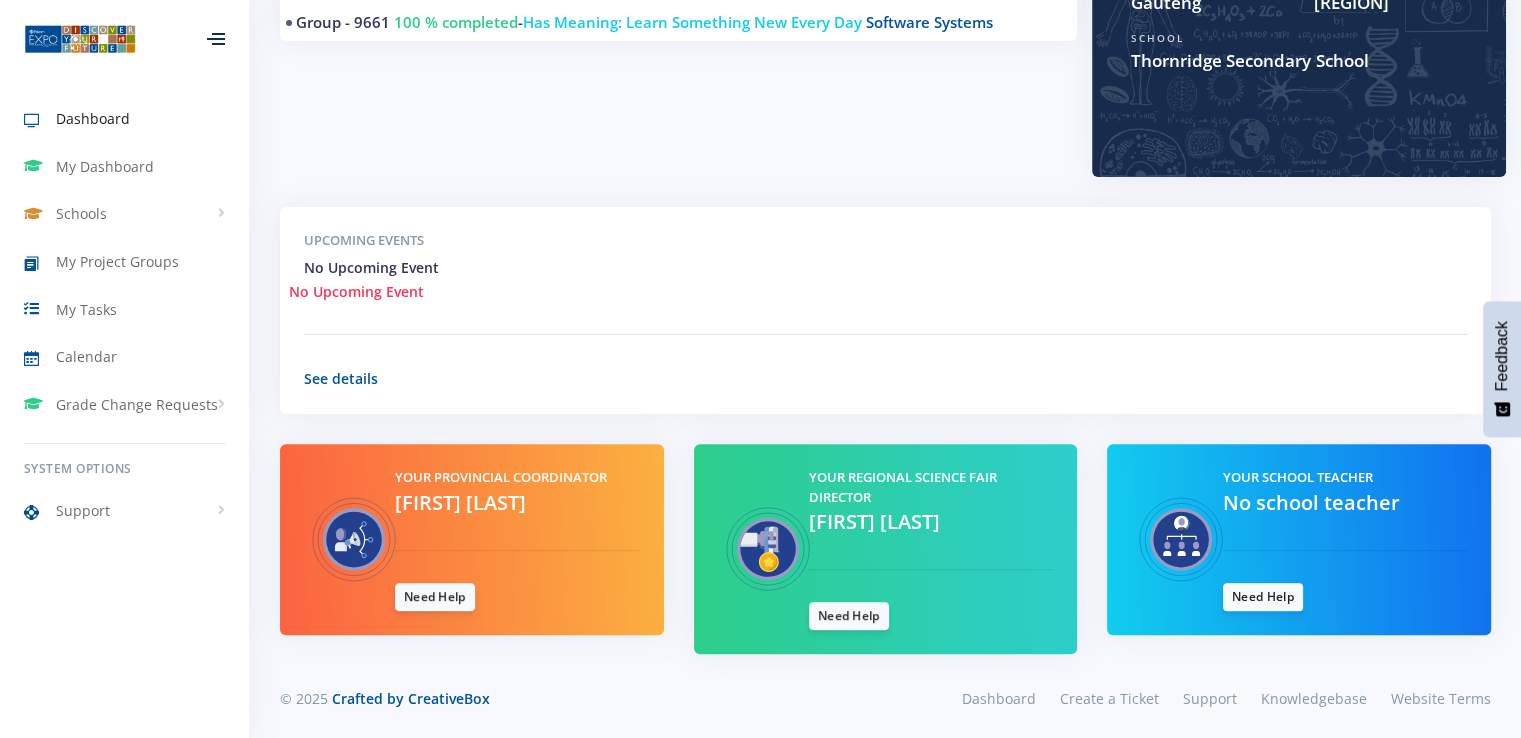 scroll, scrollTop: 520, scrollLeft: 0, axis: vertical 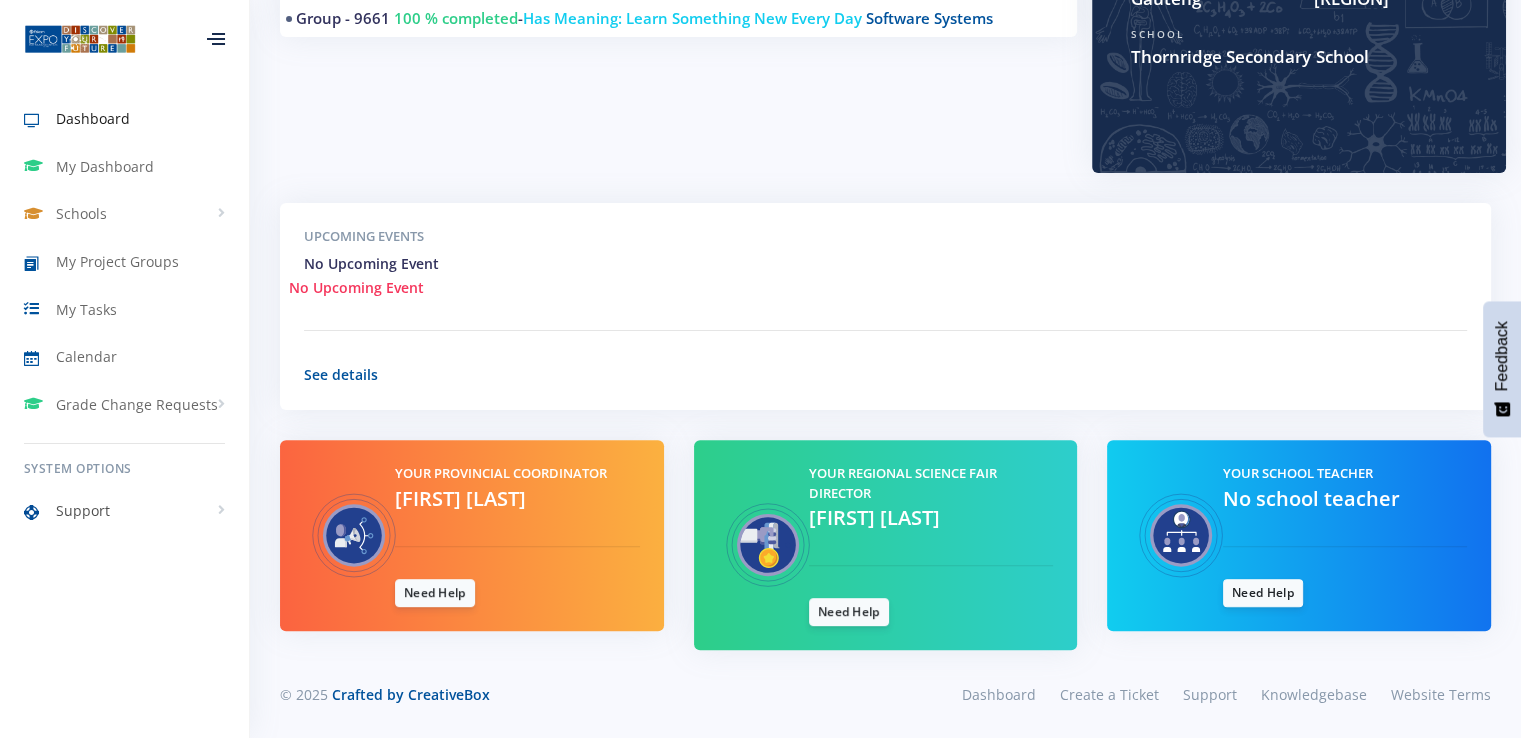 click on "Support" at bounding box center (83, 510) 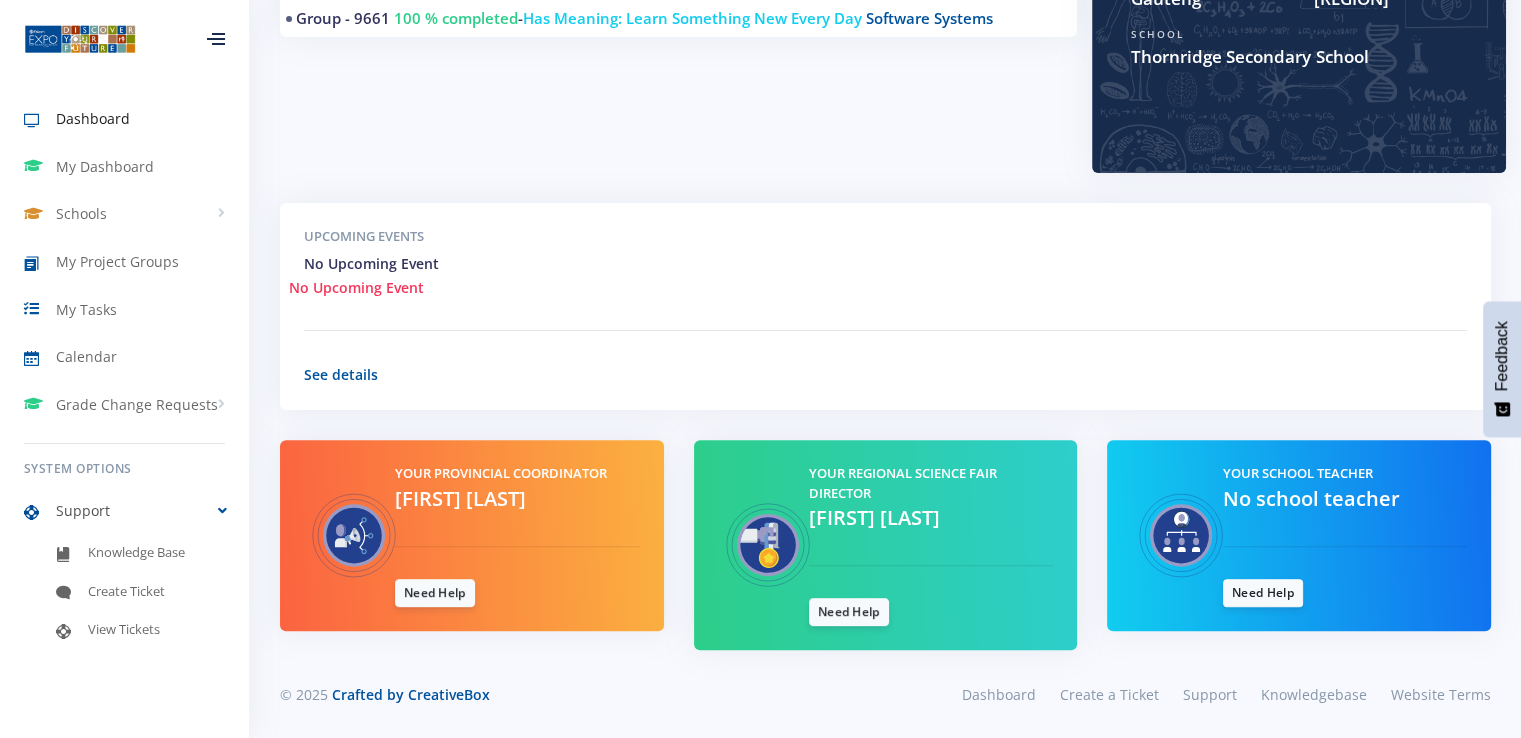 click on "Support" at bounding box center (124, 511) 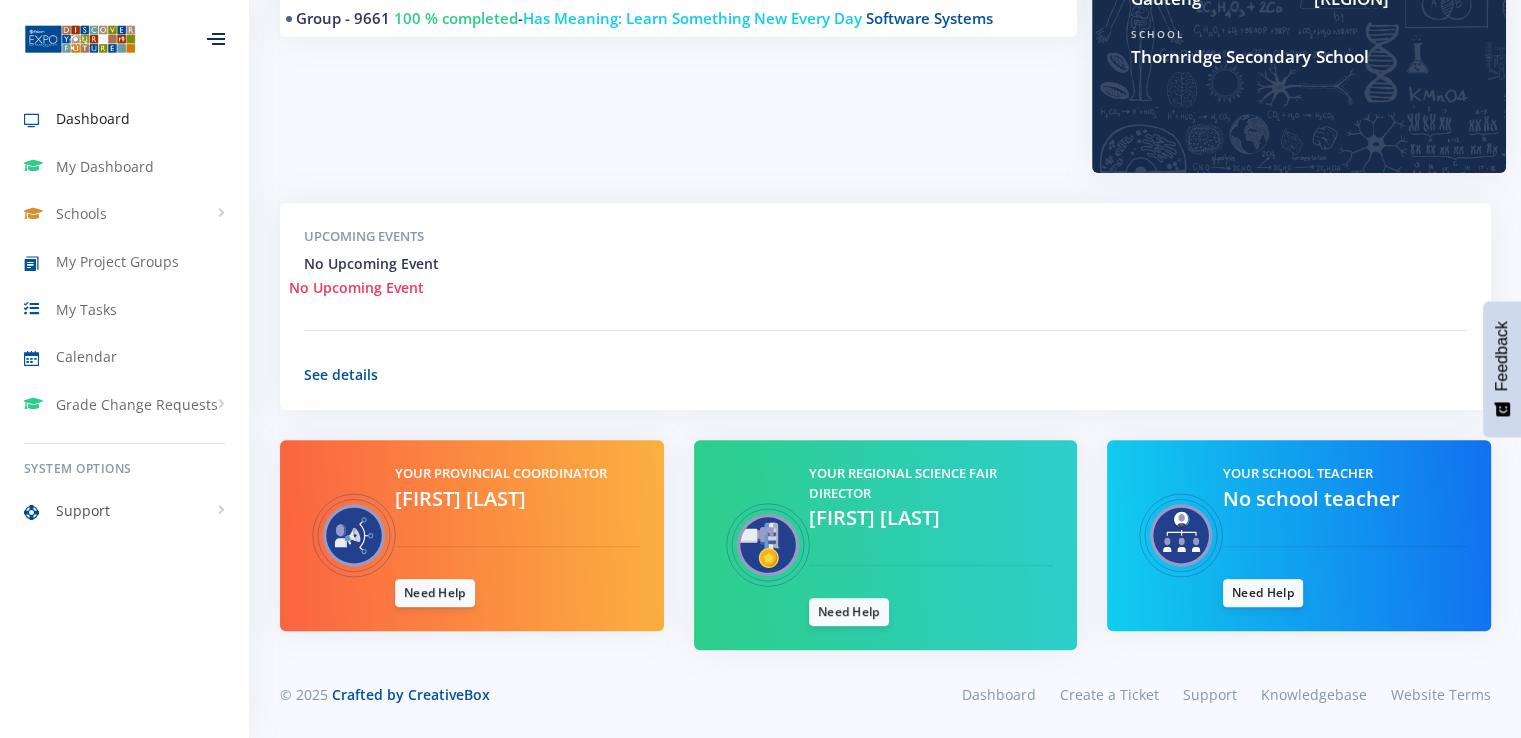 click on "Support" at bounding box center [124, 511] 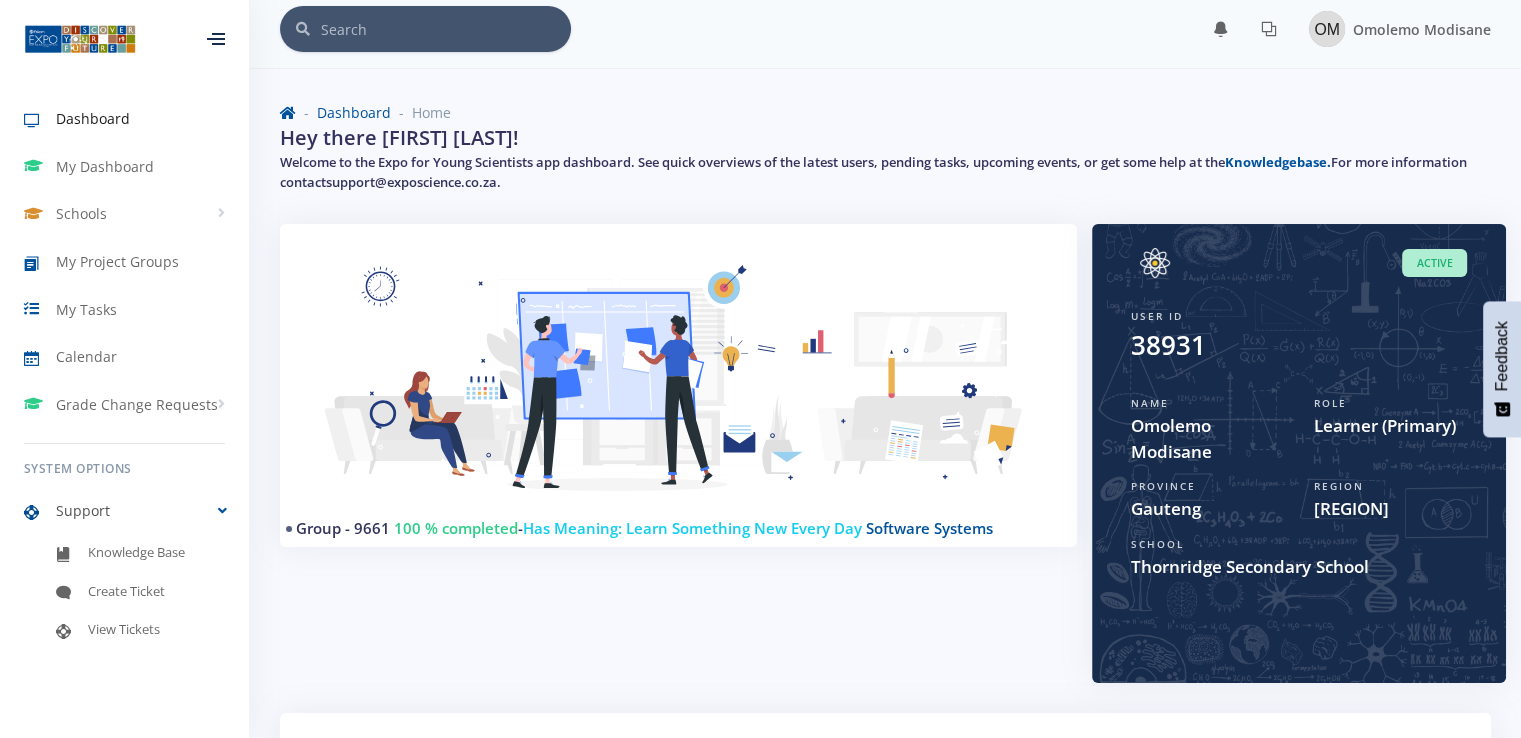 scroll, scrollTop: 0, scrollLeft: 0, axis: both 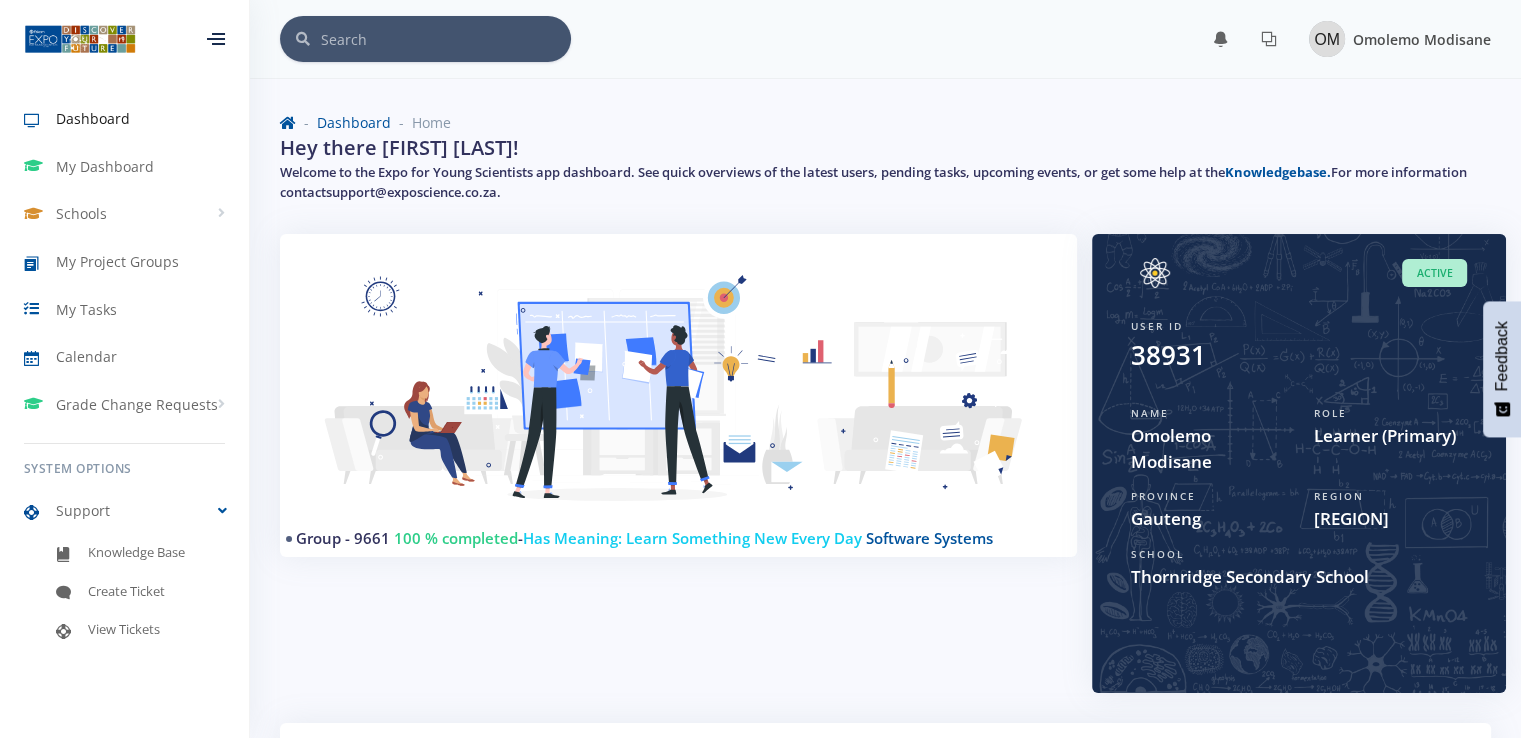 click on "Omolemo Modisane" at bounding box center [1422, 39] 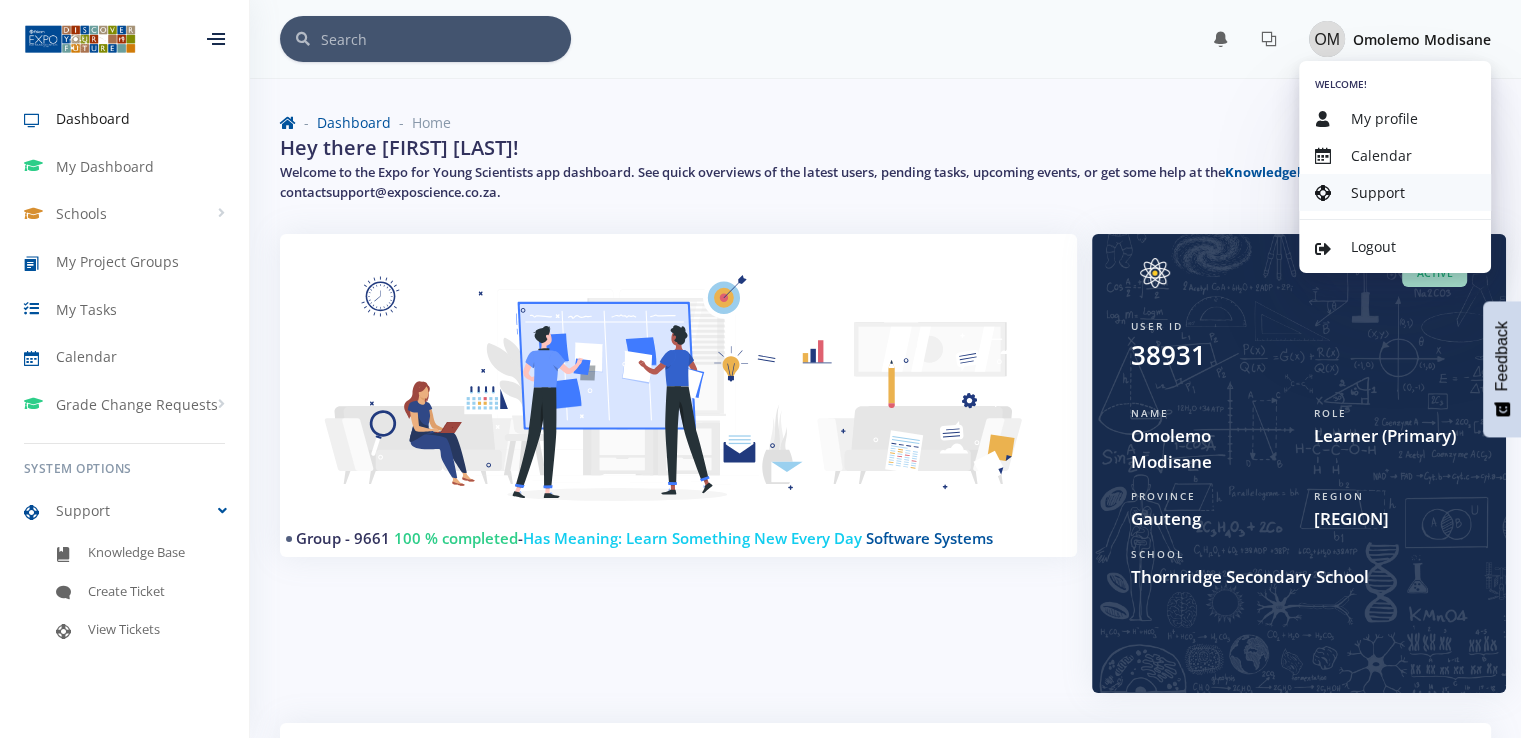 click on "Support" at bounding box center (1378, 192) 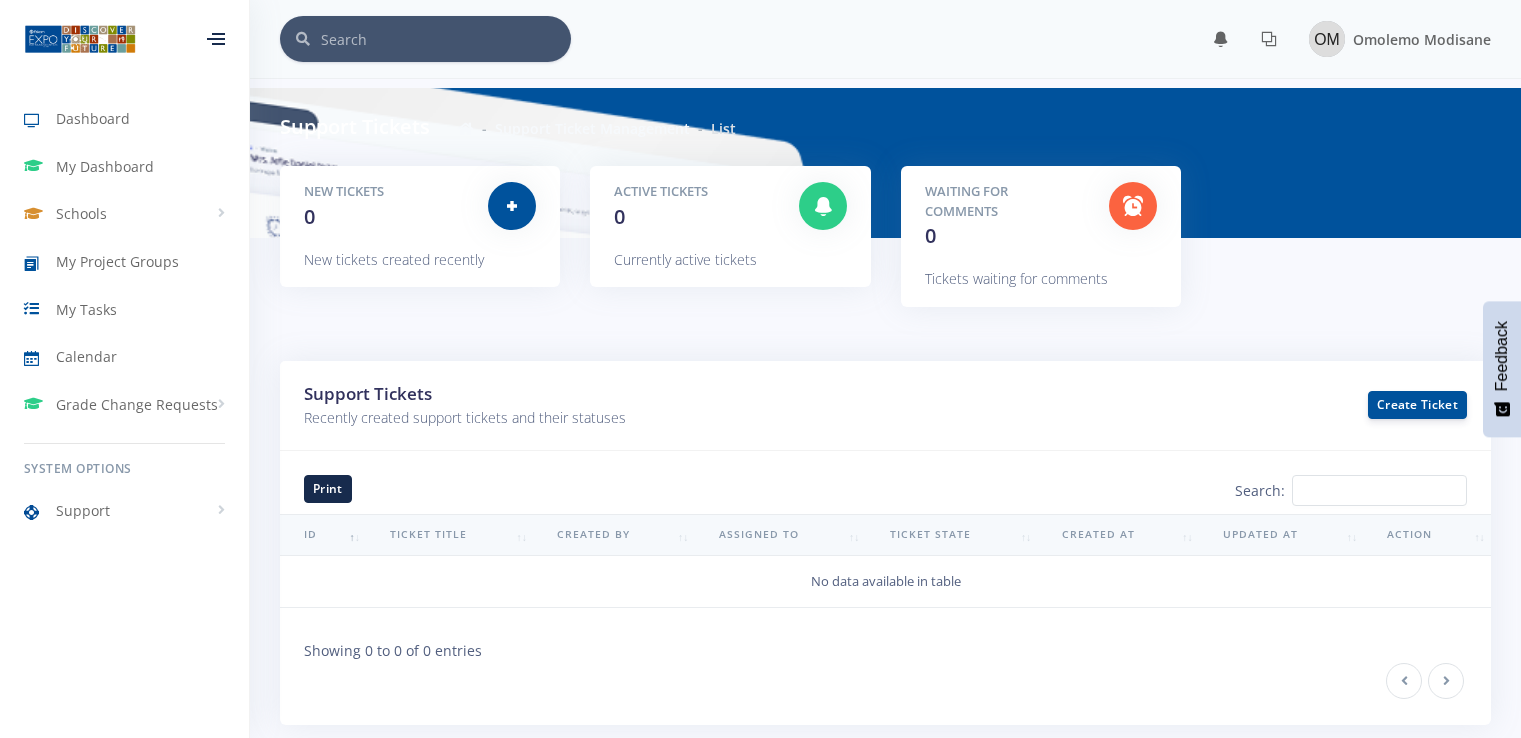 scroll, scrollTop: 0, scrollLeft: 0, axis: both 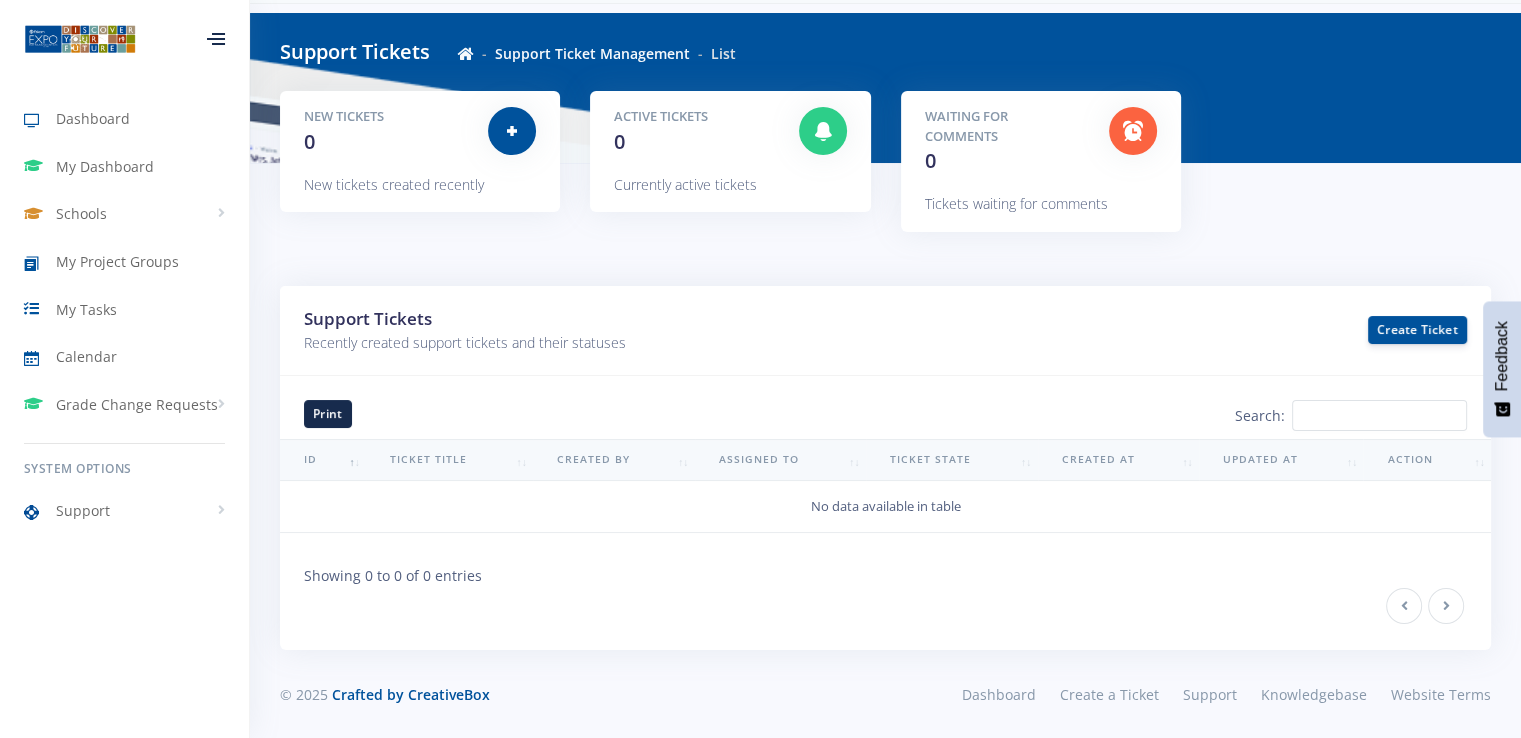 click on "No data available in table" at bounding box center (885, 507) 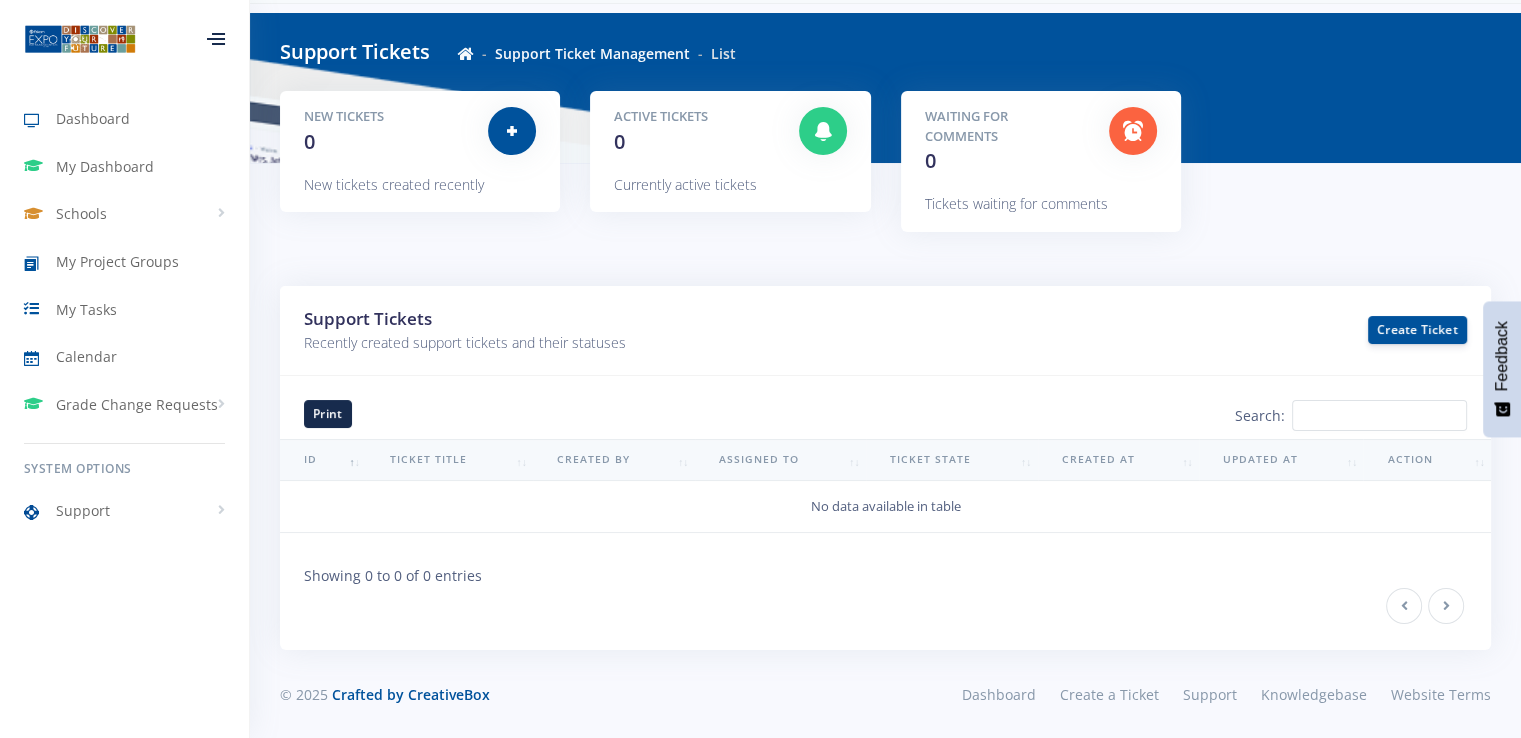 scroll, scrollTop: 0, scrollLeft: 0, axis: both 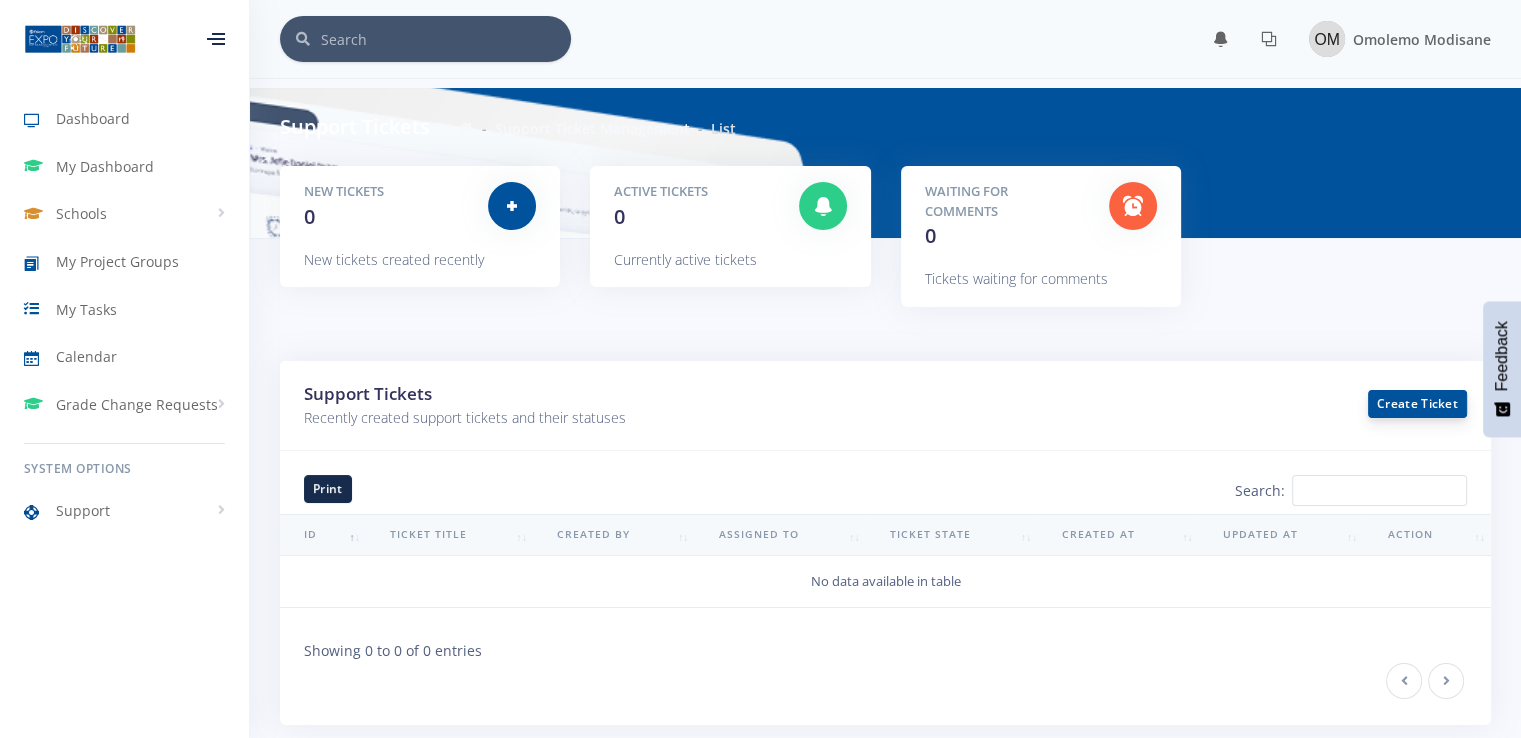 click on "Create Ticket" at bounding box center [1417, 404] 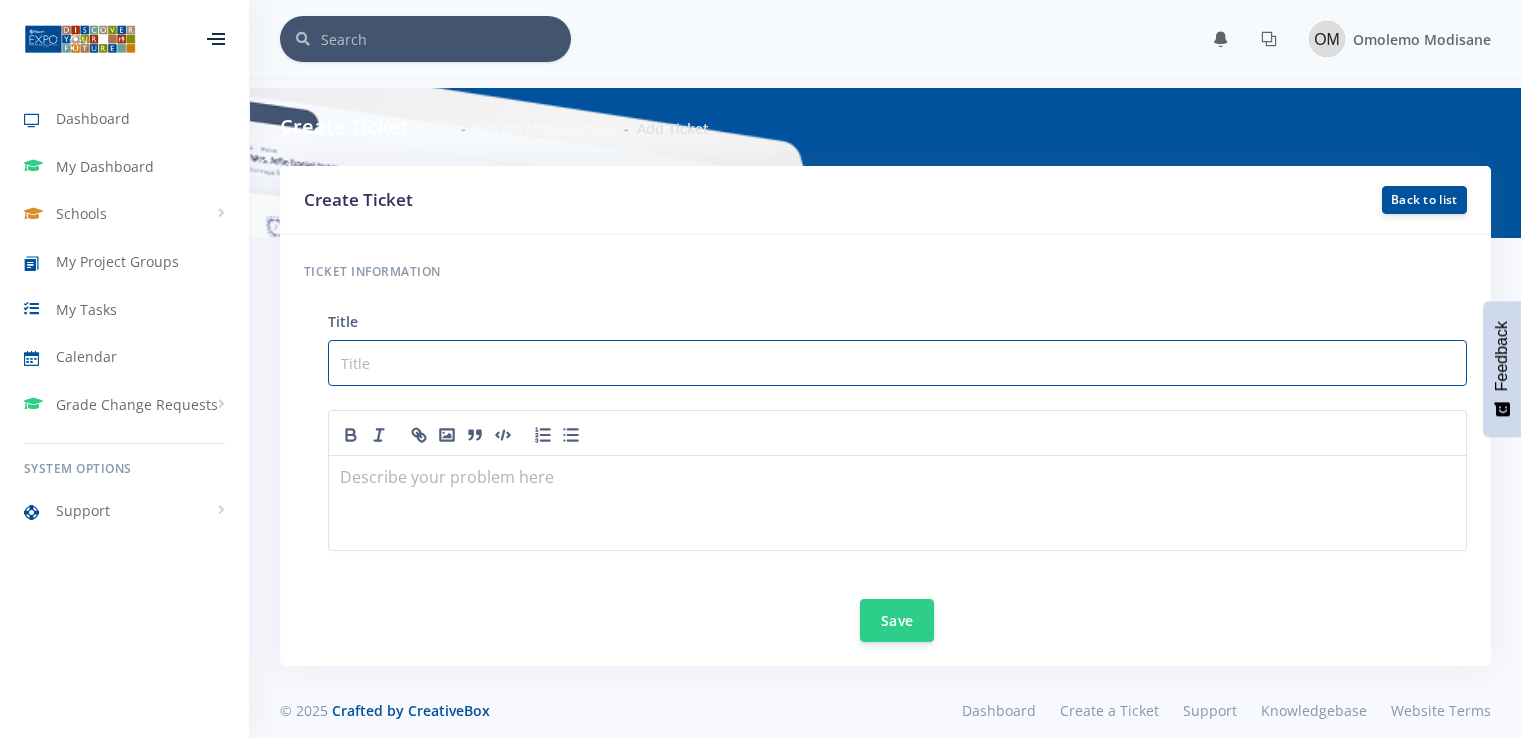 scroll, scrollTop: 0, scrollLeft: 0, axis: both 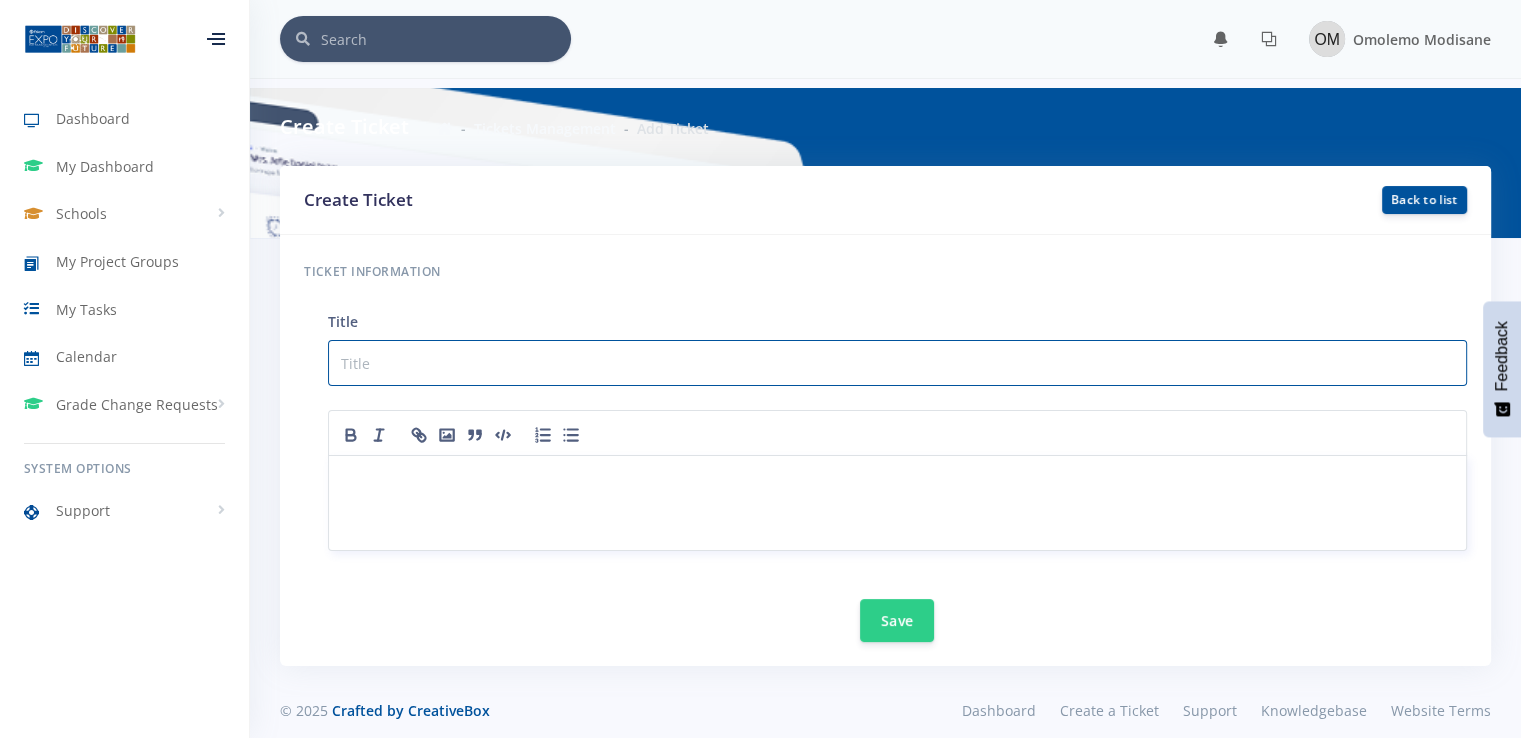 click at bounding box center (897, 479) 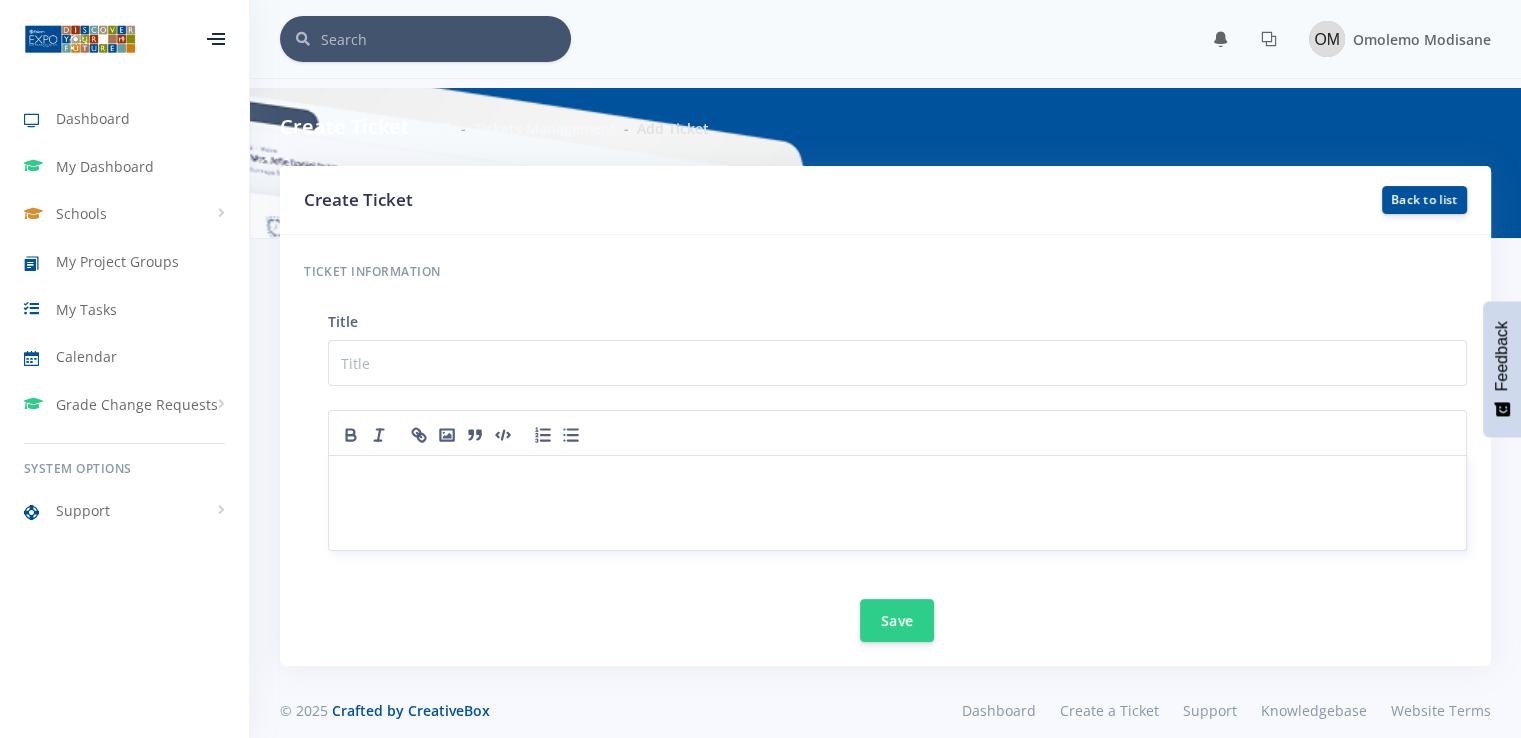 type 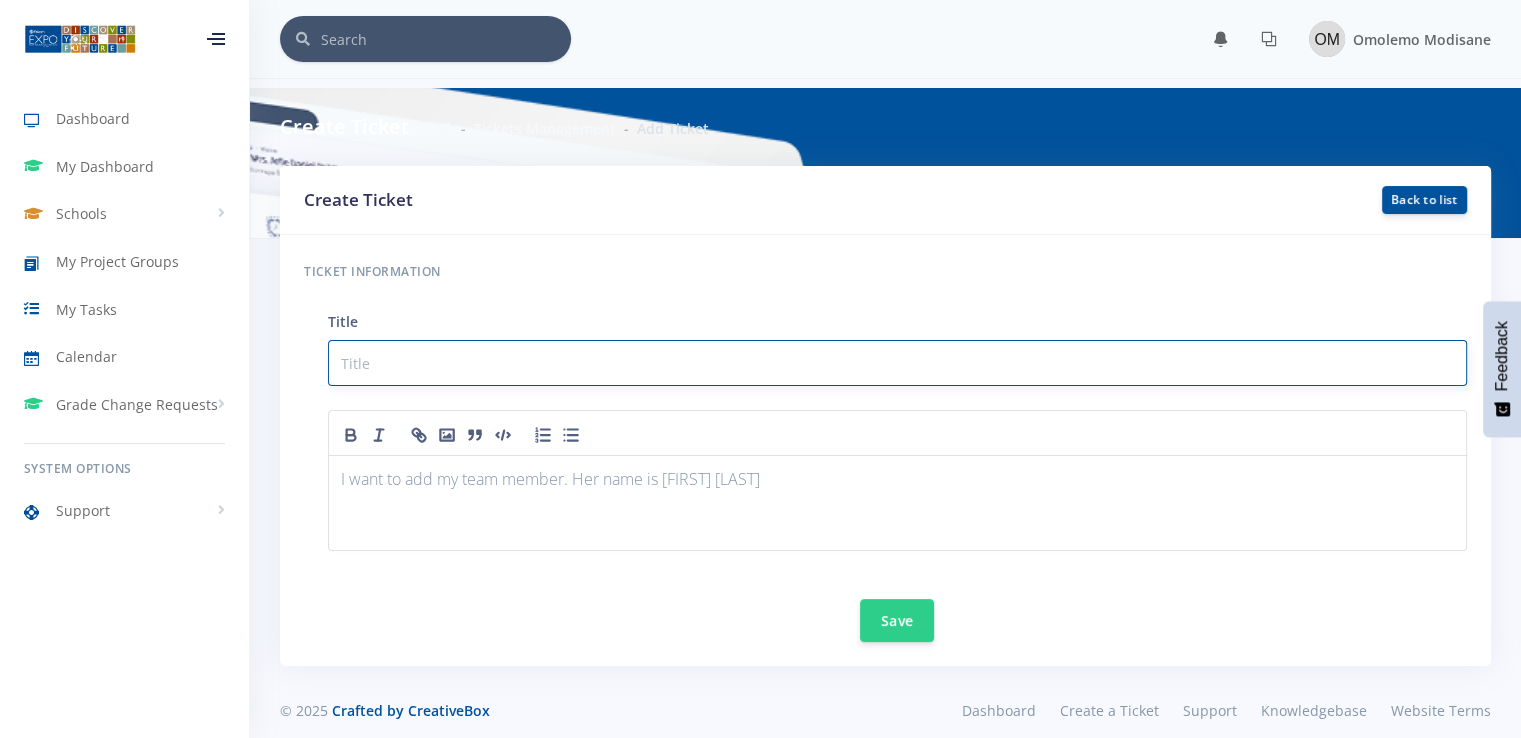 click at bounding box center (897, 363) 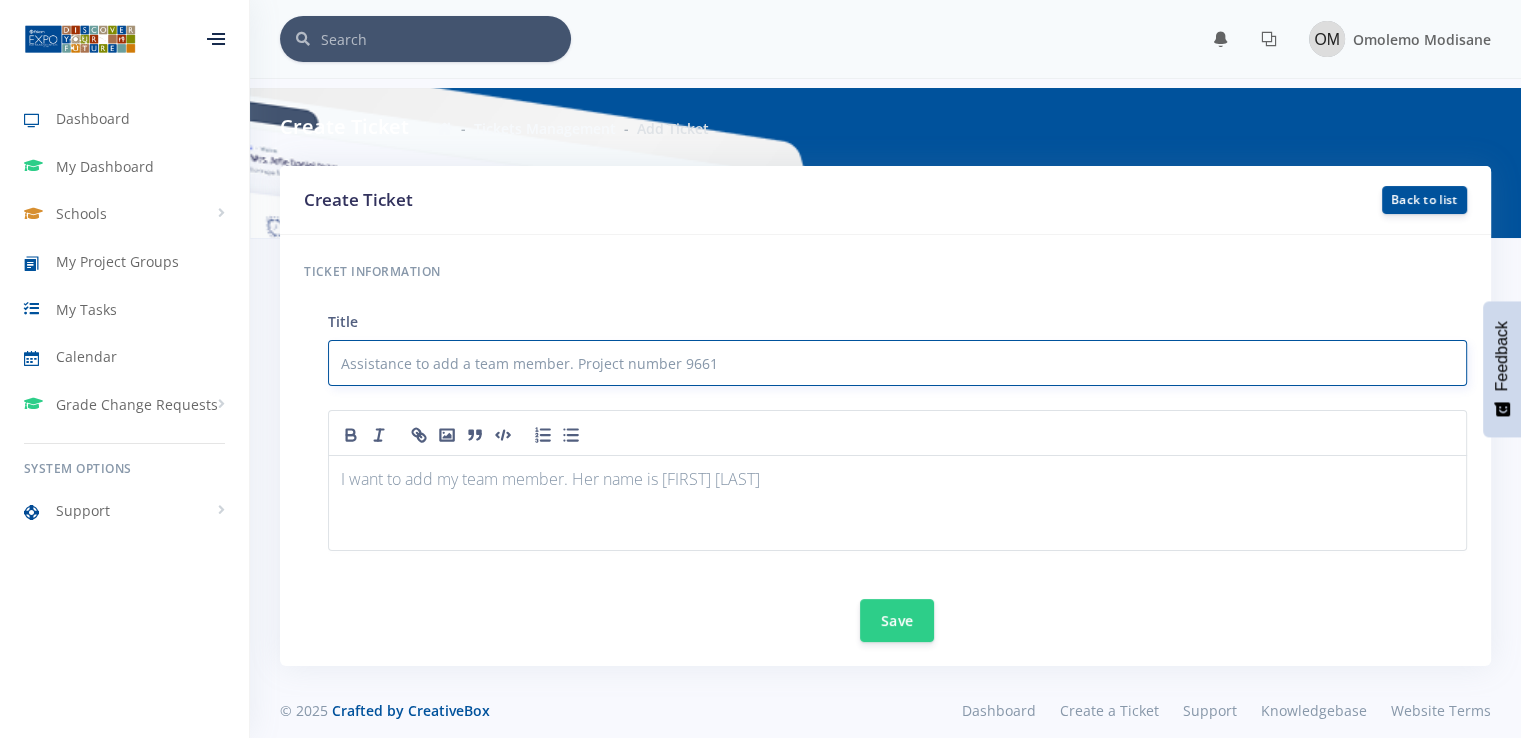 type on "Assistance to add a team member. Project number 9661" 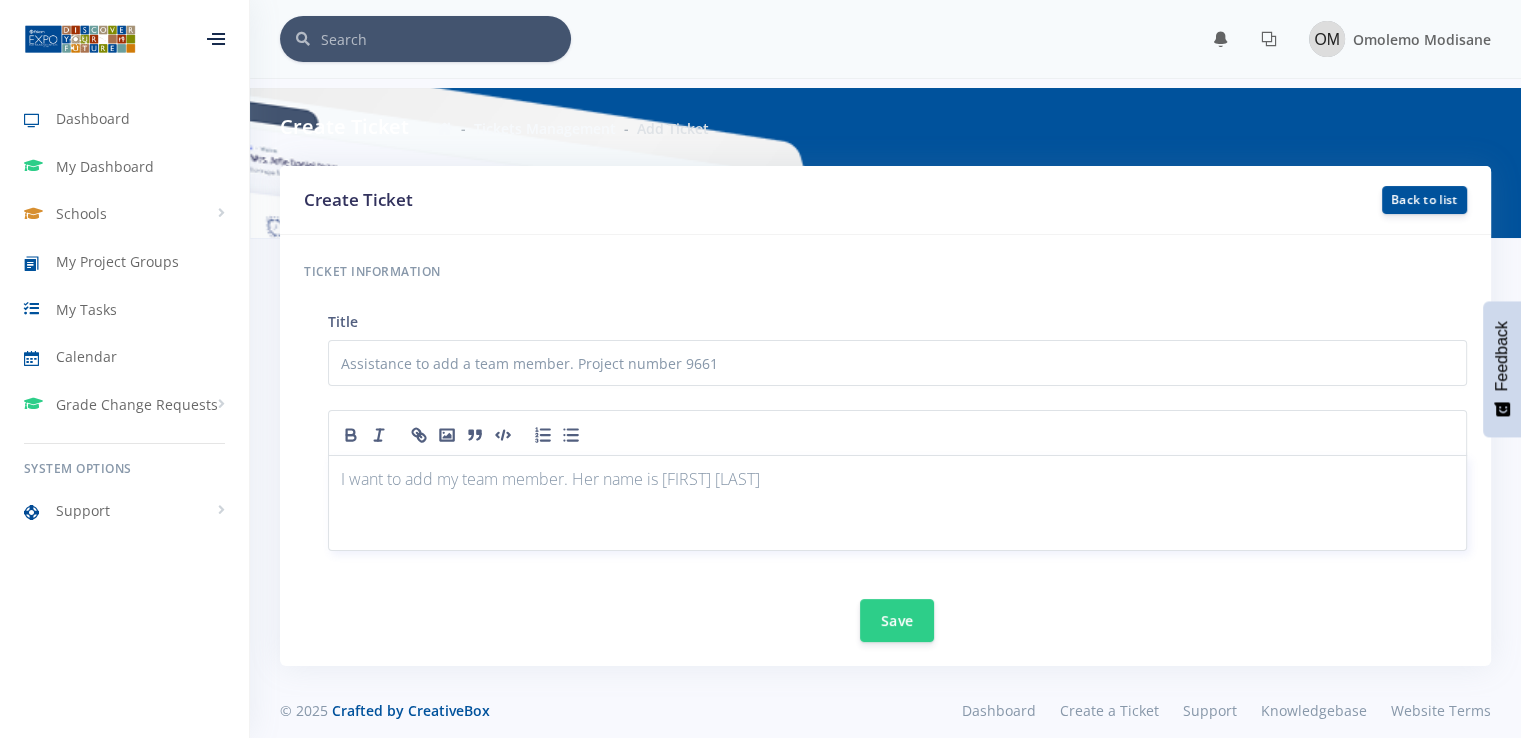 click on "I want to add my team member. Her name is Mahlori Baloyi" at bounding box center (897, 479) 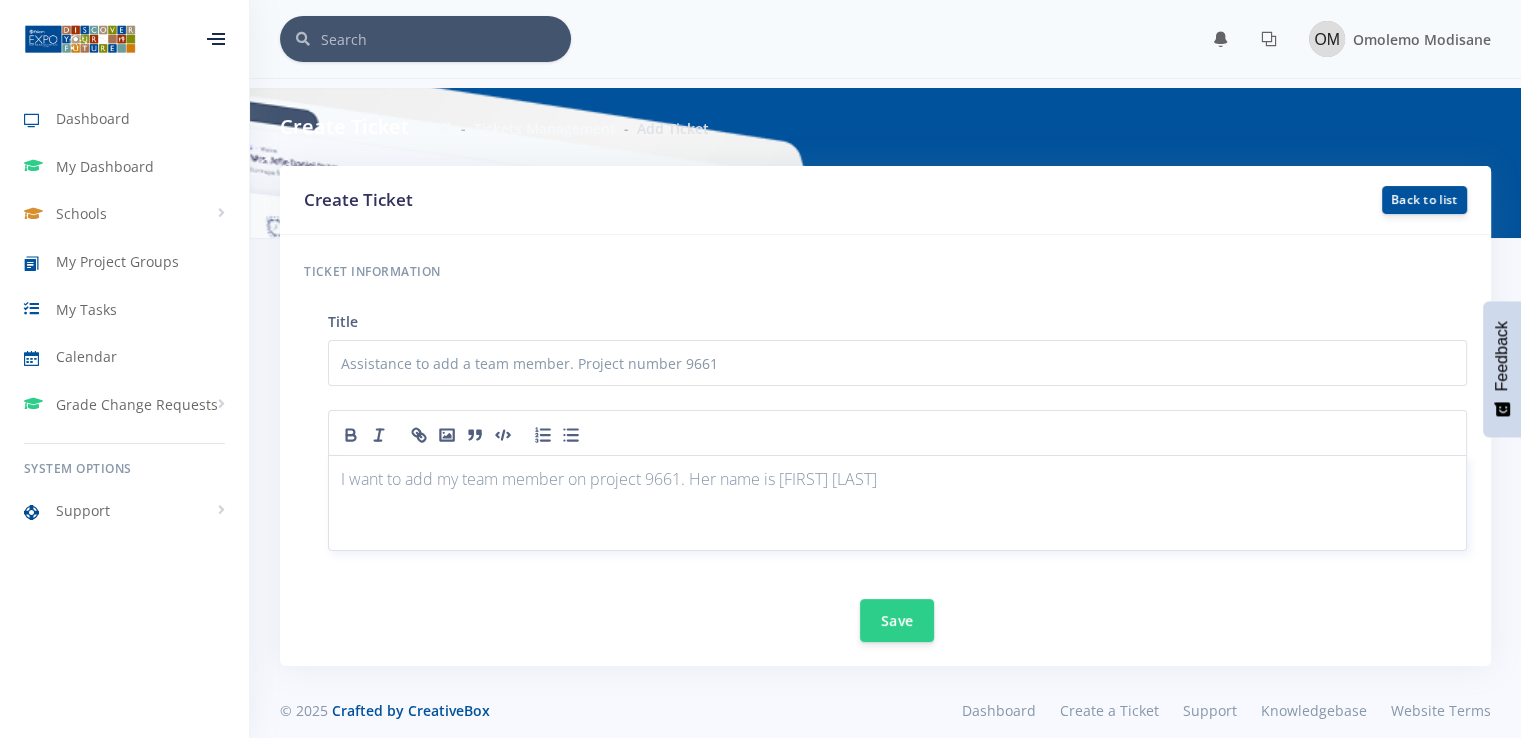 click on "I want to add my team member on project 9661. Her name is Mahlori Baloyi" at bounding box center [897, 479] 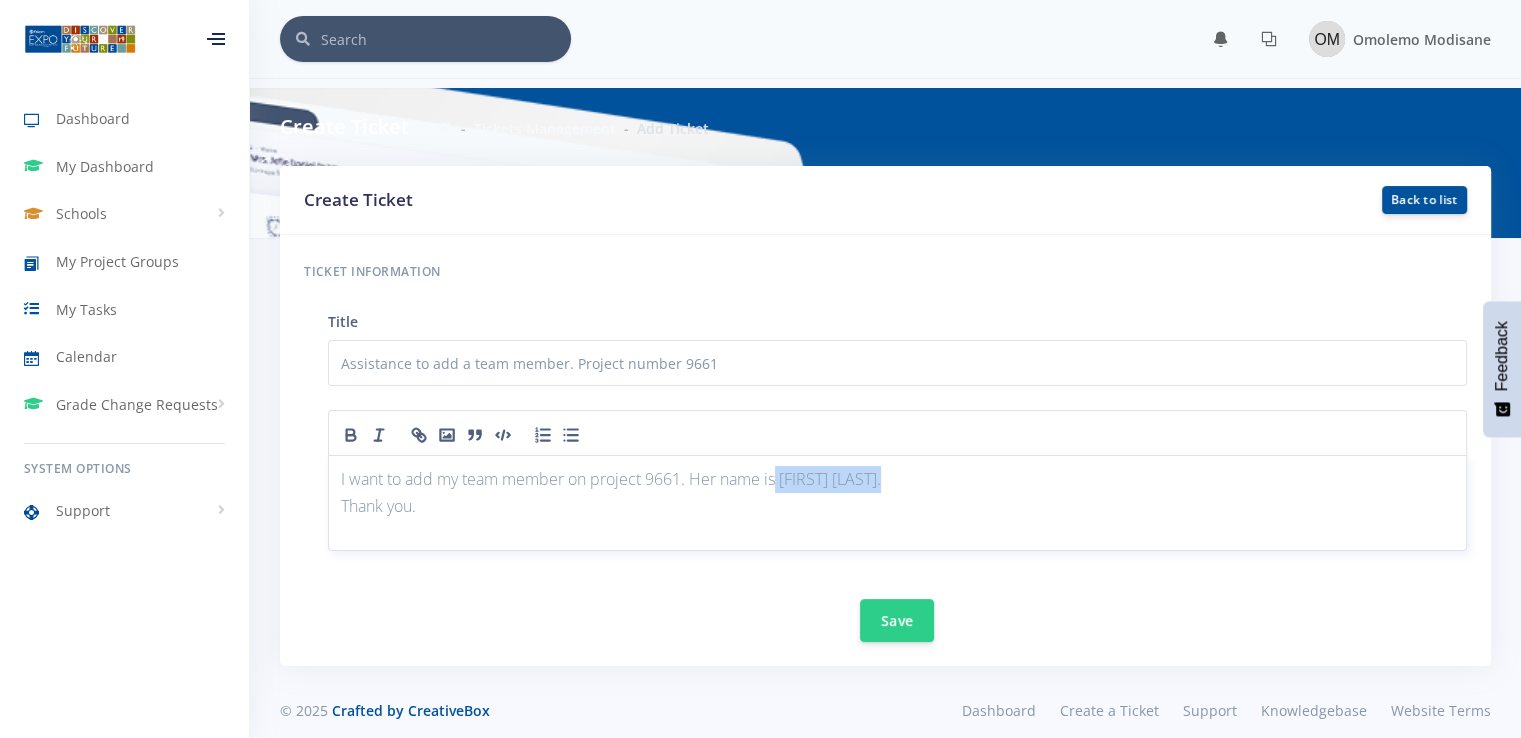 drag, startPoint x: 888, startPoint y: 479, endPoint x: 776, endPoint y: 474, distance: 112.11155 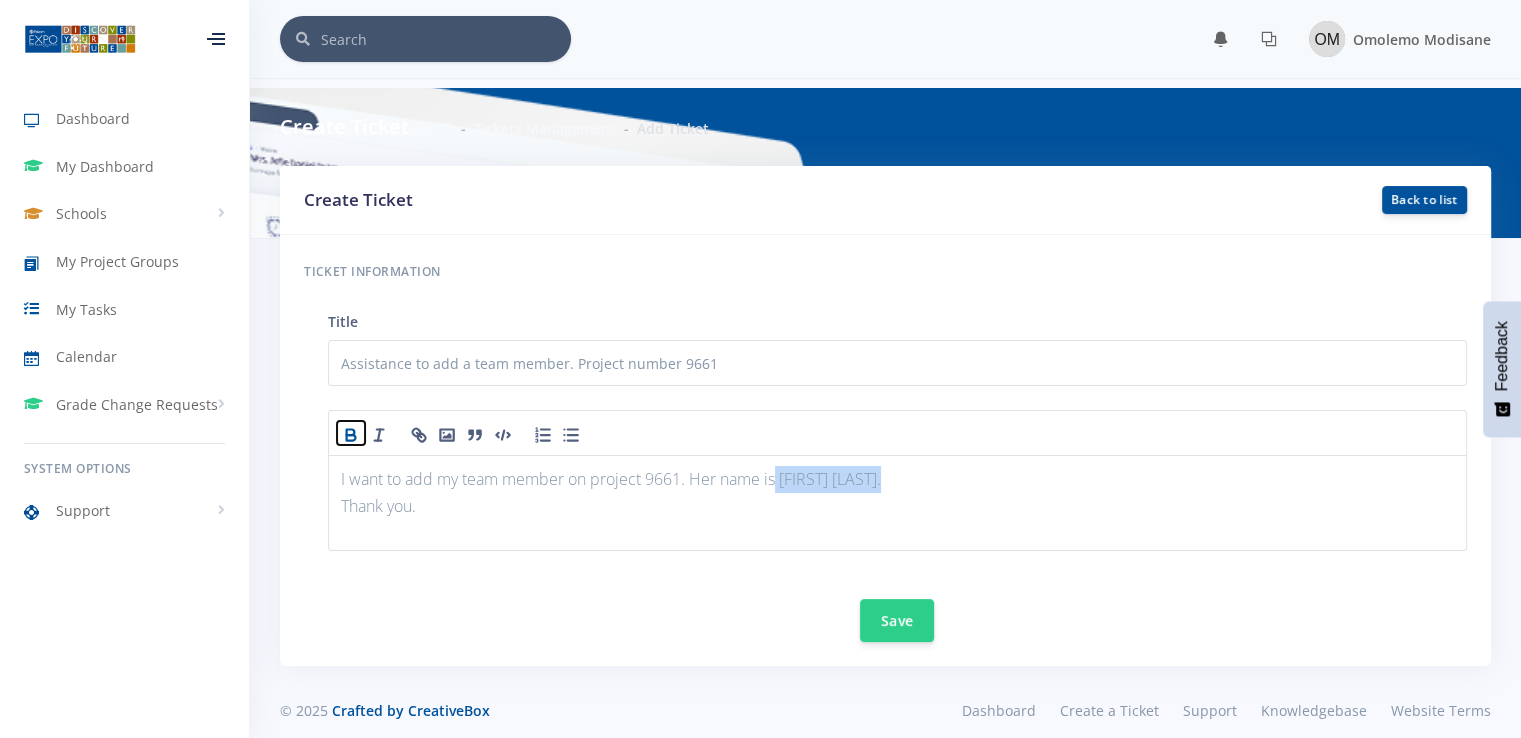 click 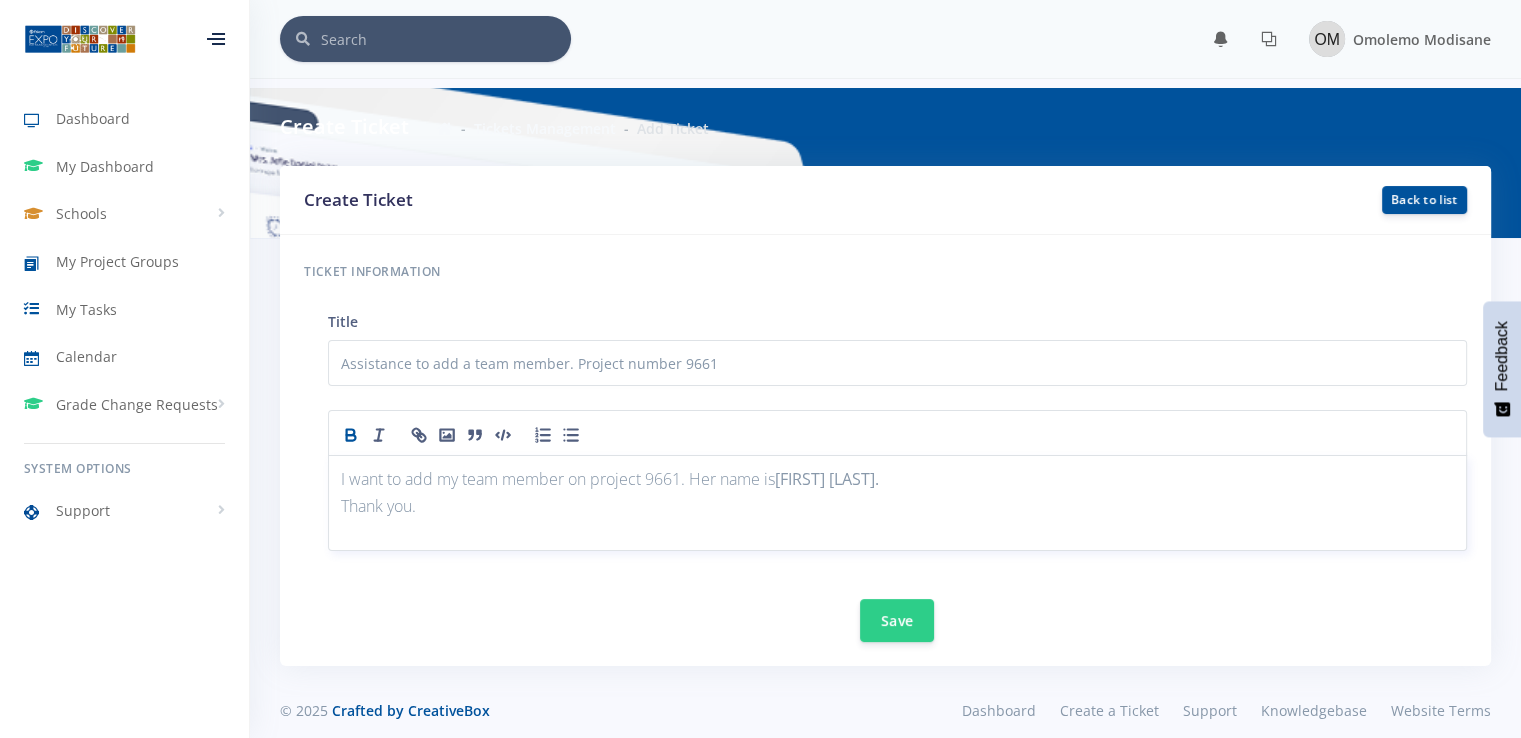 click on "Thank you." at bounding box center [897, 506] 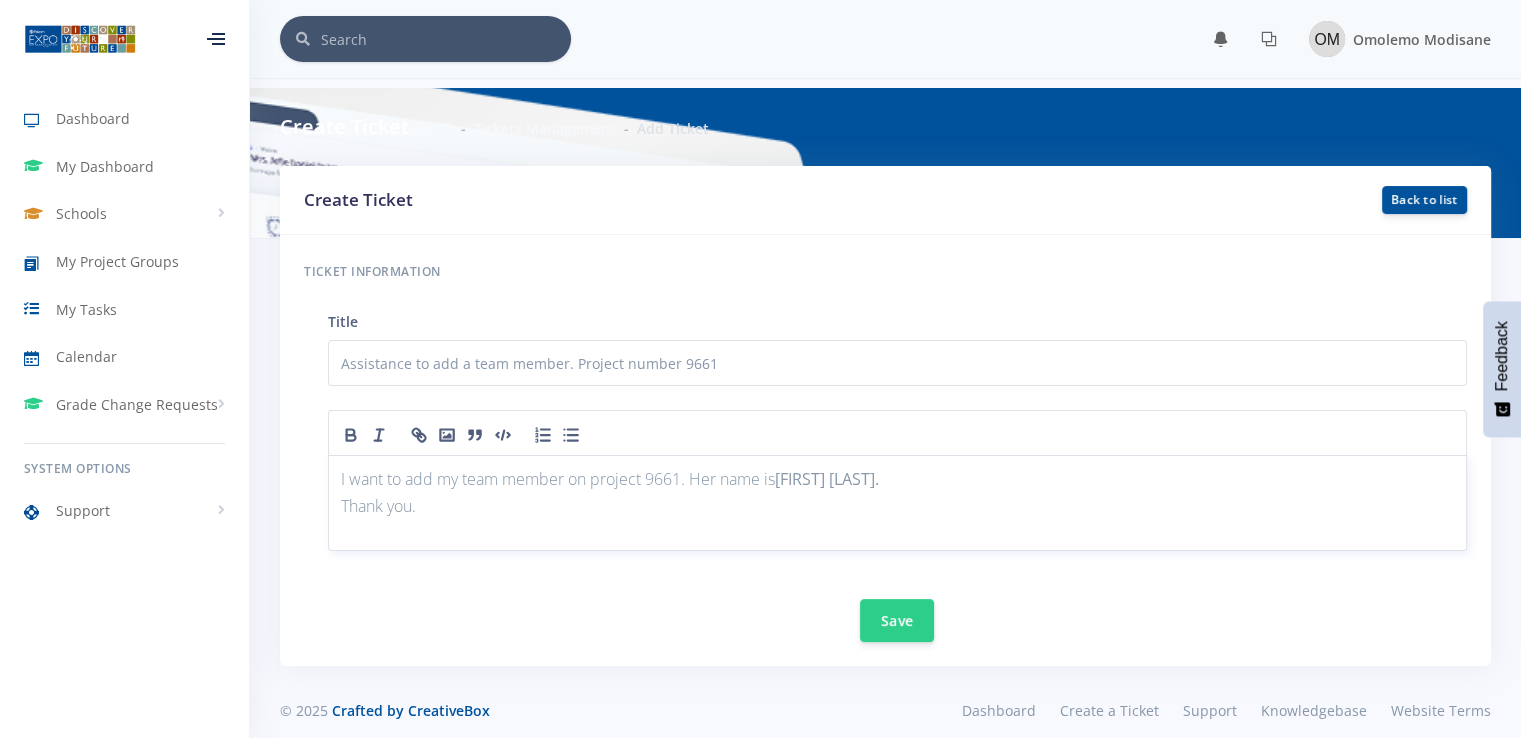 click on "Thank you." at bounding box center (897, 506) 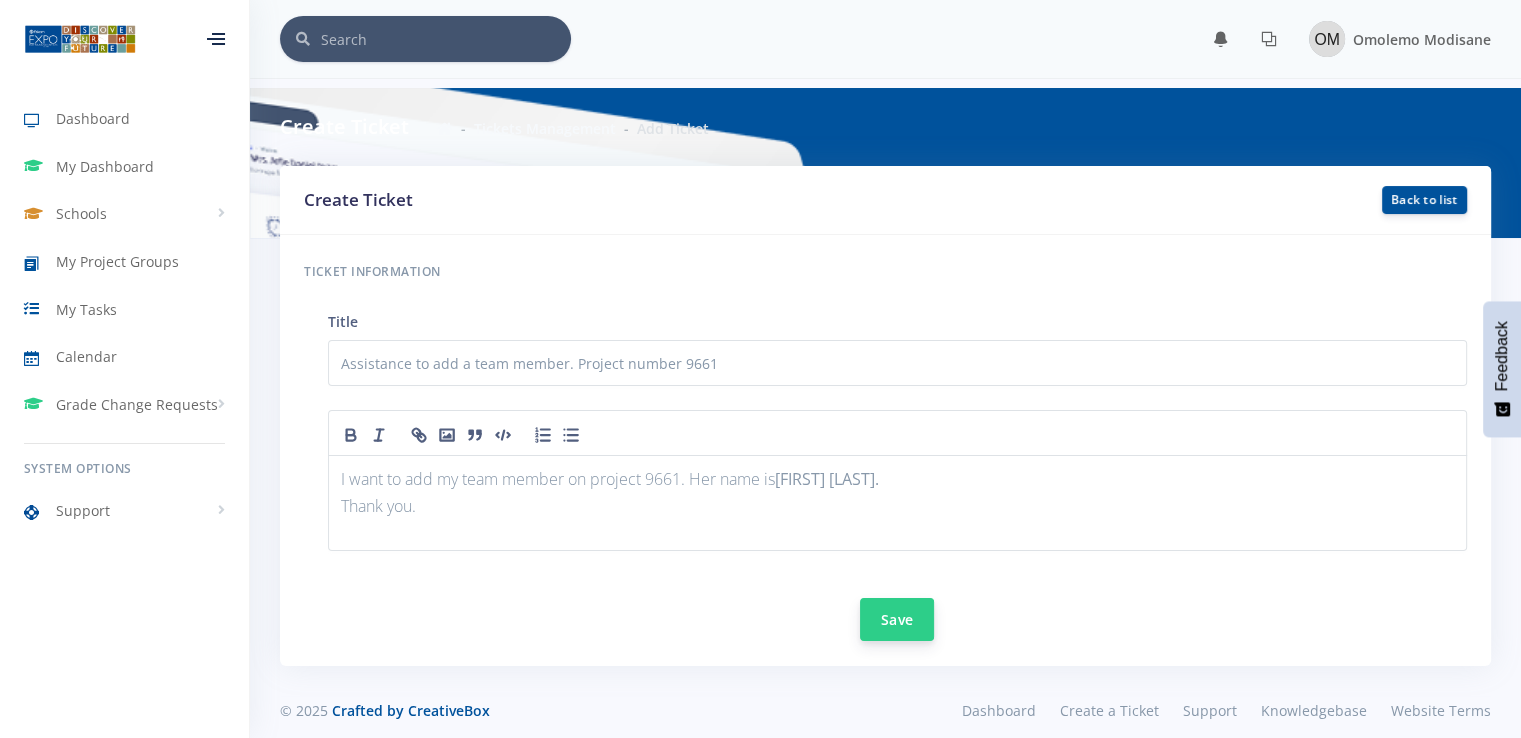 click on "Save" at bounding box center (897, 619) 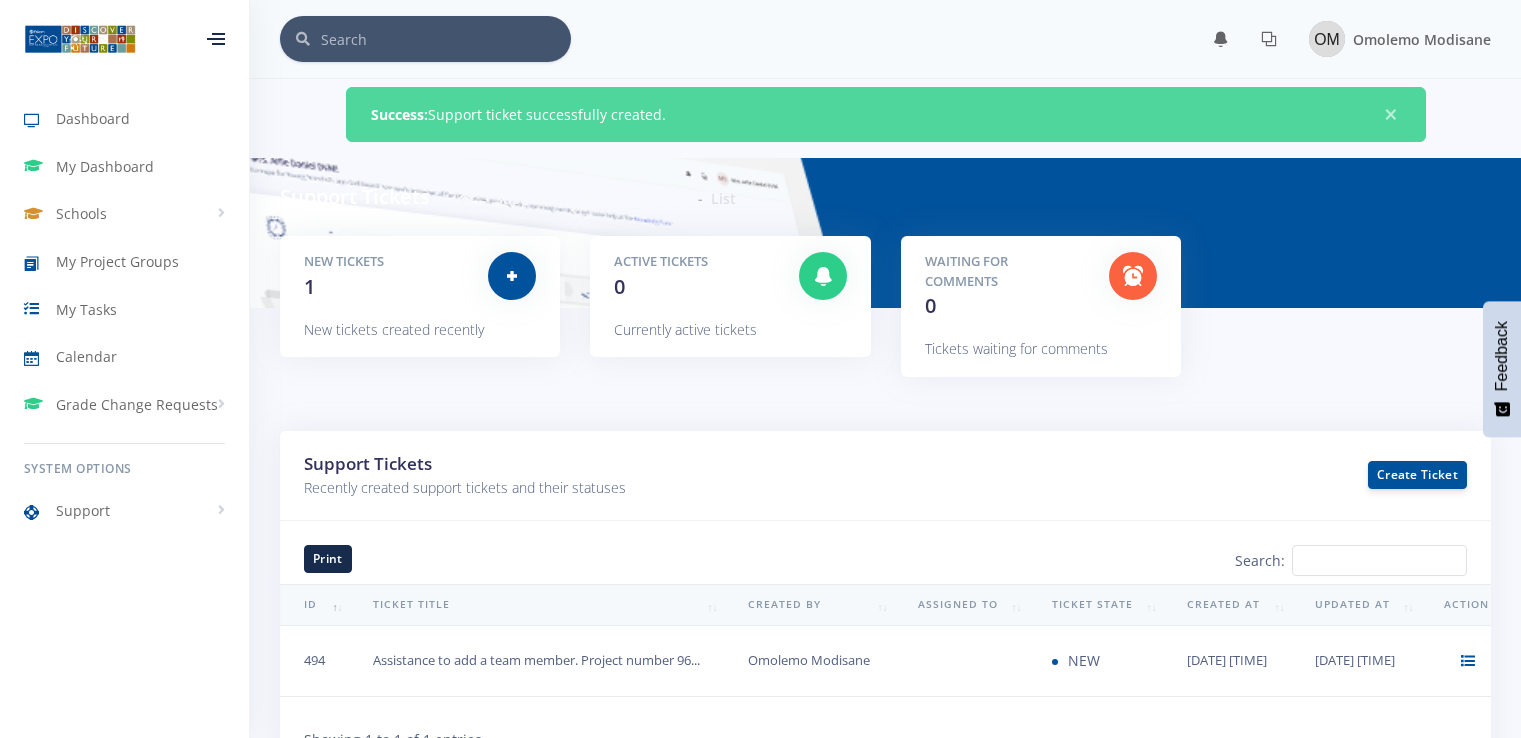 scroll, scrollTop: 0, scrollLeft: 0, axis: both 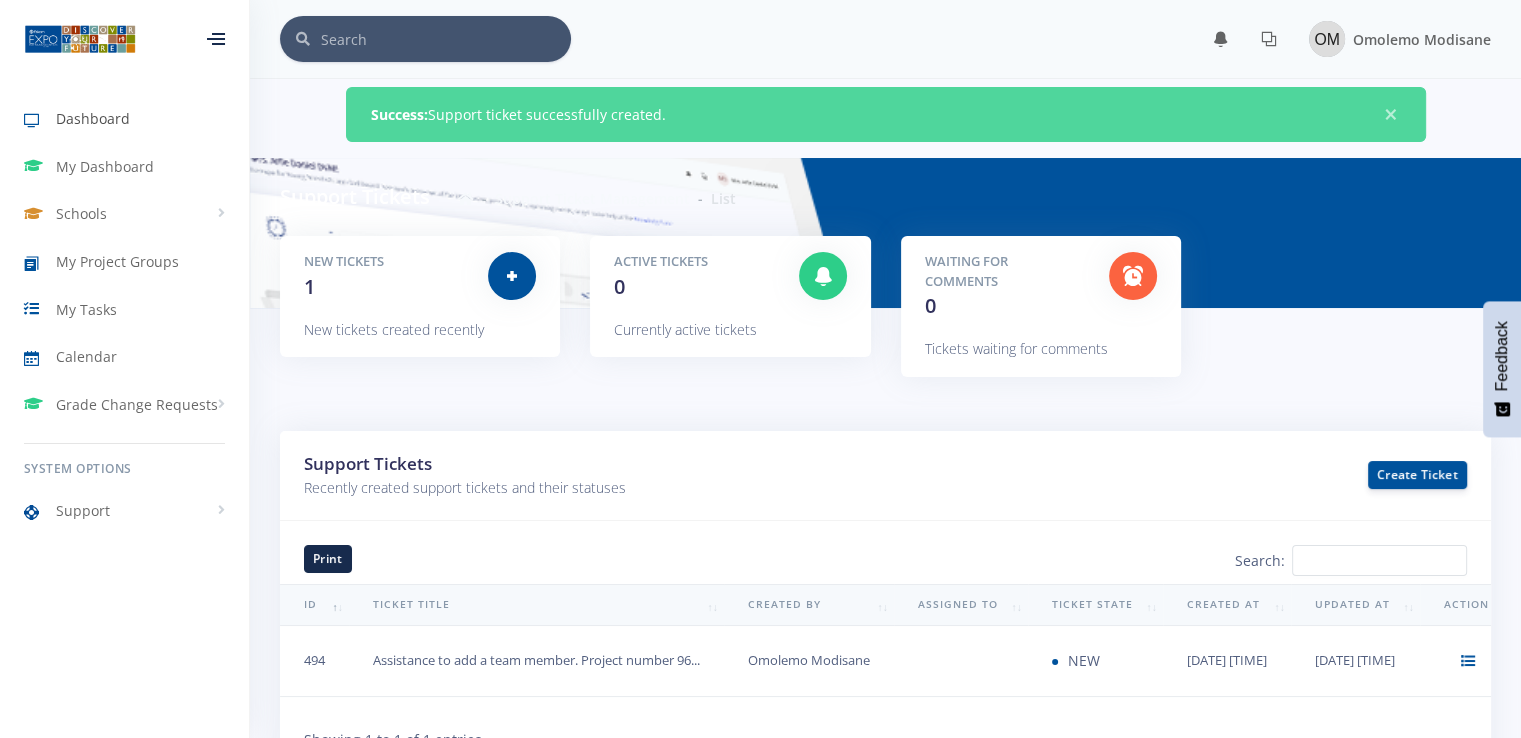 click on "Dashboard" at bounding box center [93, 118] 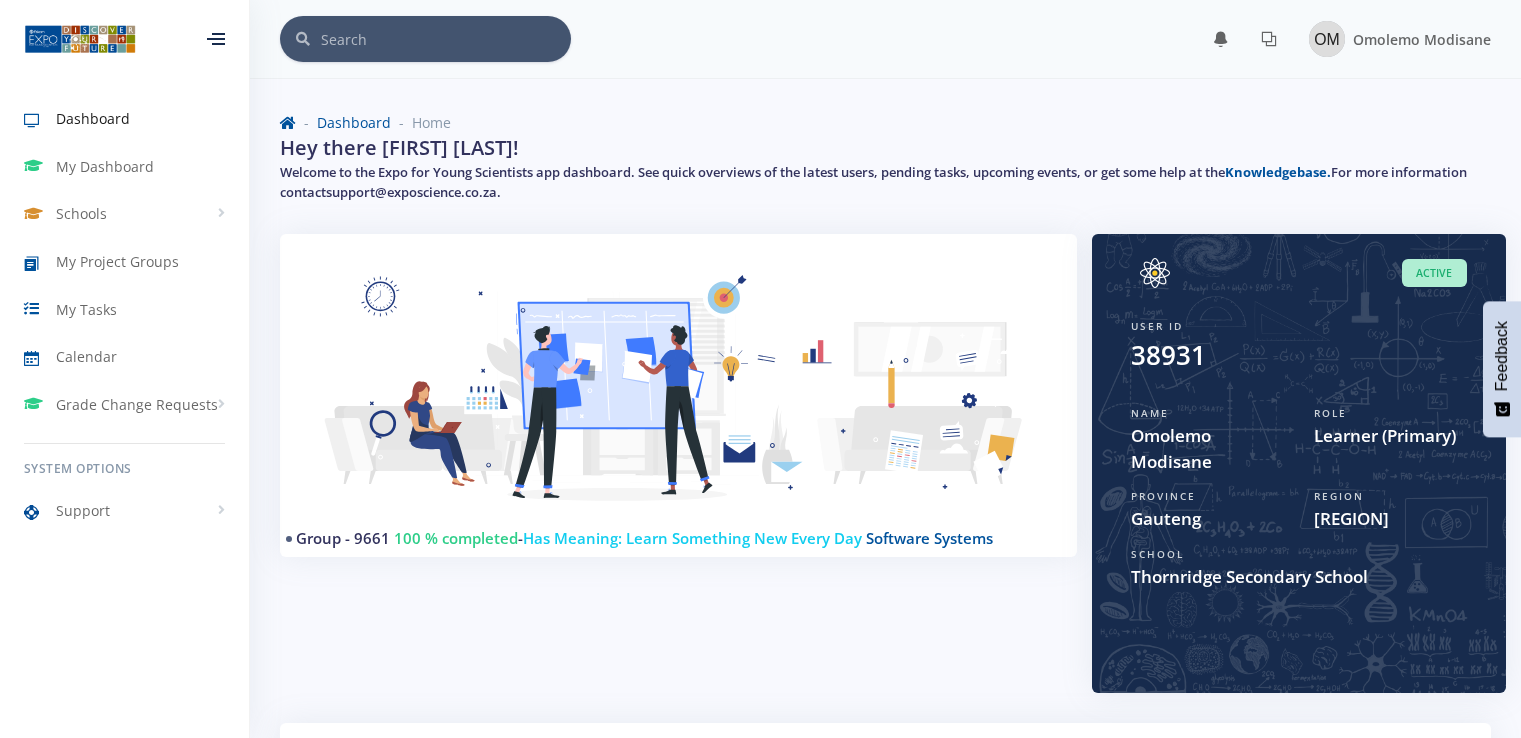 scroll, scrollTop: 0, scrollLeft: 0, axis: both 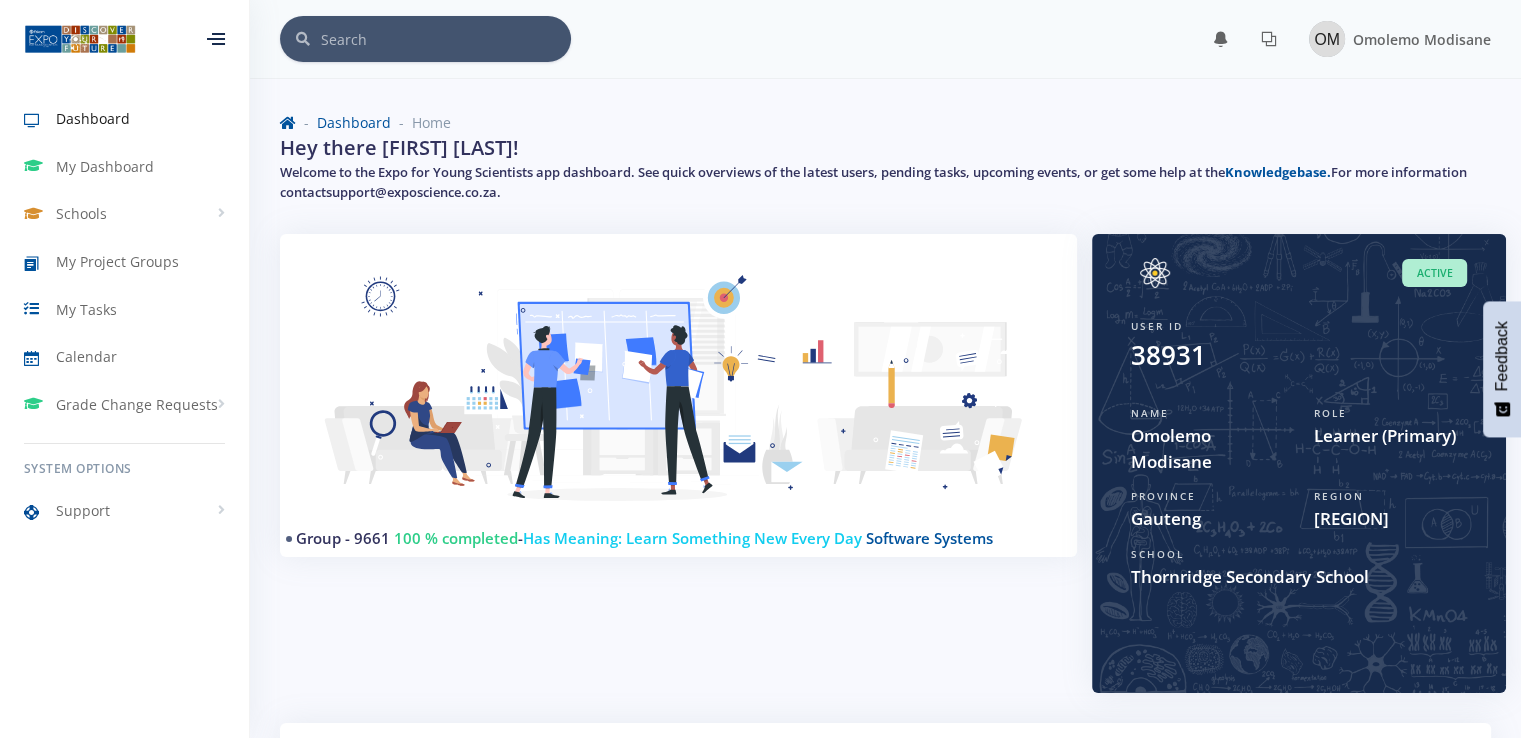 click on "Dashboard" at bounding box center [93, 118] 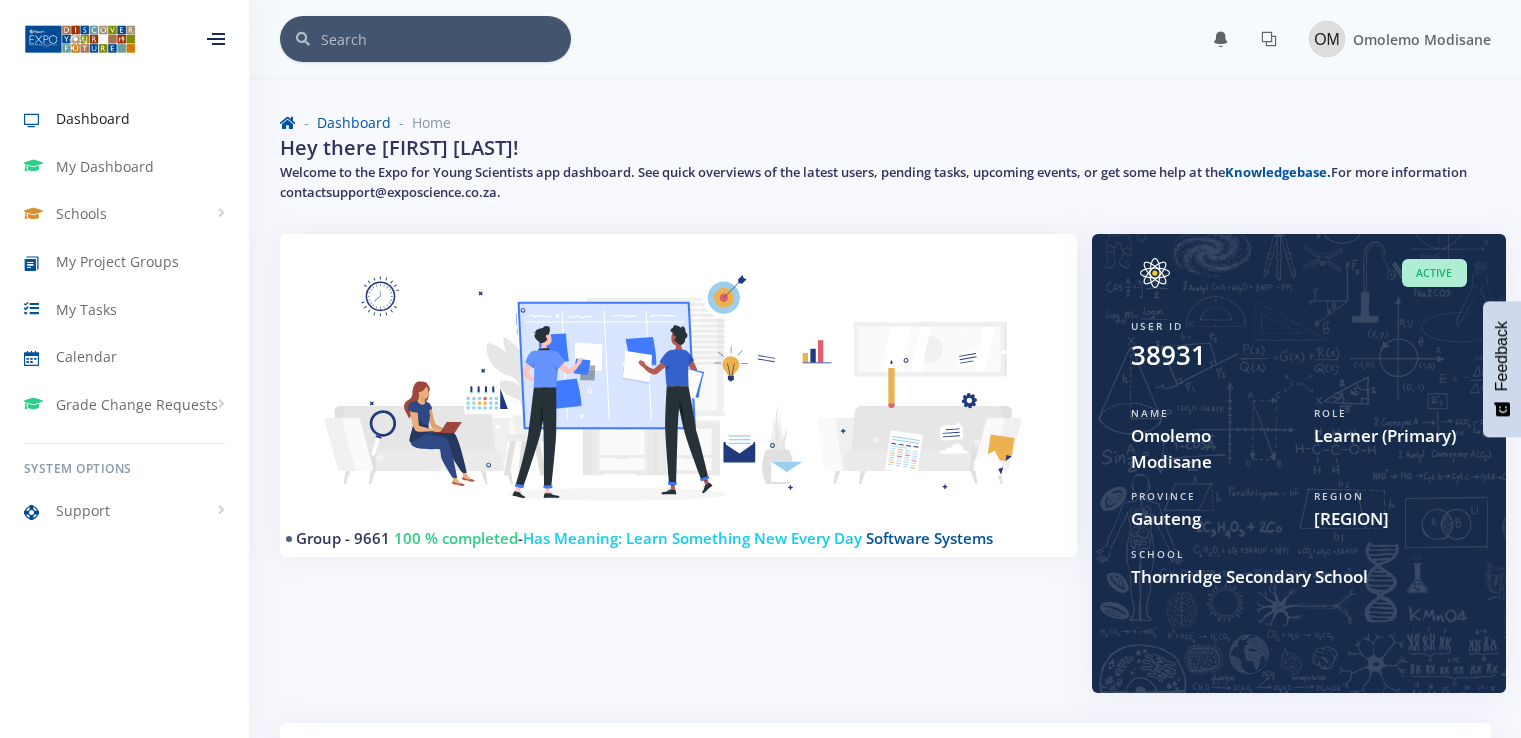 scroll, scrollTop: 0, scrollLeft: 0, axis: both 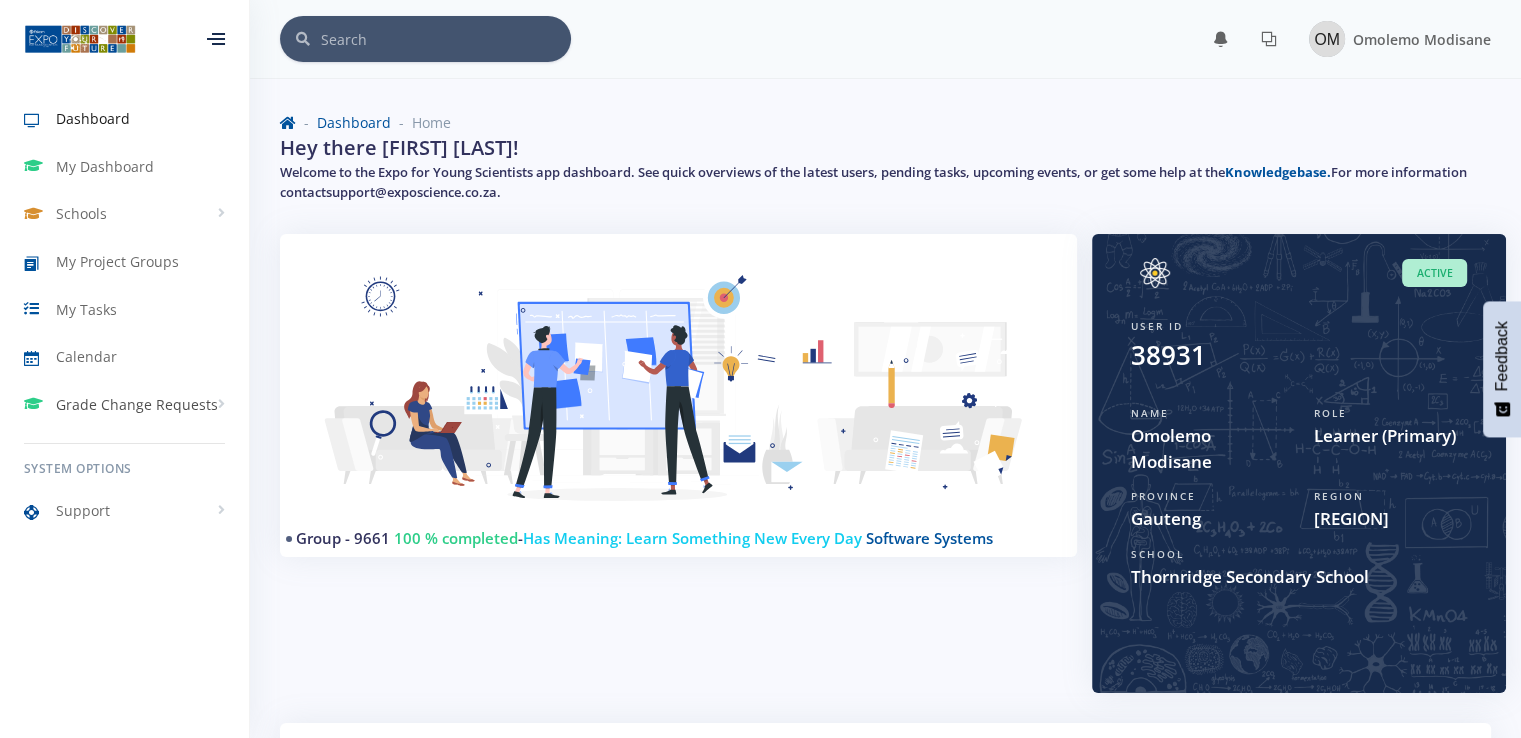 click on "Grade Change Requests" at bounding box center (124, 405) 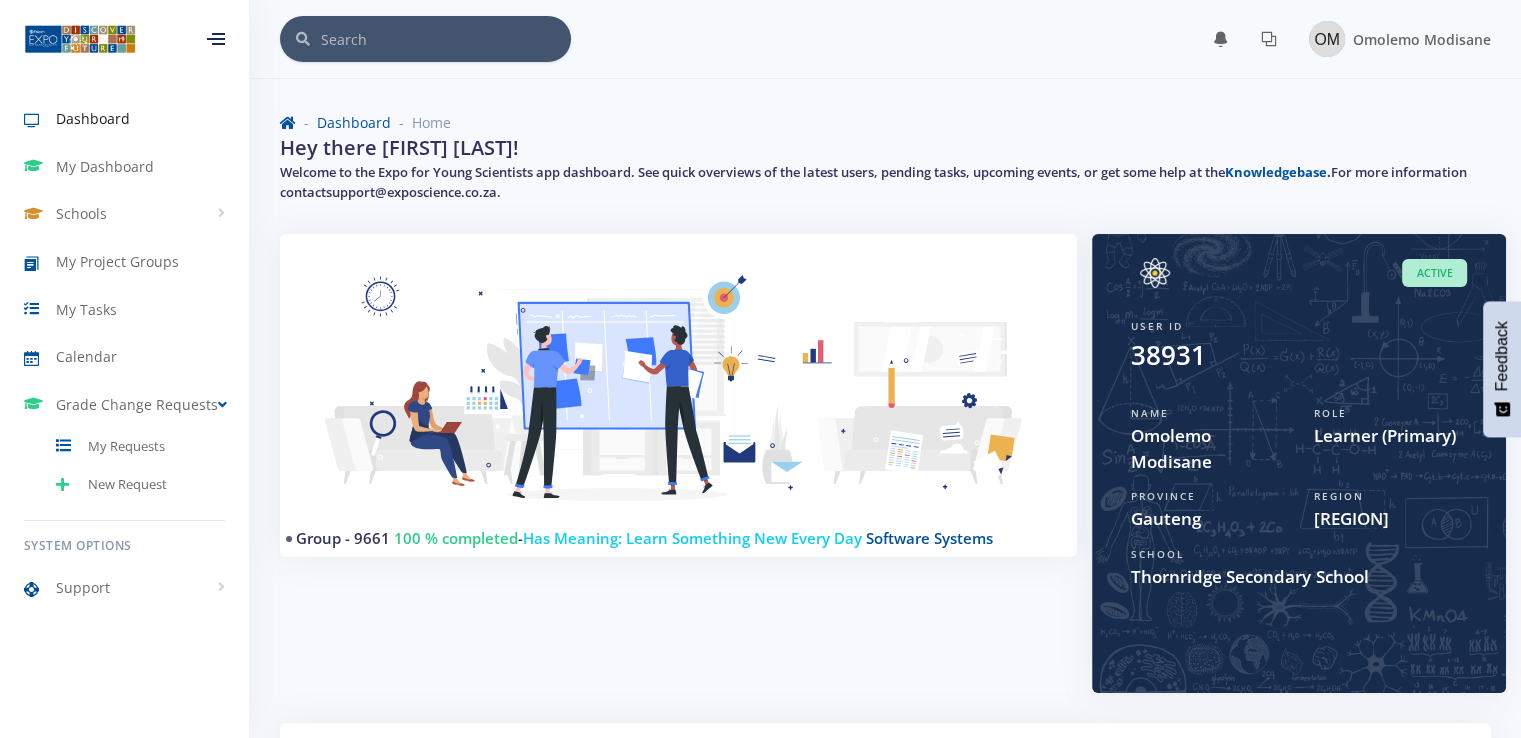 click on "Group - 9661
100
% completed  -
Has Meaning: Learn Something New Every Day
Software Systems" at bounding box center (678, 395) 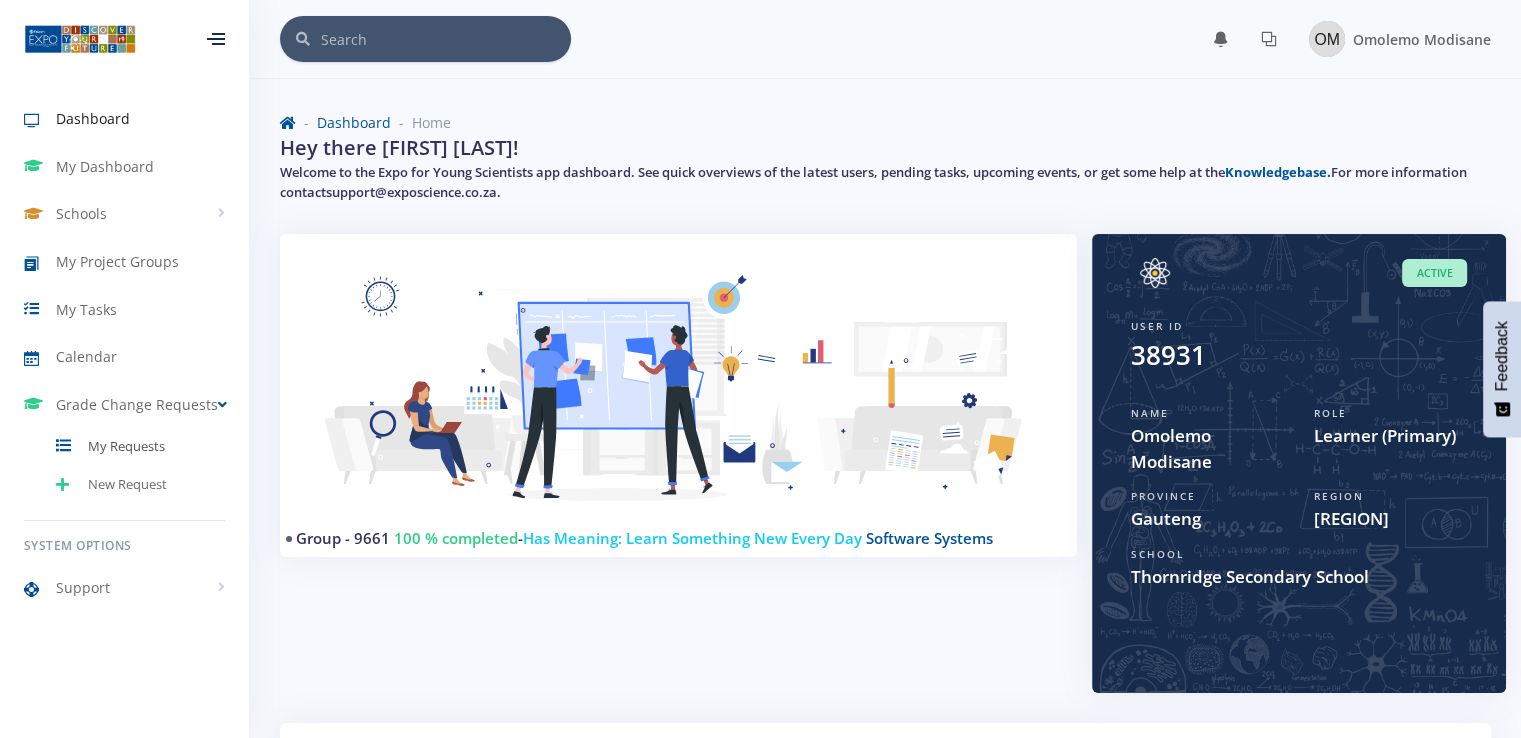 click on "My Requests" at bounding box center [126, 447] 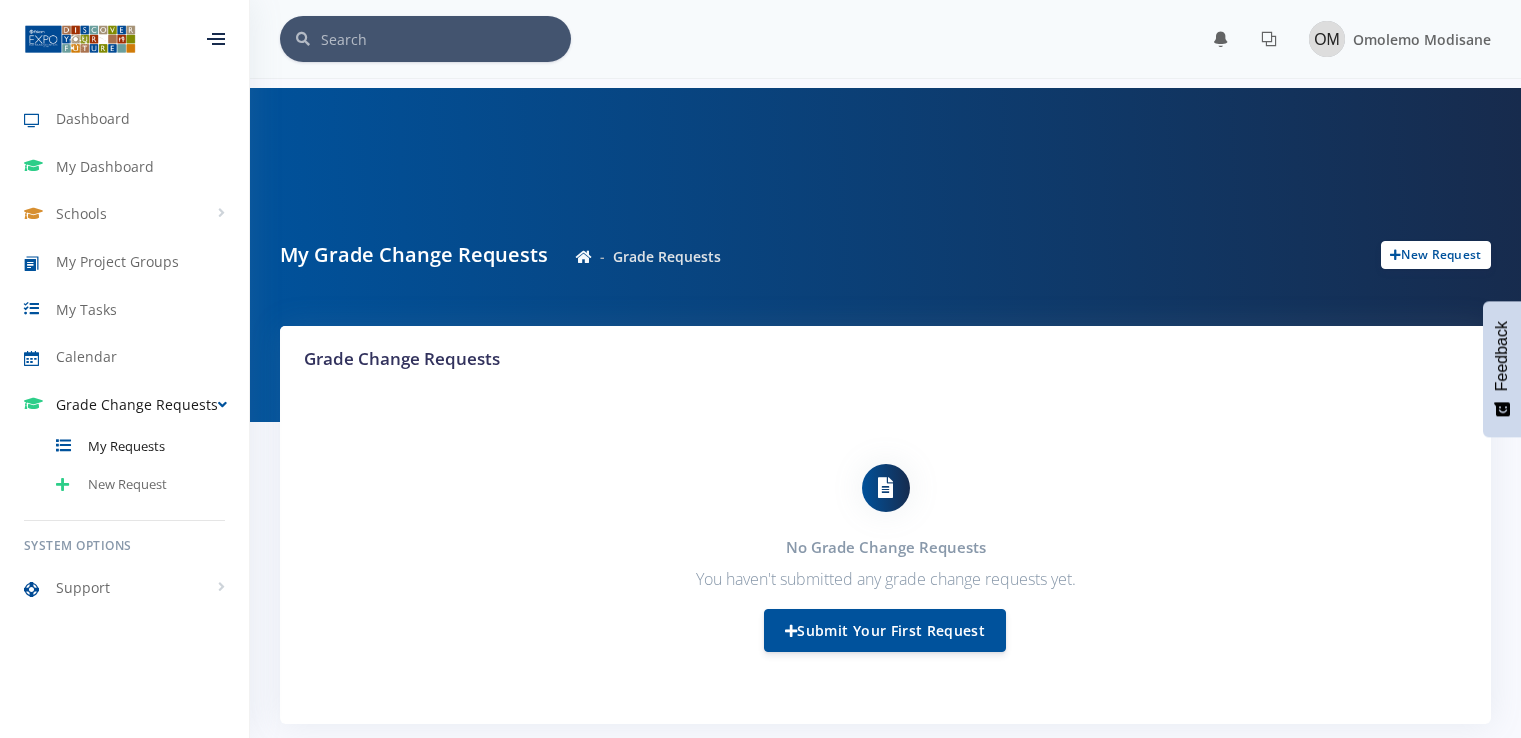 scroll, scrollTop: 0, scrollLeft: 0, axis: both 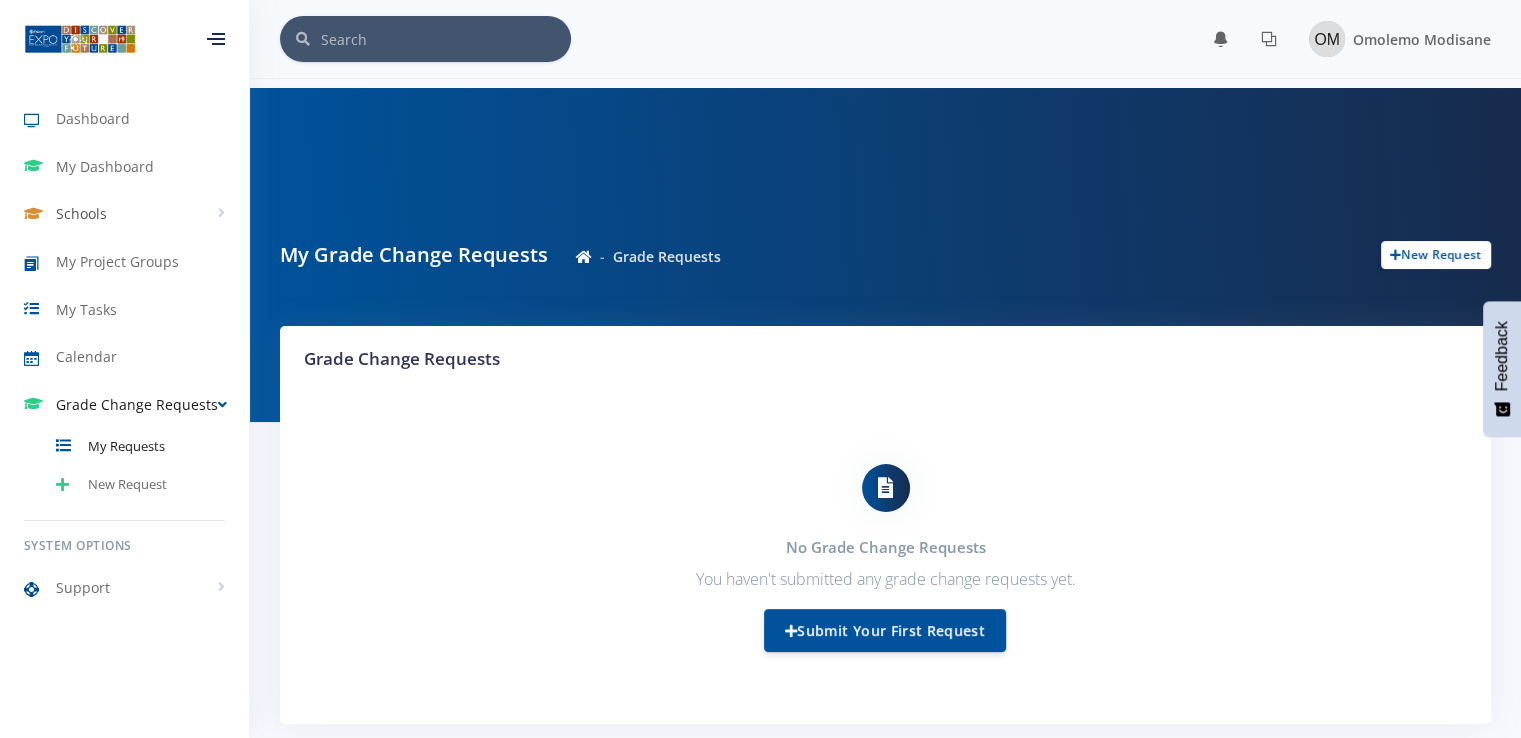 click on "Schools" at bounding box center [81, 213] 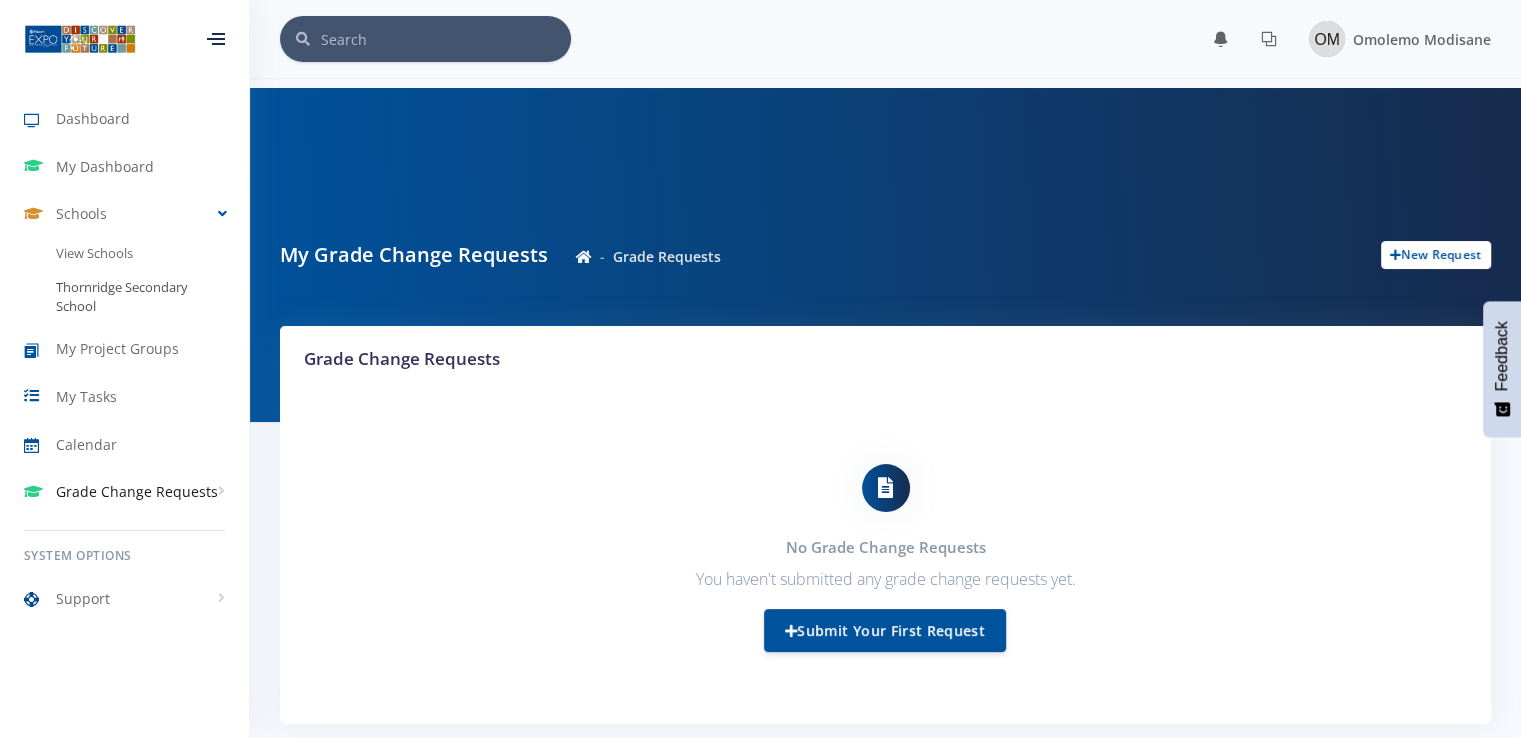 click on "Thornridge Secondary School" at bounding box center (124, 297) 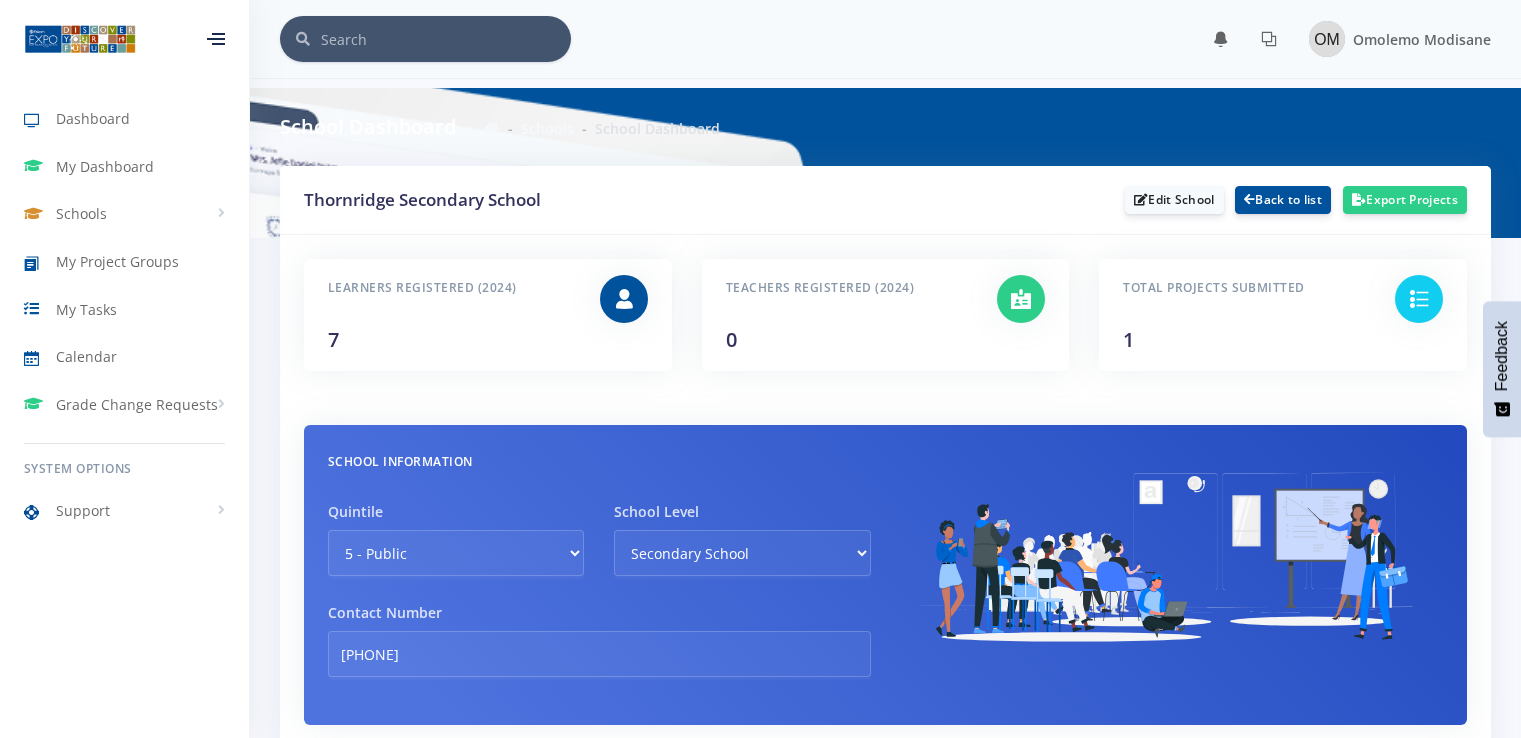 scroll, scrollTop: 0, scrollLeft: 0, axis: both 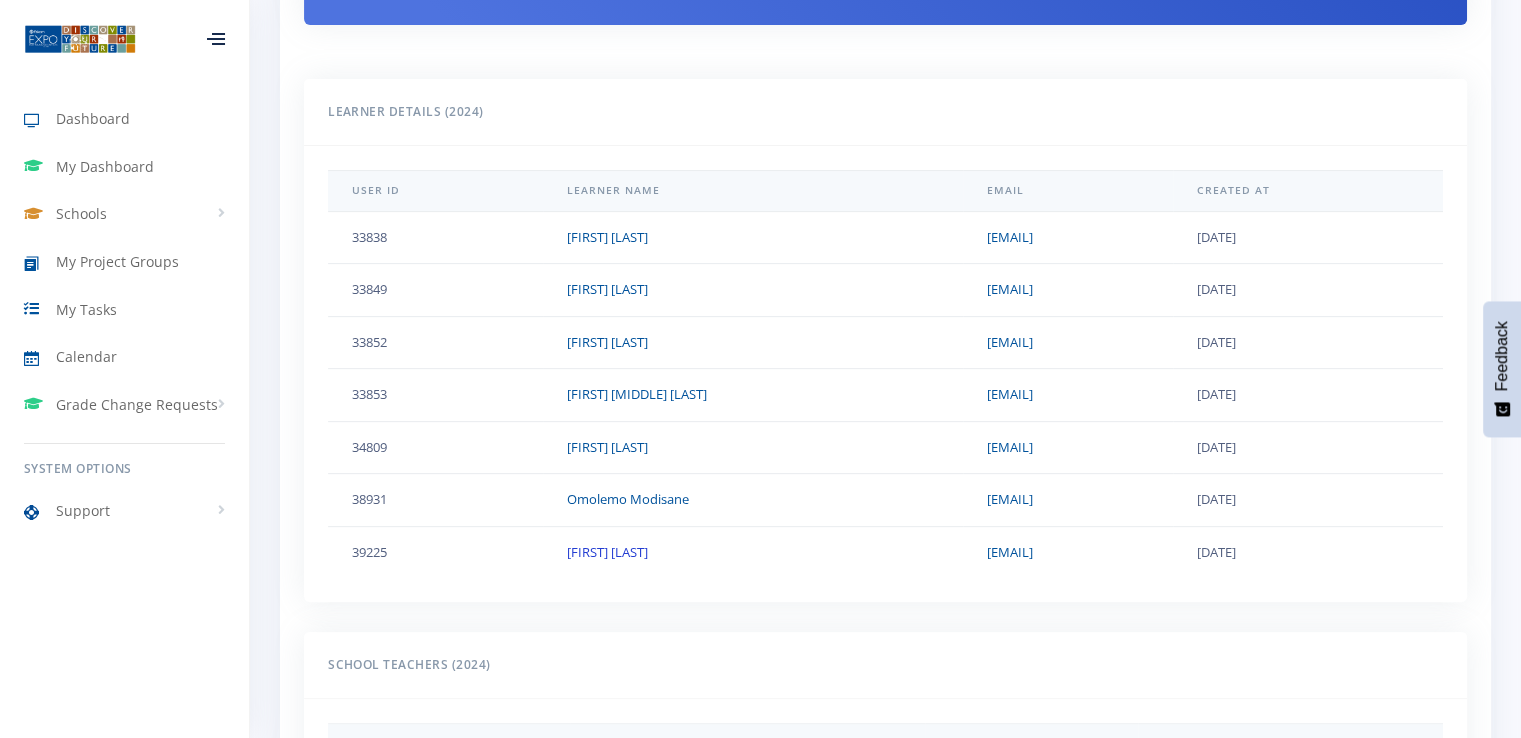 click on "[FIRST] [LAST]" at bounding box center (607, 552) 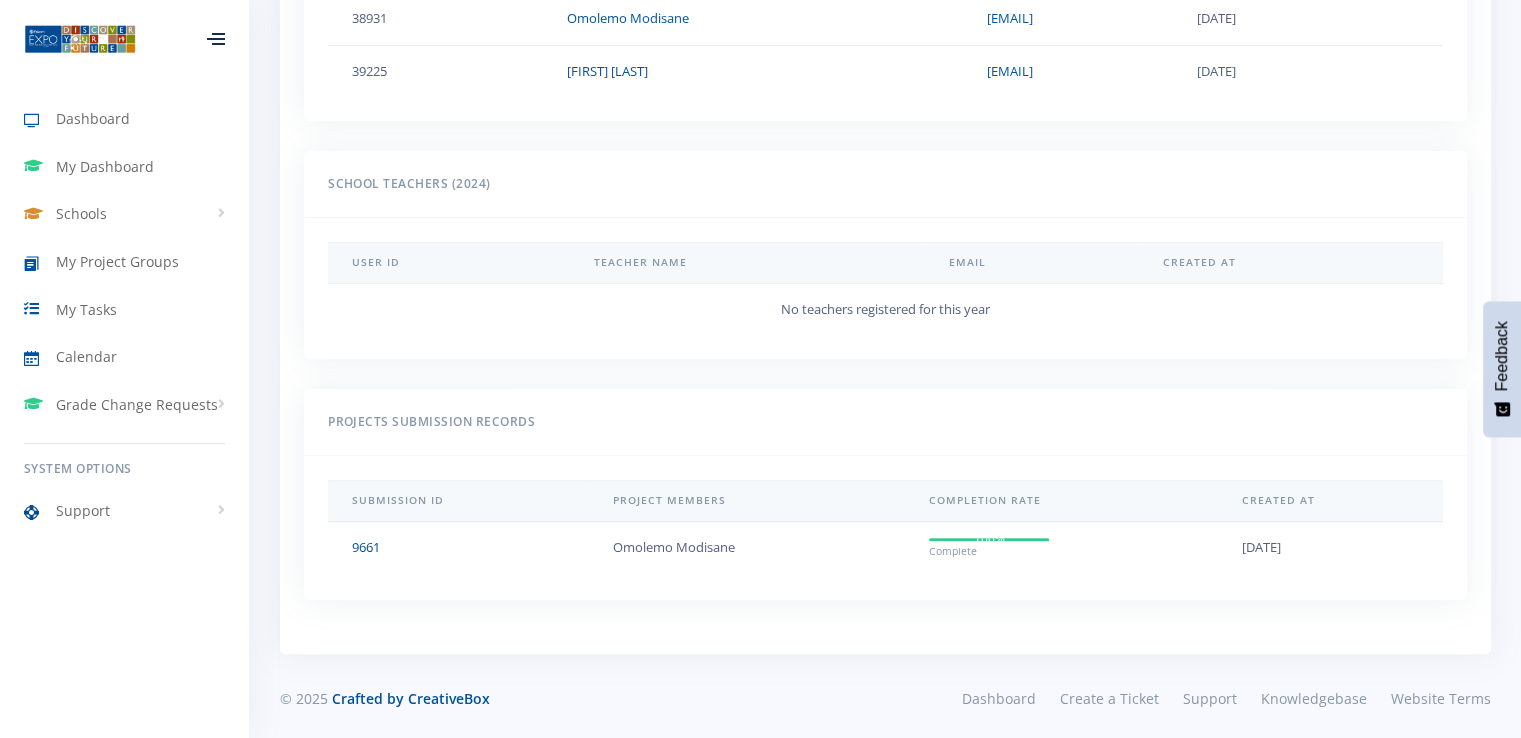 scroll, scrollTop: 1182, scrollLeft: 0, axis: vertical 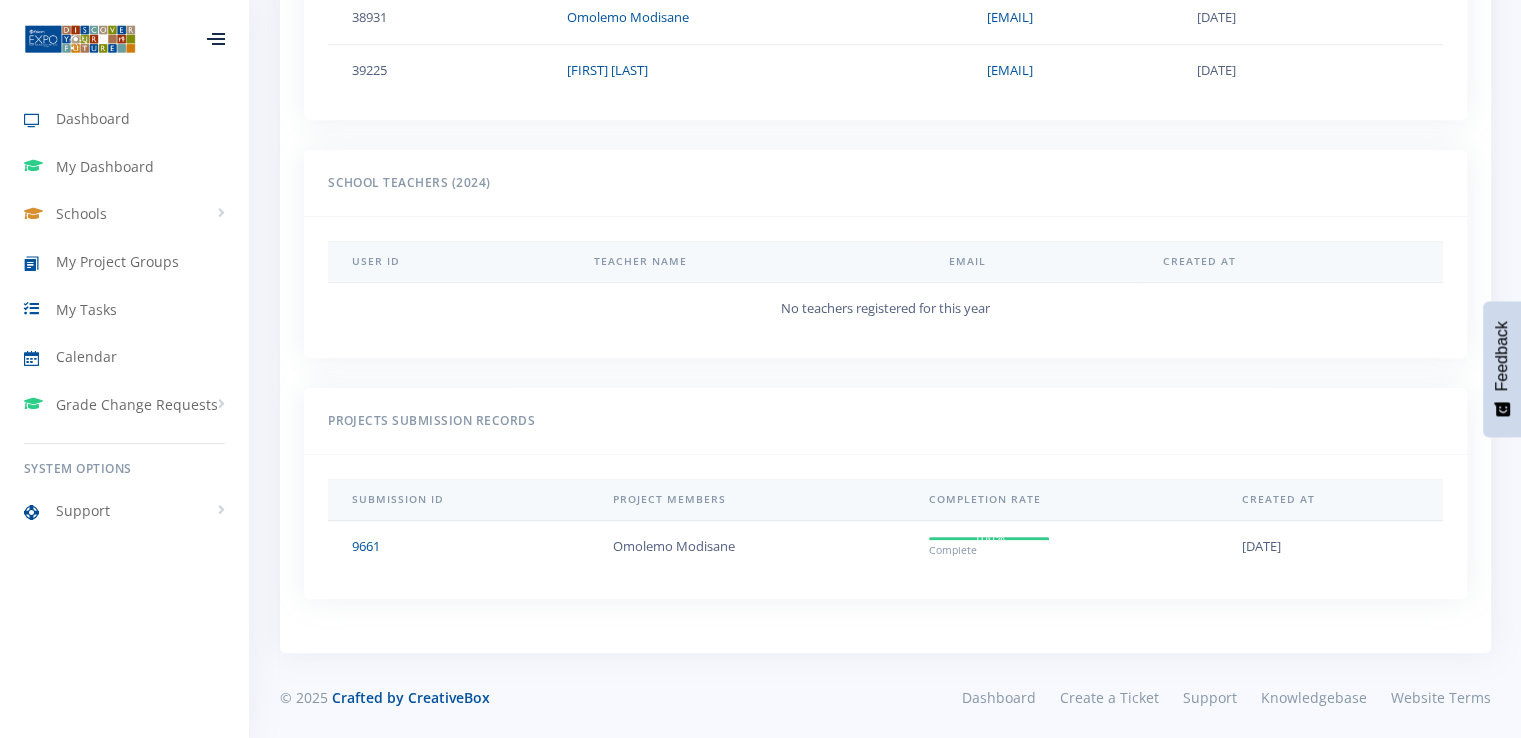 click on "100%
Complete" at bounding box center (1068, -245) 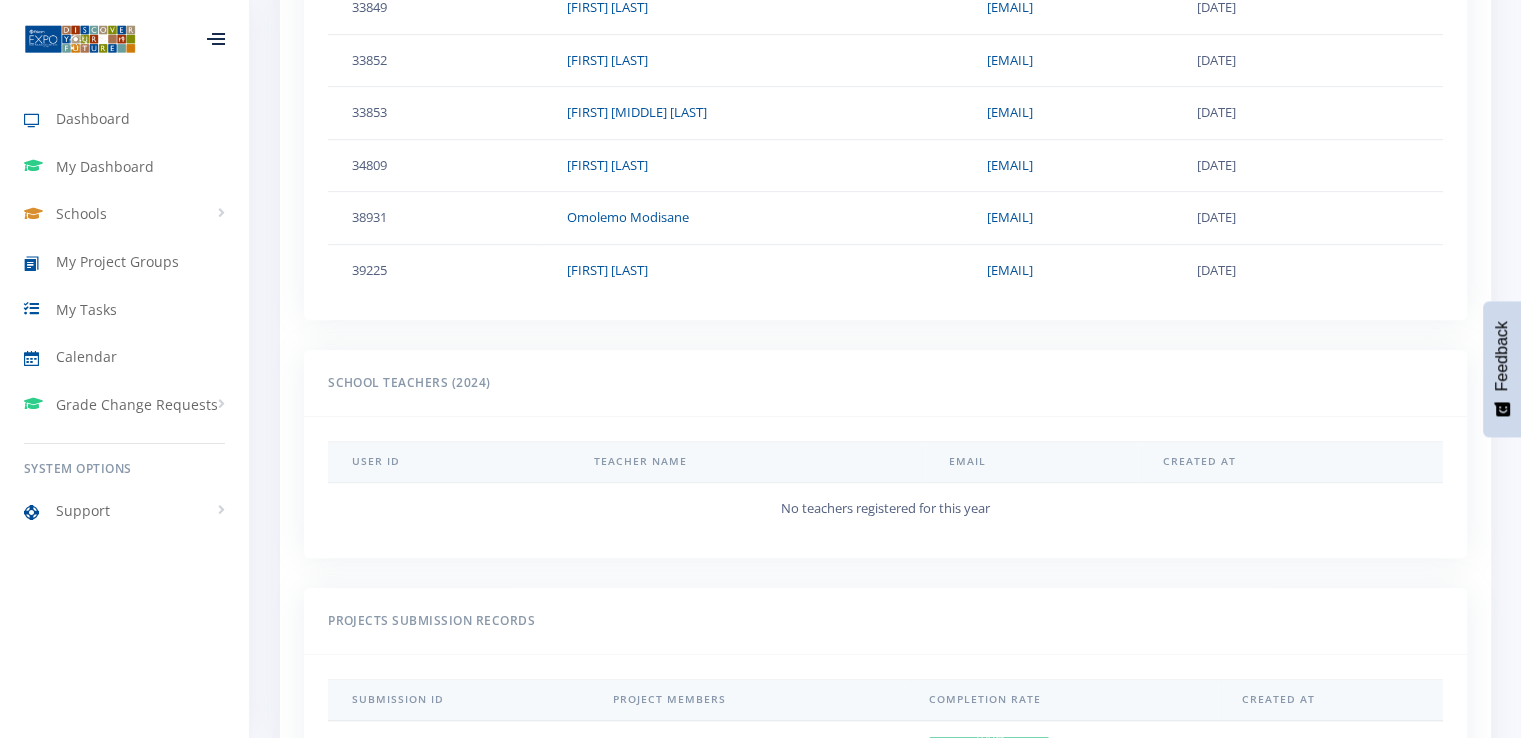 scroll, scrollTop: 682, scrollLeft: 0, axis: vertical 